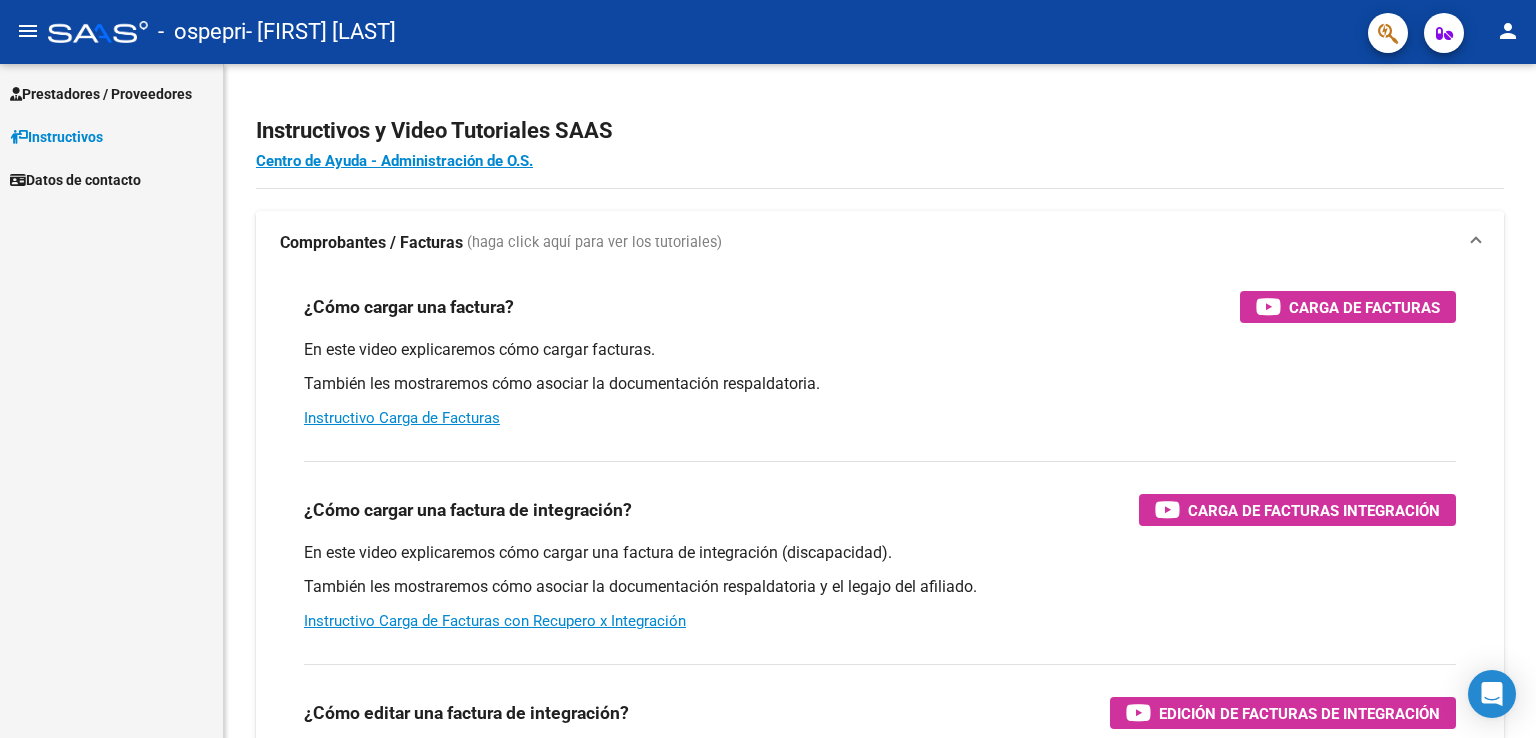 scroll, scrollTop: 0, scrollLeft: 0, axis: both 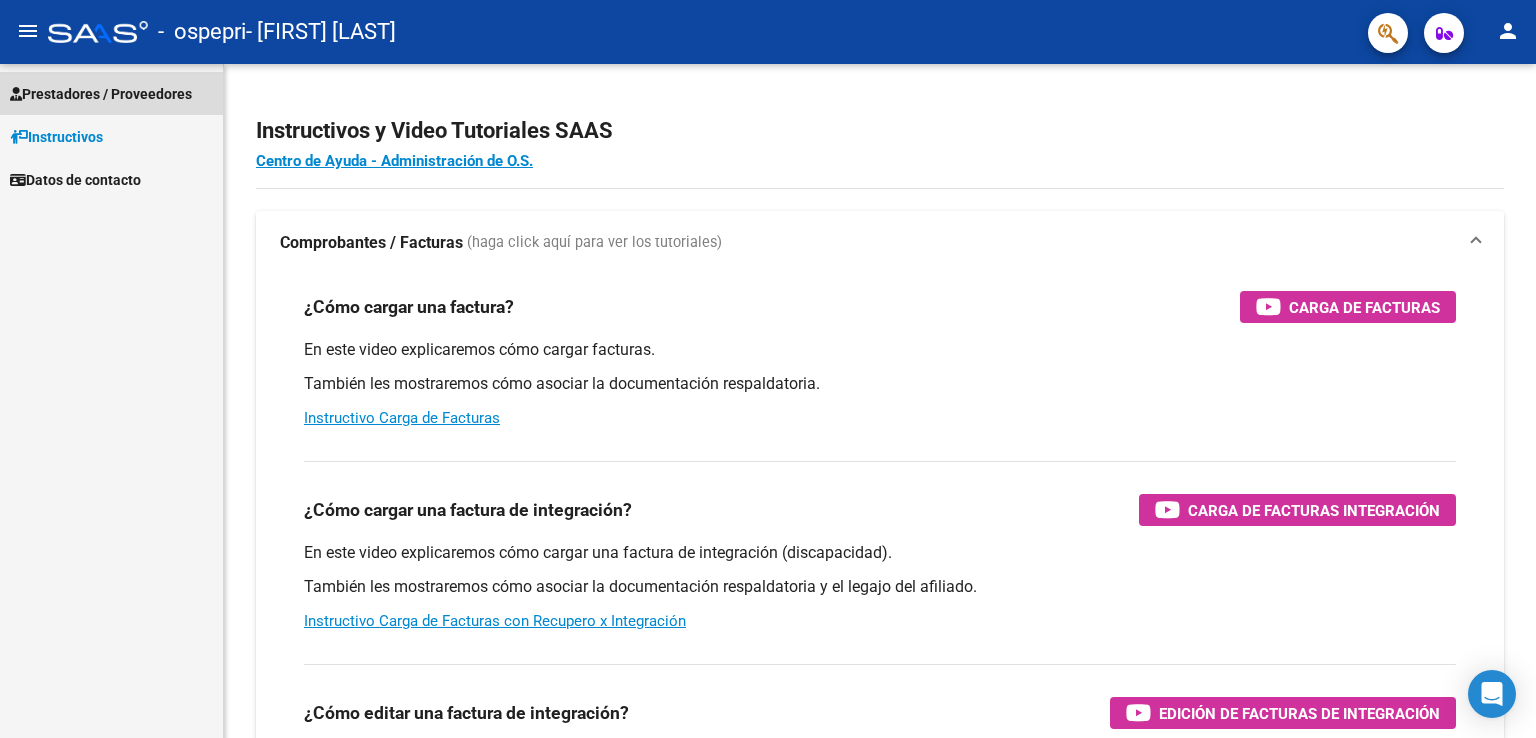 click on "Prestadores / Proveedores" at bounding box center [101, 94] 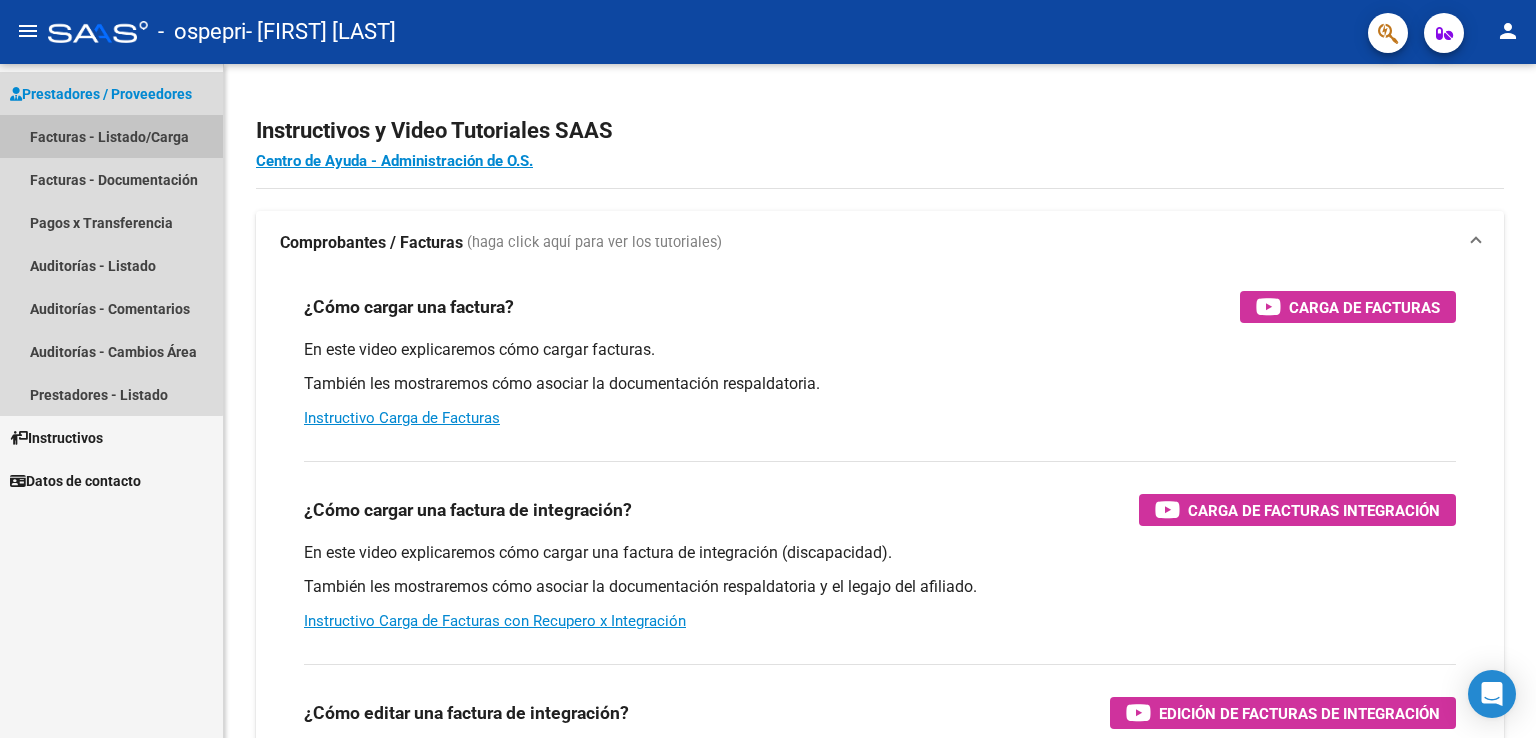 click on "Facturas - Listado/Carga" at bounding box center (111, 136) 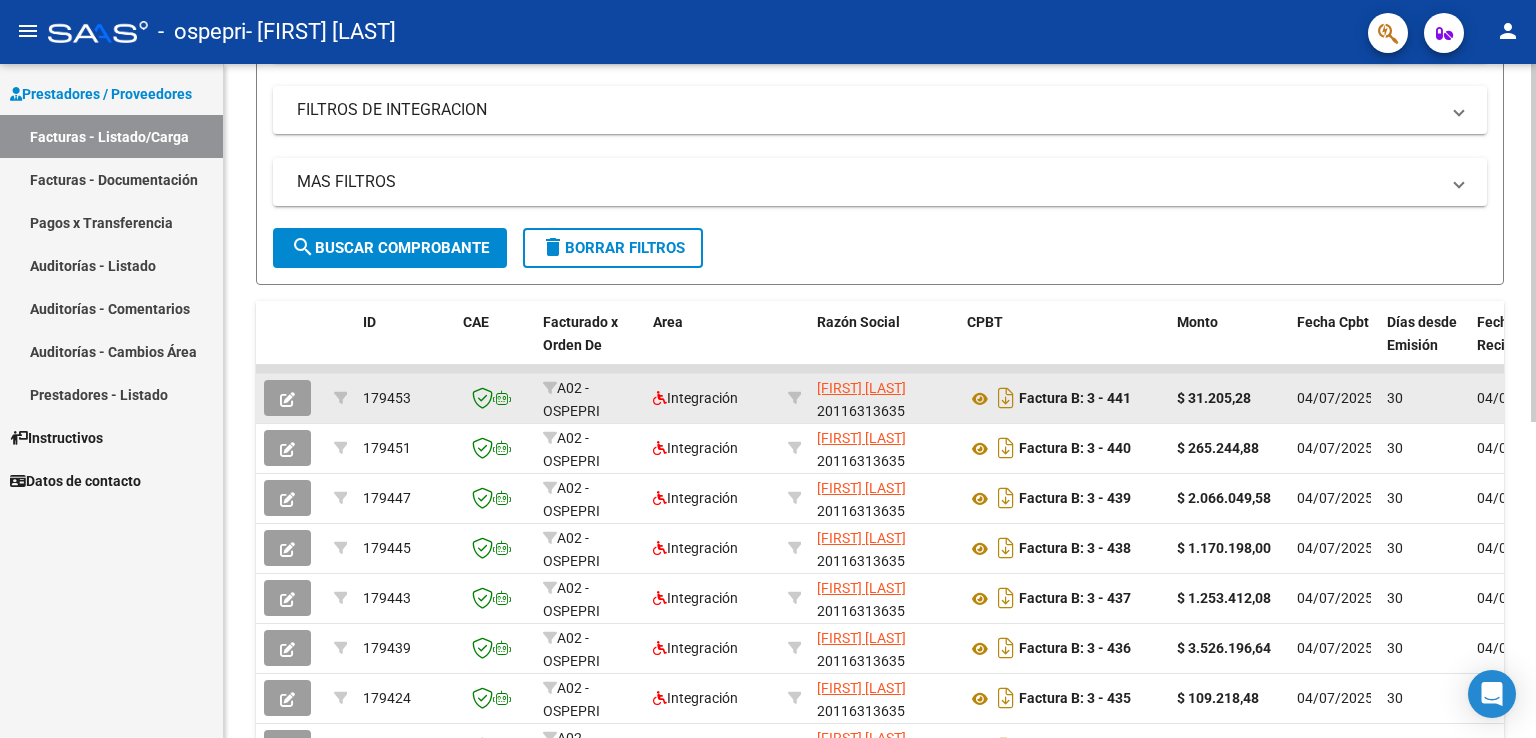 scroll, scrollTop: 95, scrollLeft: 0, axis: vertical 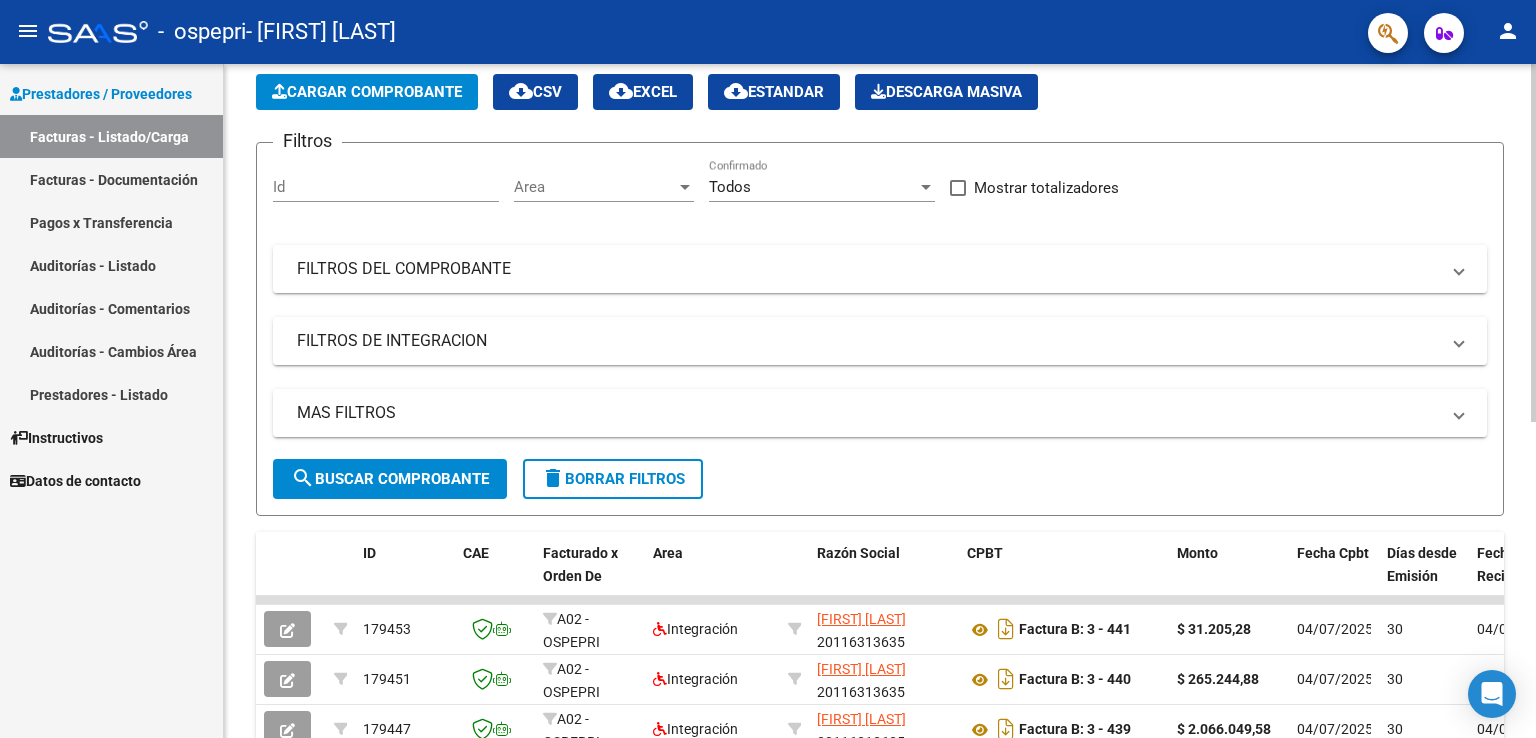 click on "Cargar Comprobante" 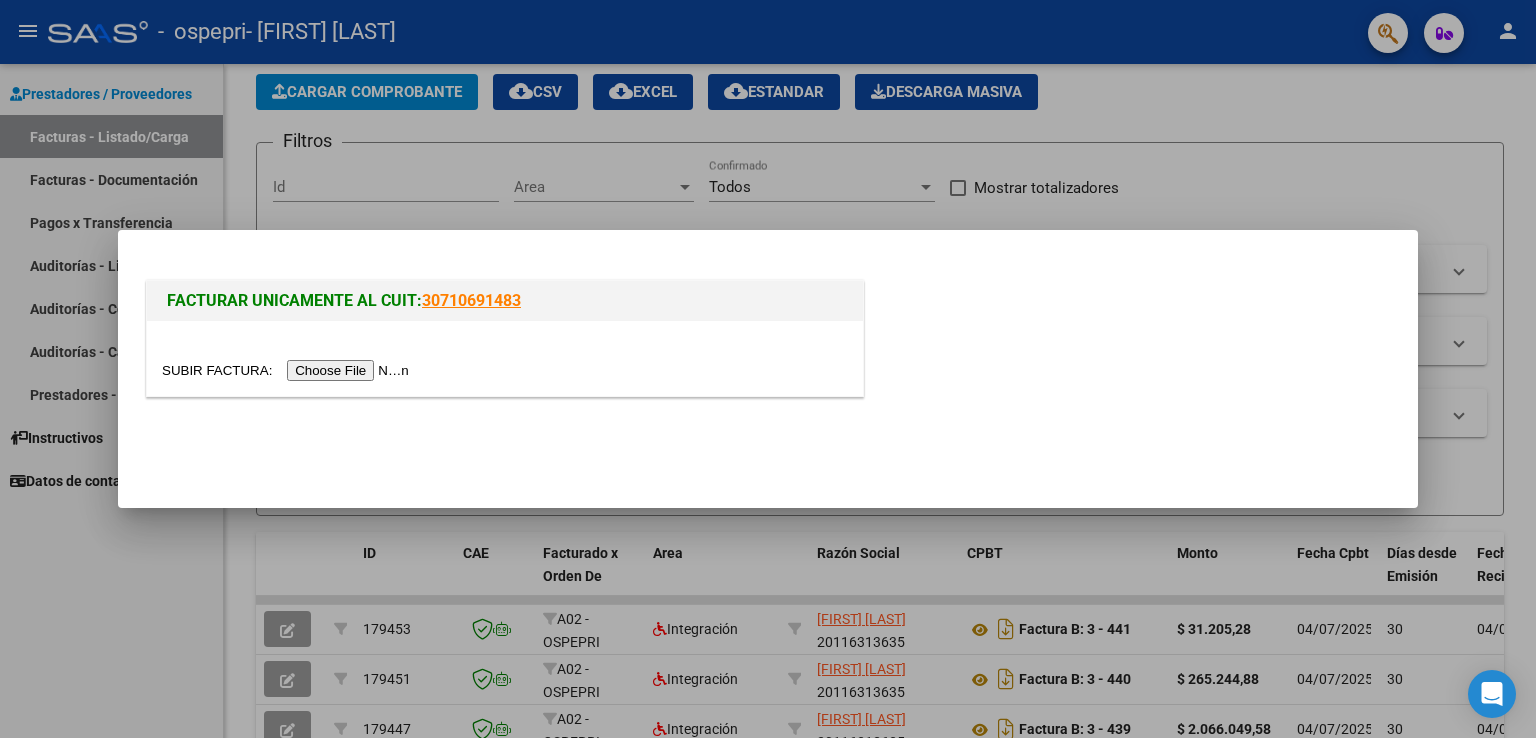 click at bounding box center [288, 370] 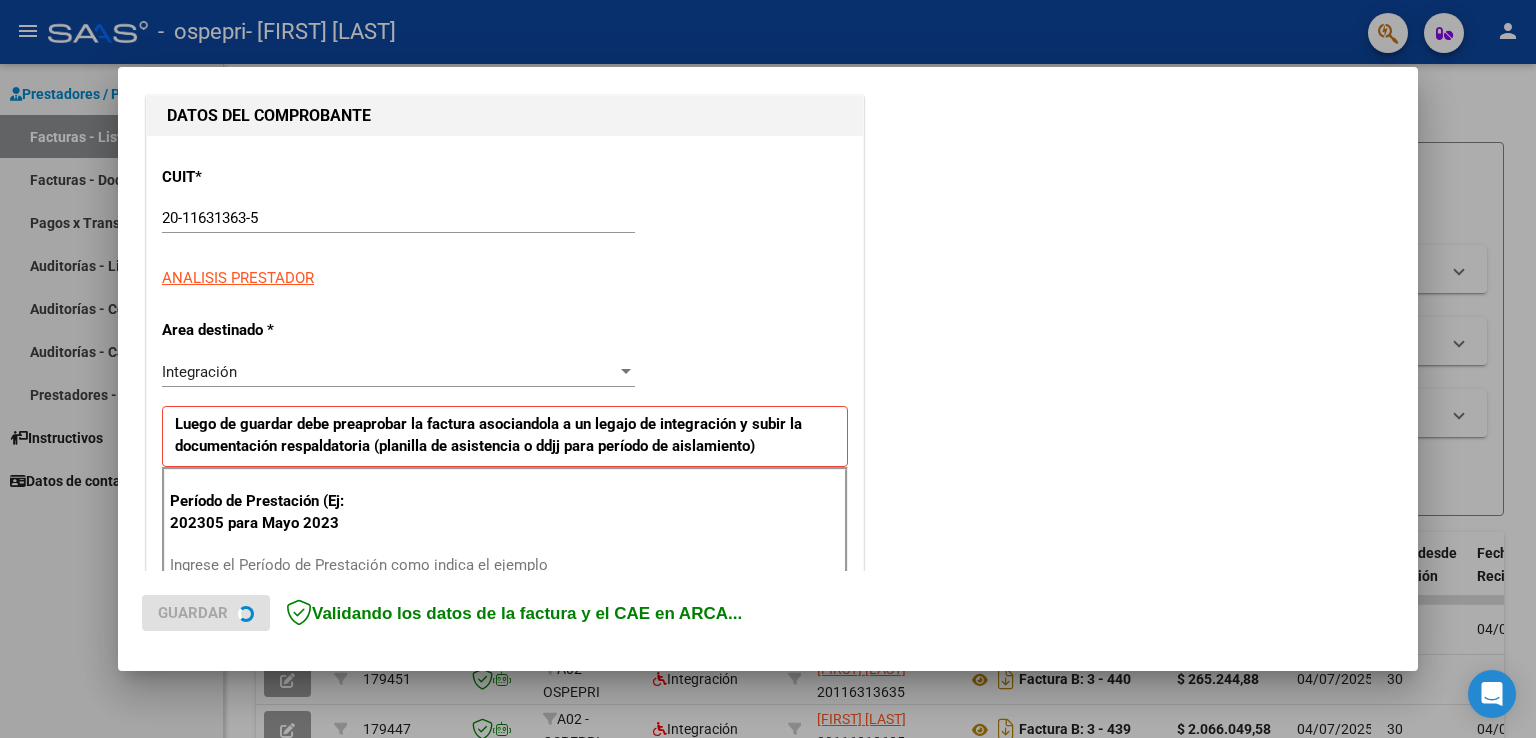 scroll, scrollTop: 300, scrollLeft: 0, axis: vertical 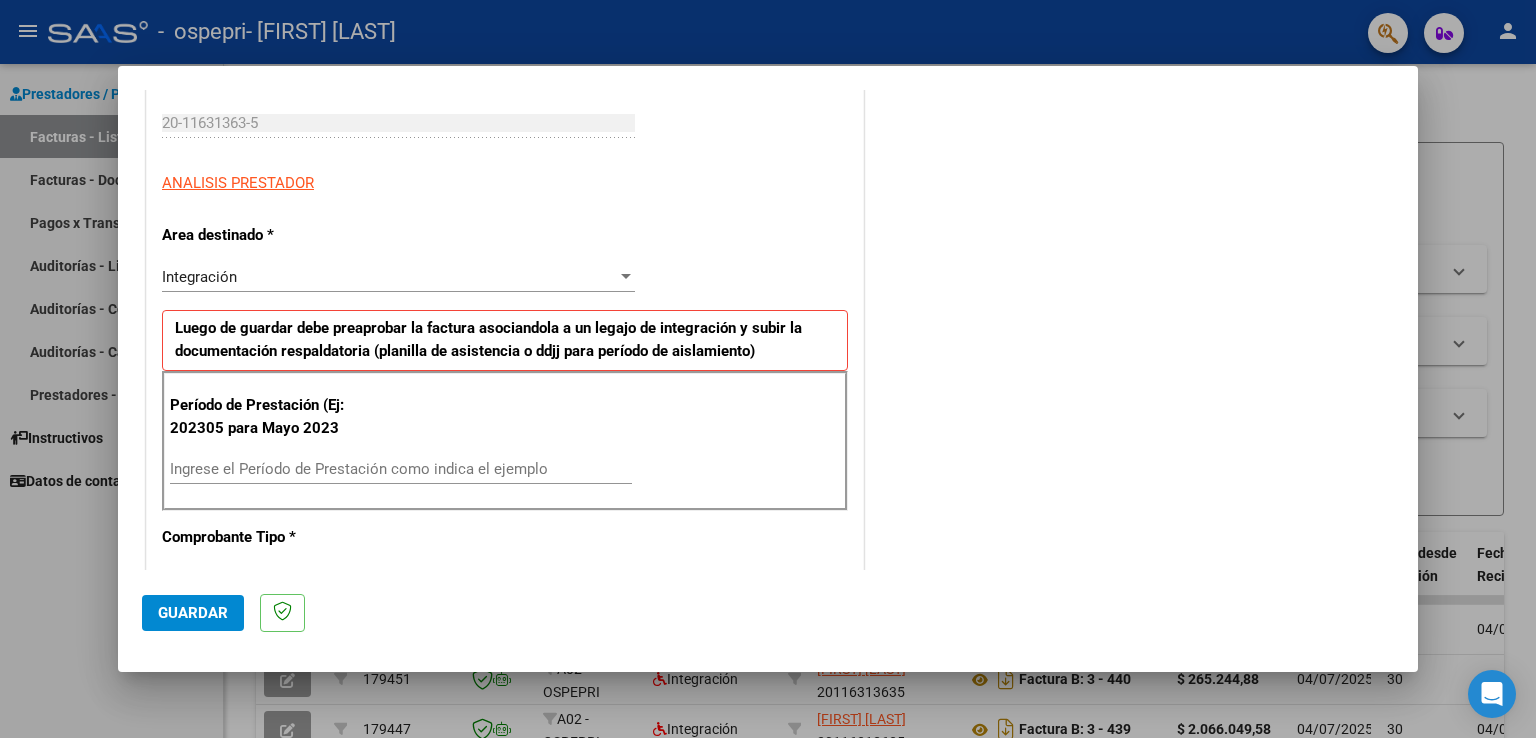 click on "Ingrese el Período de Prestación como indica el ejemplo" at bounding box center (401, 469) 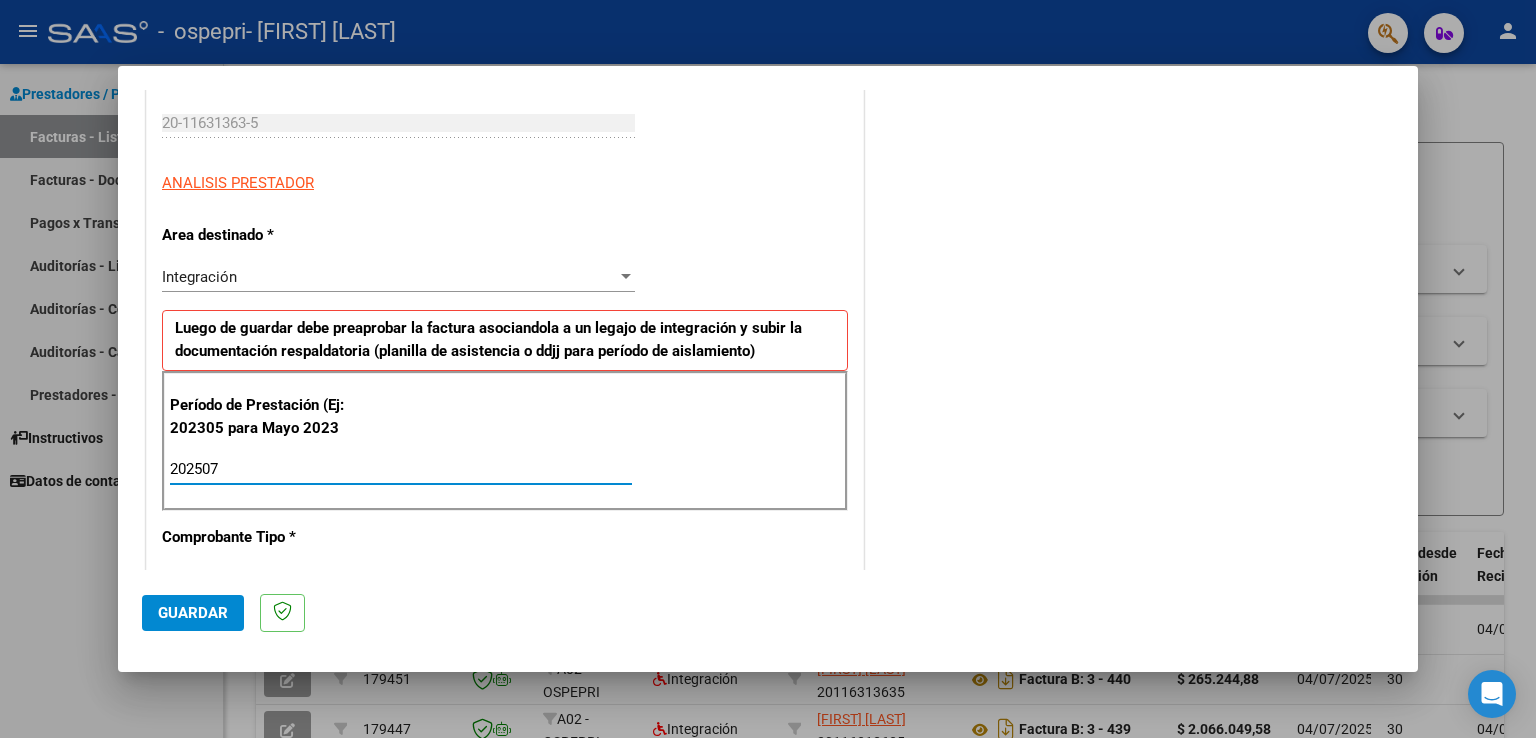 type on "202507" 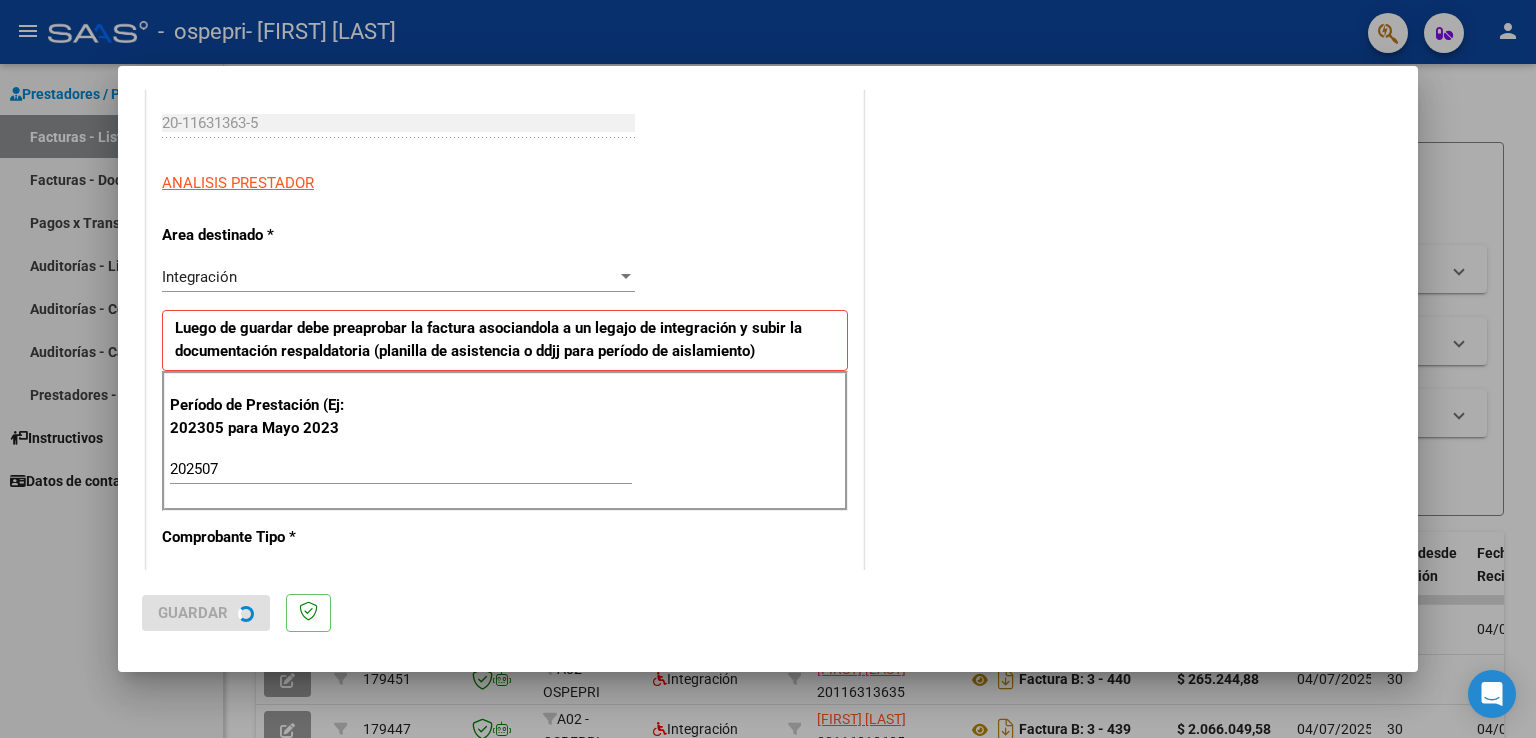 scroll, scrollTop: 0, scrollLeft: 0, axis: both 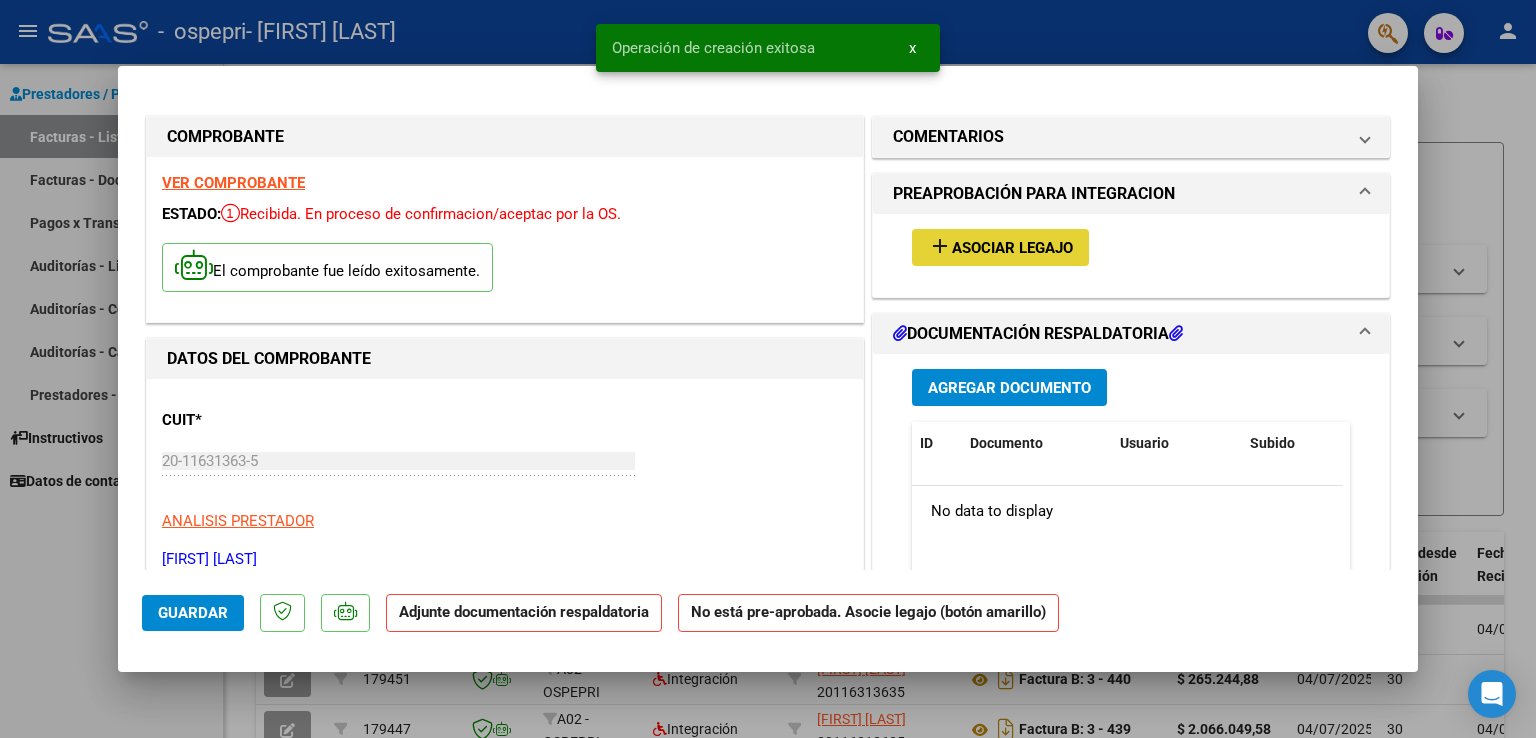 click on "Asociar Legajo" at bounding box center [1012, 248] 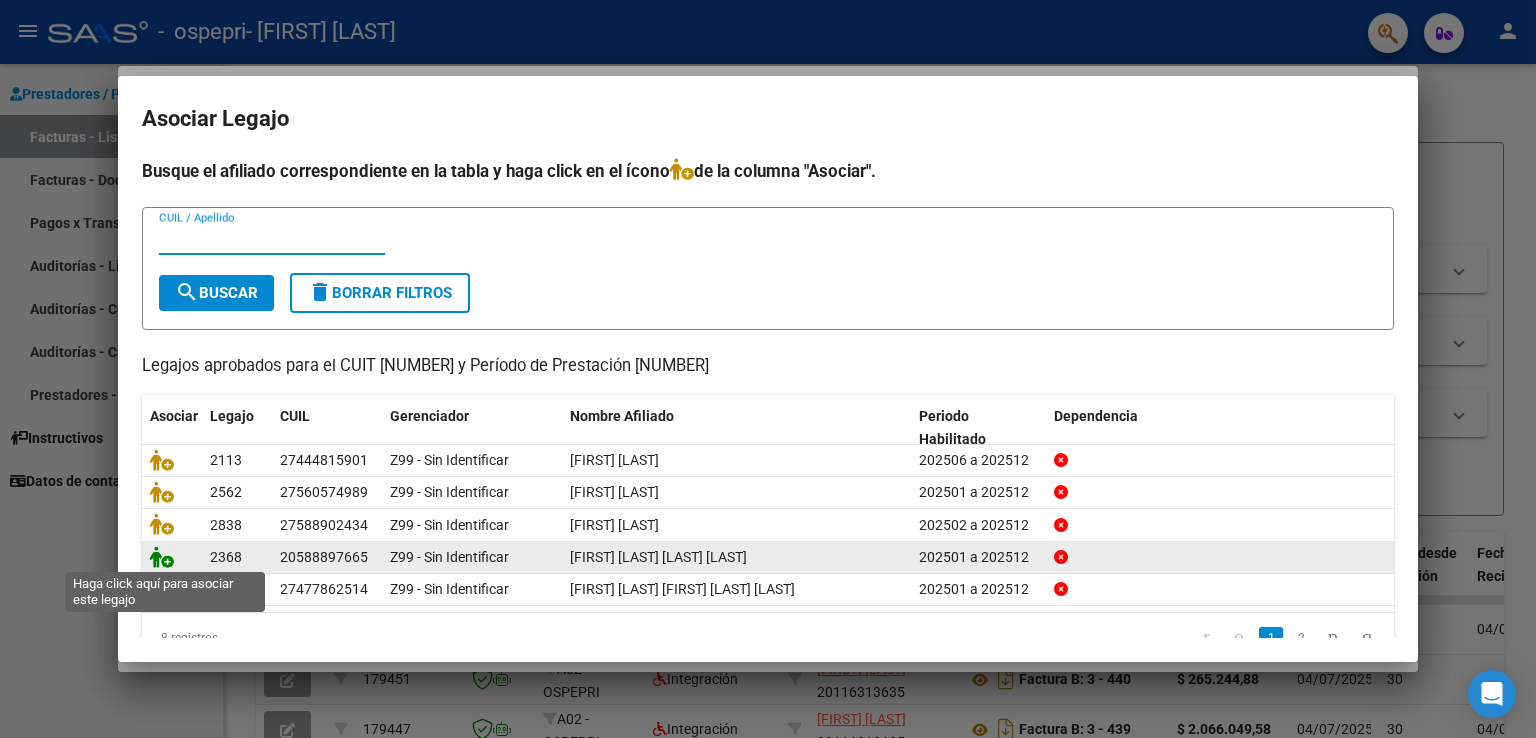 click 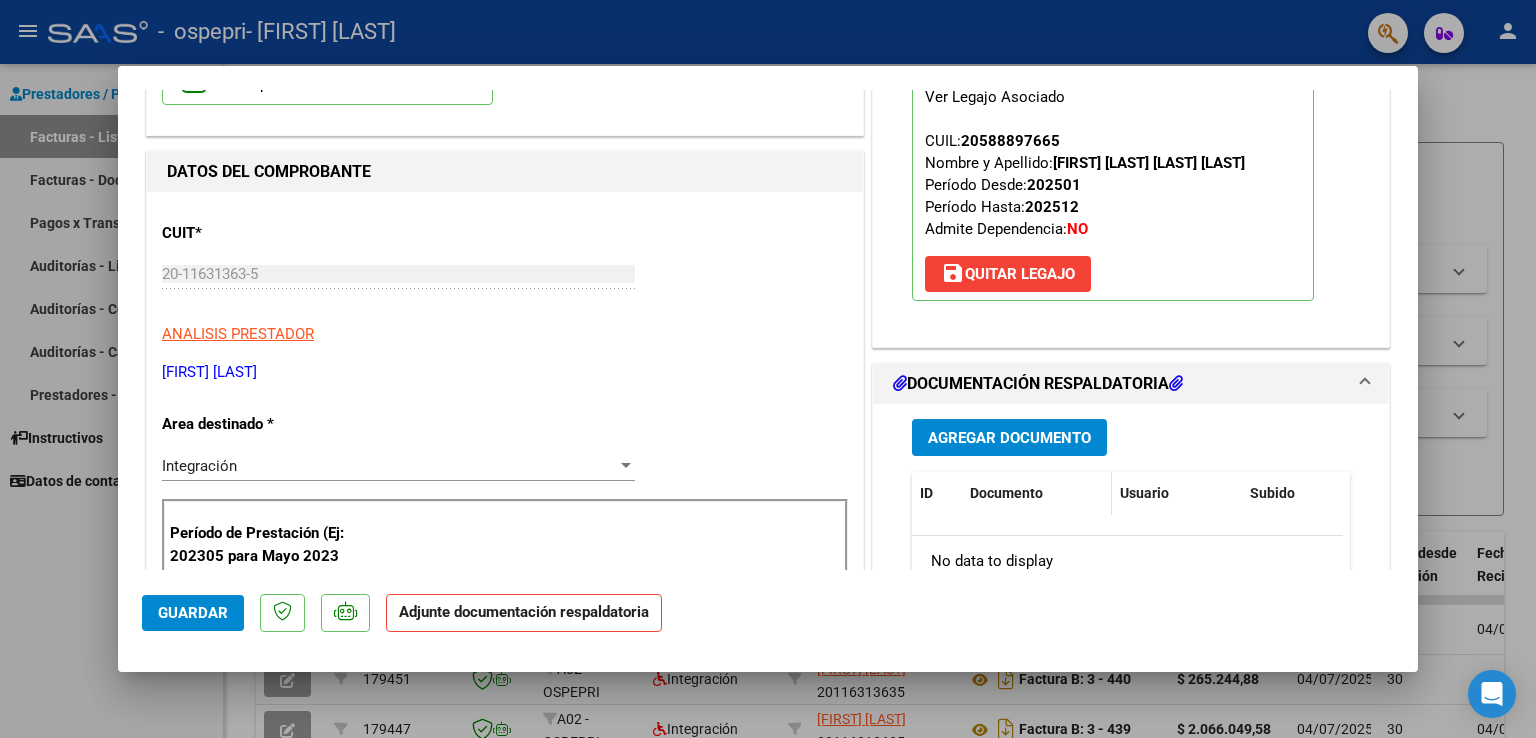 scroll, scrollTop: 200, scrollLeft: 0, axis: vertical 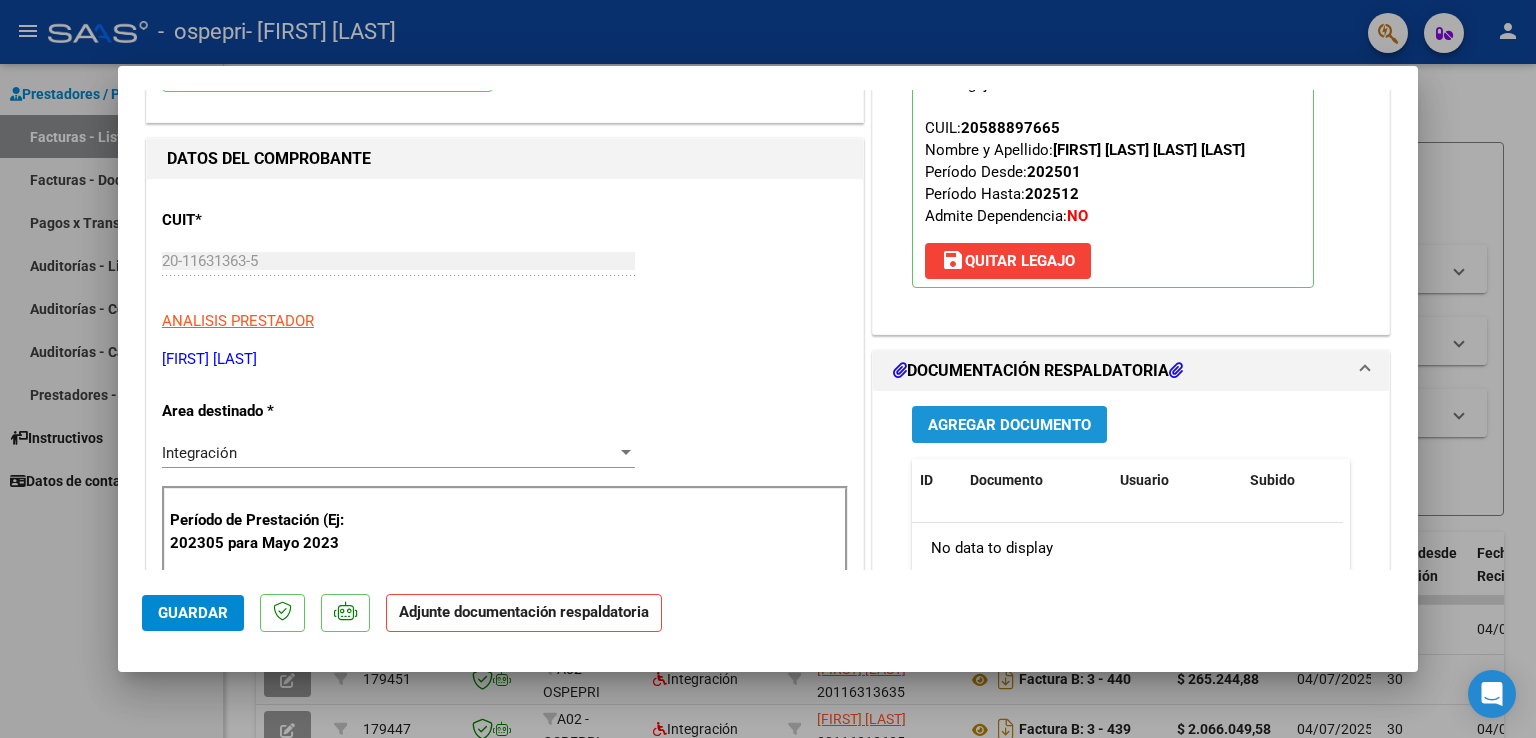 click on "Agregar Documento" at bounding box center (1009, 425) 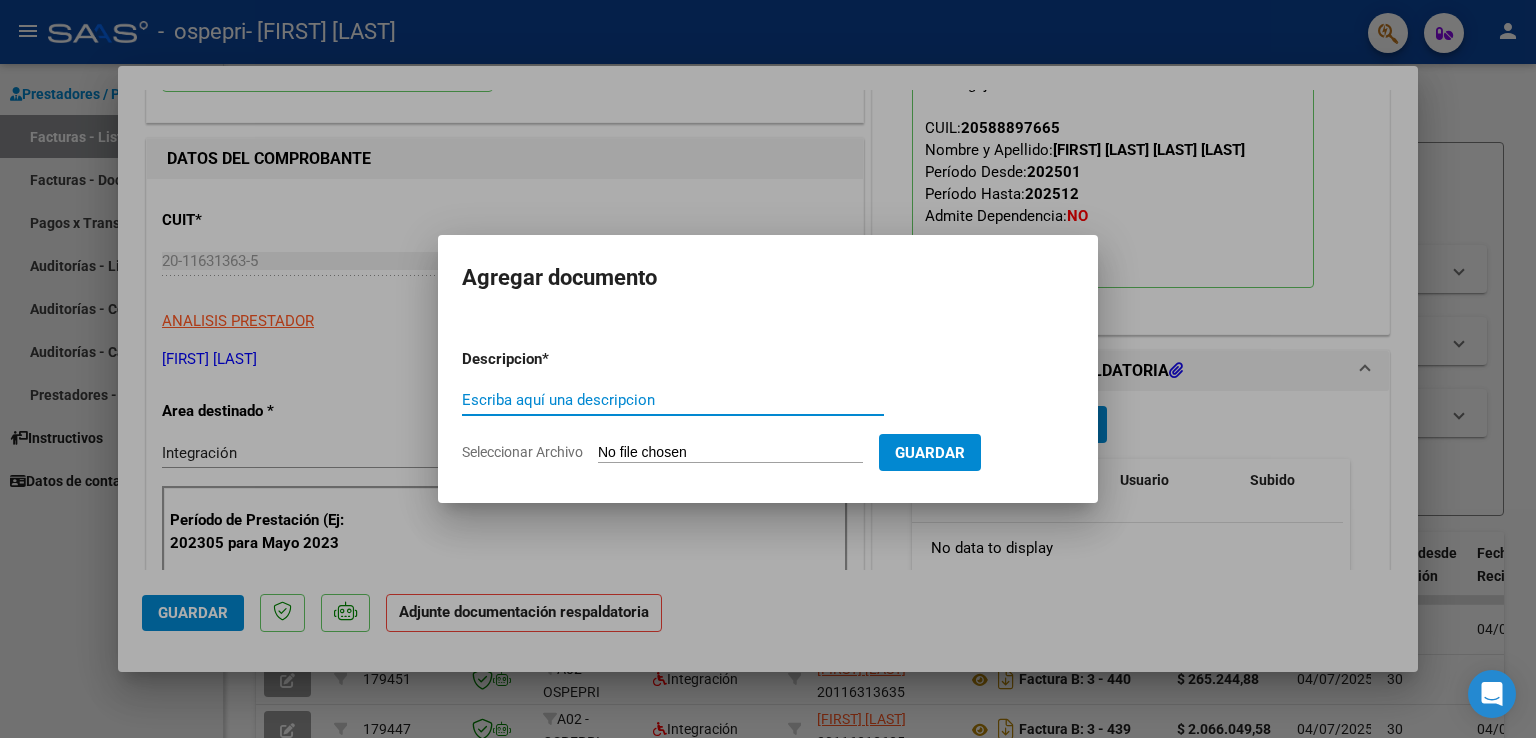 click on "Seleccionar Archivo" 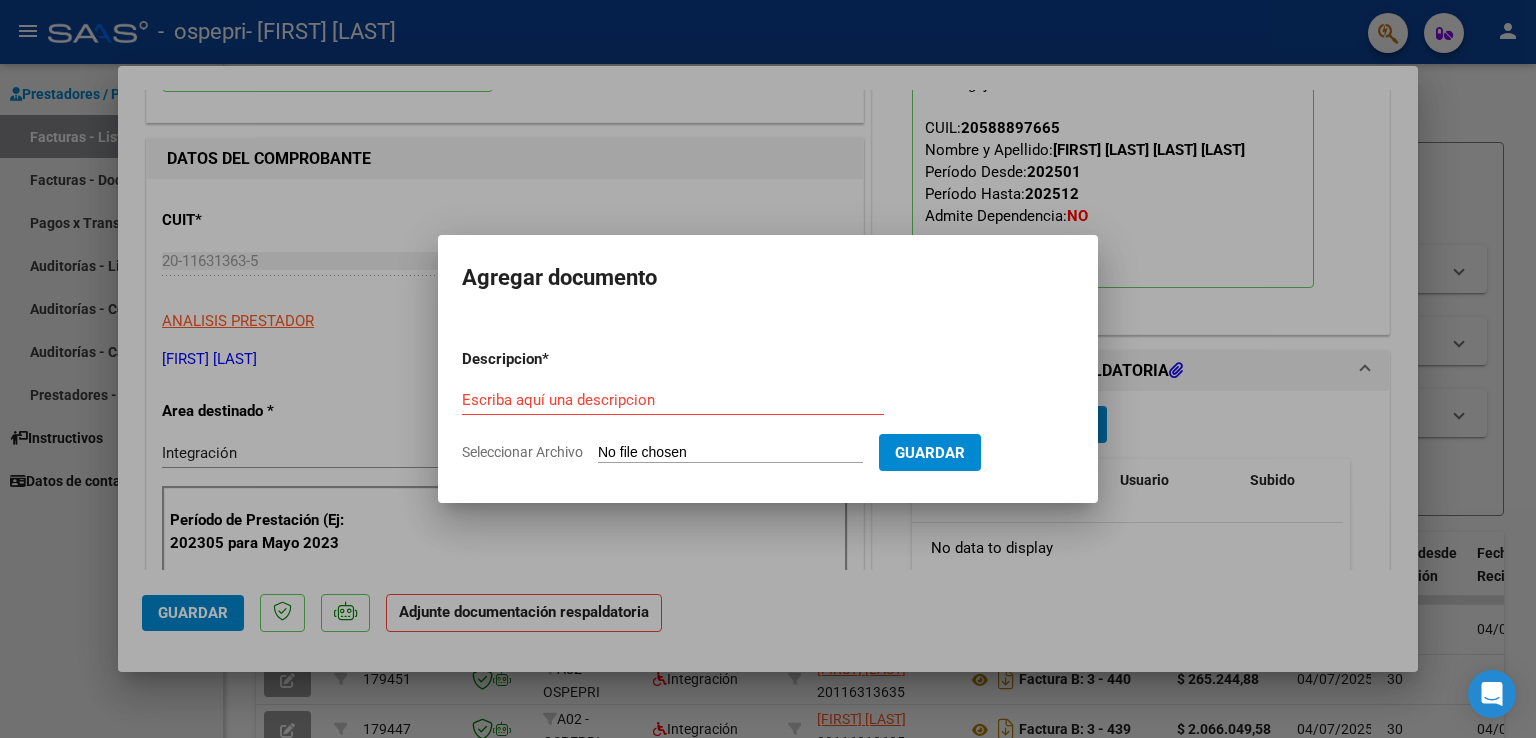 type on "C:\fakepath\[LAST]+[LAST] [LAST] [NUMBER].pdf" 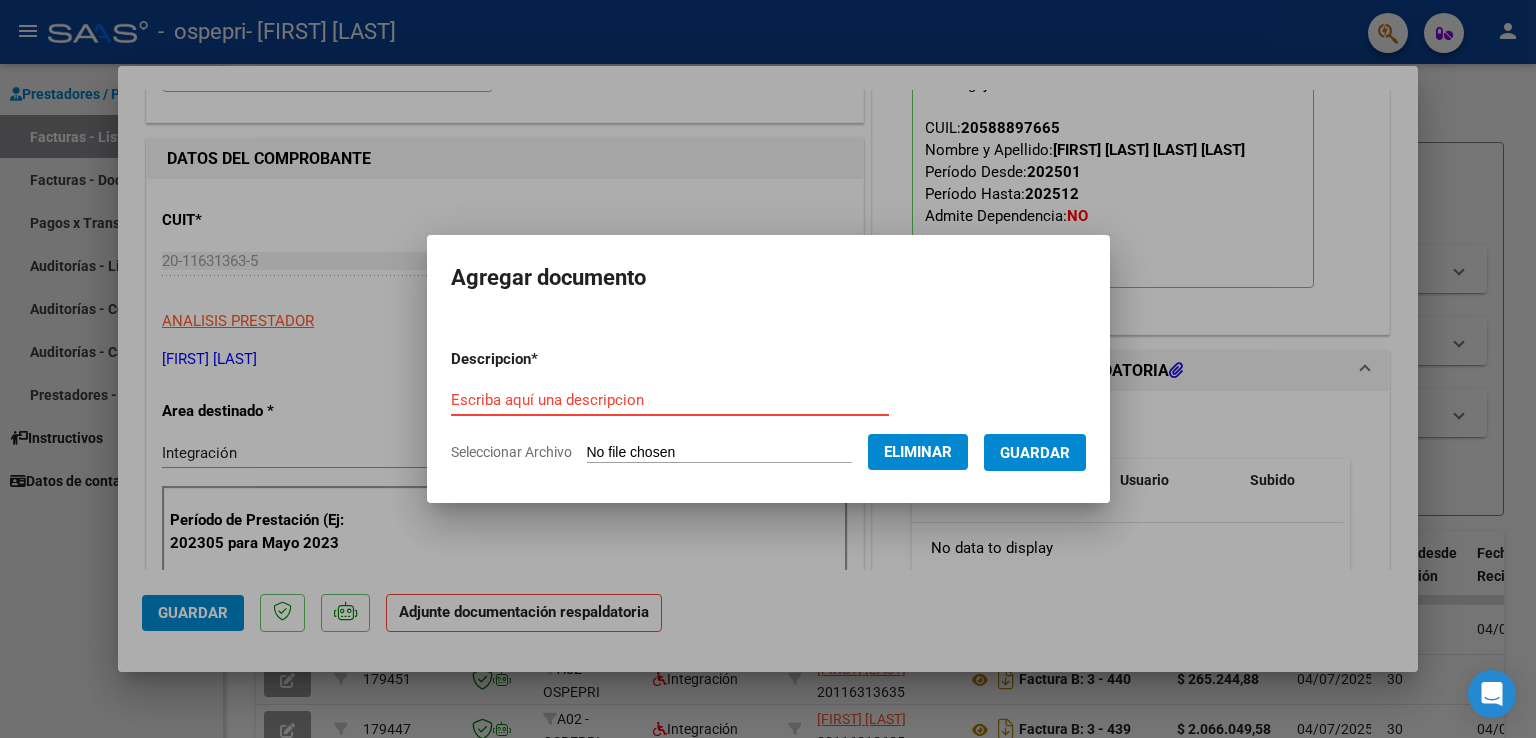 click on "Escriba aquí una descripcion" at bounding box center [670, 400] 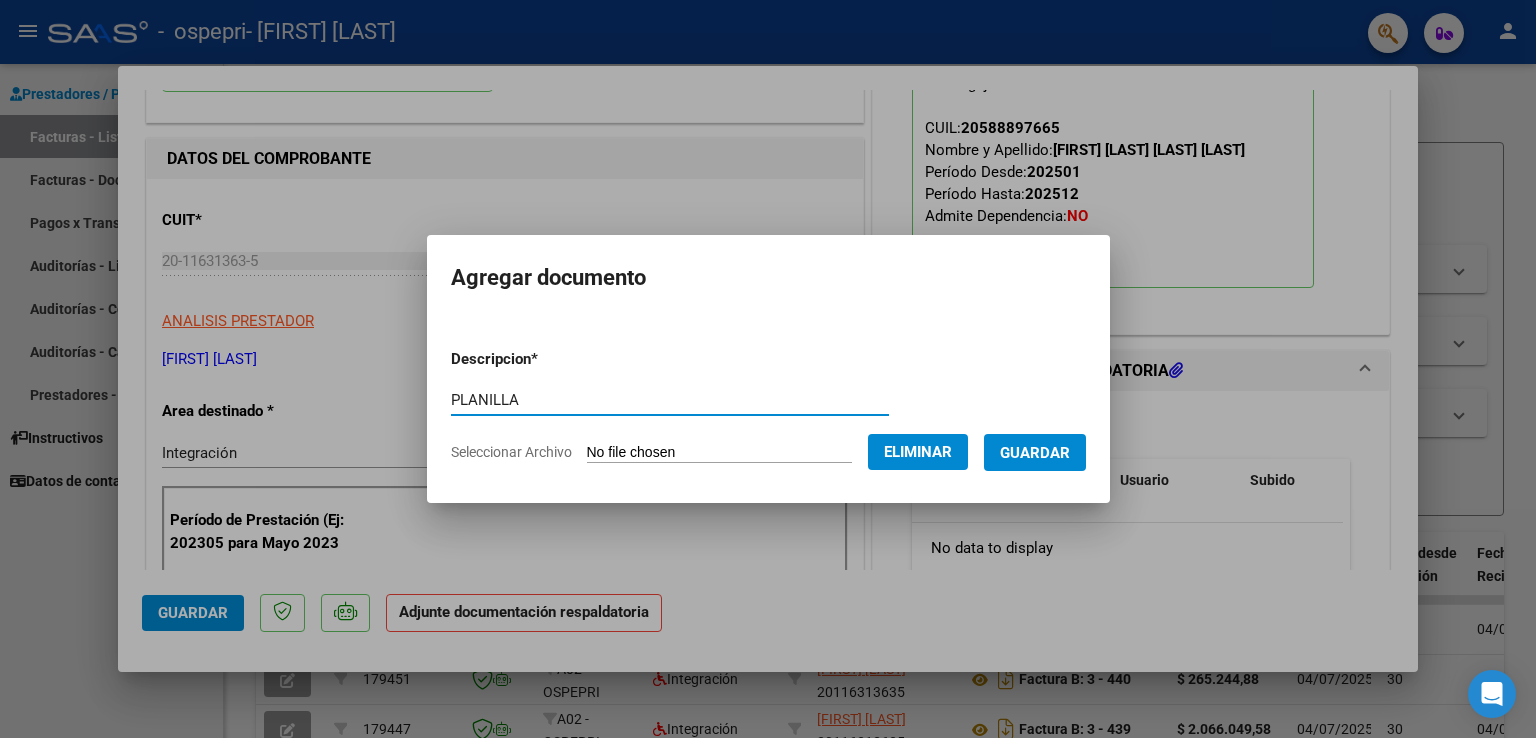 type on "PLANILLA" 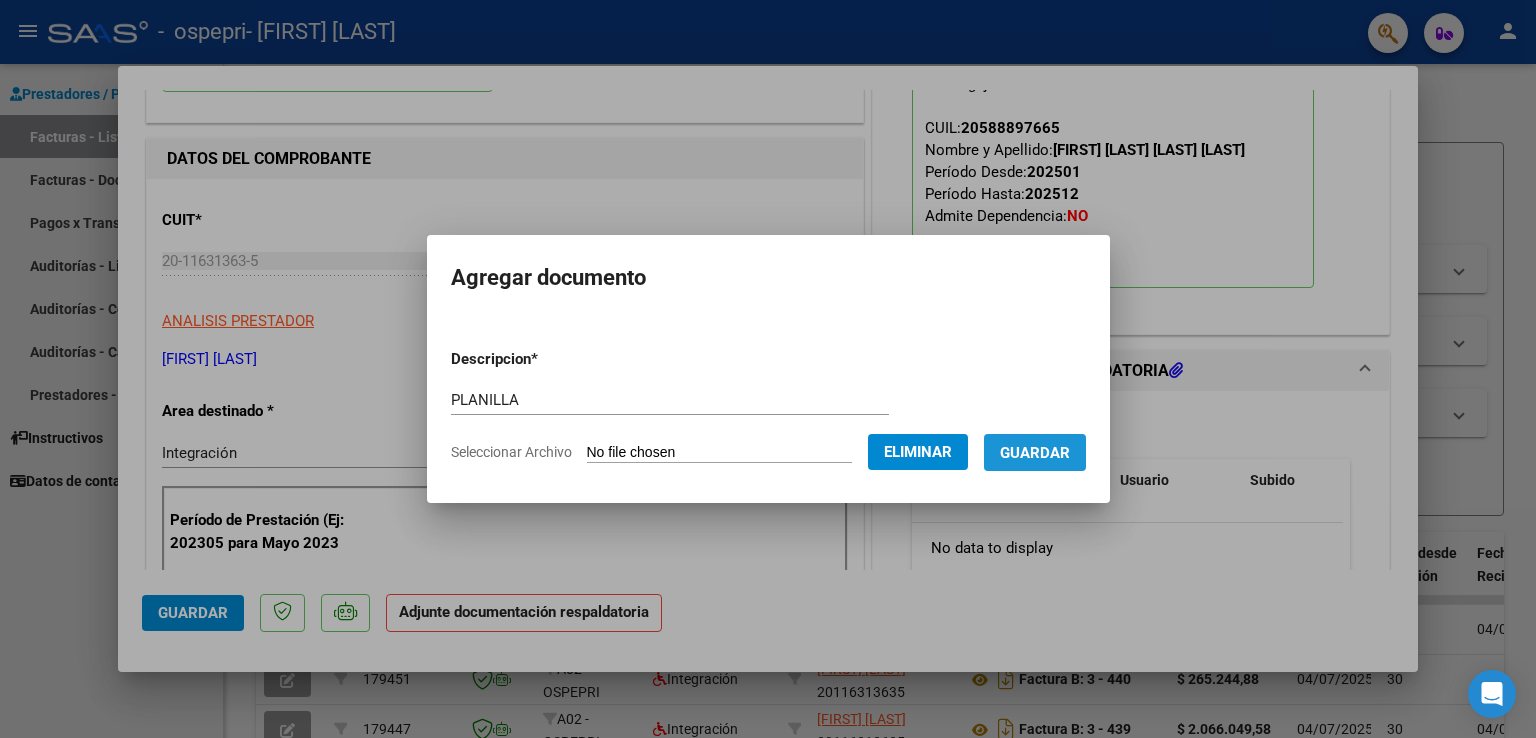 click on "Guardar" at bounding box center (1035, 453) 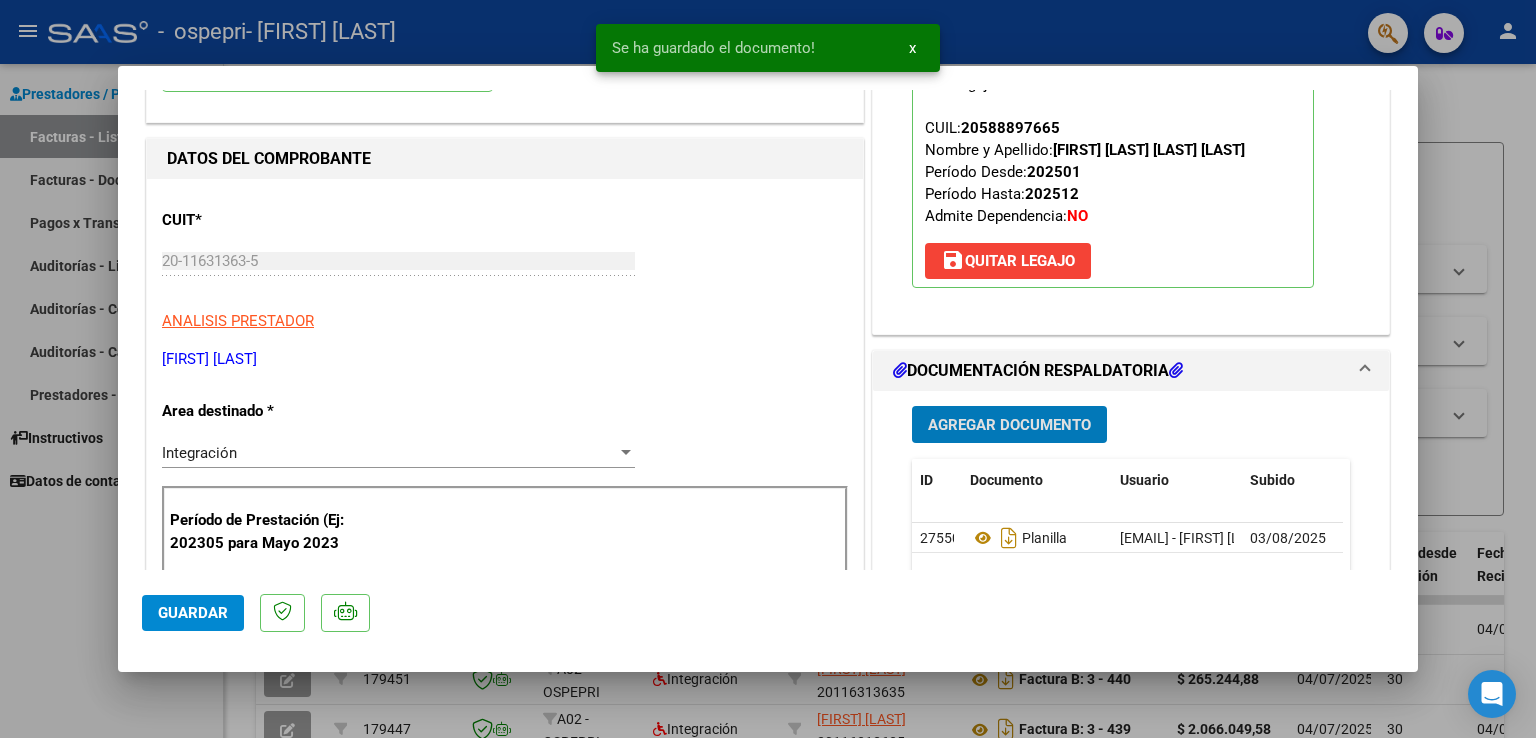 click on "Agregar Documento" at bounding box center [1009, 425] 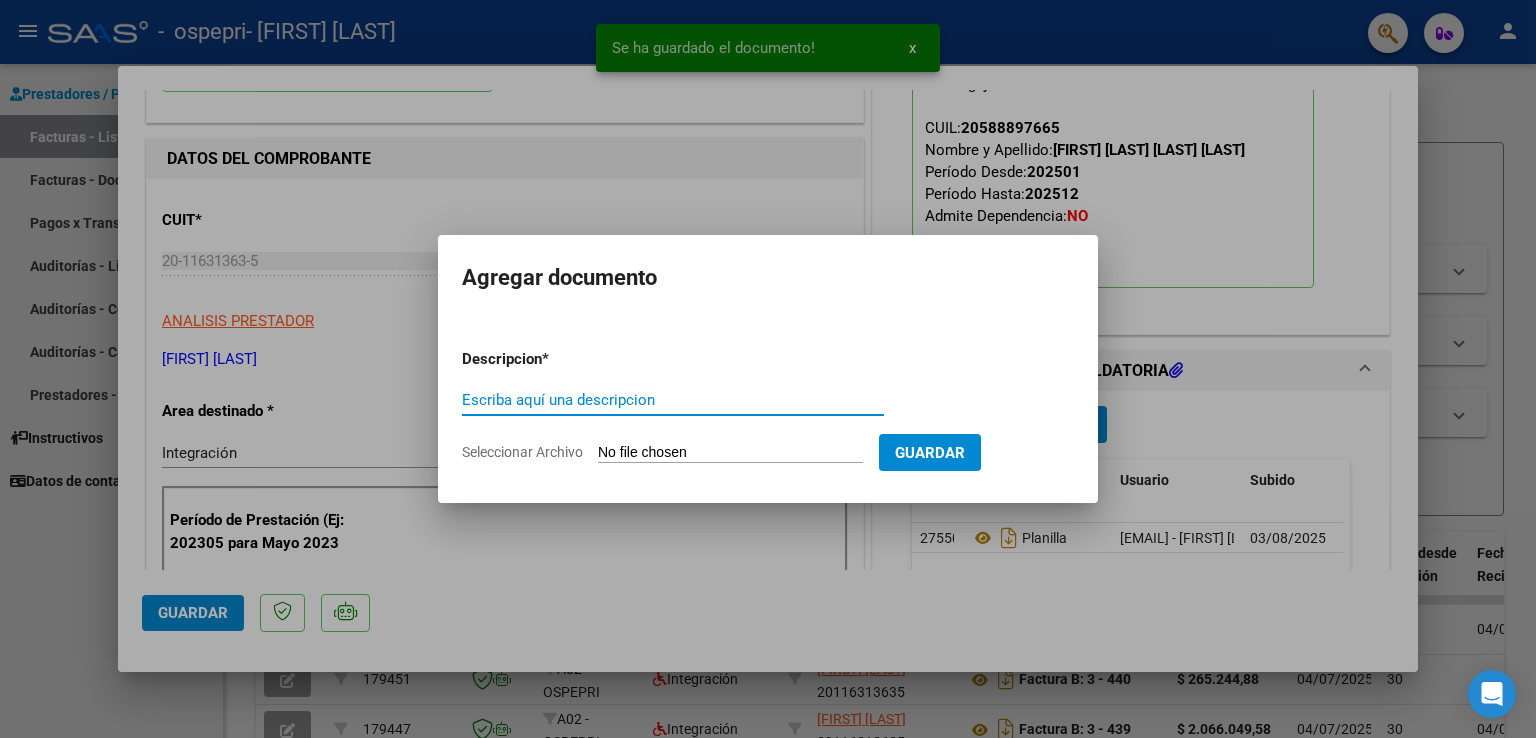 click on "Seleccionar Archivo" 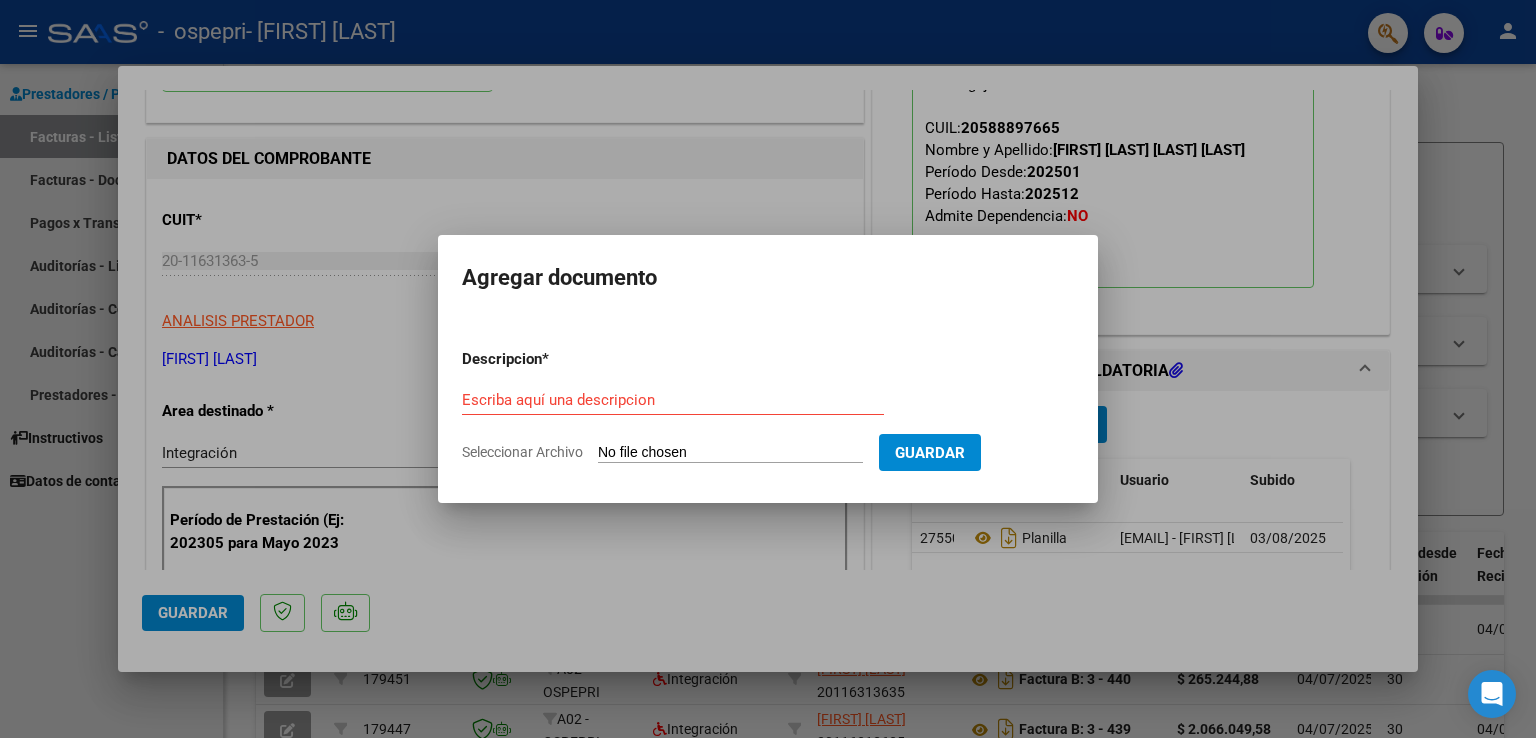 click on "Seleccionar Archivo" 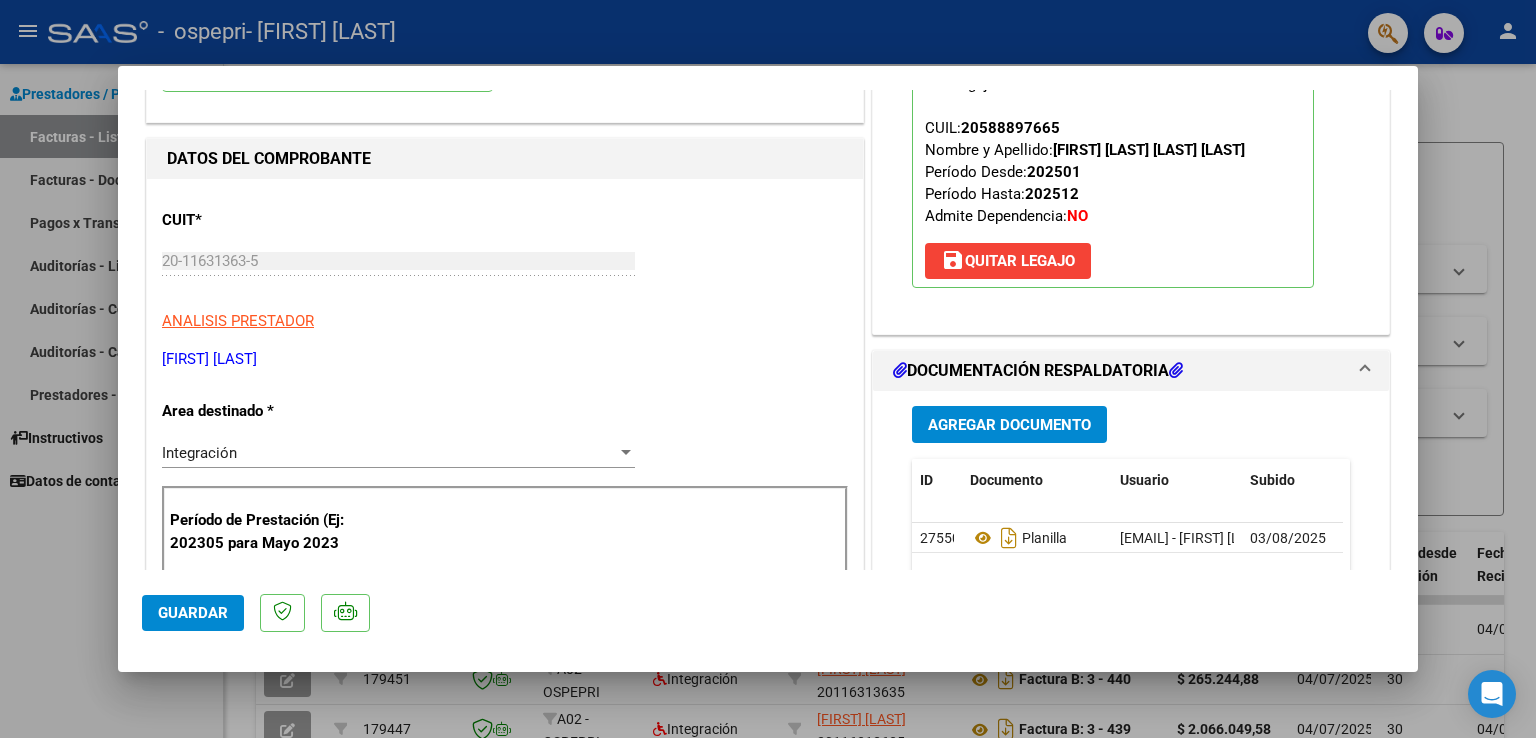 click at bounding box center [768, 369] 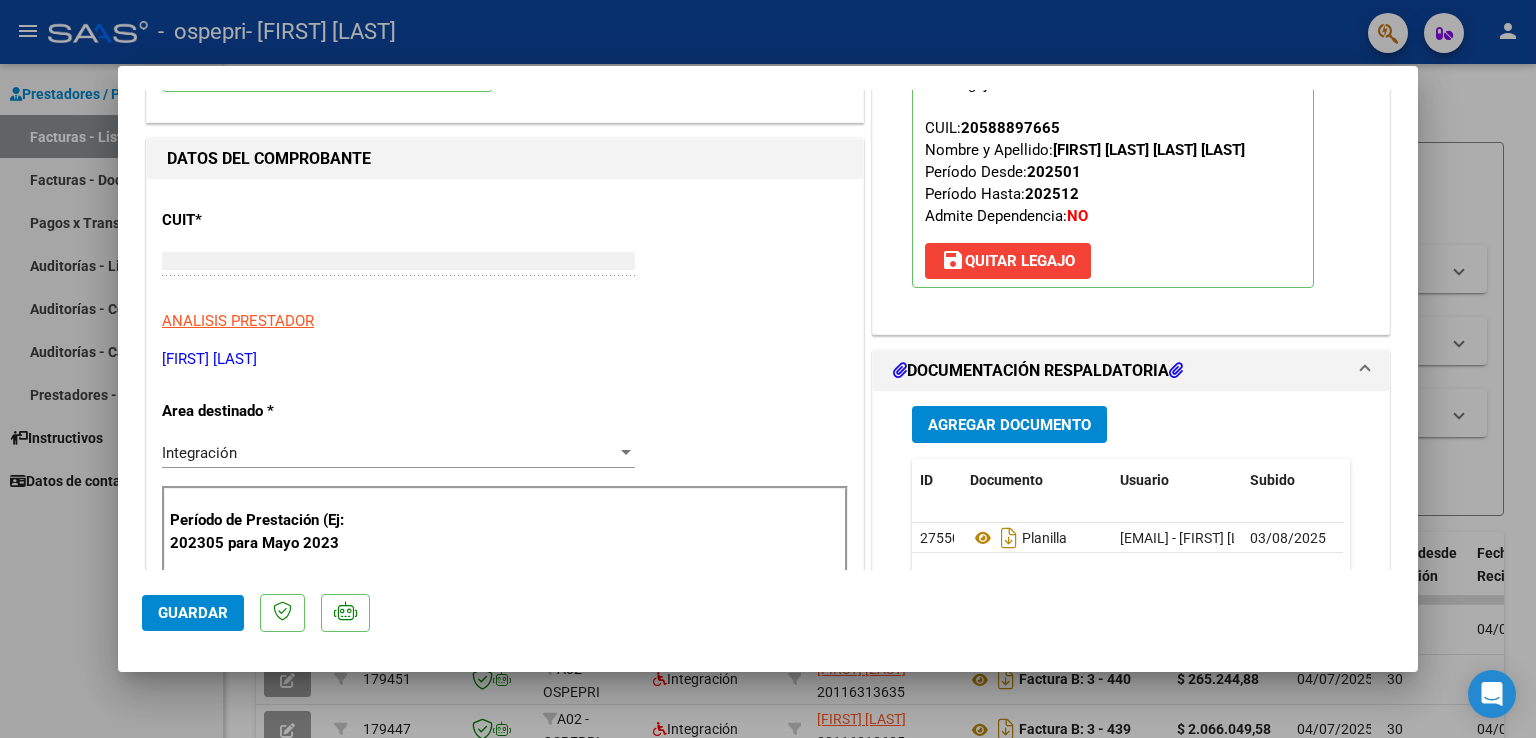 scroll, scrollTop: 0, scrollLeft: 0, axis: both 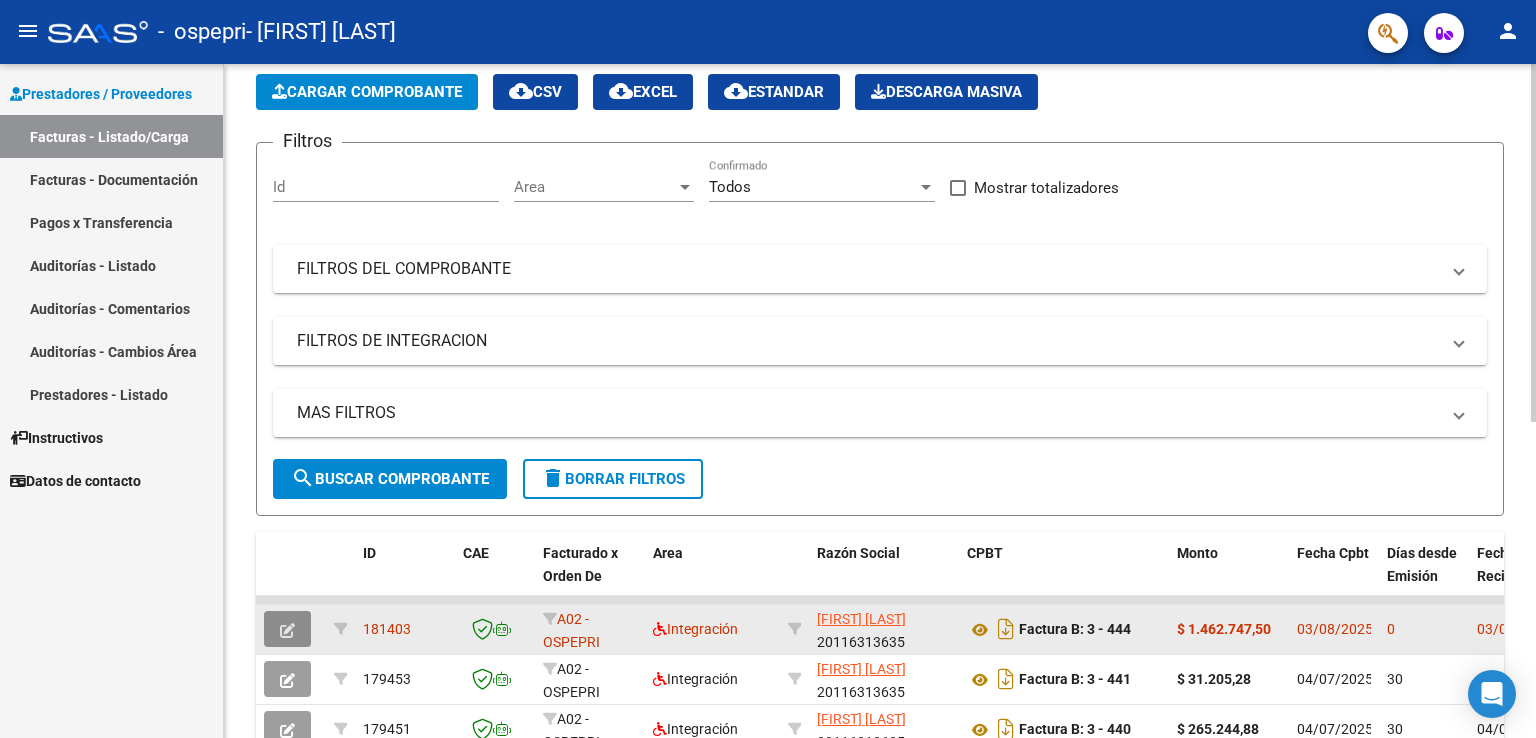 click 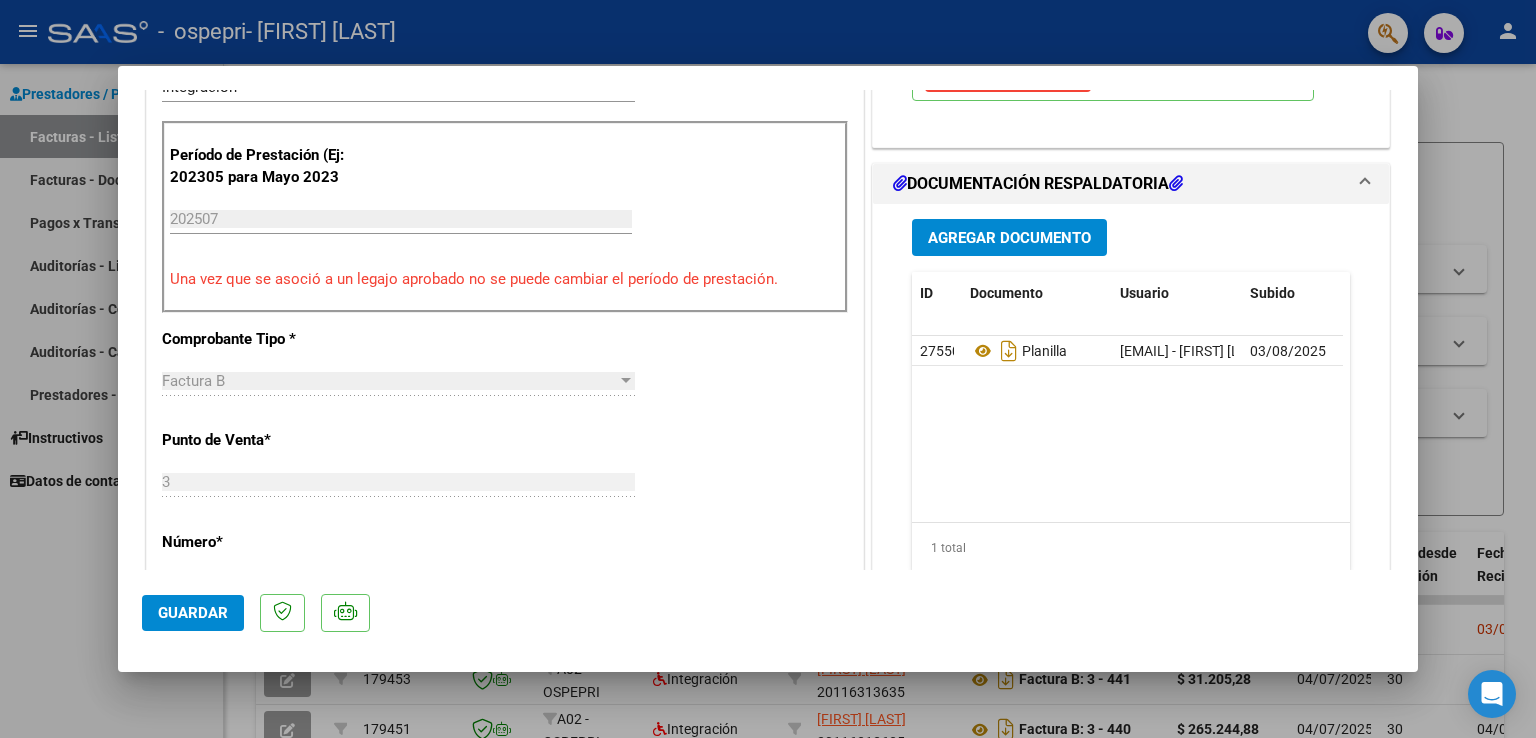 scroll, scrollTop: 500, scrollLeft: 0, axis: vertical 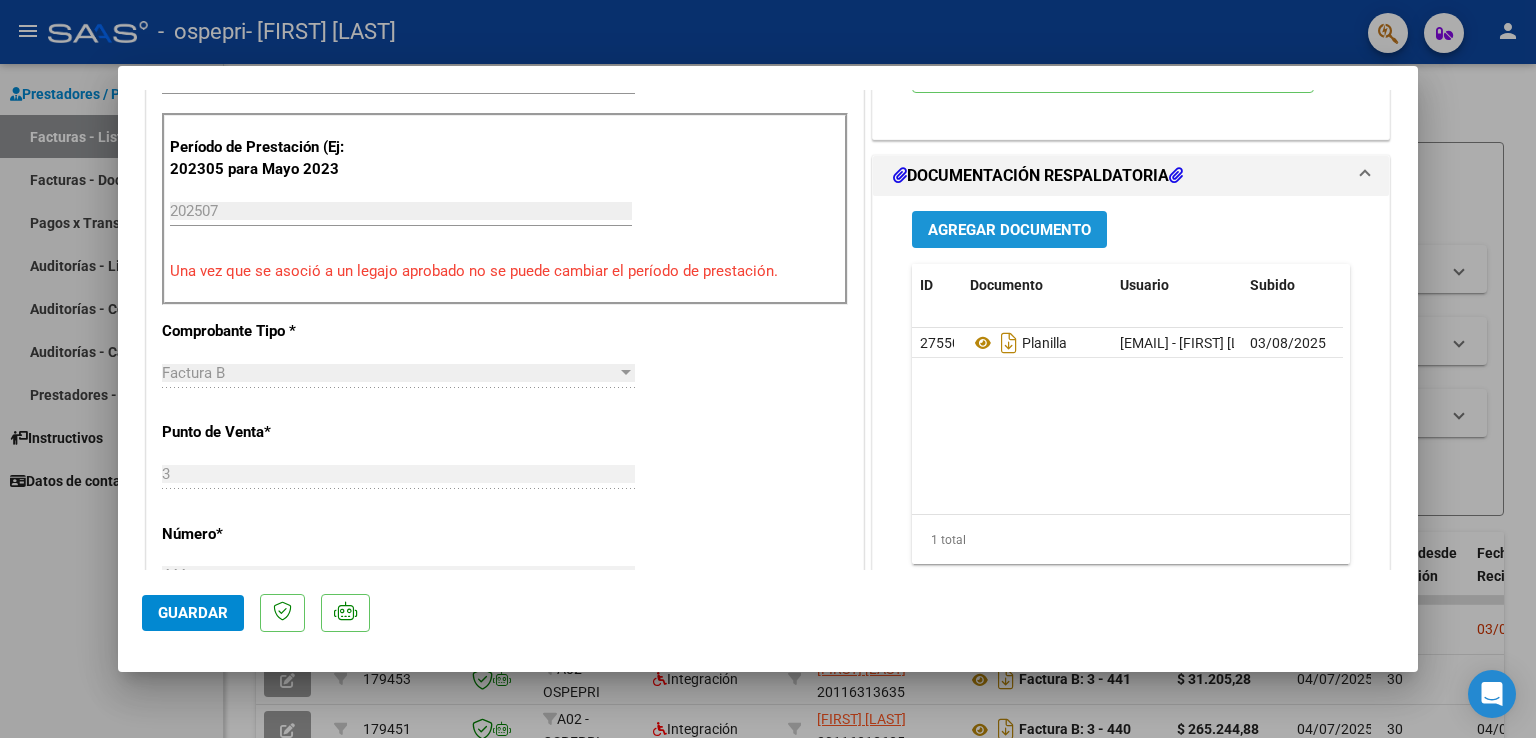 click on "Agregar Documento" at bounding box center [1009, 230] 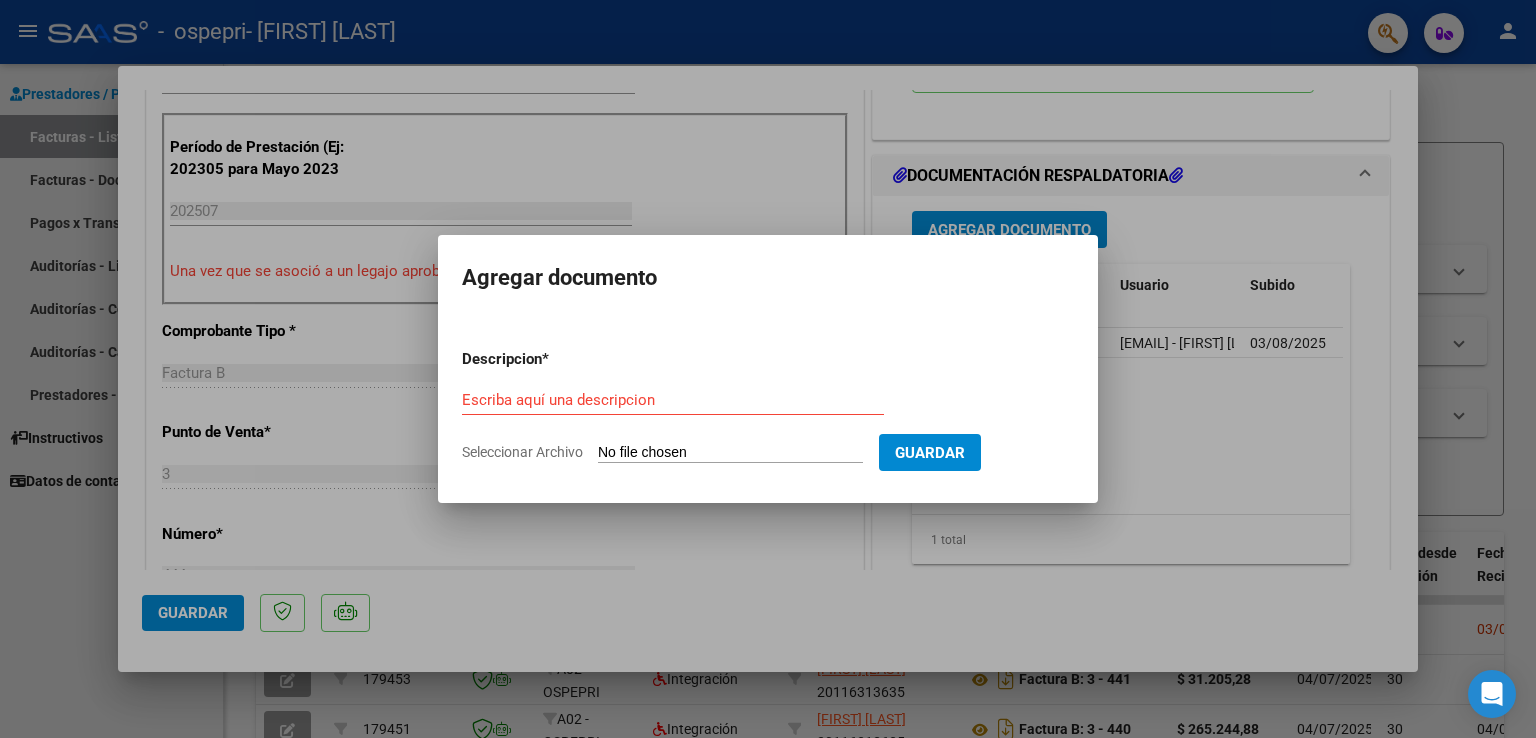 click on "Seleccionar Archivo" 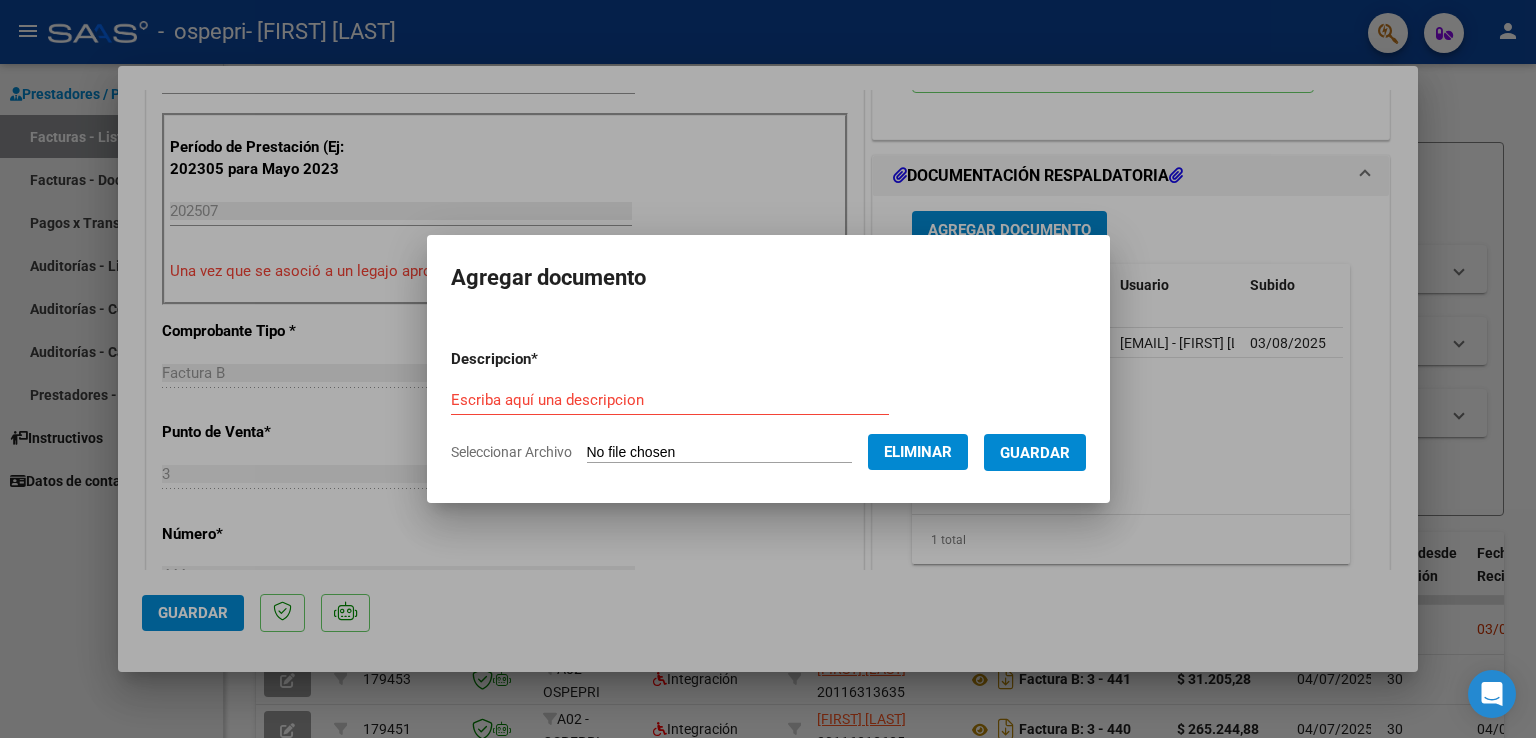 click on "Escriba aquí una descripcion" at bounding box center (670, 400) 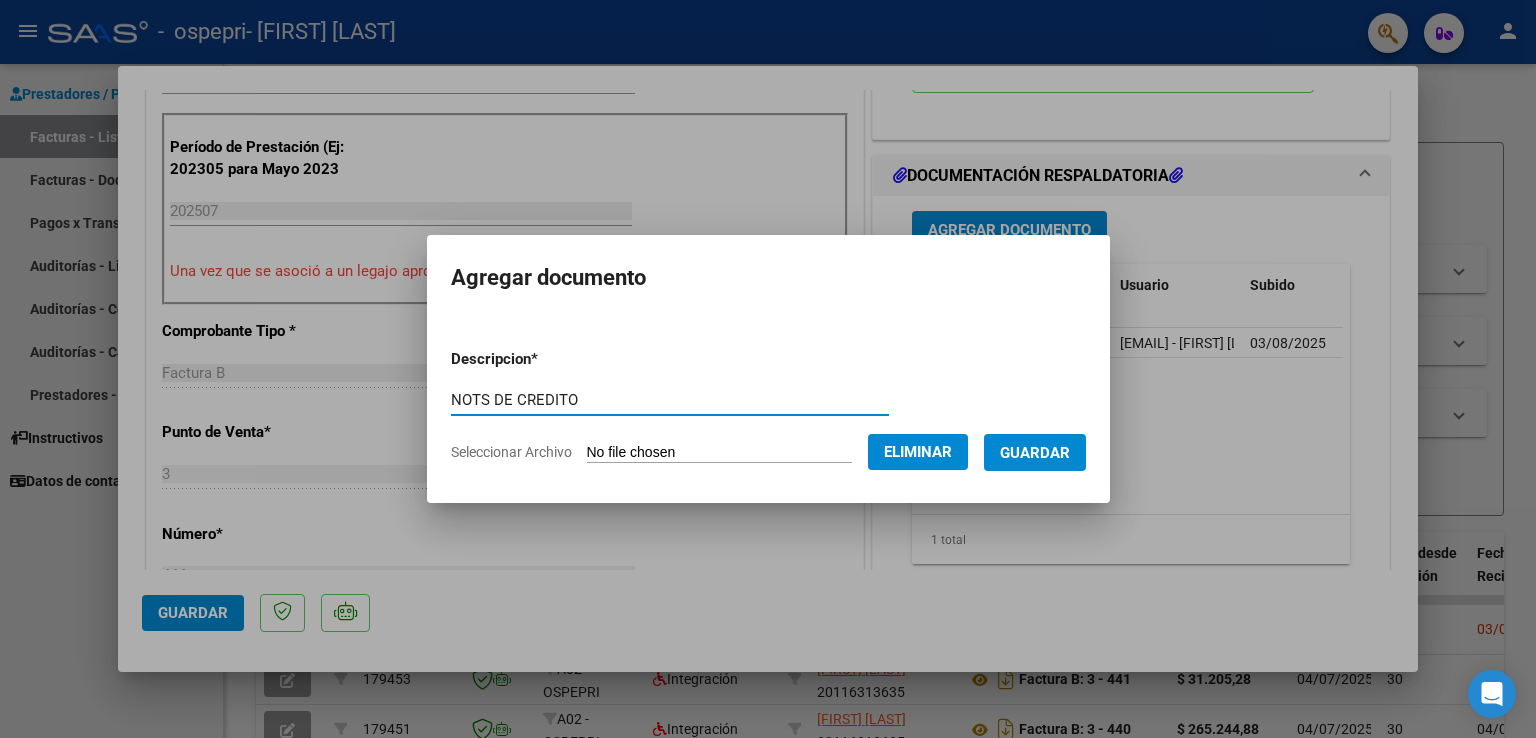 type on "NOTS DE CREDITO" 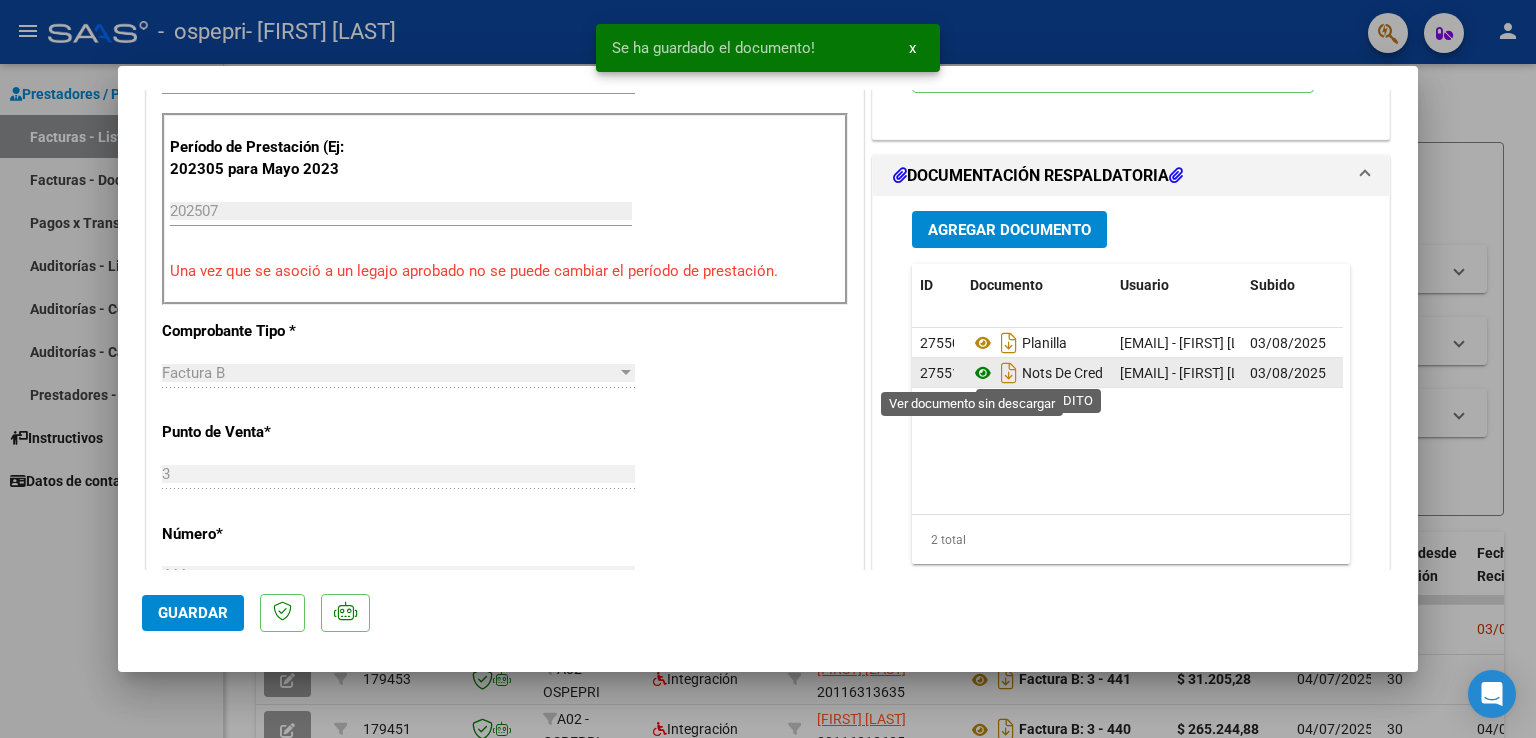 click 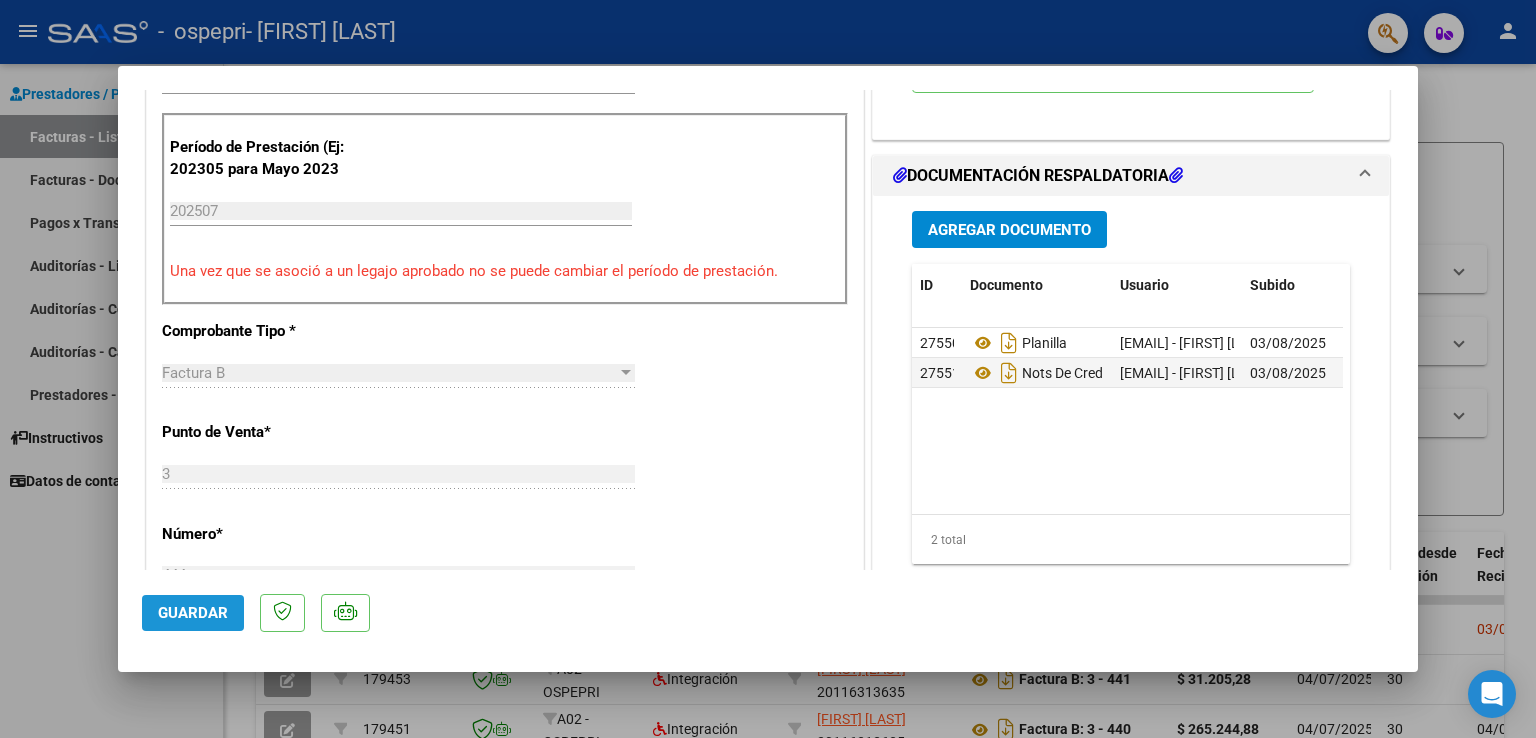 click on "Guardar" 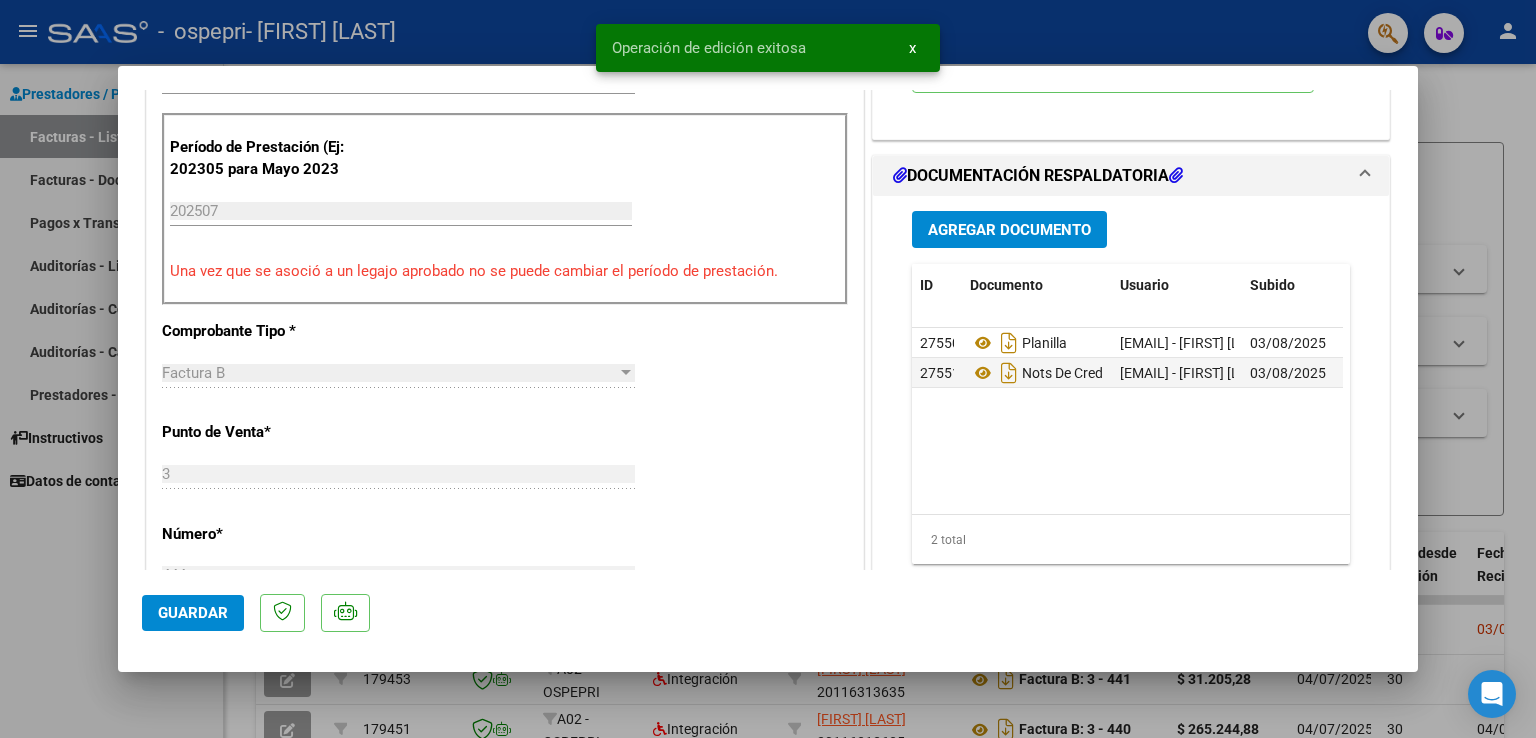 click at bounding box center [768, 369] 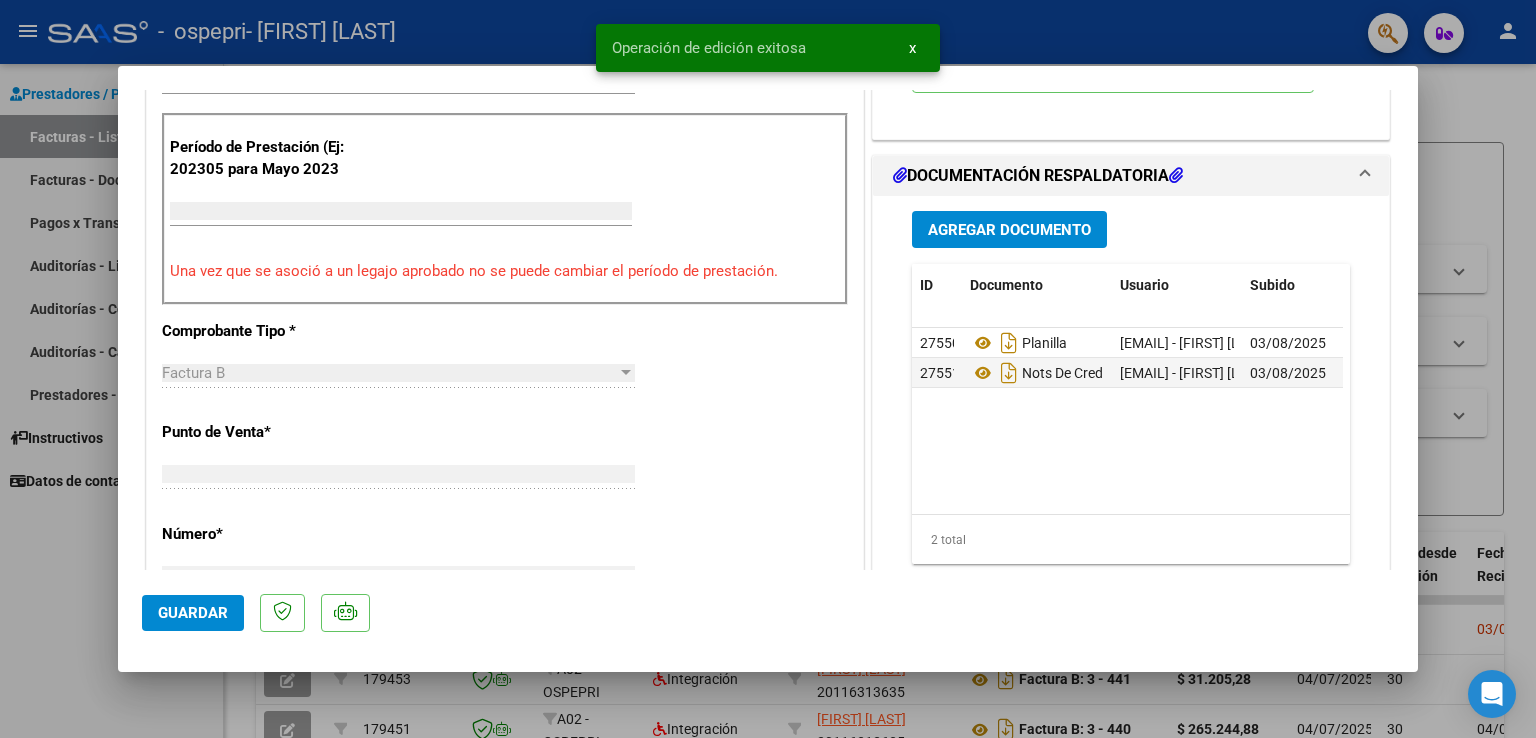 scroll, scrollTop: 0, scrollLeft: 0, axis: both 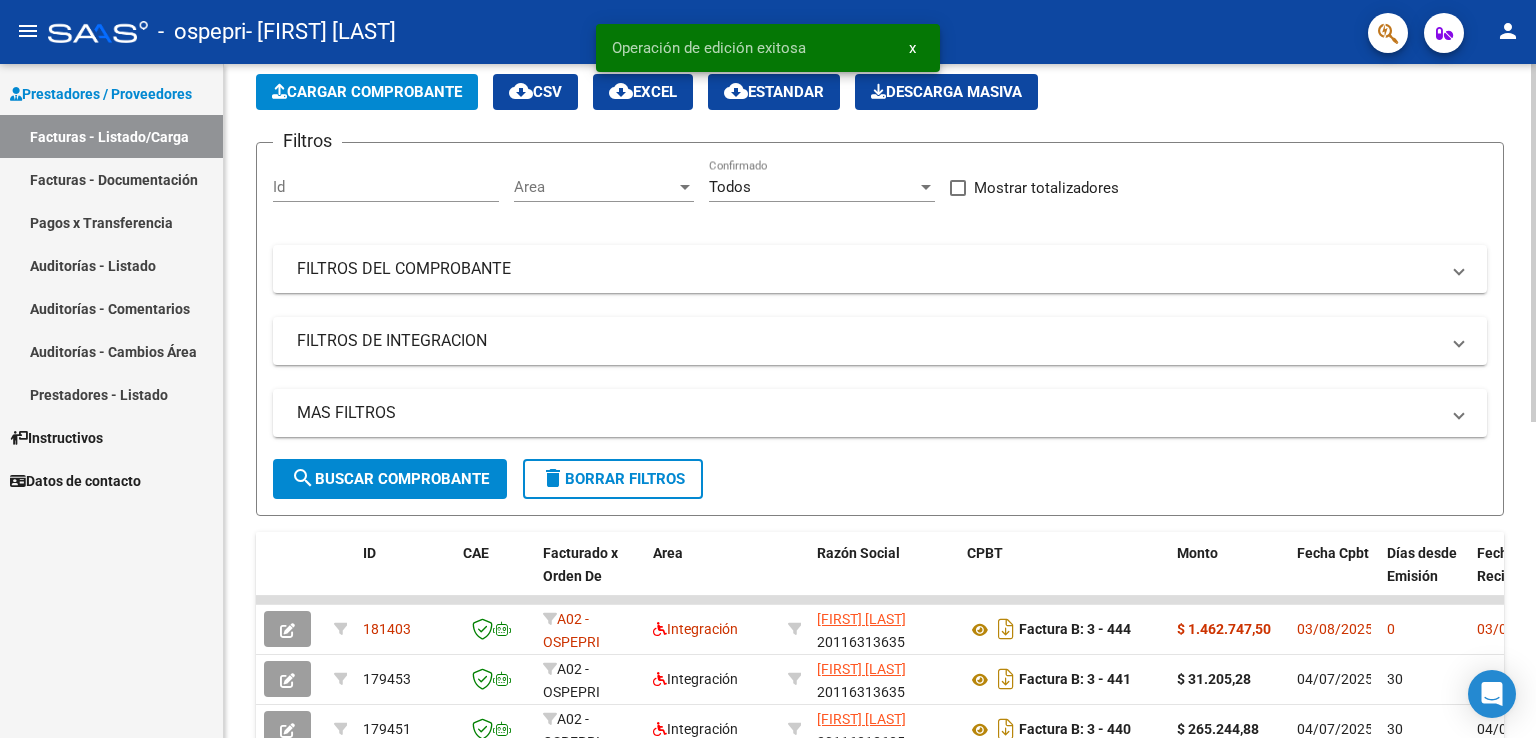 click on "Cargar Comprobante" 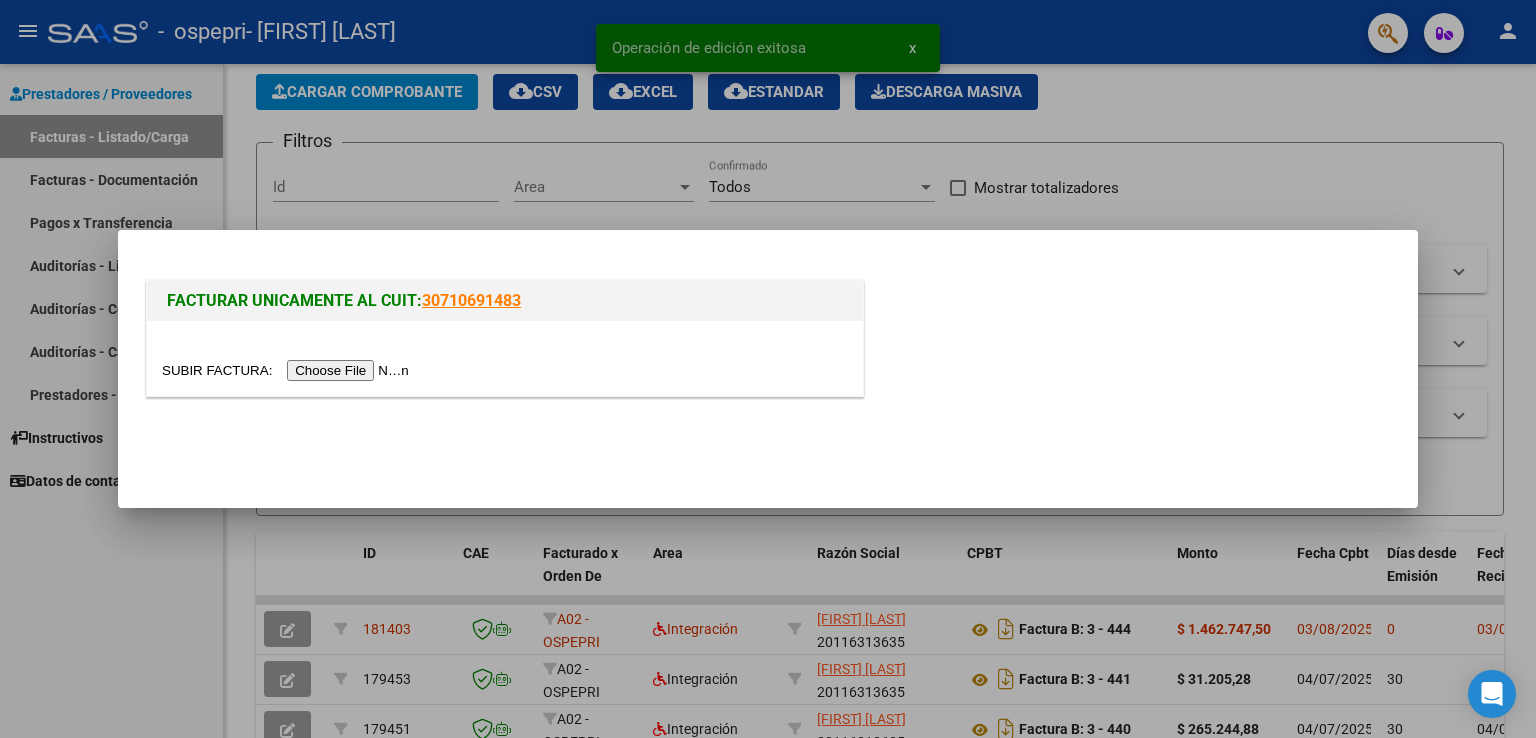 click at bounding box center (288, 370) 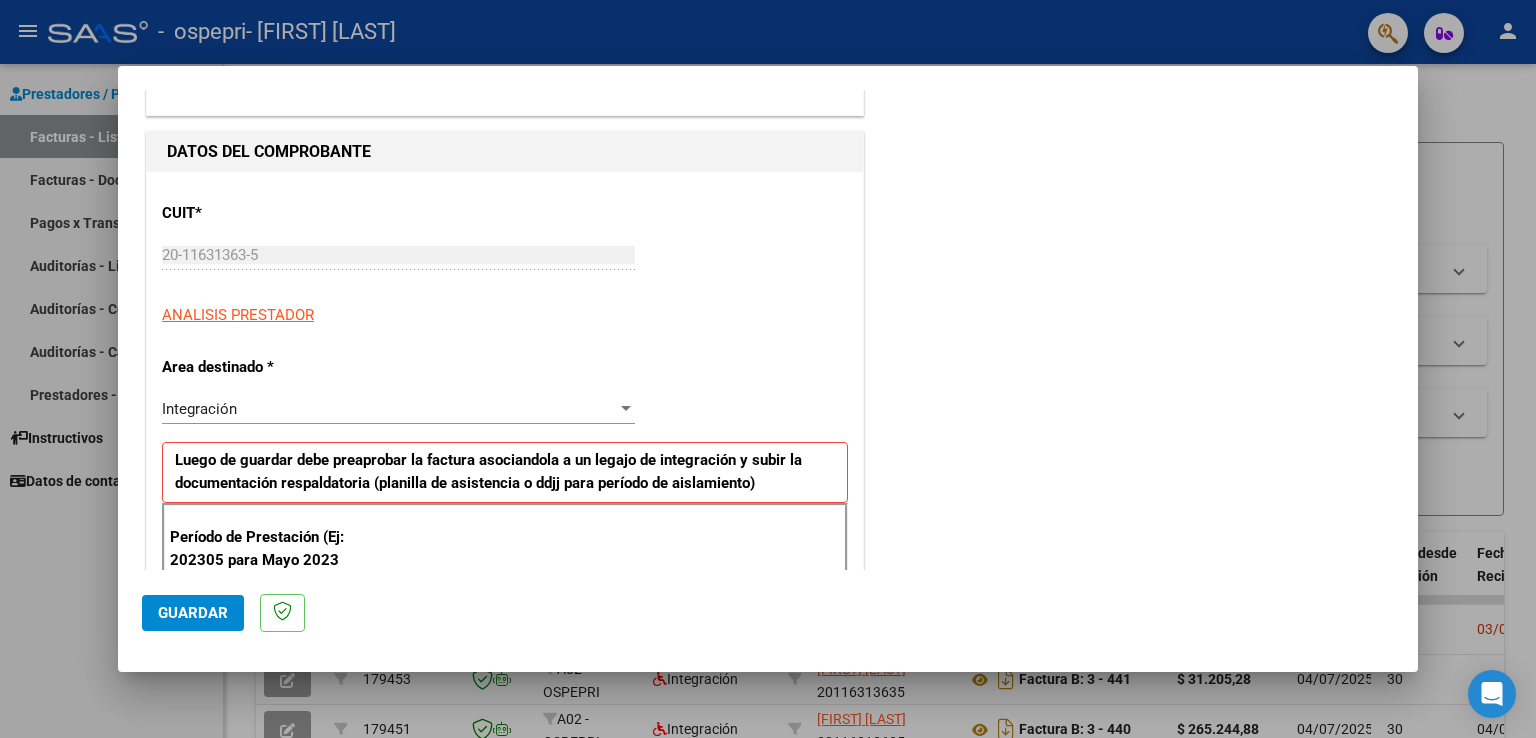 scroll, scrollTop: 300, scrollLeft: 0, axis: vertical 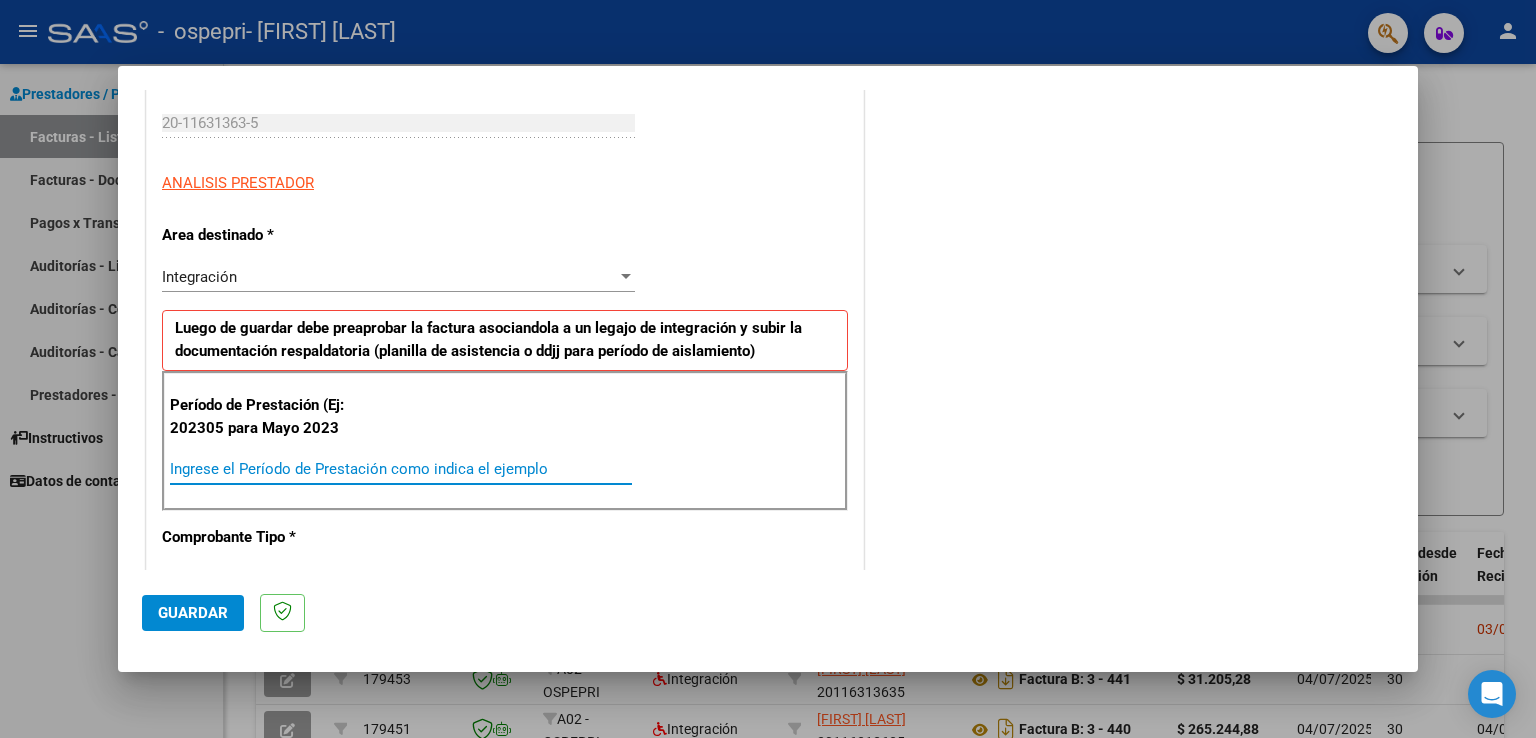 click on "Ingrese el Período de Prestación como indica el ejemplo" at bounding box center (401, 469) 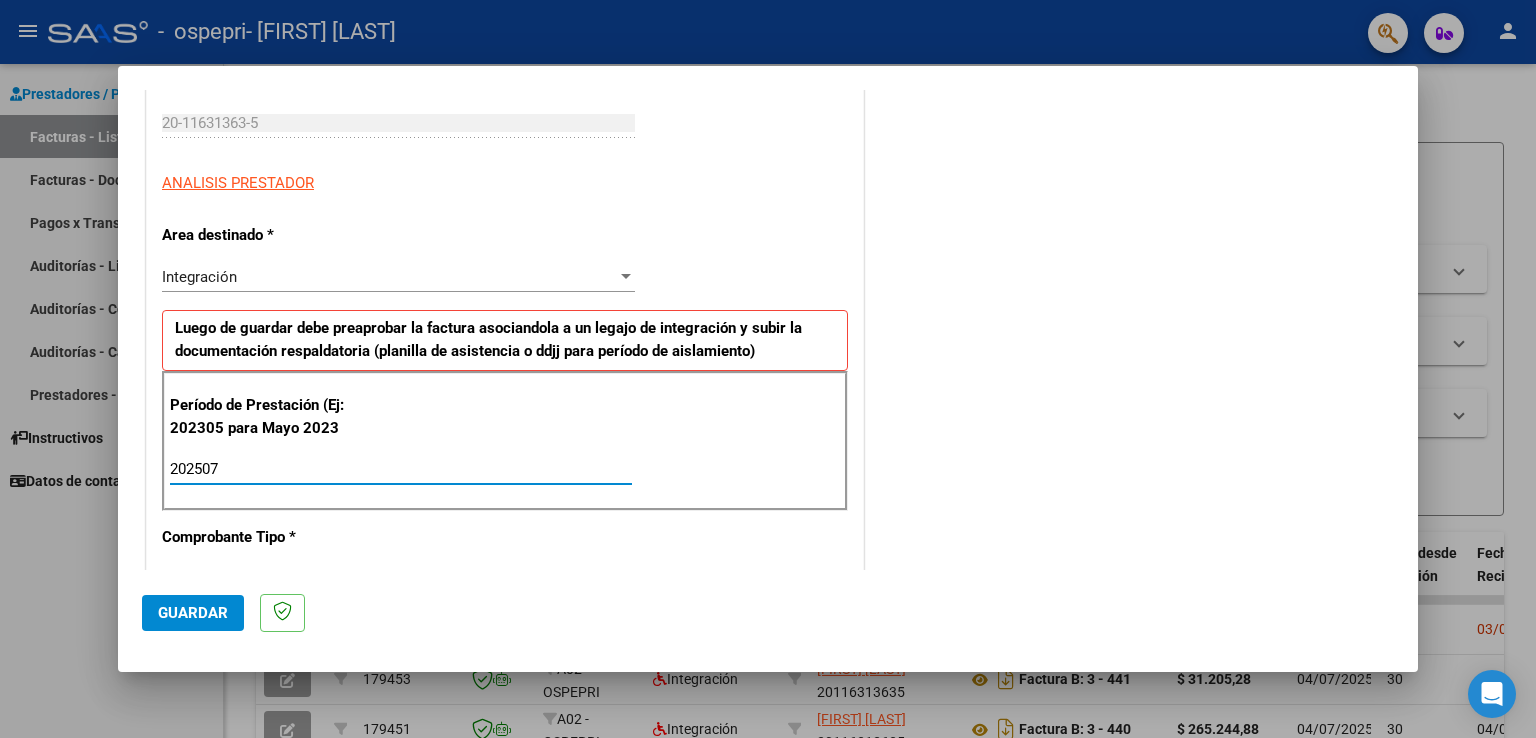 type on "202507" 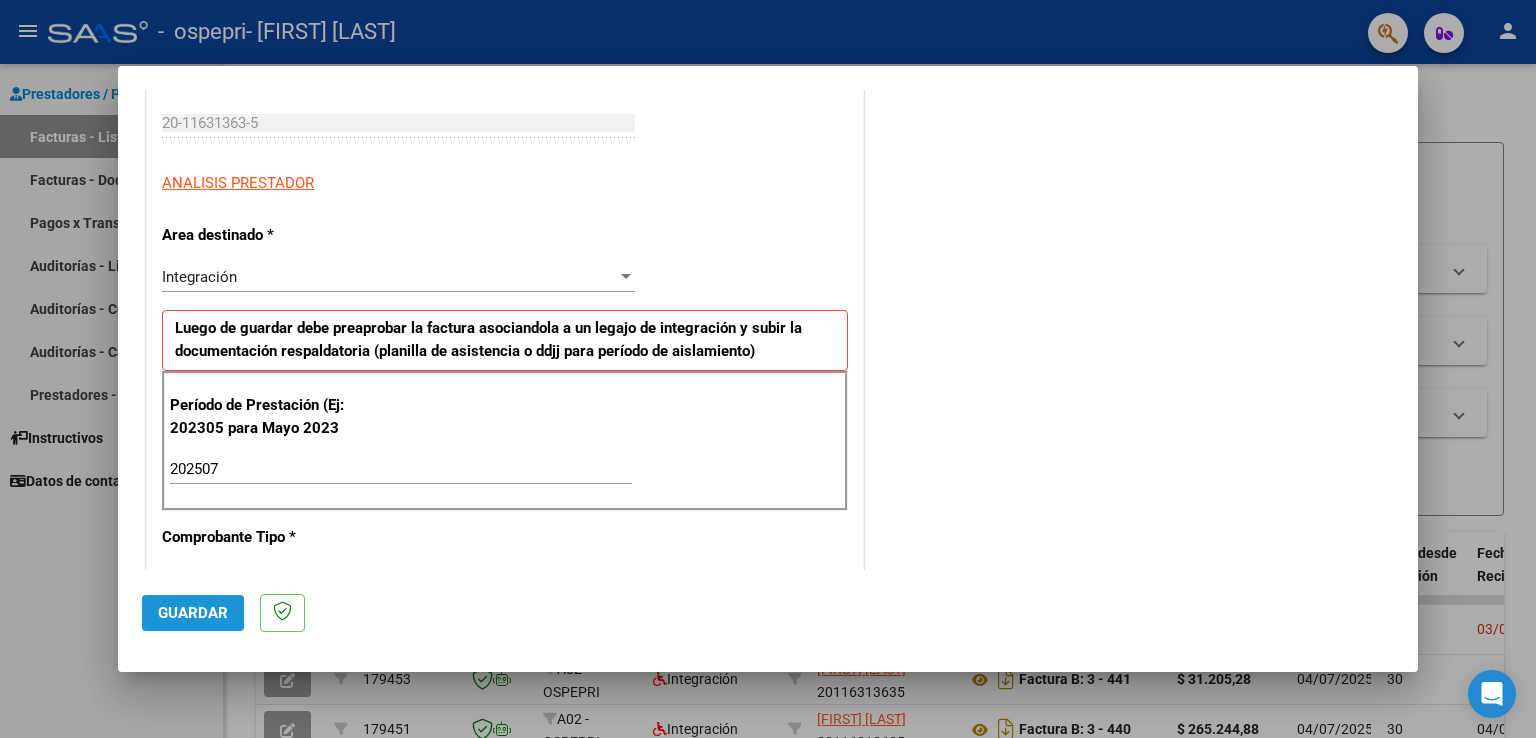 click on "Guardar" 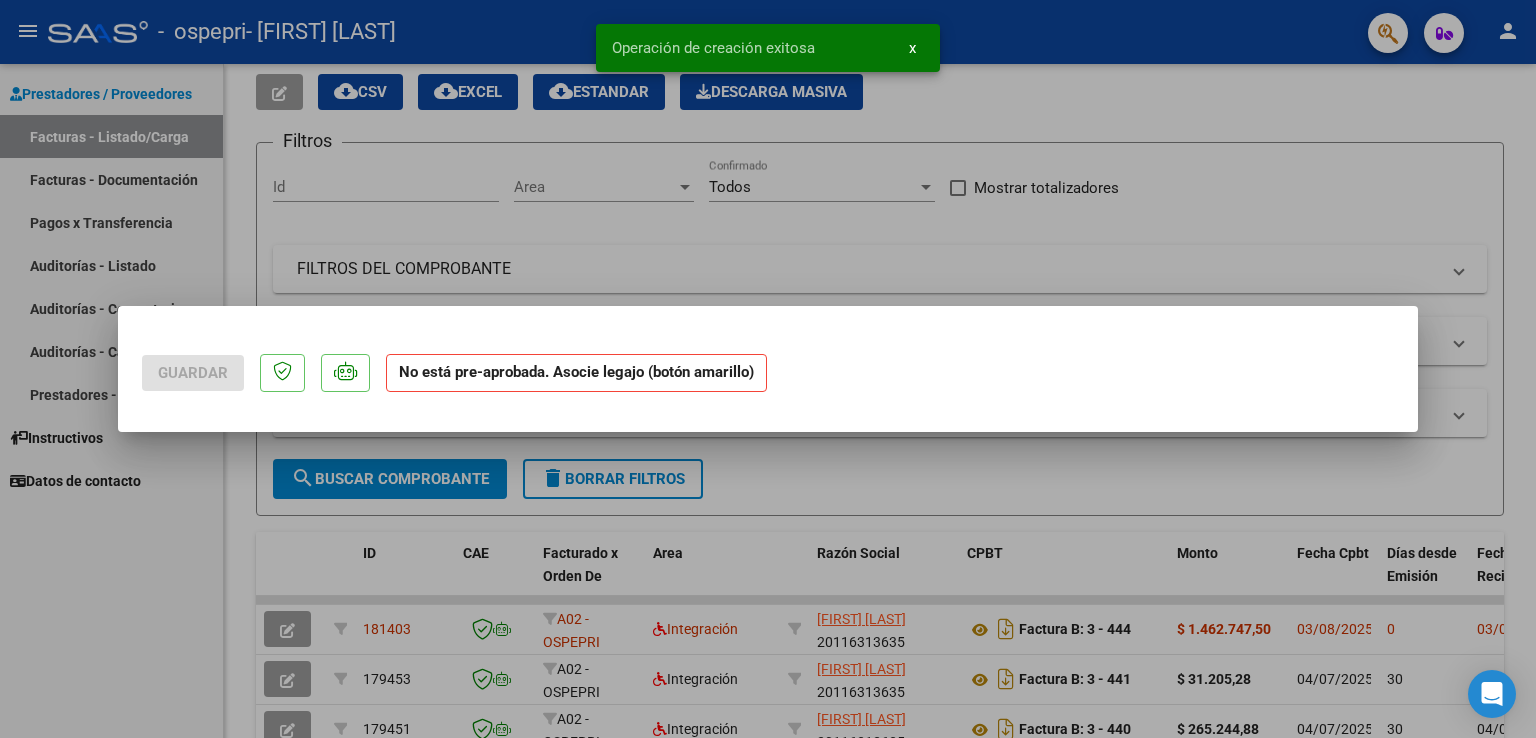 scroll, scrollTop: 0, scrollLeft: 0, axis: both 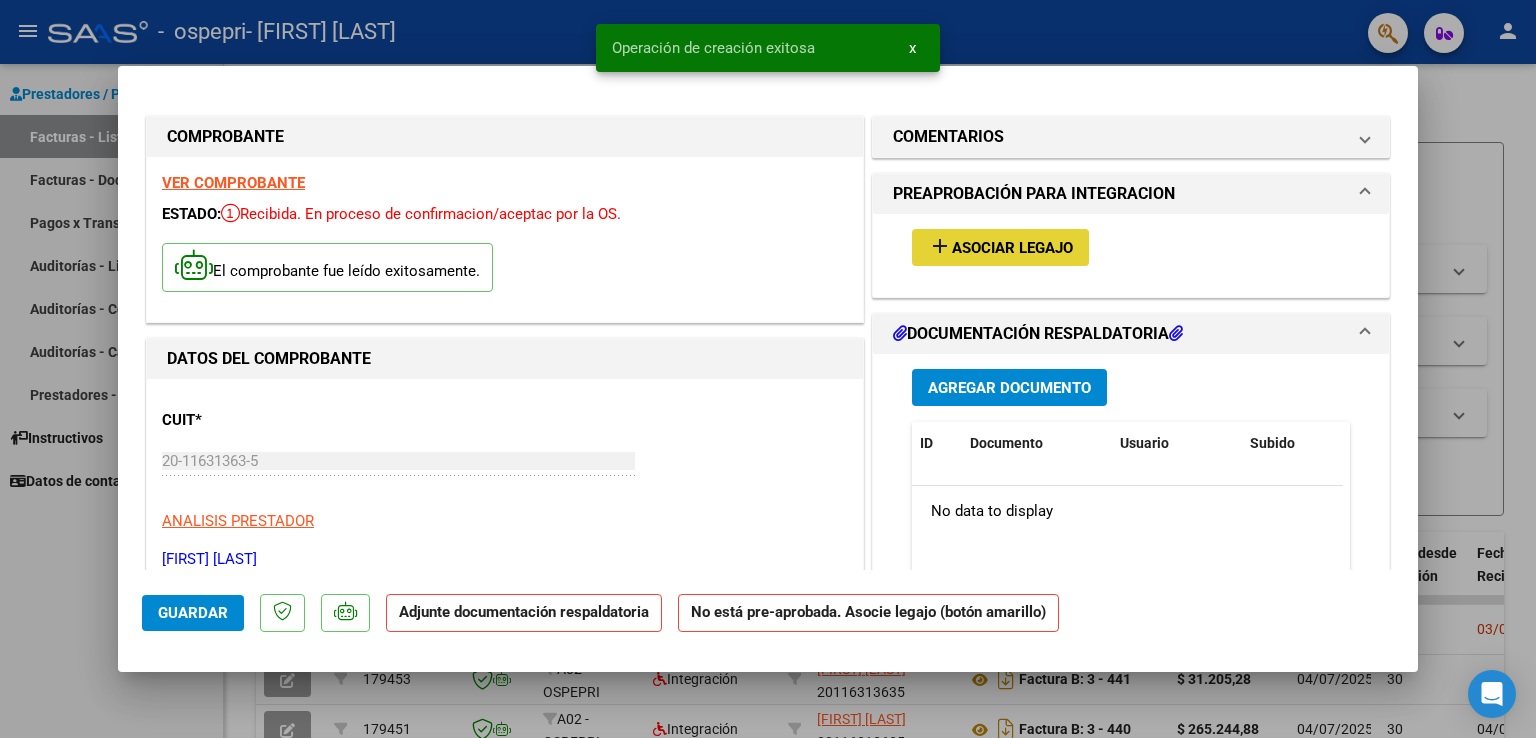 click on "Asociar Legajo" at bounding box center (1012, 248) 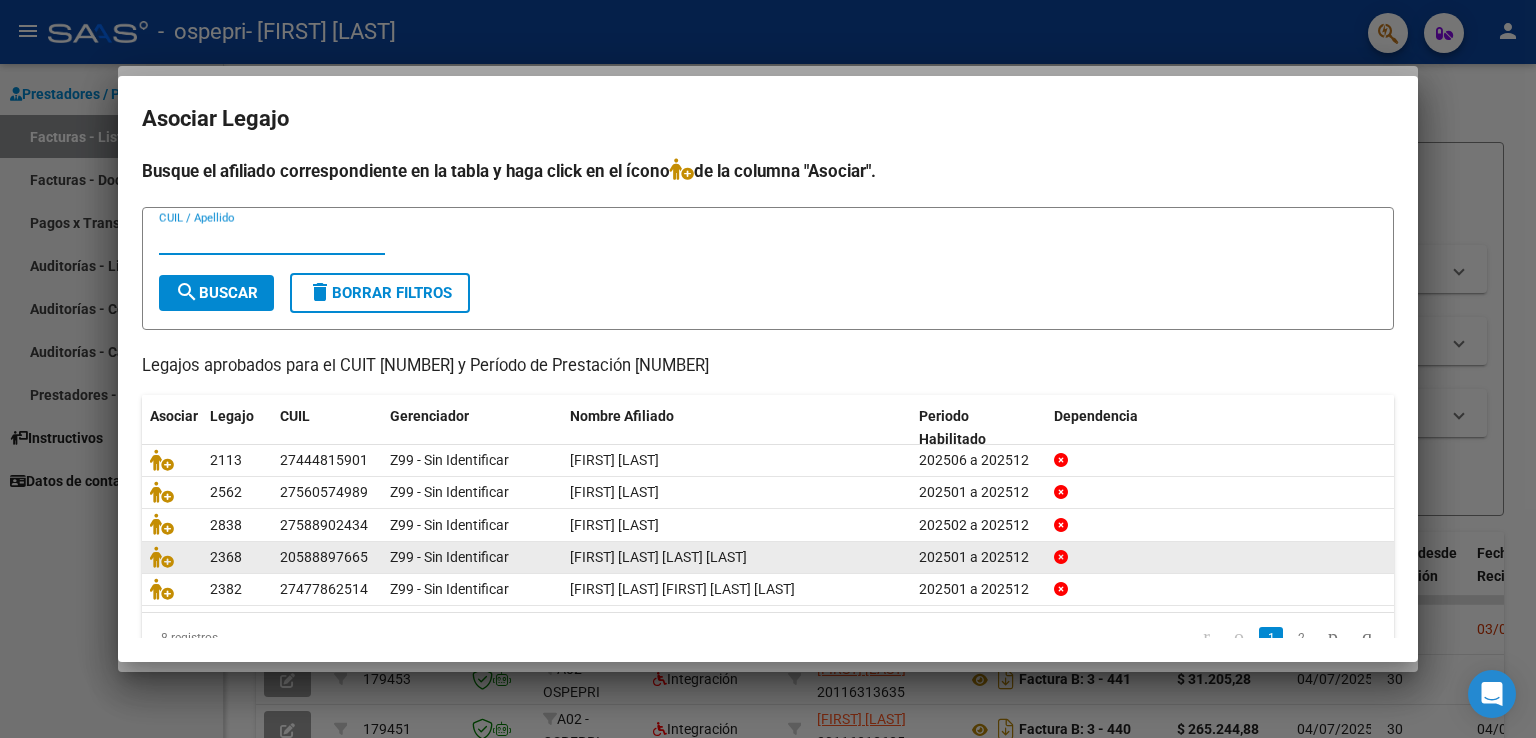 scroll, scrollTop: 39, scrollLeft: 0, axis: vertical 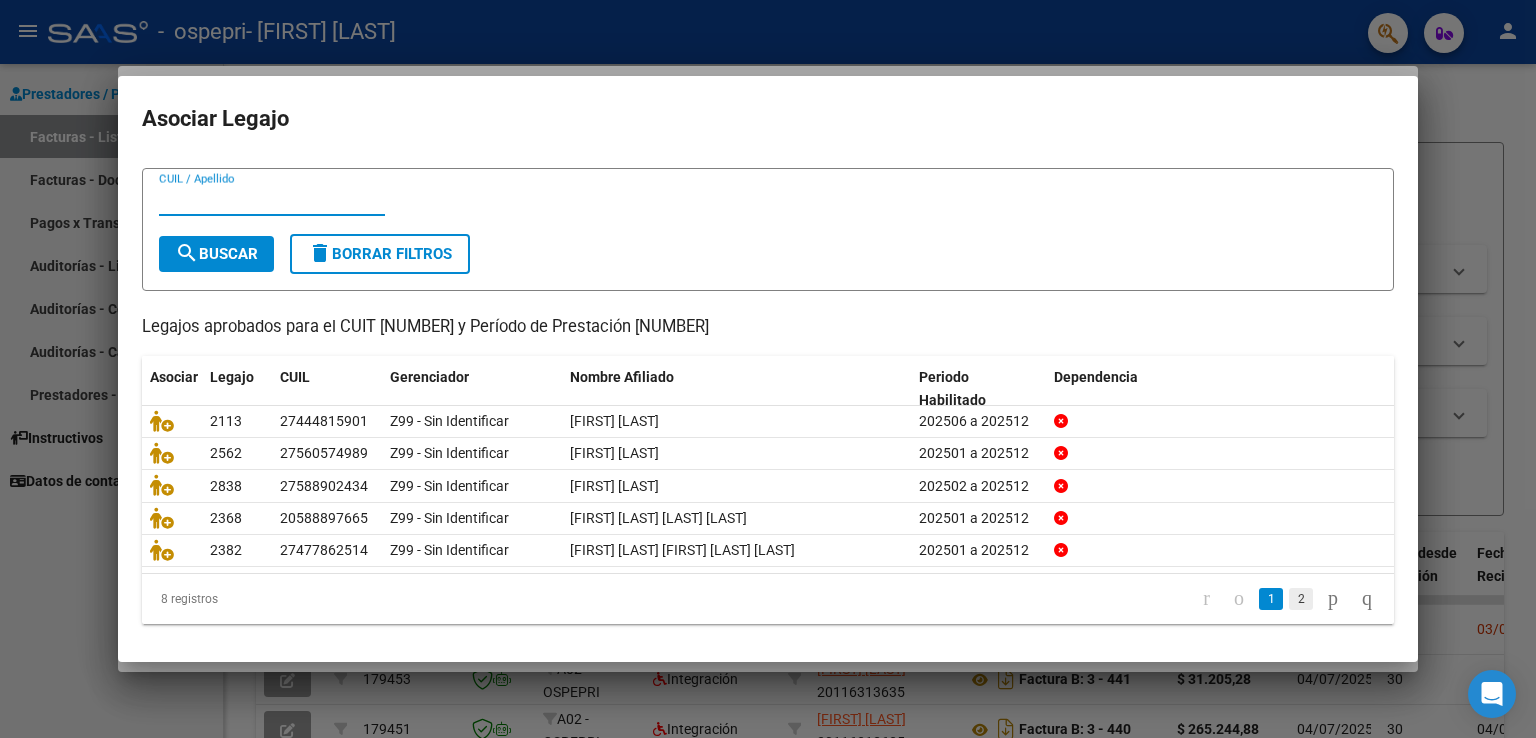 click on "2" 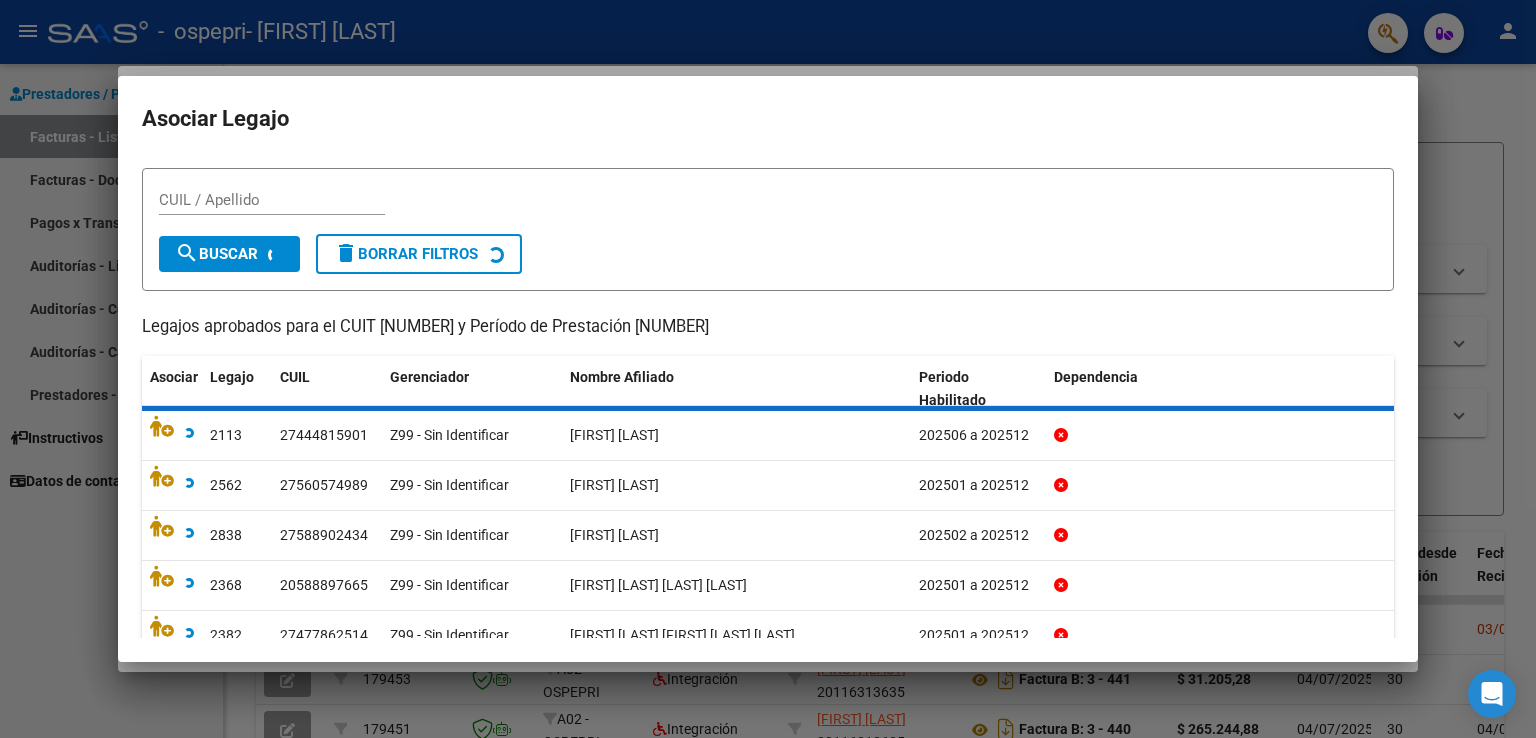 scroll, scrollTop: 0, scrollLeft: 0, axis: both 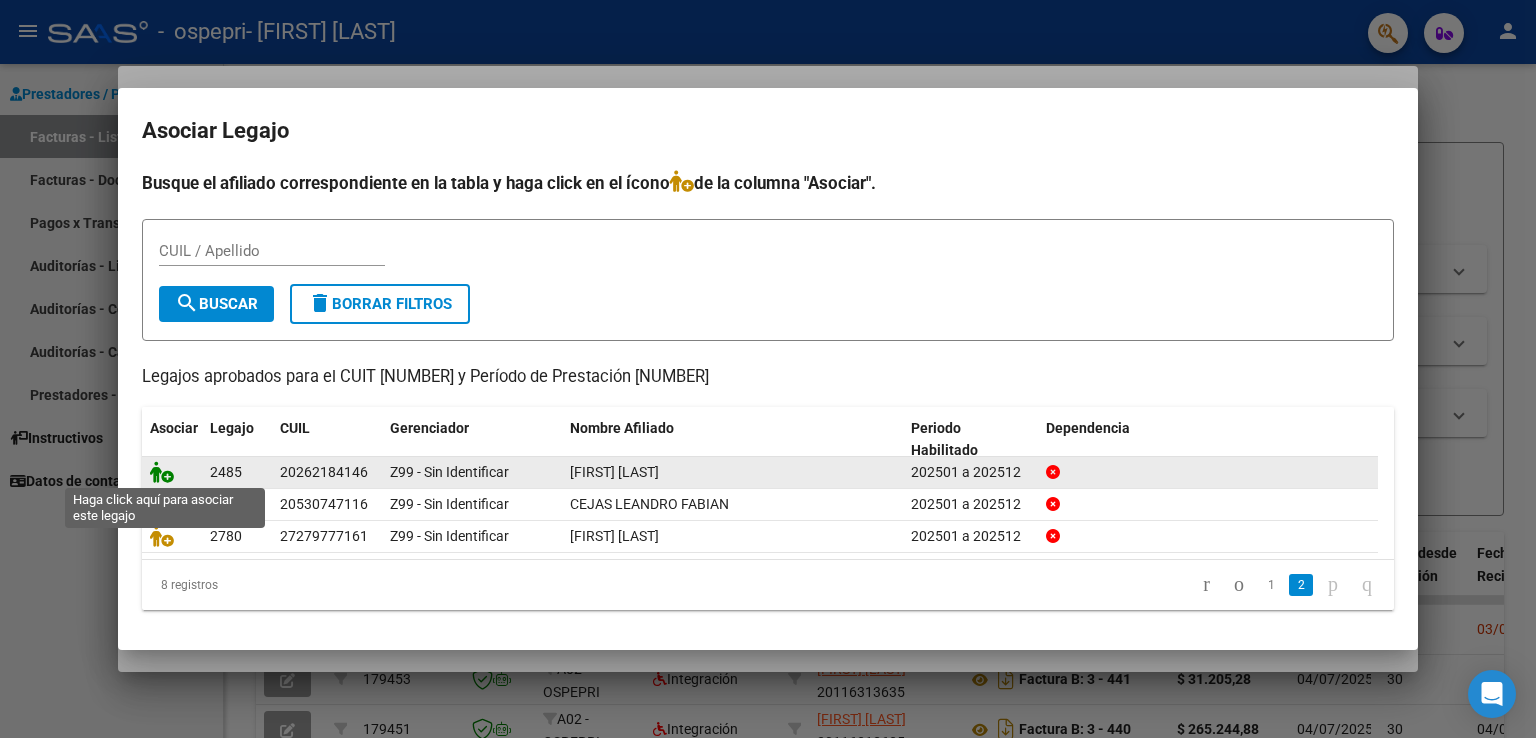 click 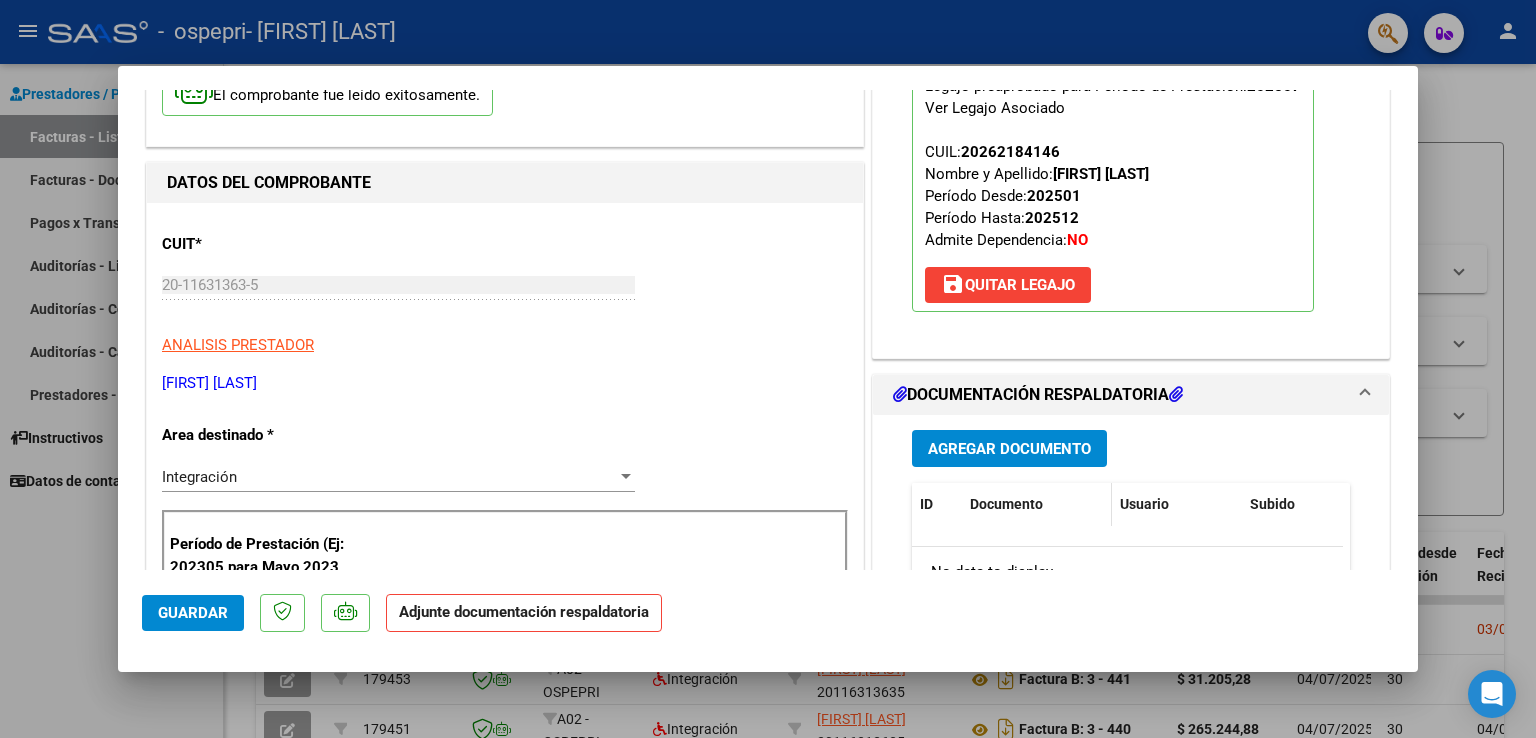 scroll, scrollTop: 200, scrollLeft: 0, axis: vertical 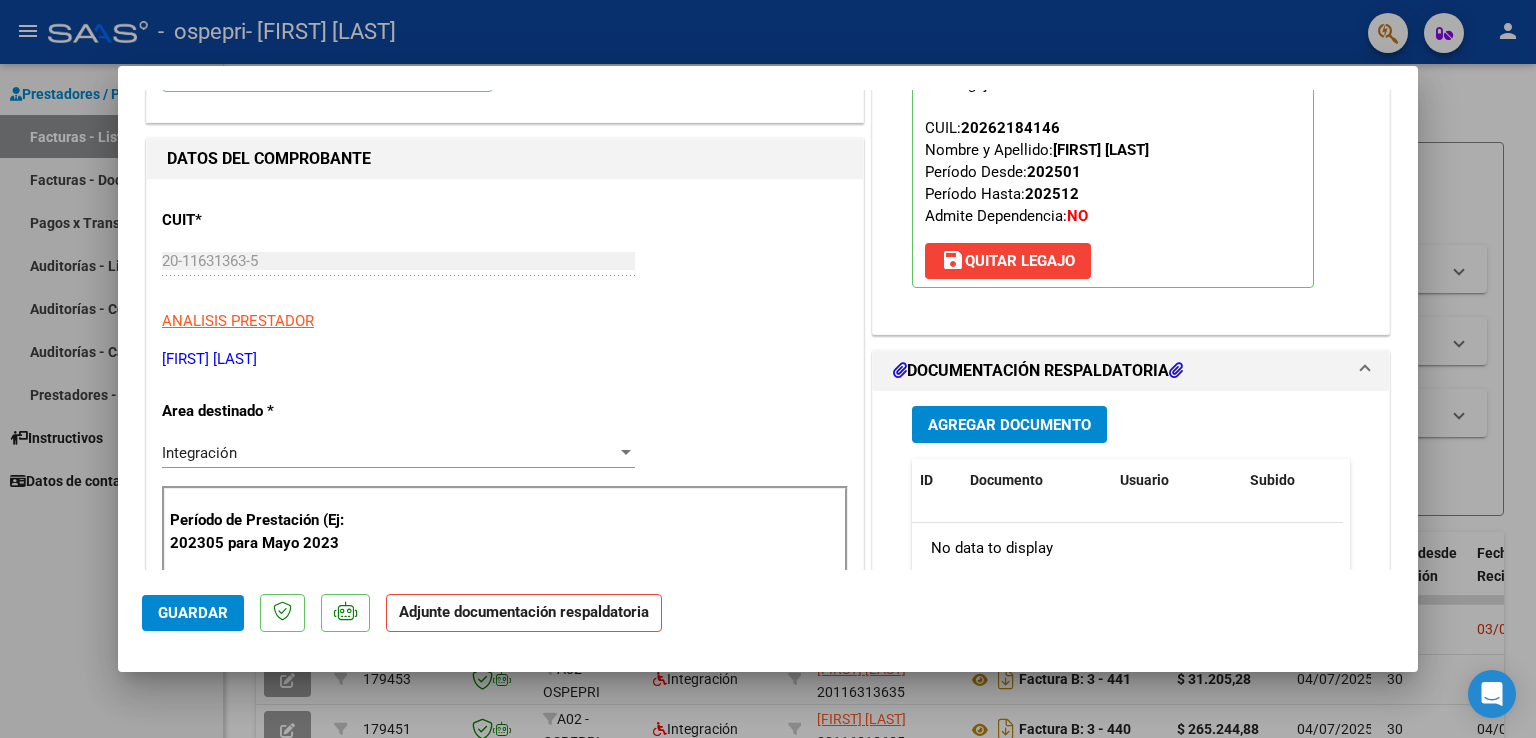 click on "Agregar Documento" at bounding box center [1009, 425] 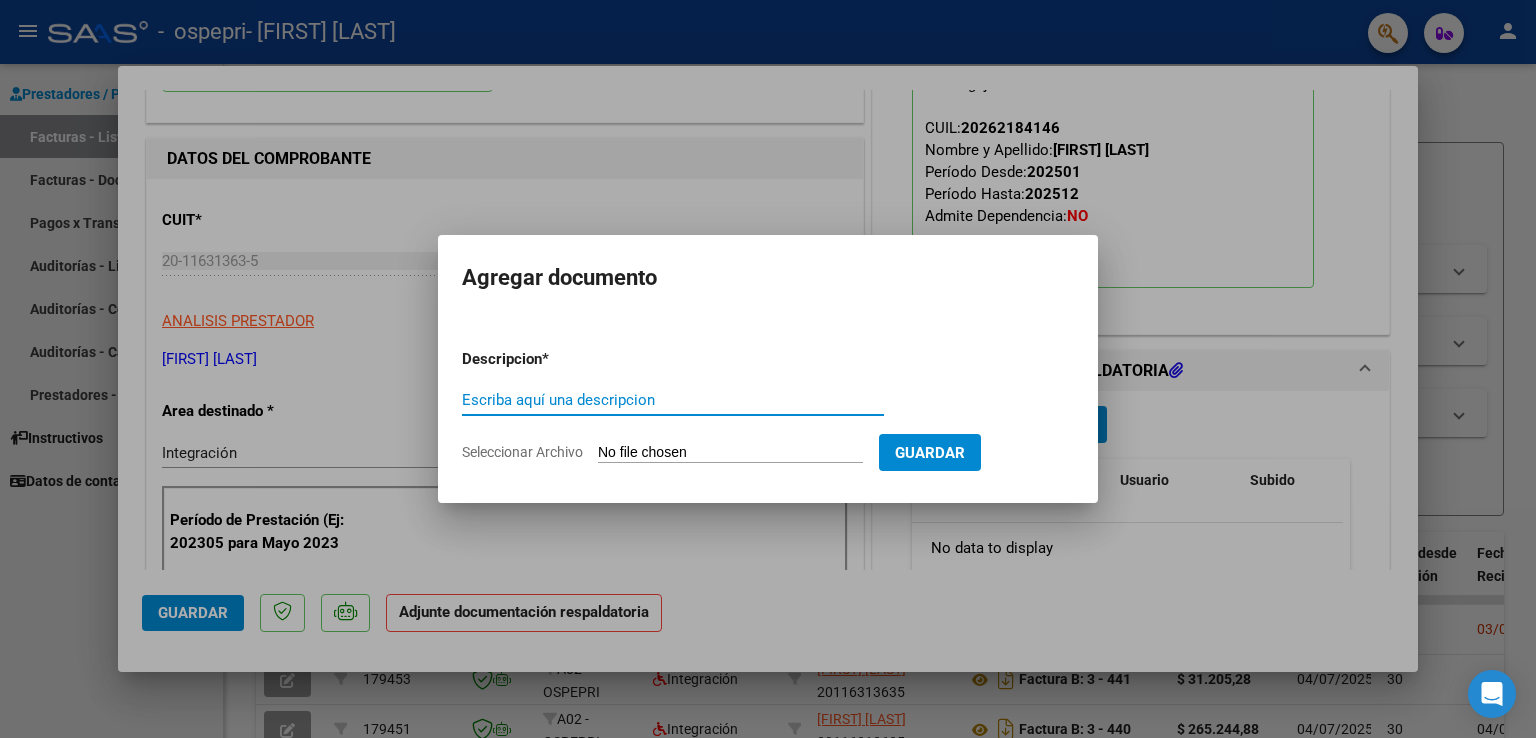 click on "Seleccionar Archivo" 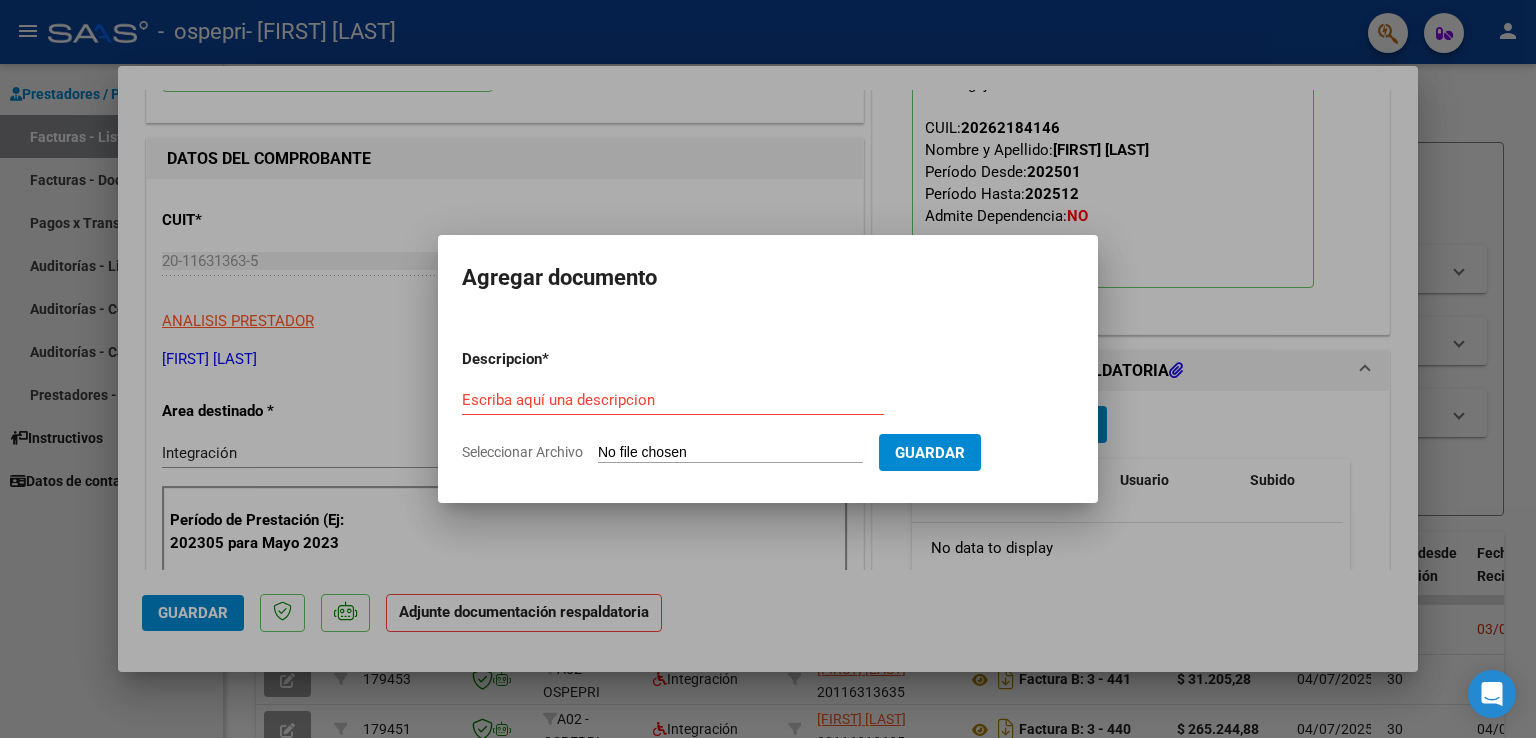 type on "C:\fakepath\[LAST] [LAST] [FIRST] [LAST] [LAST].jpeg" 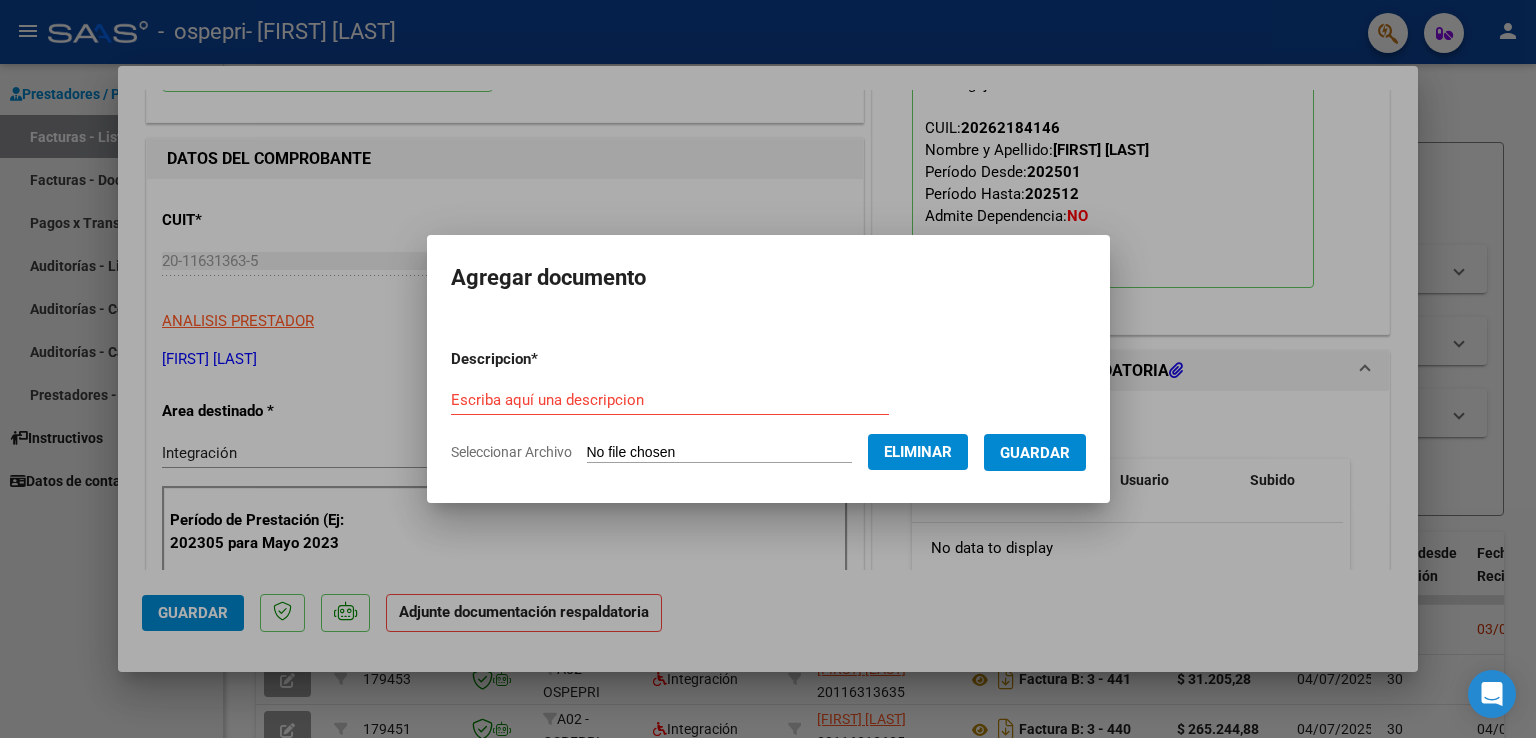click on "Escriba aquí una descripcion" at bounding box center [670, 400] 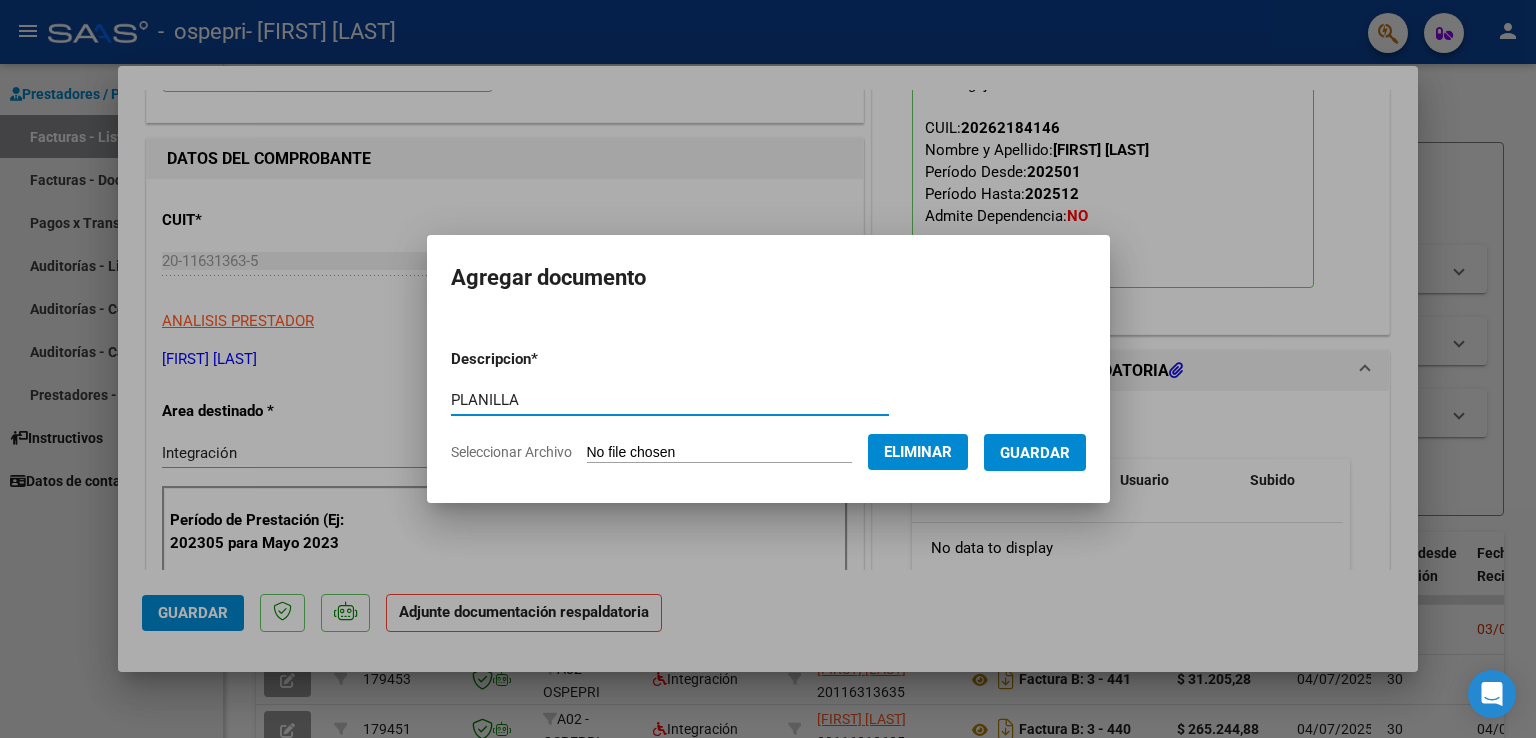 type on "PLANILLA" 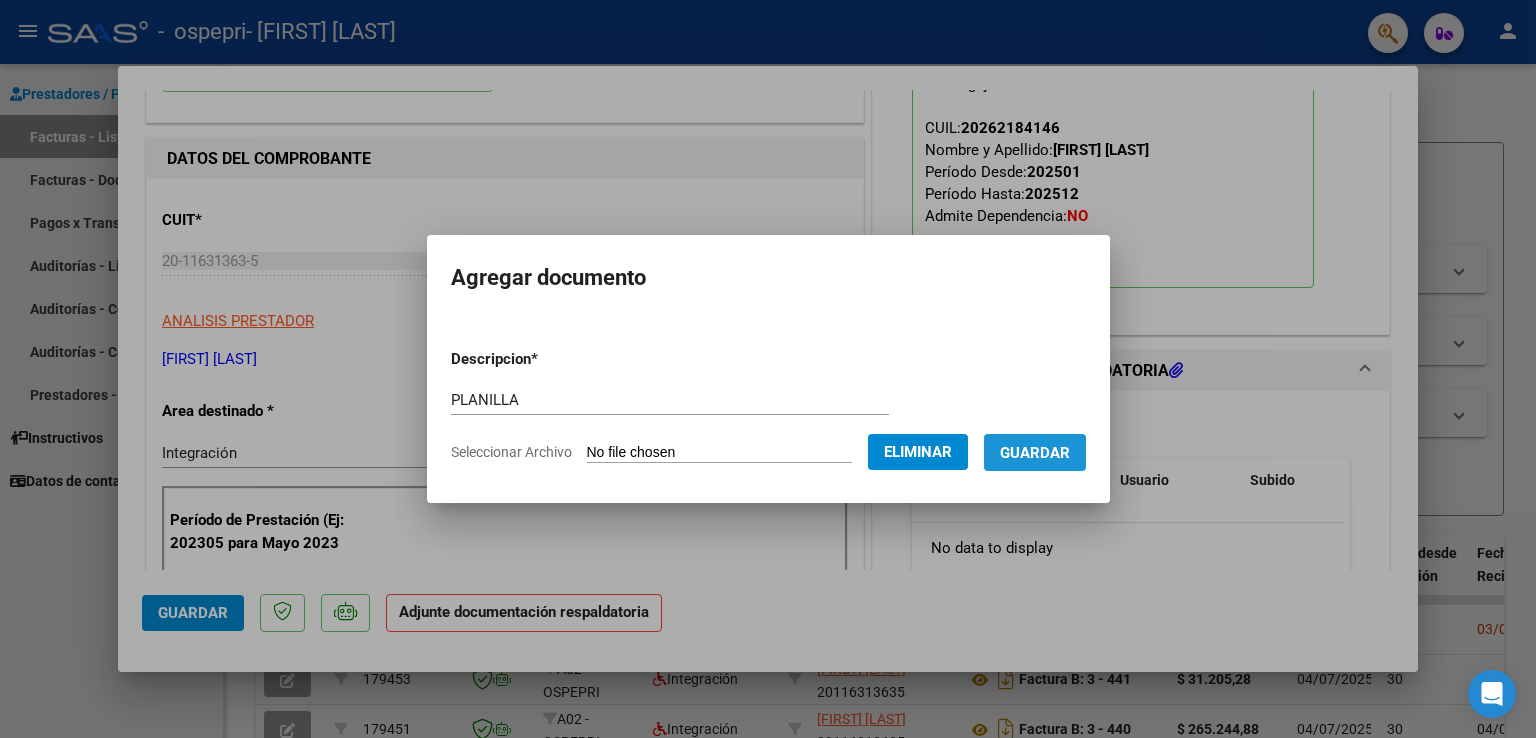 click on "Guardar" at bounding box center [1035, 453] 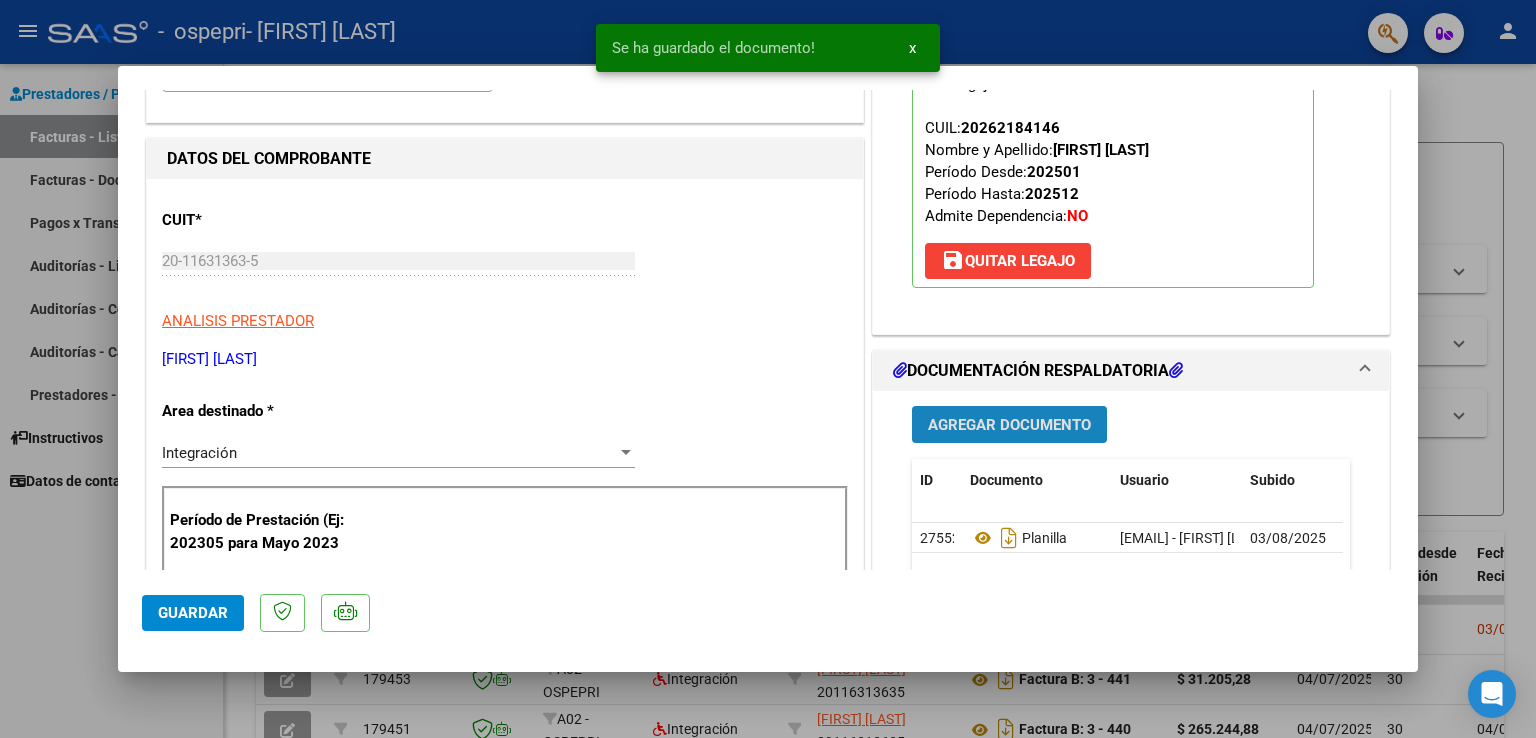 click on "Agregar Documento" at bounding box center (1009, 425) 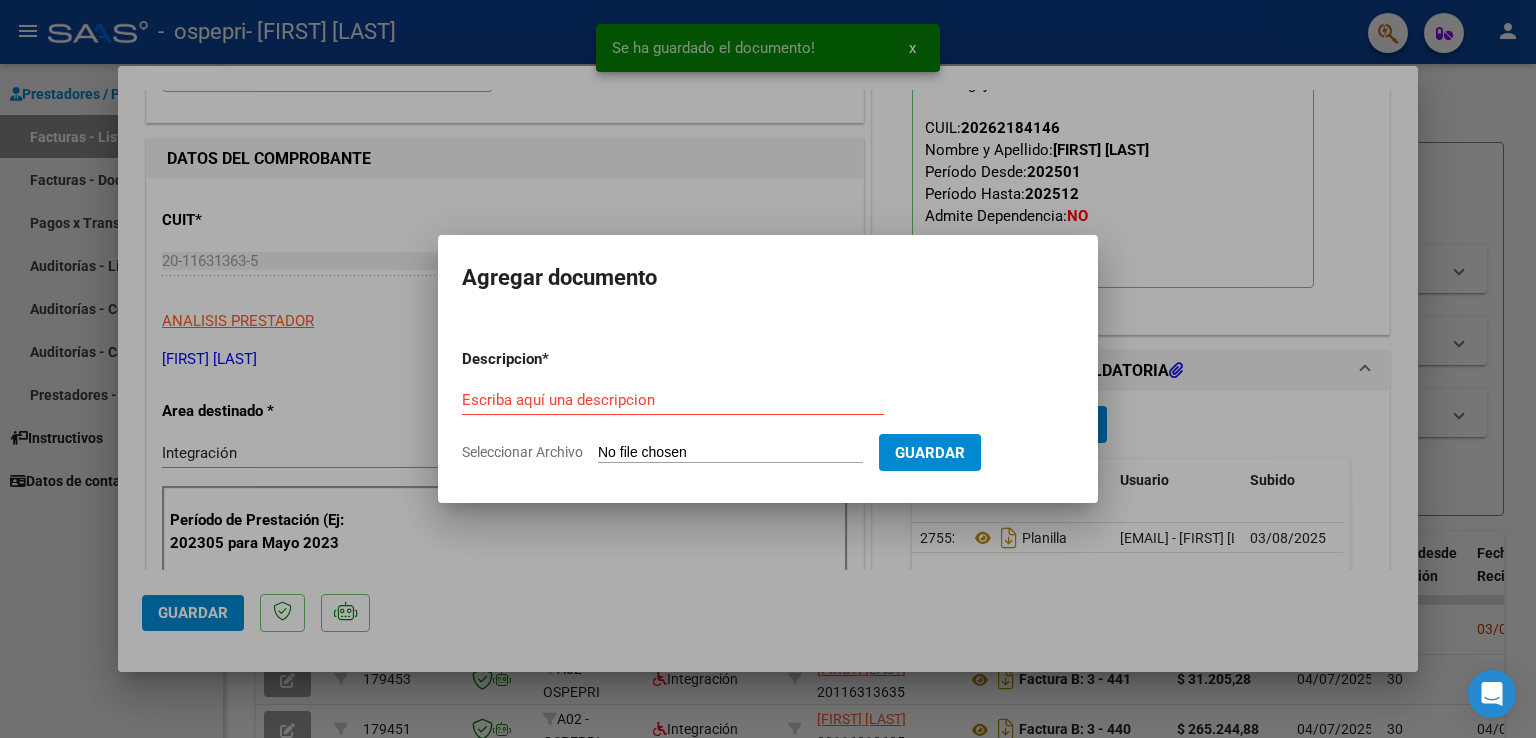 click on "Seleccionar Archivo" 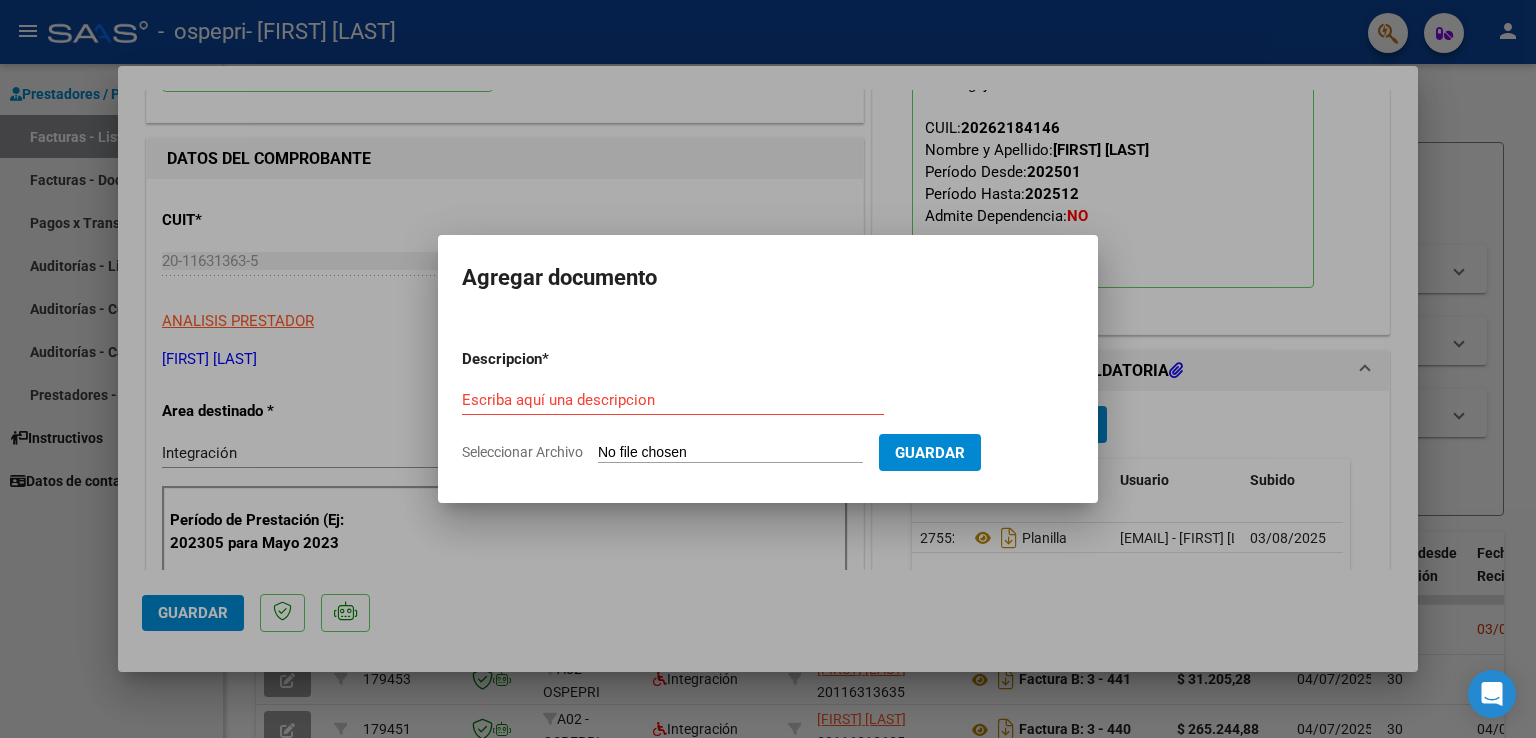 type on "C:\fakepath\[FIRST] [LAST] [LAST] [LAST] [NUMBER].pdf" 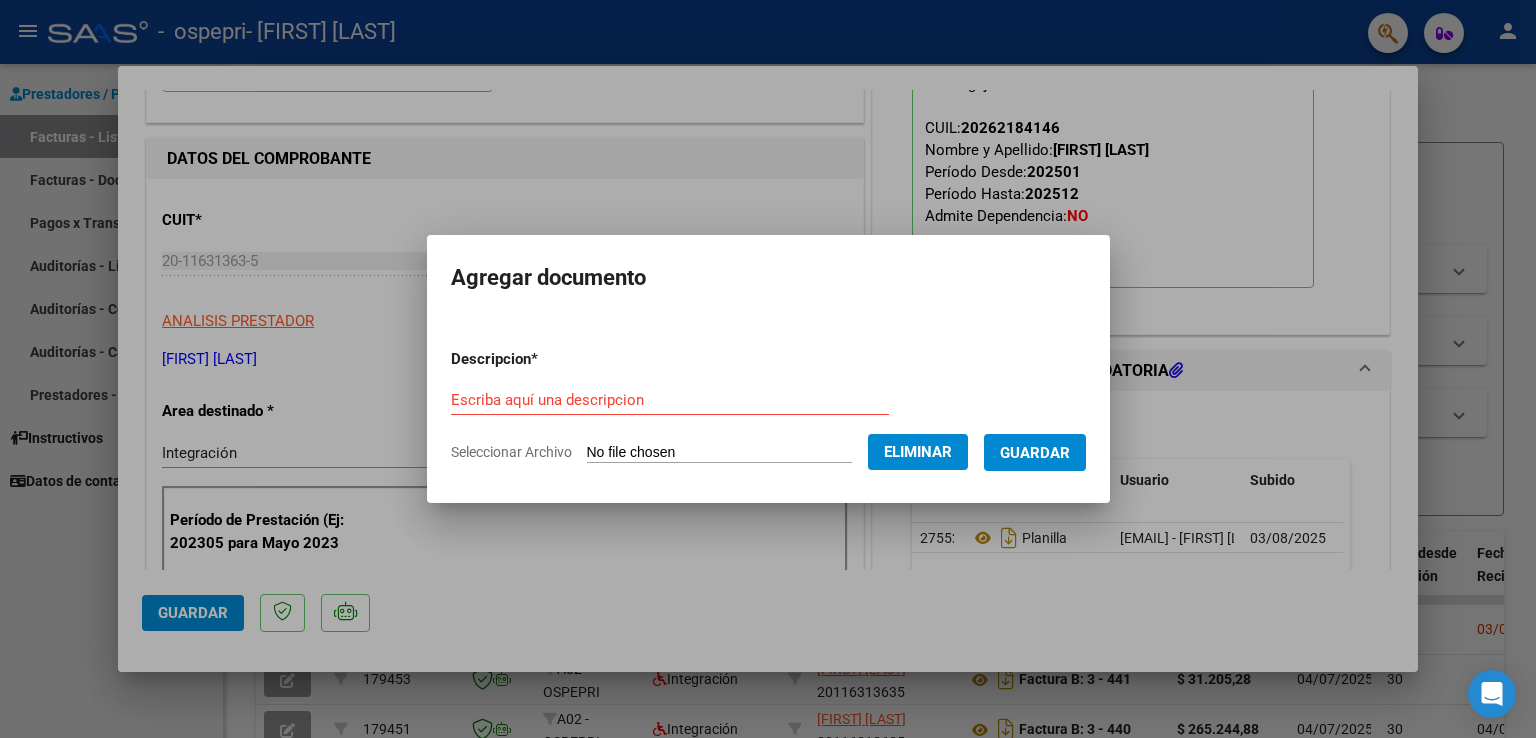 click on "Escriba aquí una descripcion" at bounding box center (670, 400) 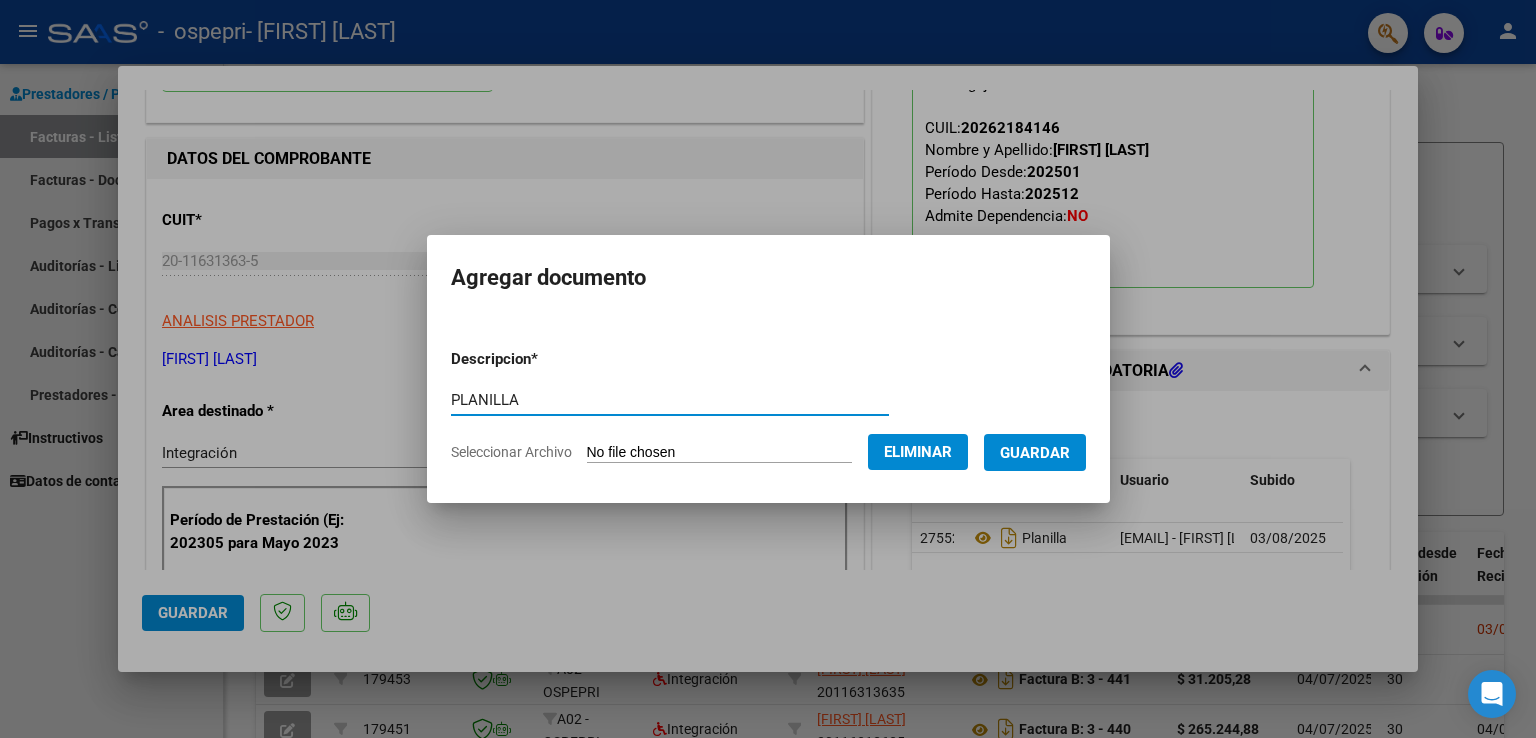 type on "PLANILLA" 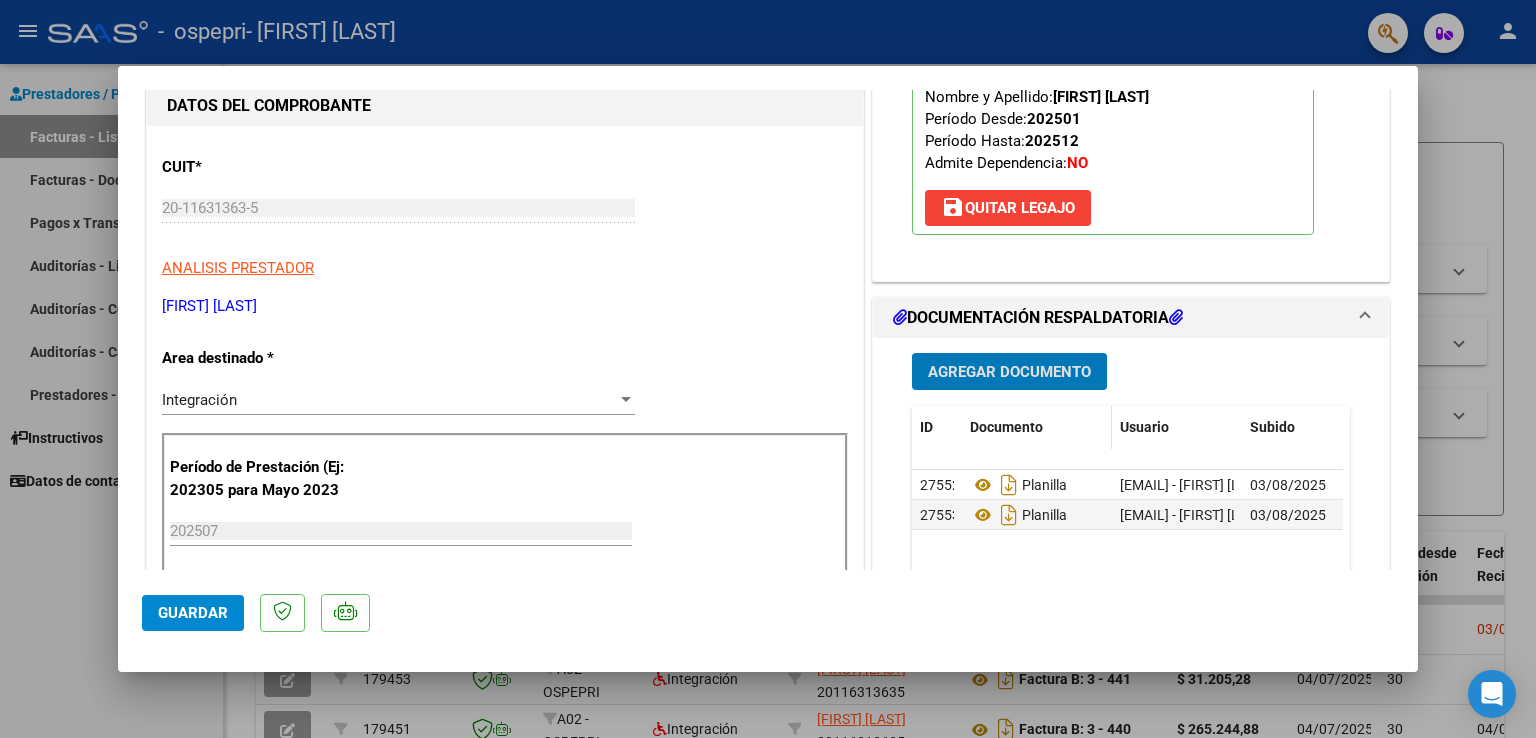 scroll, scrollTop: 300, scrollLeft: 0, axis: vertical 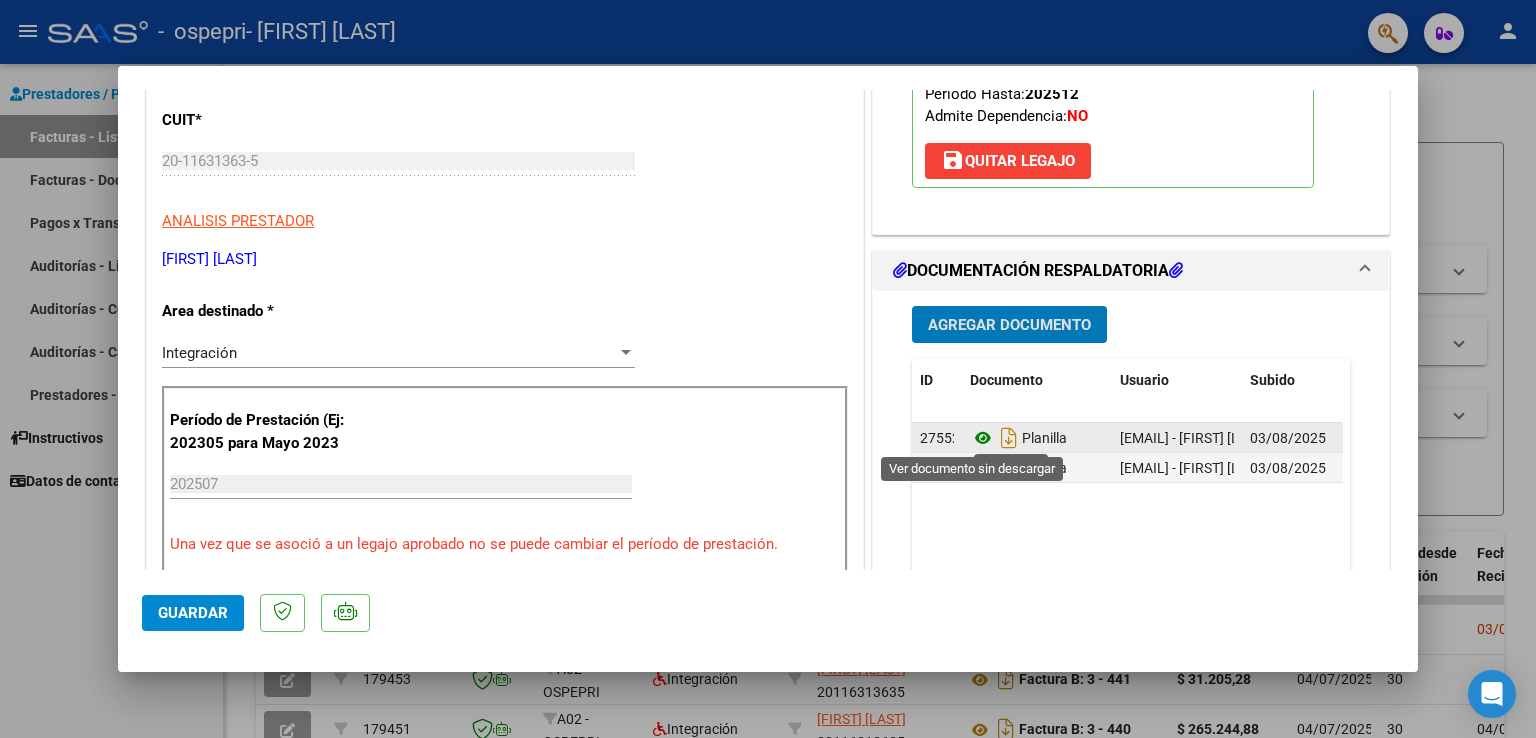 click 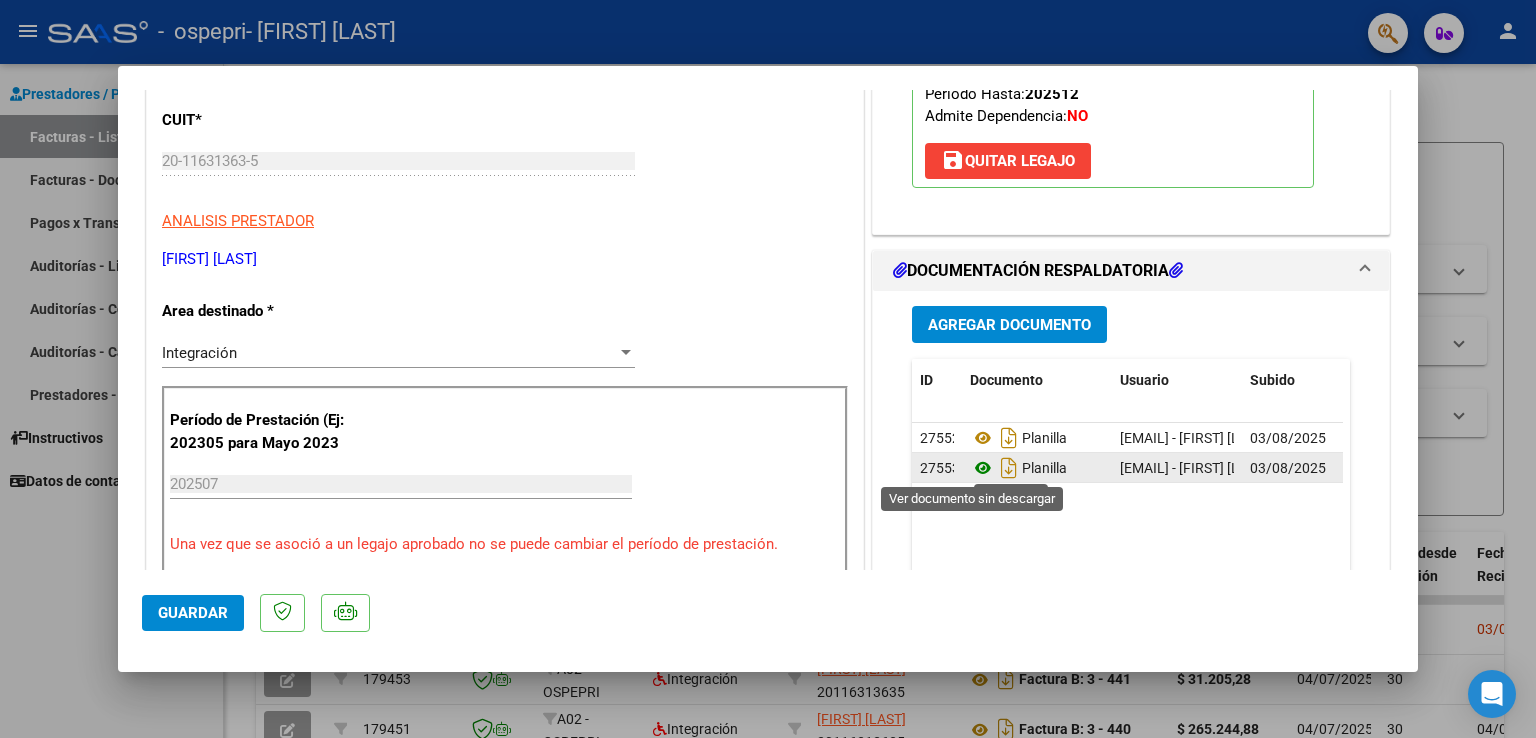 click 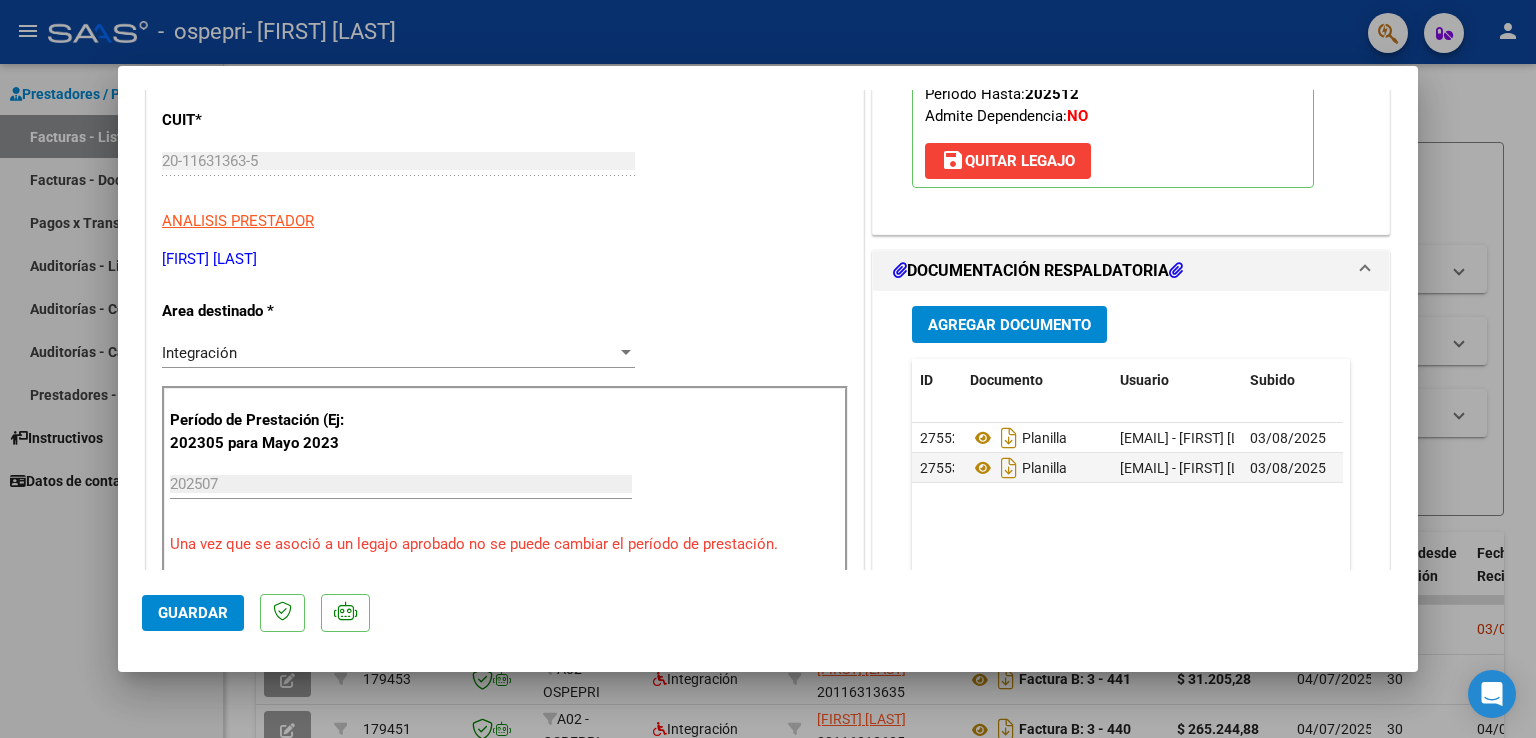 click on "Guardar" 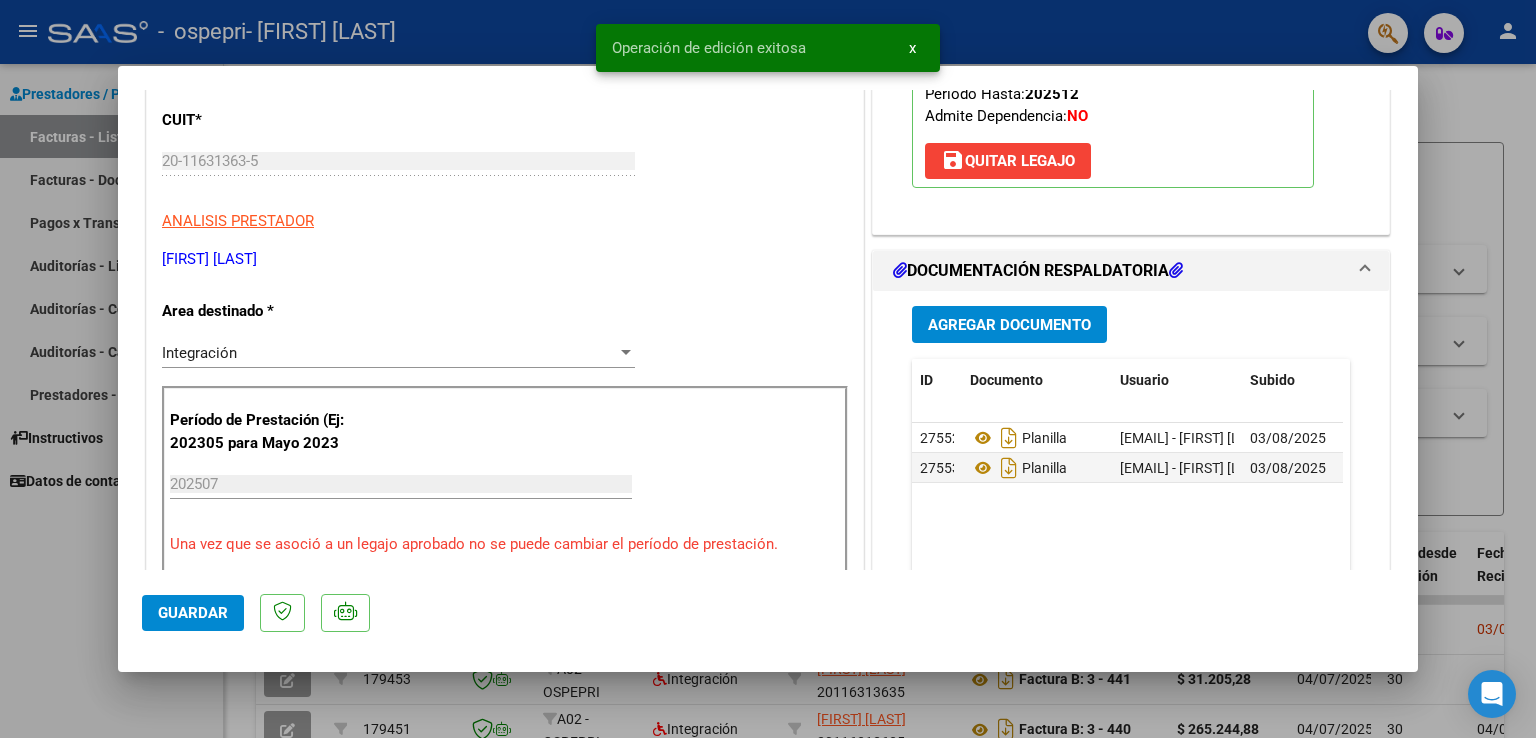 click at bounding box center (768, 369) 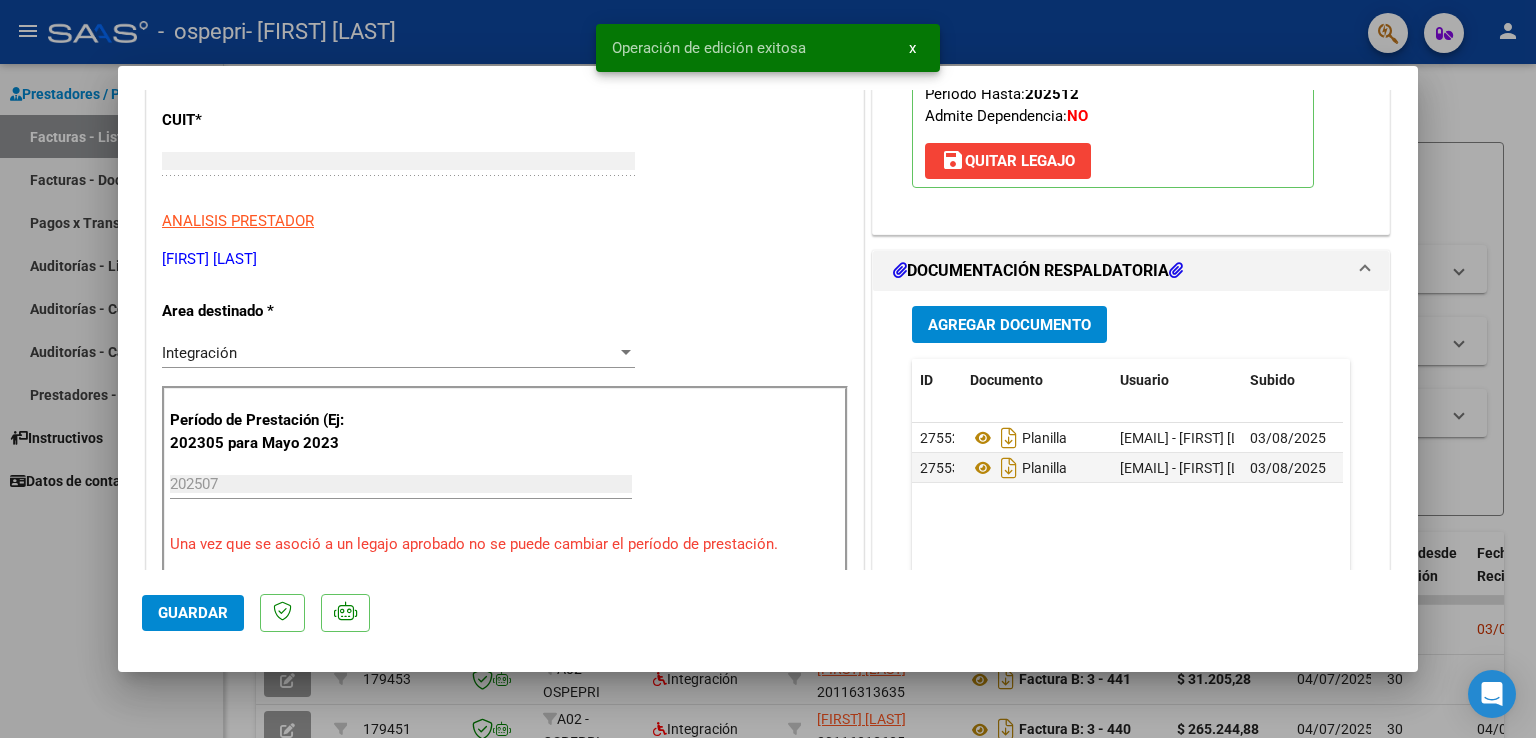 type 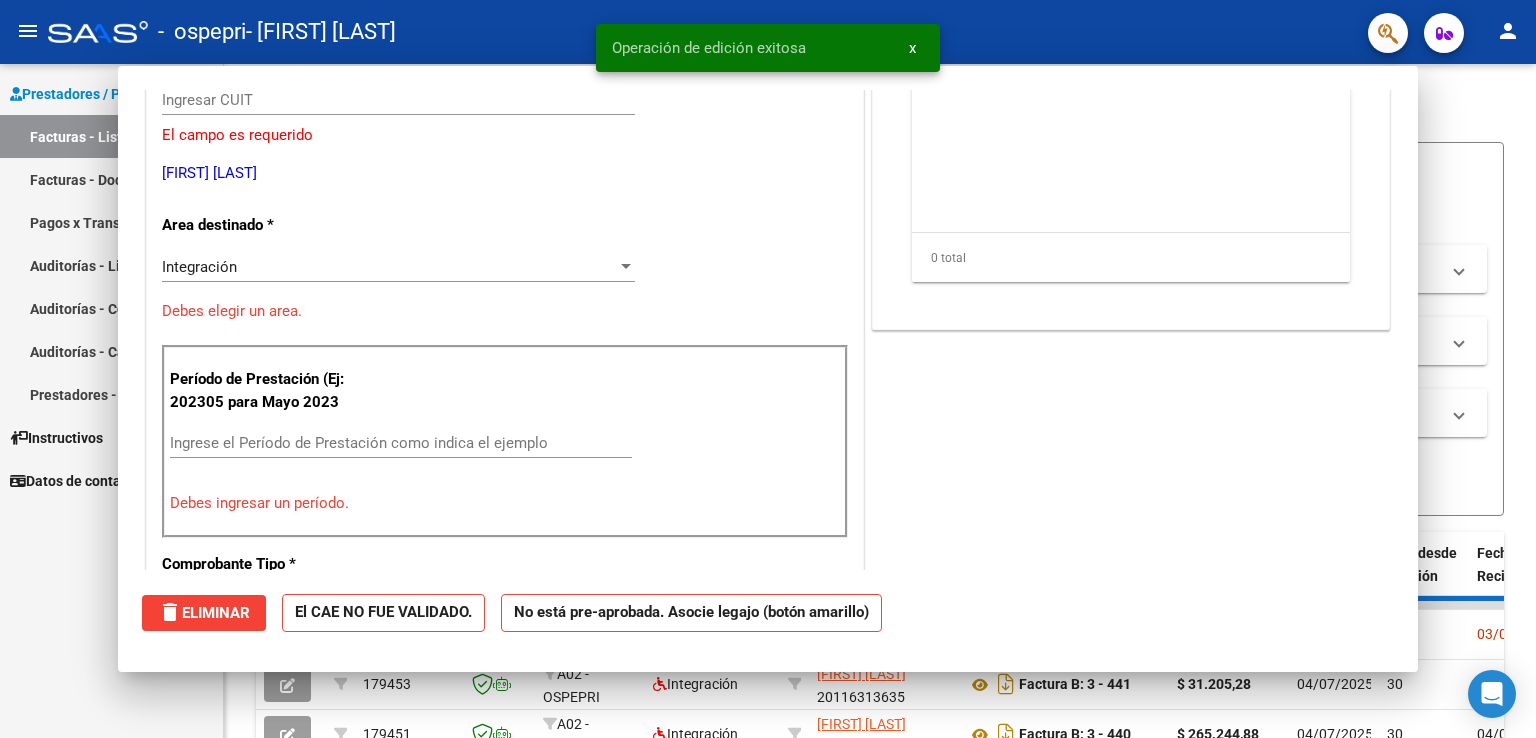 scroll, scrollTop: 0, scrollLeft: 0, axis: both 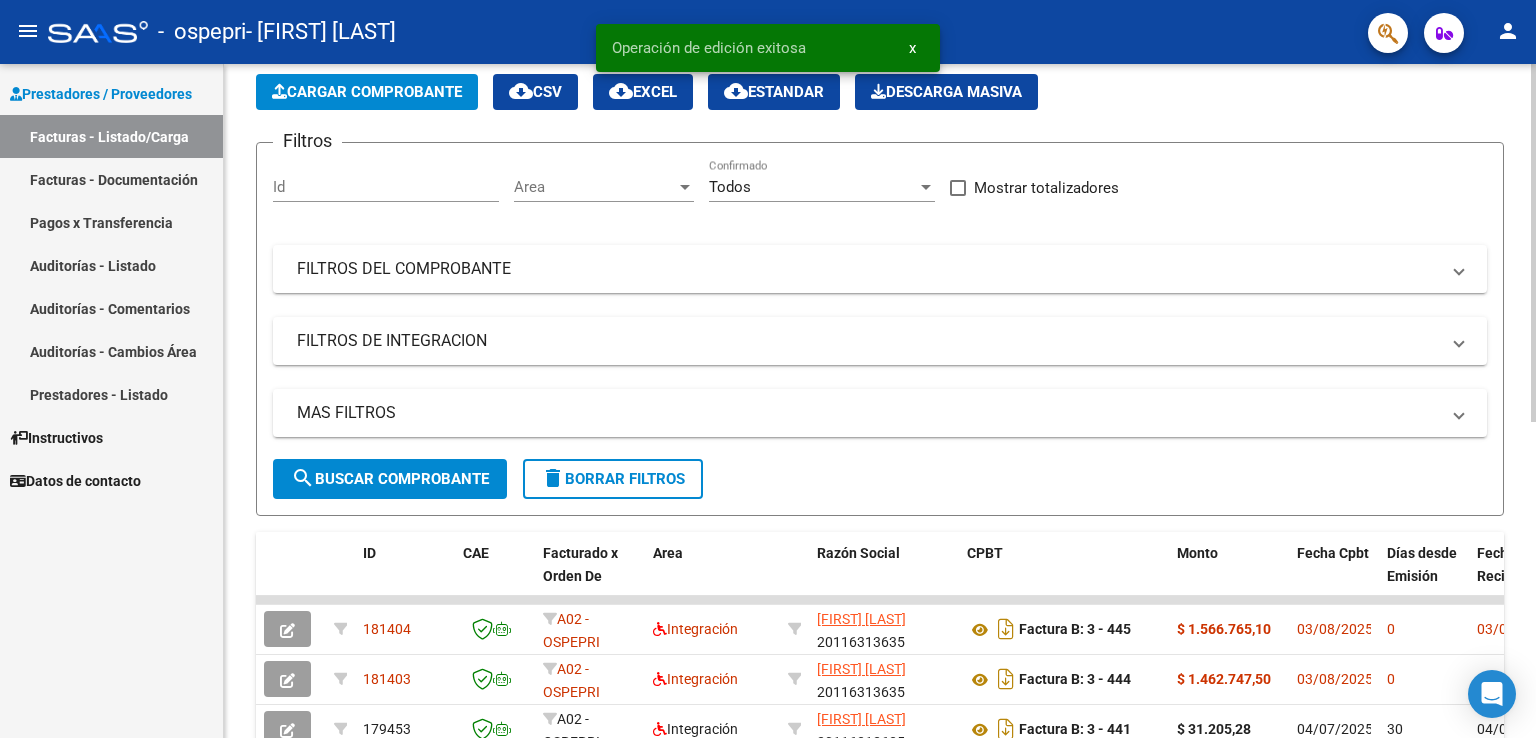 click on "Cargar Comprobante" 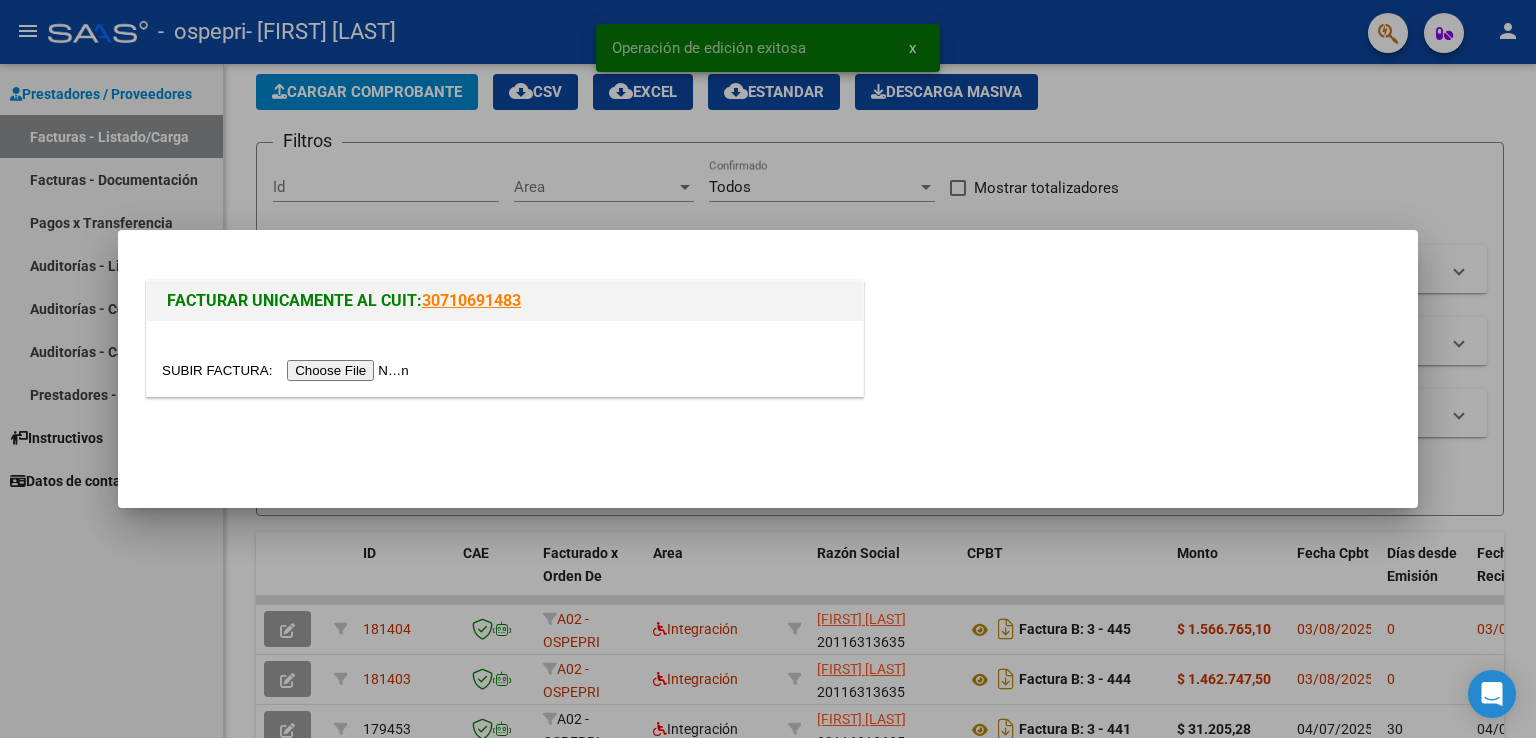 click at bounding box center [288, 370] 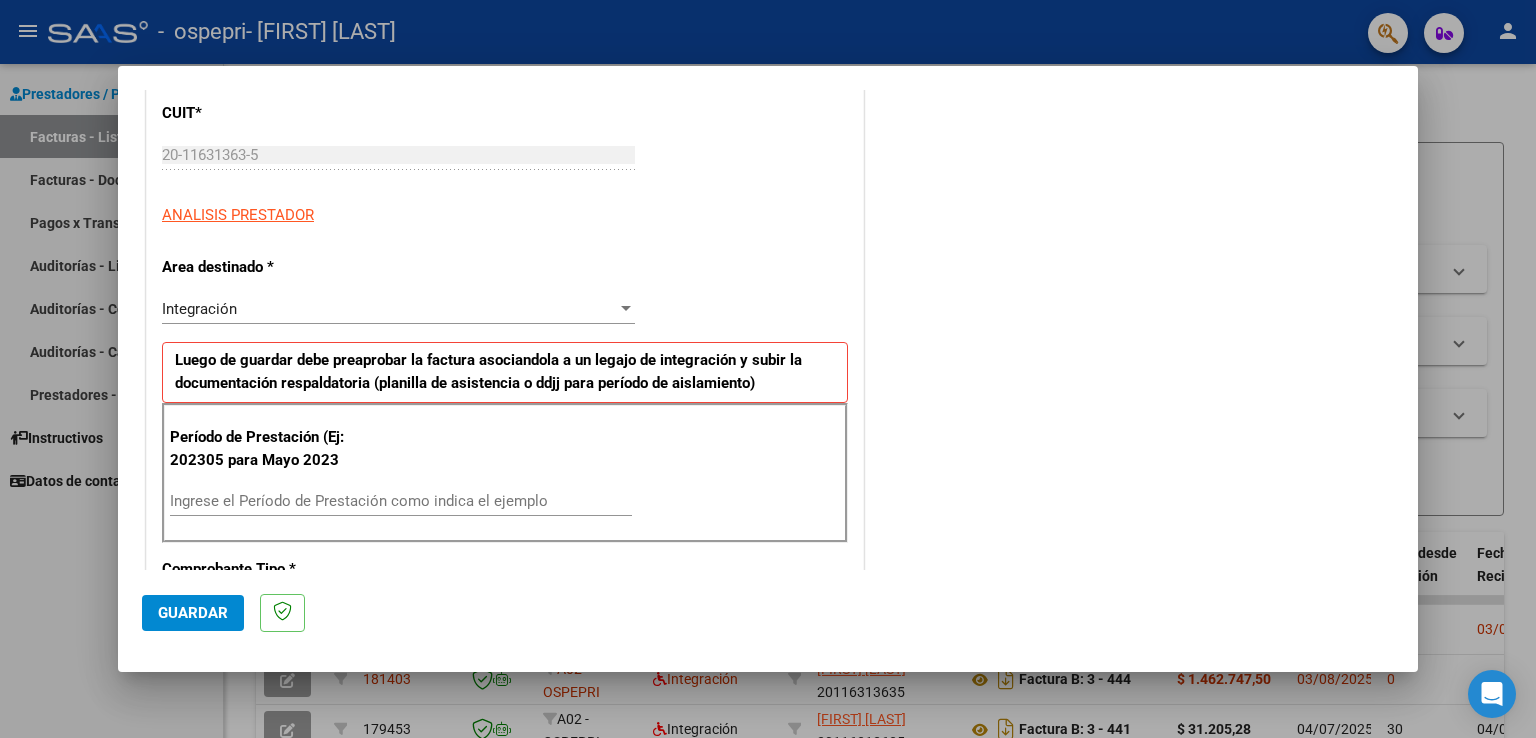 scroll, scrollTop: 300, scrollLeft: 0, axis: vertical 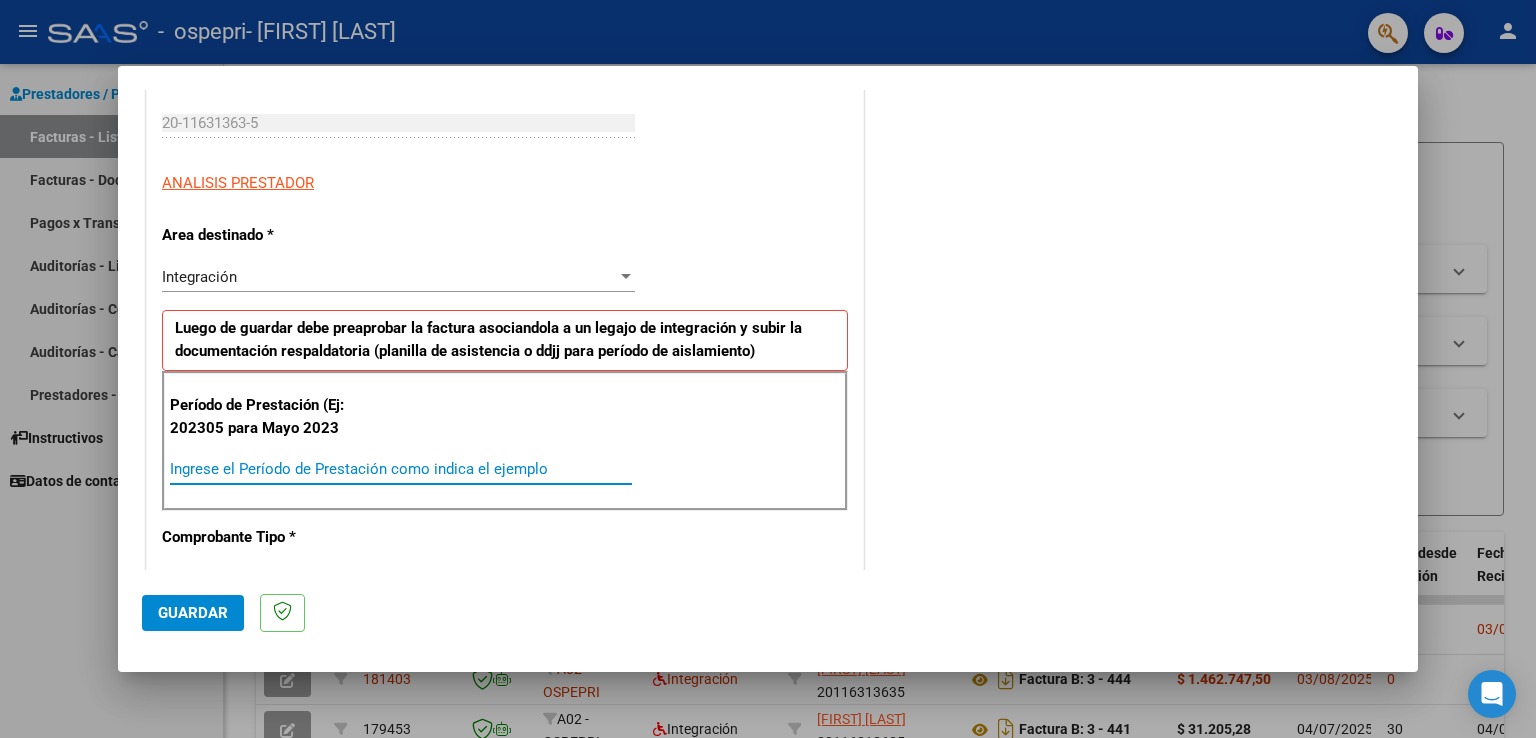 click on "Ingrese el Período de Prestación como indica el ejemplo" at bounding box center (401, 469) 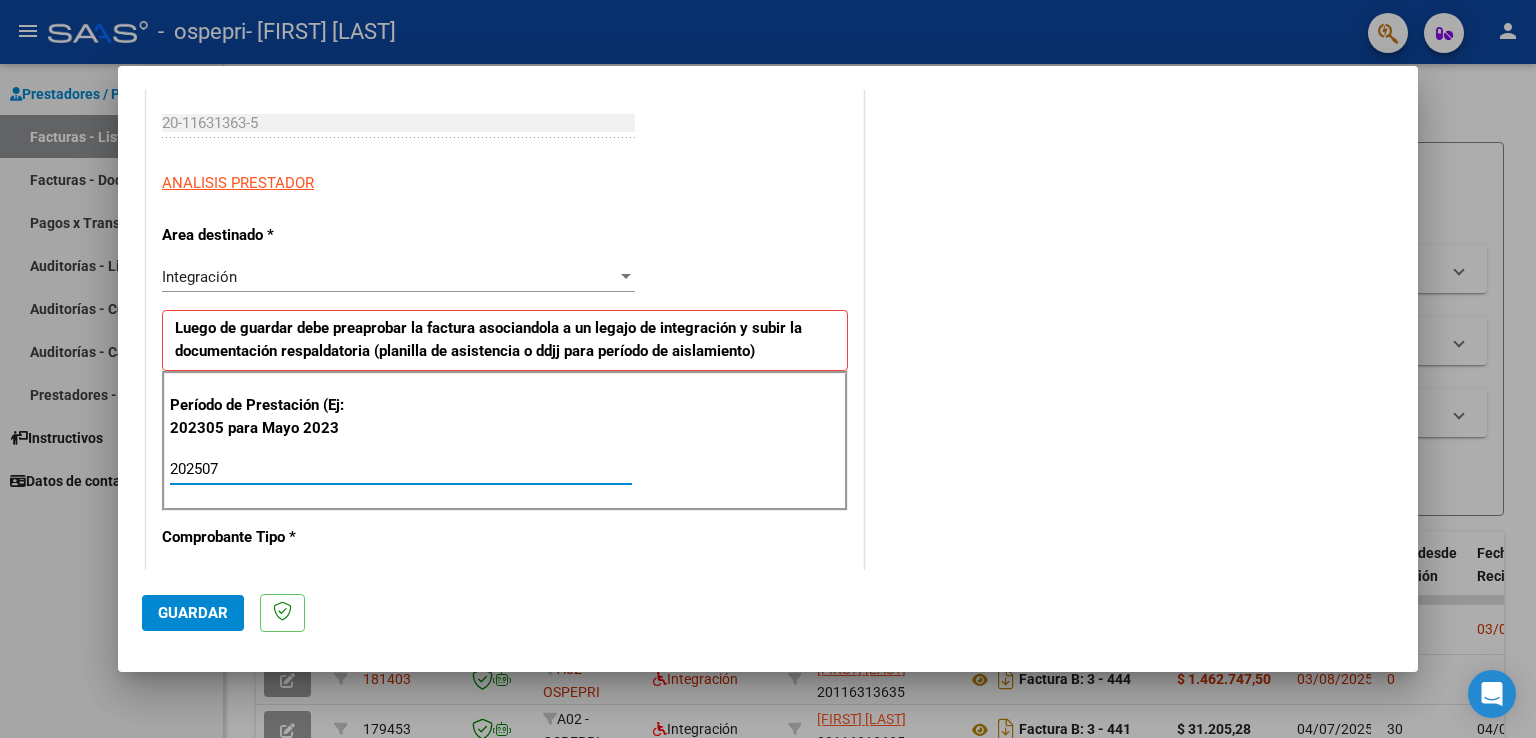 type on "202507" 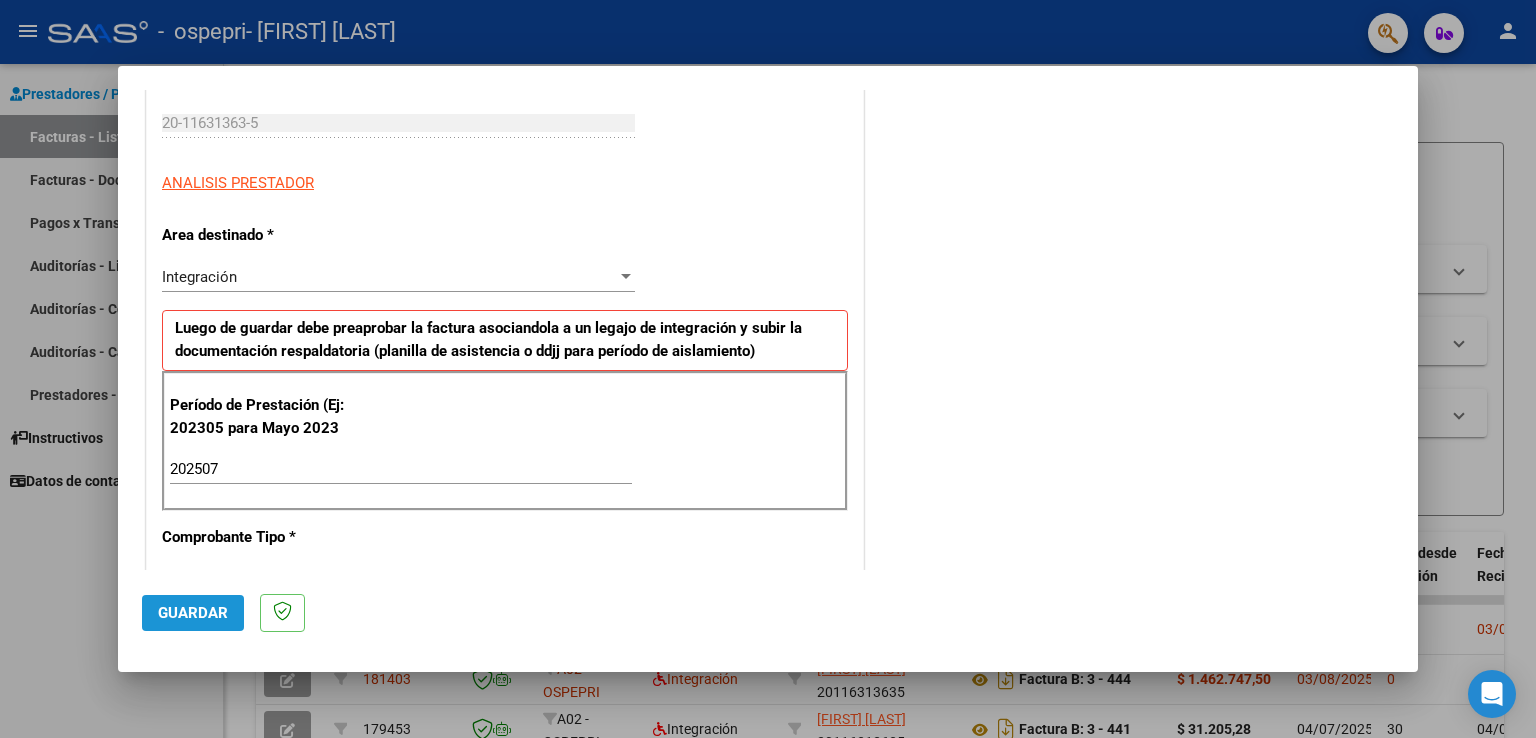 click on "Guardar" 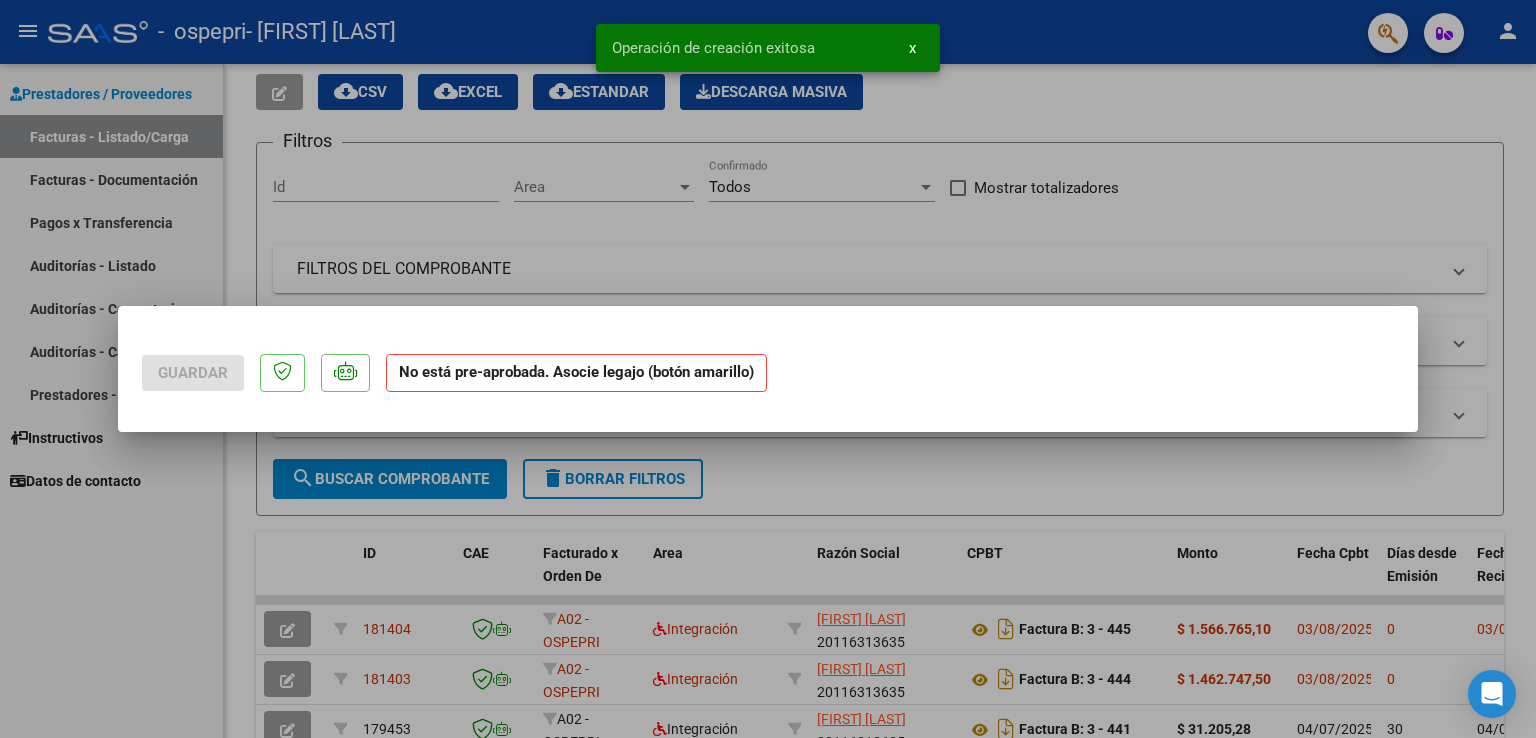 scroll, scrollTop: 0, scrollLeft: 0, axis: both 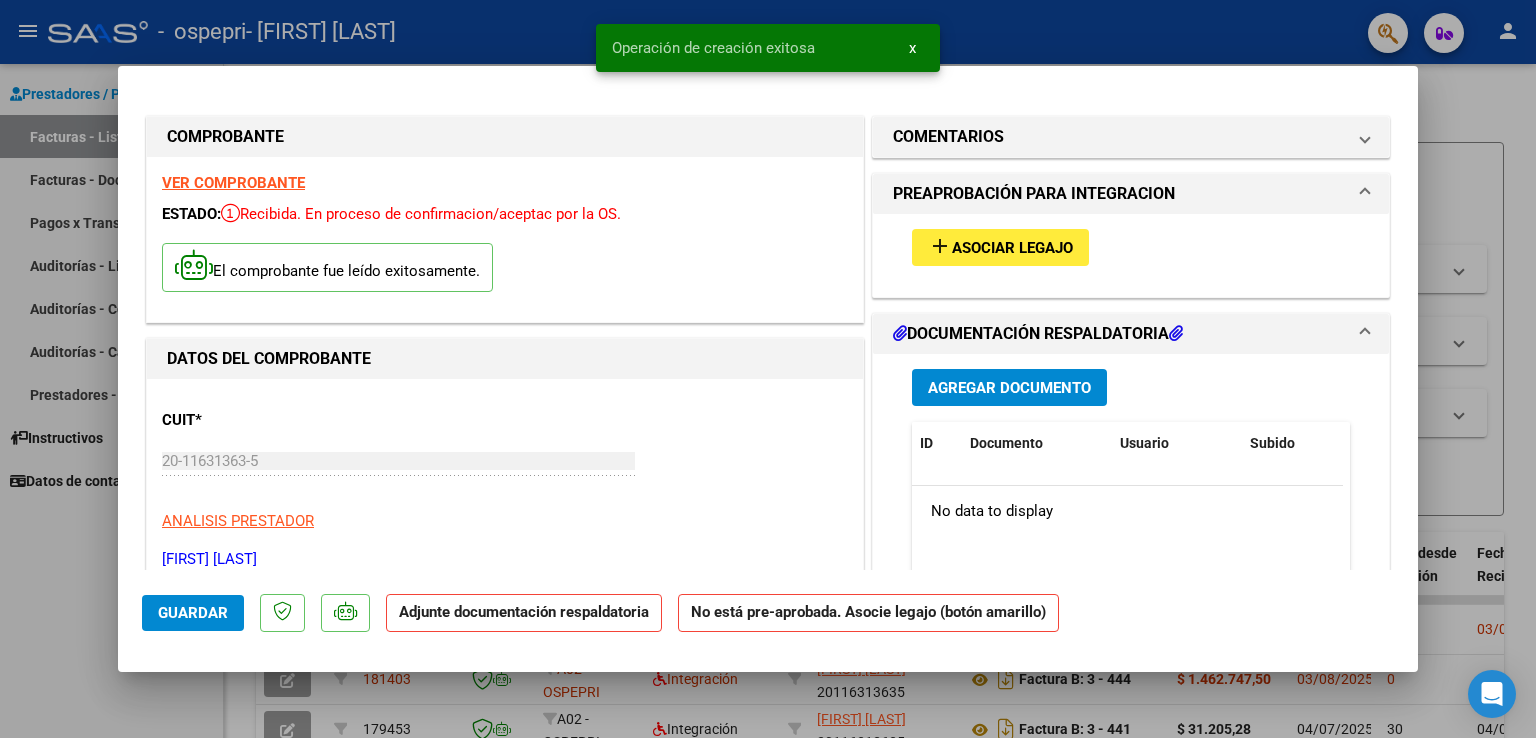 click on "Asociar Legajo" at bounding box center (1012, 248) 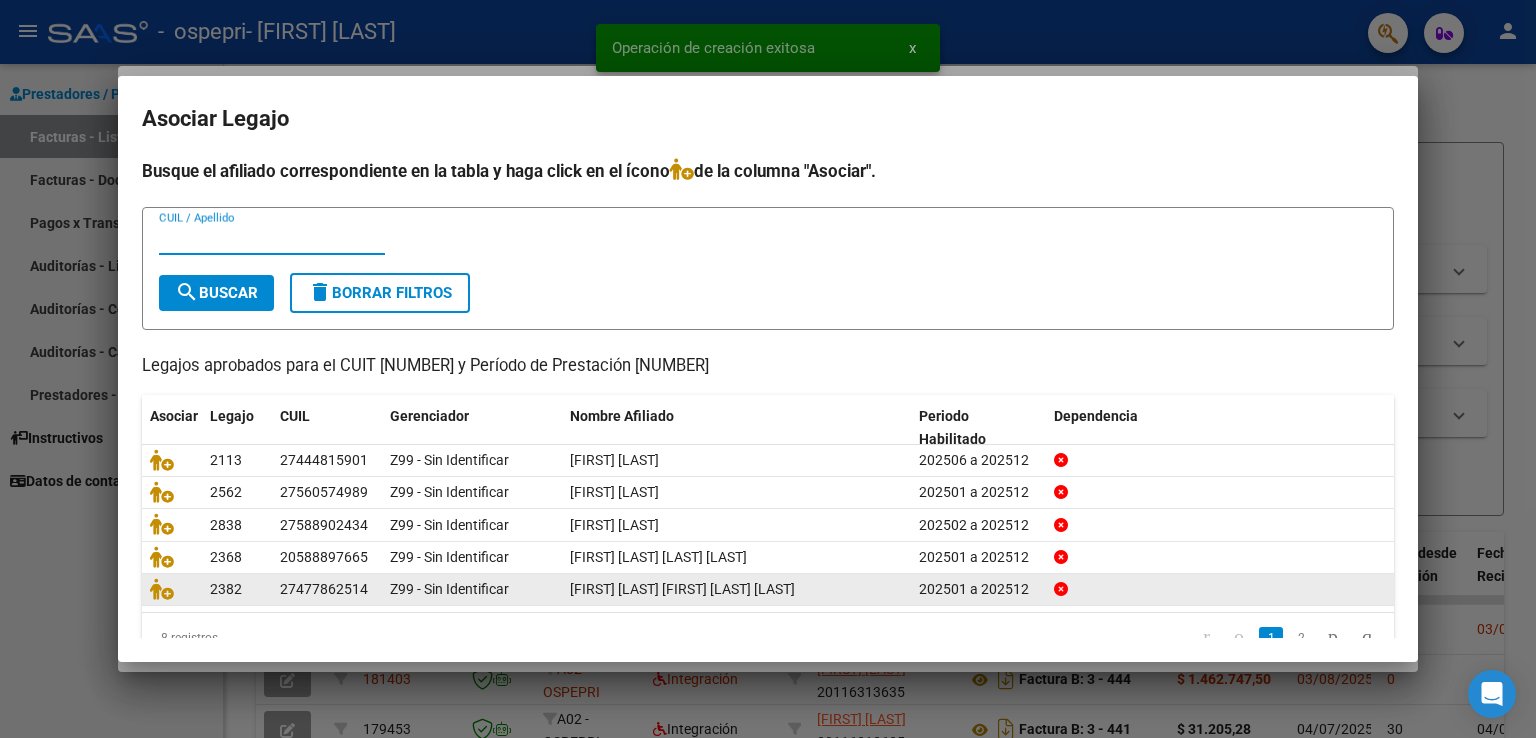 scroll, scrollTop: 39, scrollLeft: 0, axis: vertical 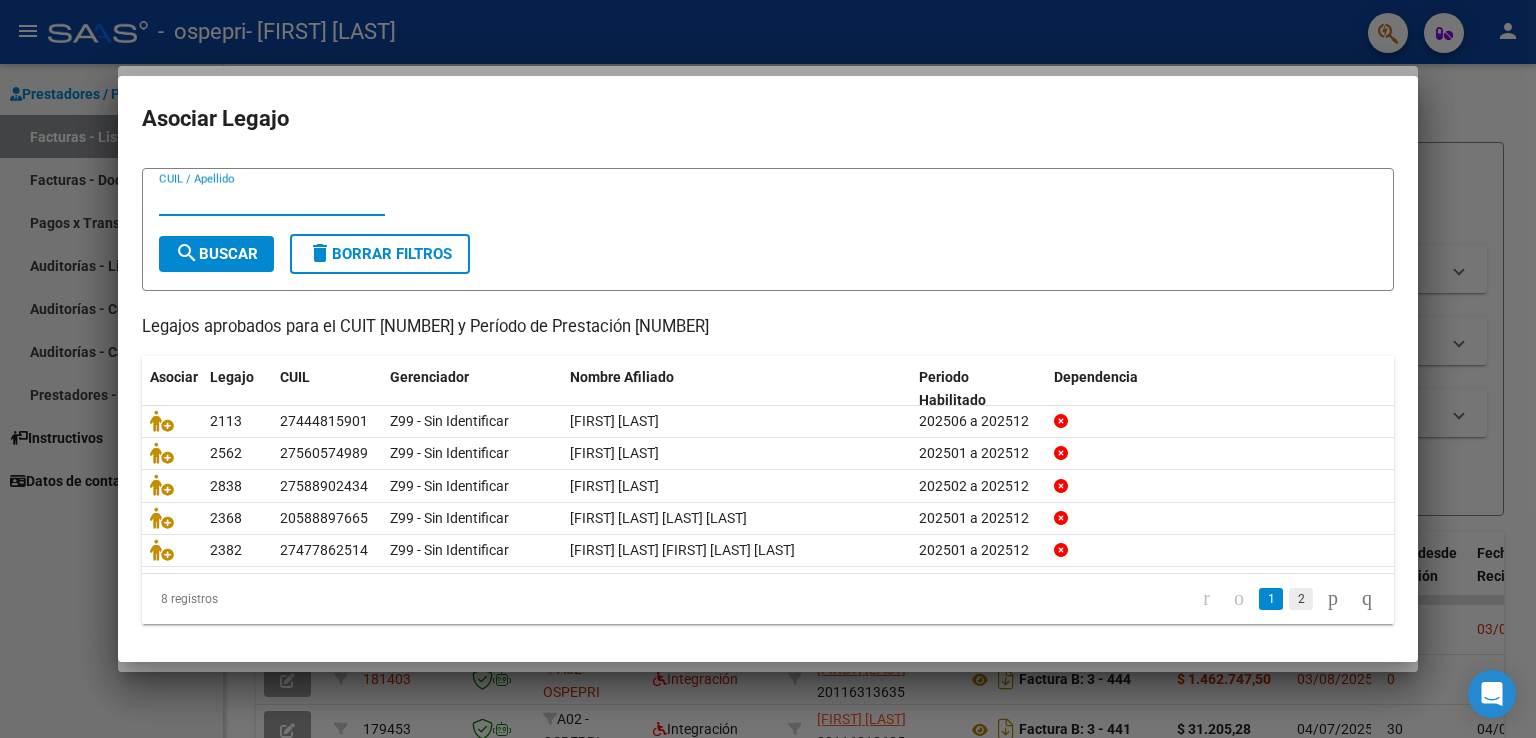 click on "2" 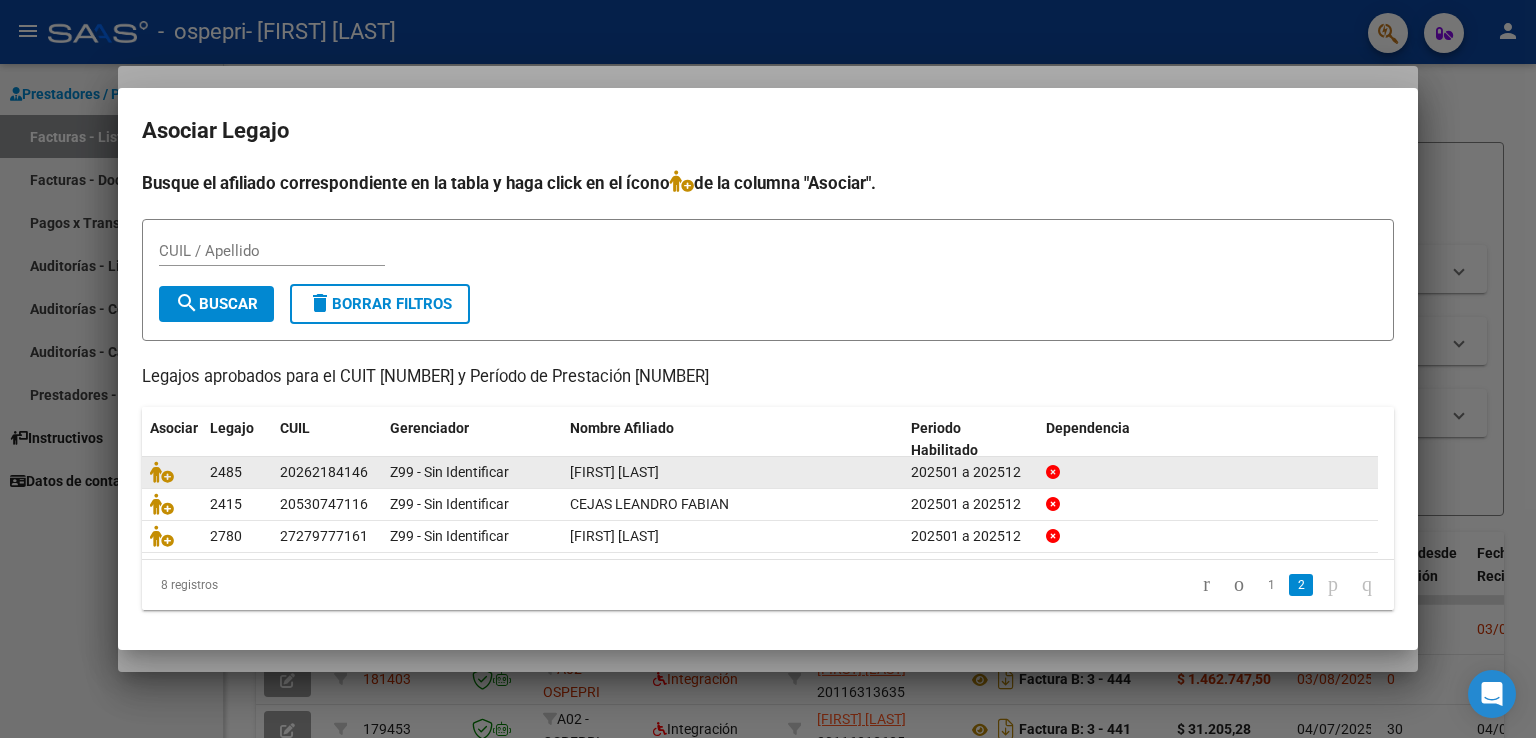 scroll, scrollTop: 0, scrollLeft: 0, axis: both 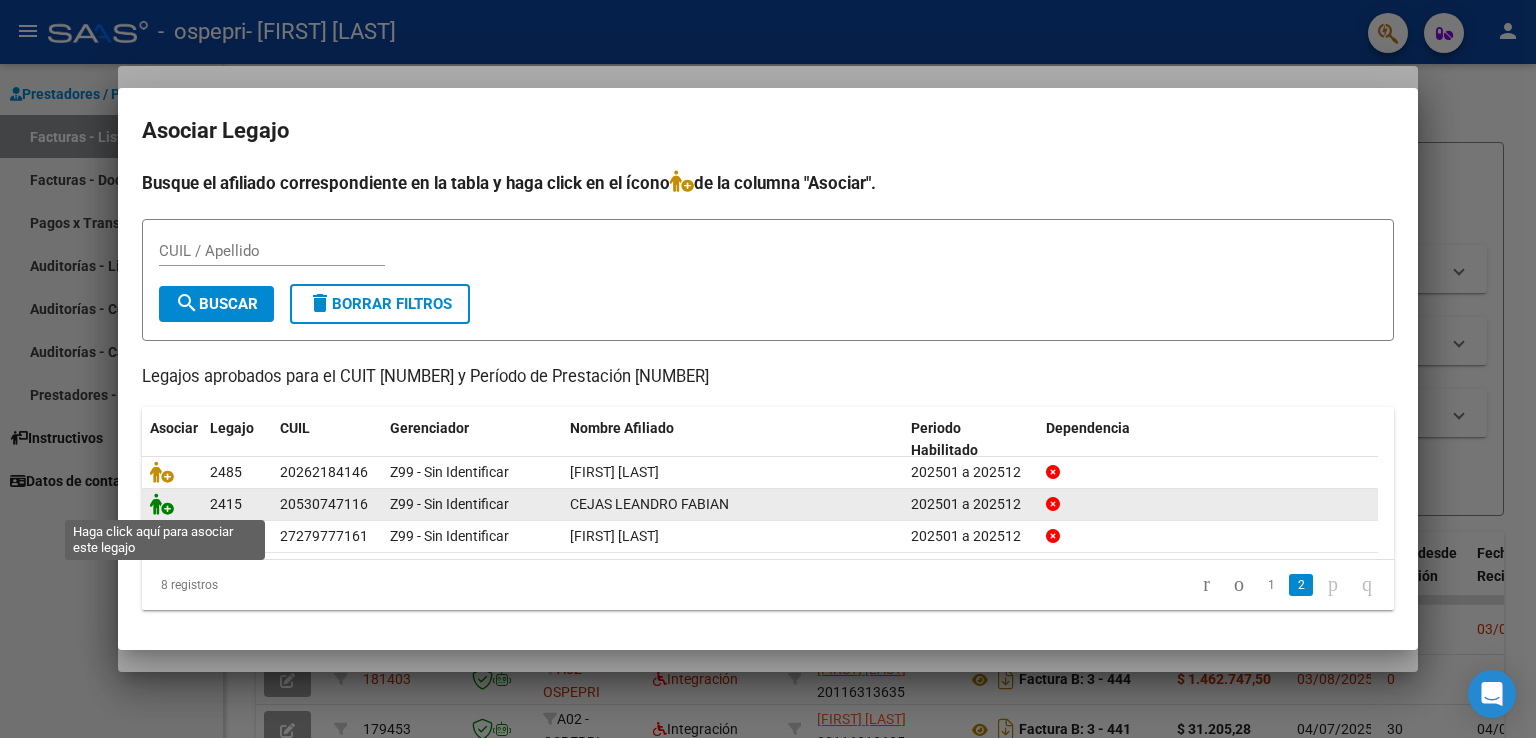 click 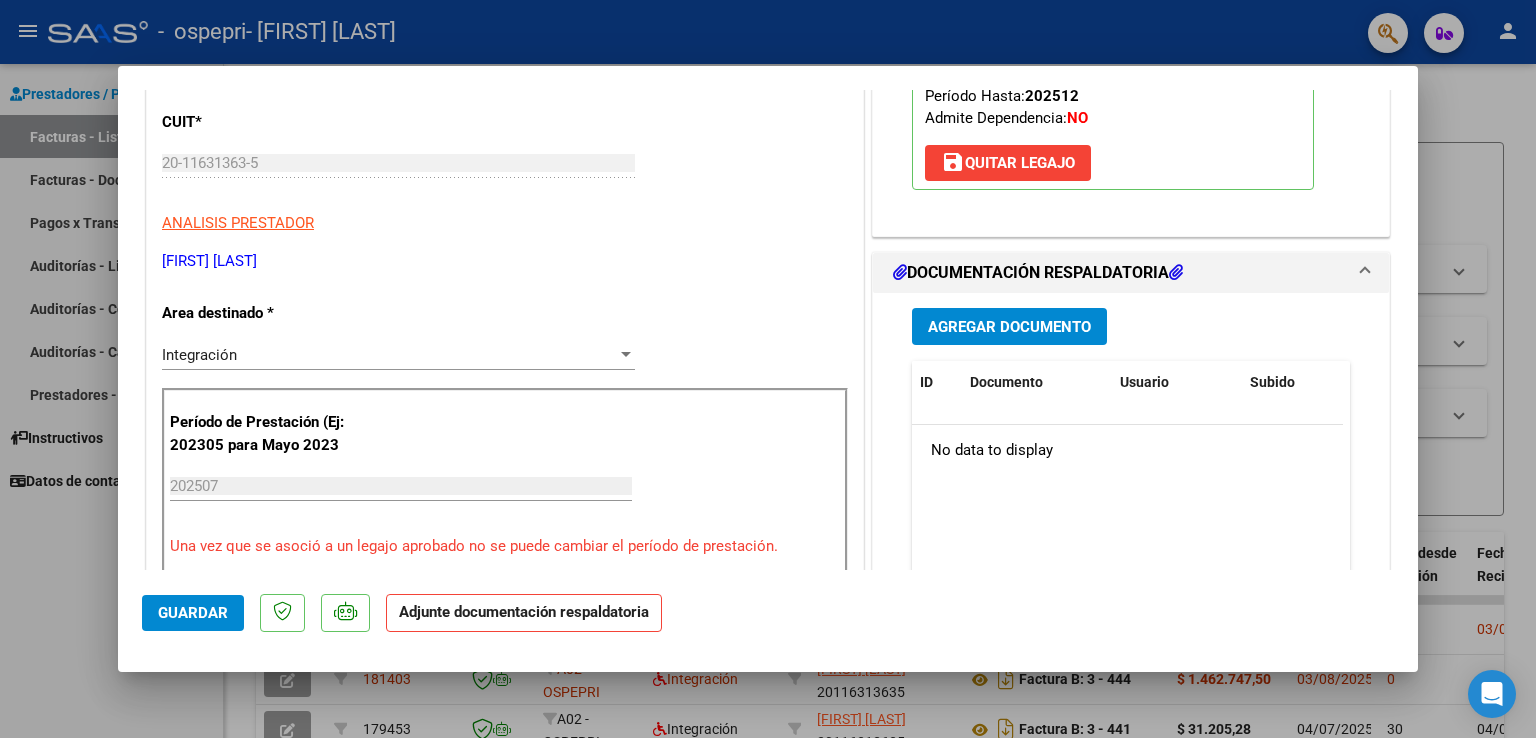 scroll, scrollTop: 300, scrollLeft: 0, axis: vertical 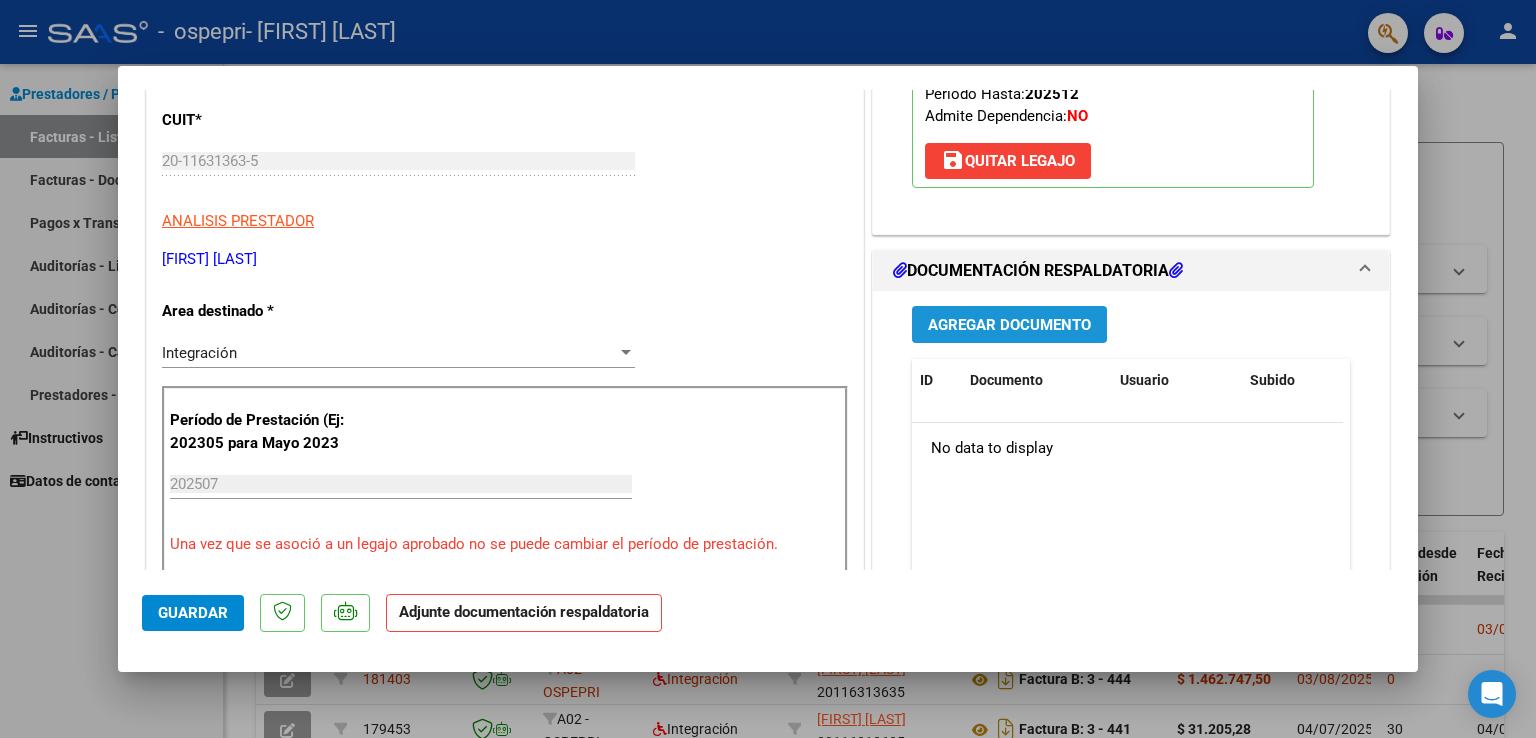 click on "Agregar Documento" at bounding box center (1009, 325) 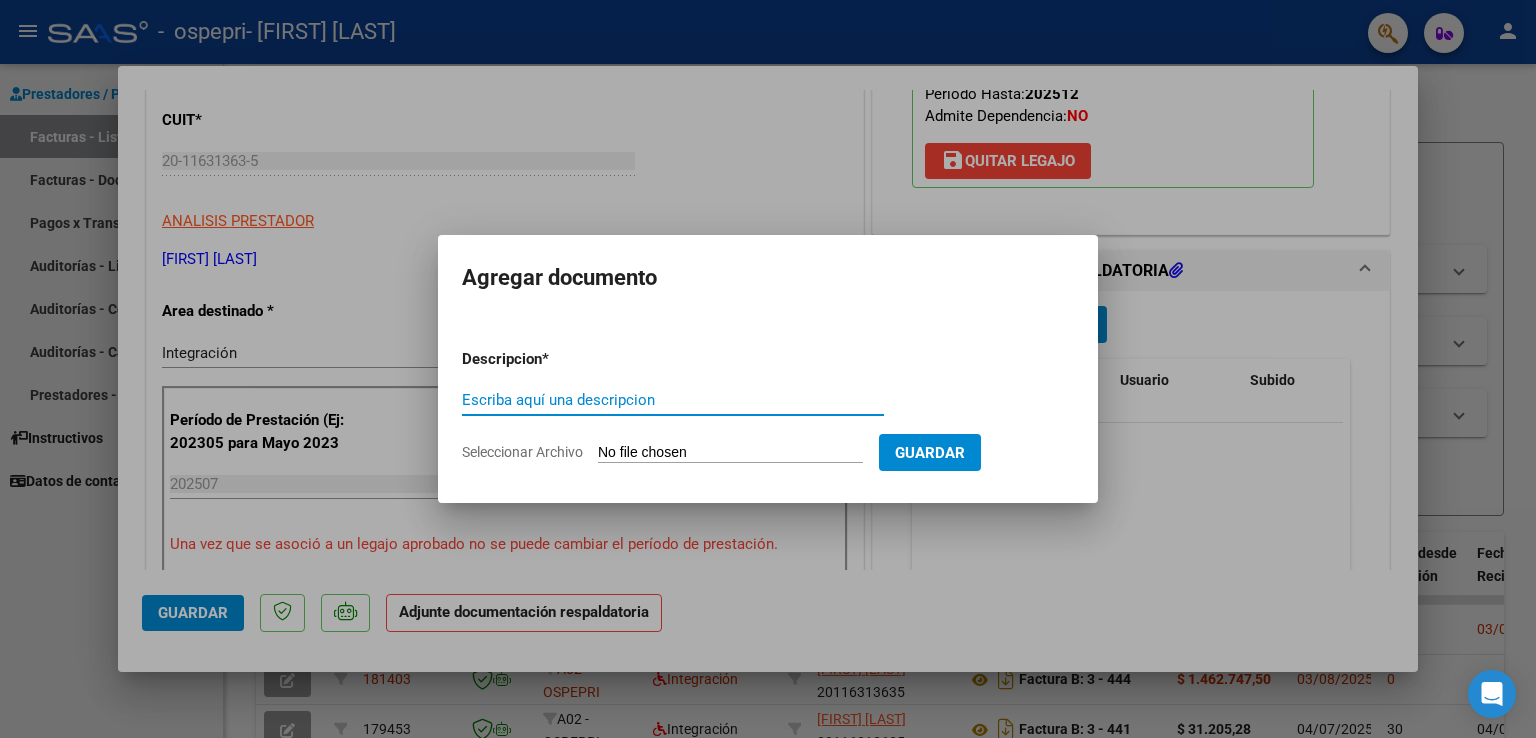 click on "Seleccionar Archivo" 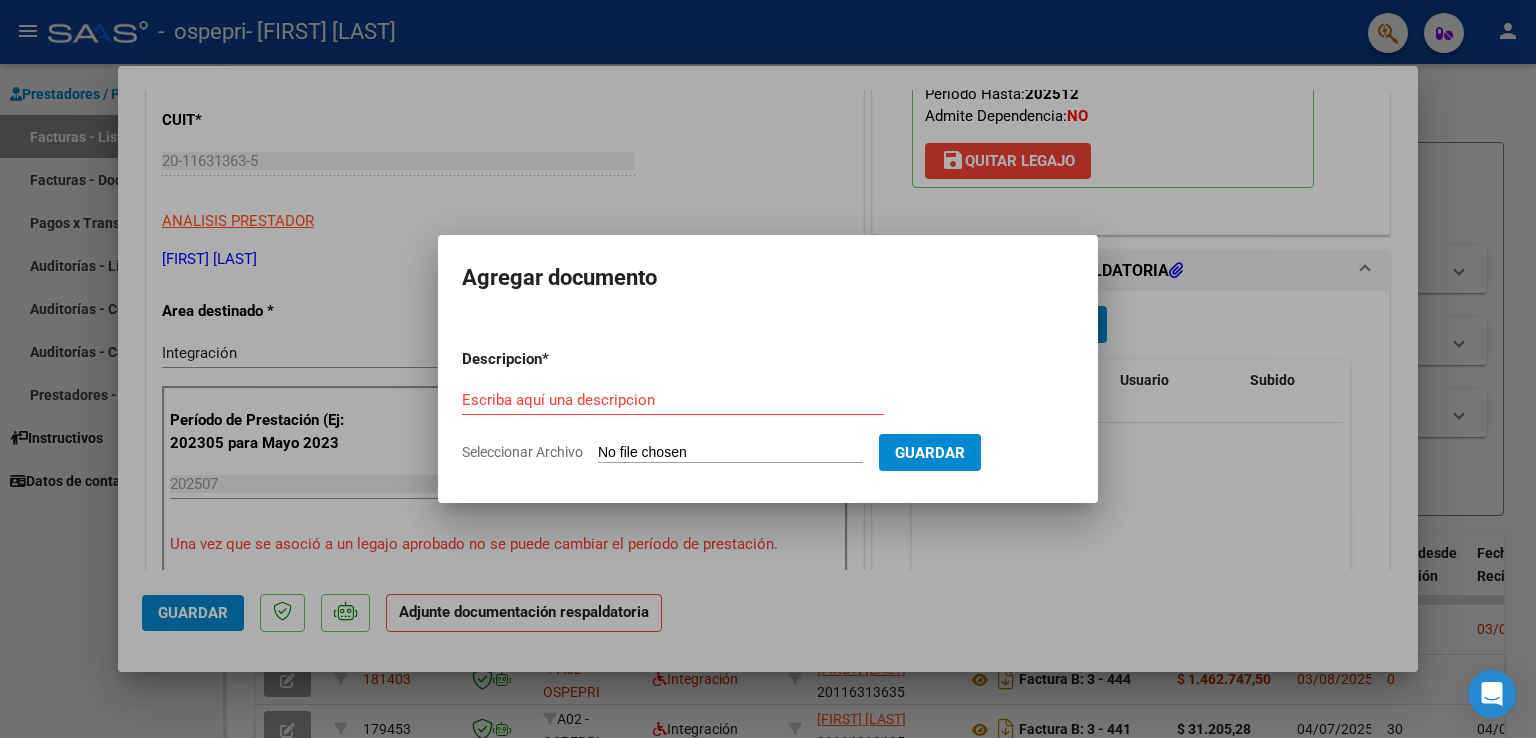 type on "C:\fakepath\[FIRST] [LAST] [LAST] [LAST] [NUMBER].pdf" 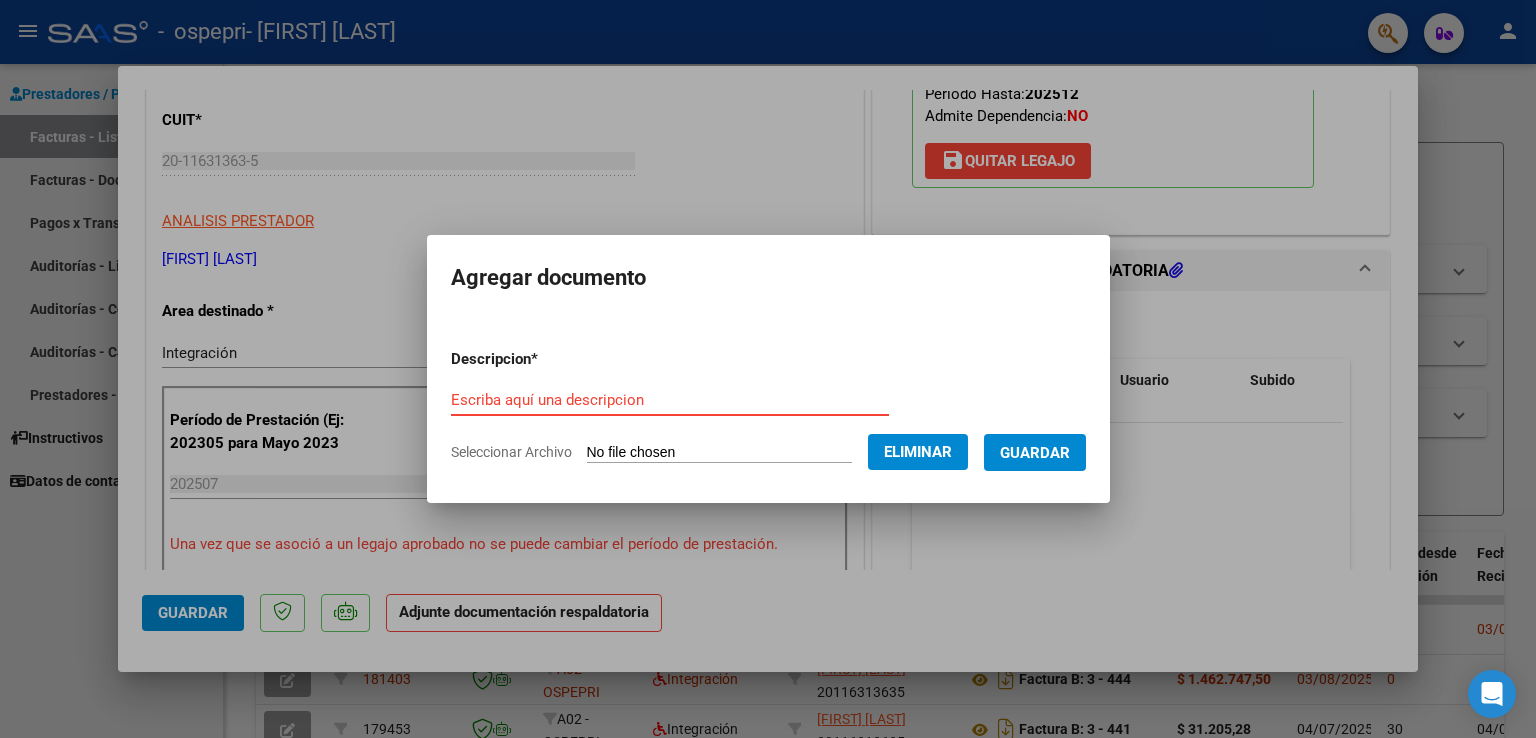 click on "Escriba aquí una descripcion" at bounding box center (670, 400) 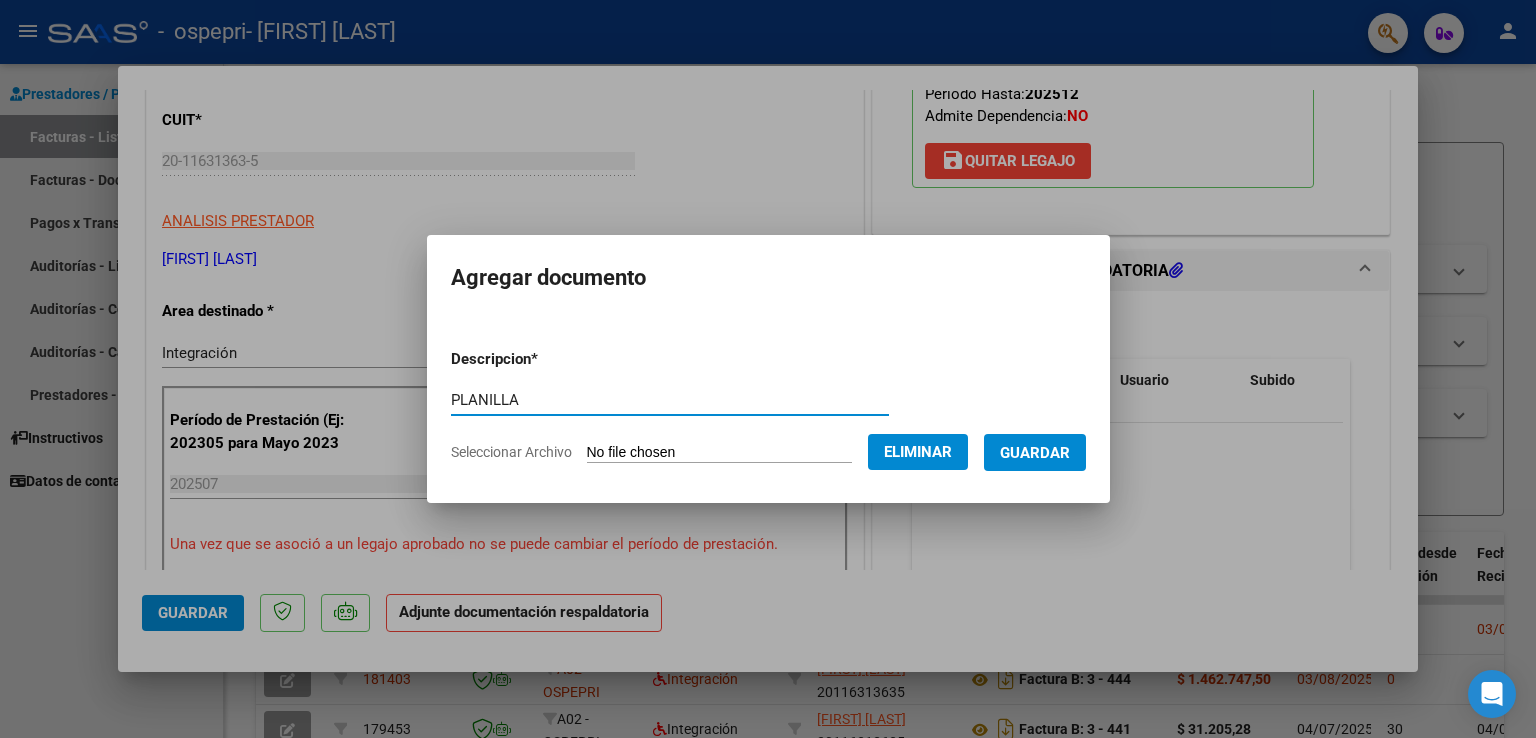 type on "PLANILLA" 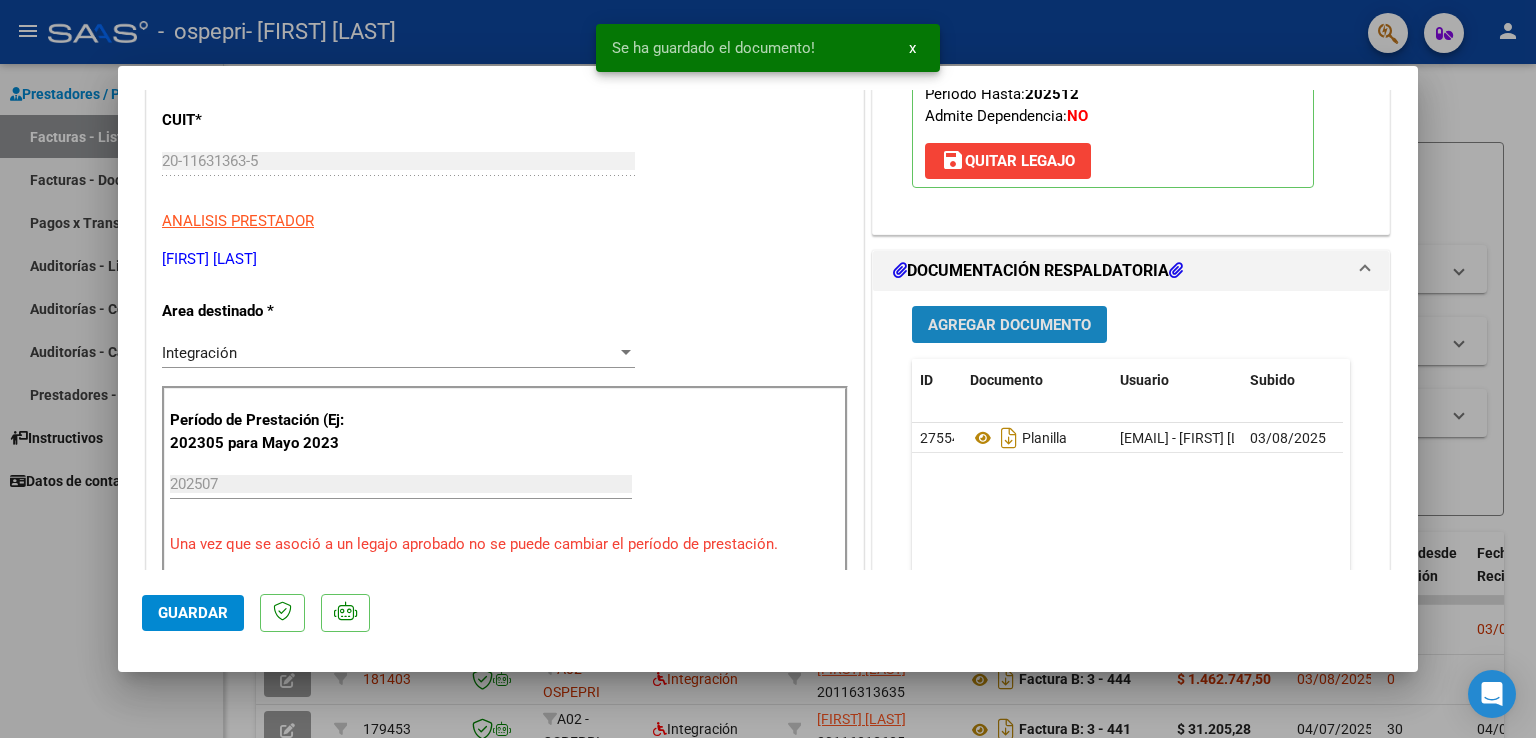 click on "Agregar Documento" at bounding box center (1009, 325) 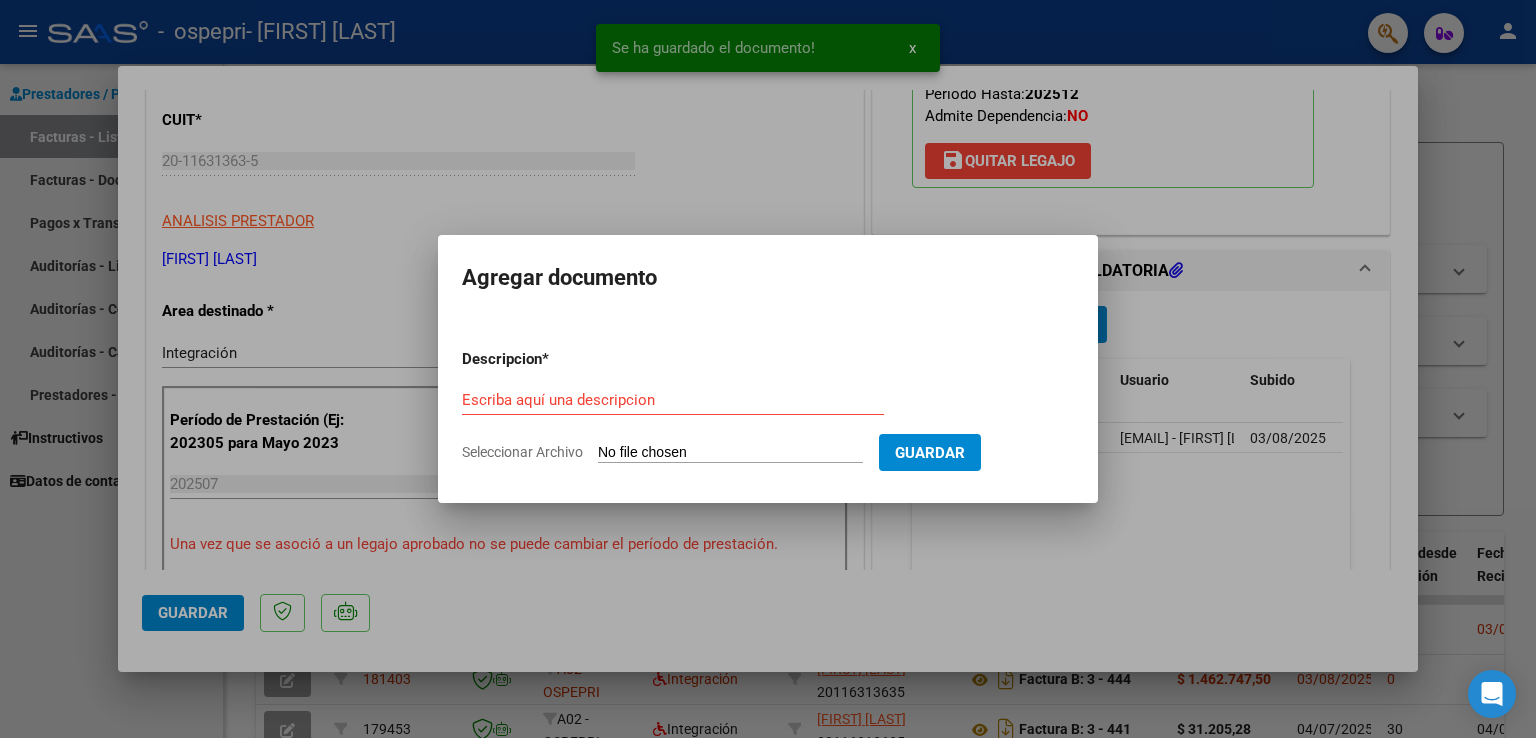 click on "Seleccionar Archivo" 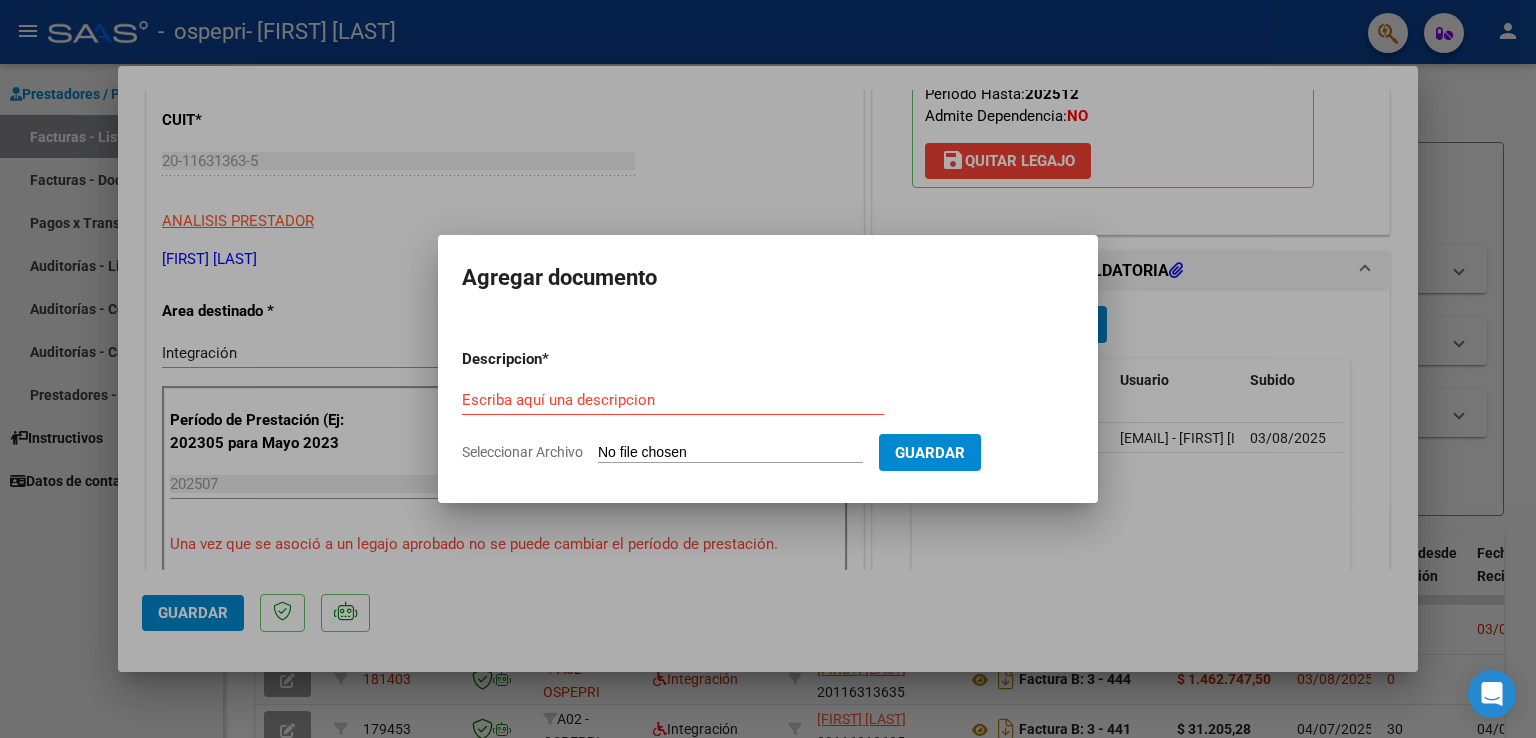 type on "C:\fakepath\[FIRST] [LAST] [LAST] [LAST] [LAST].jpeg" 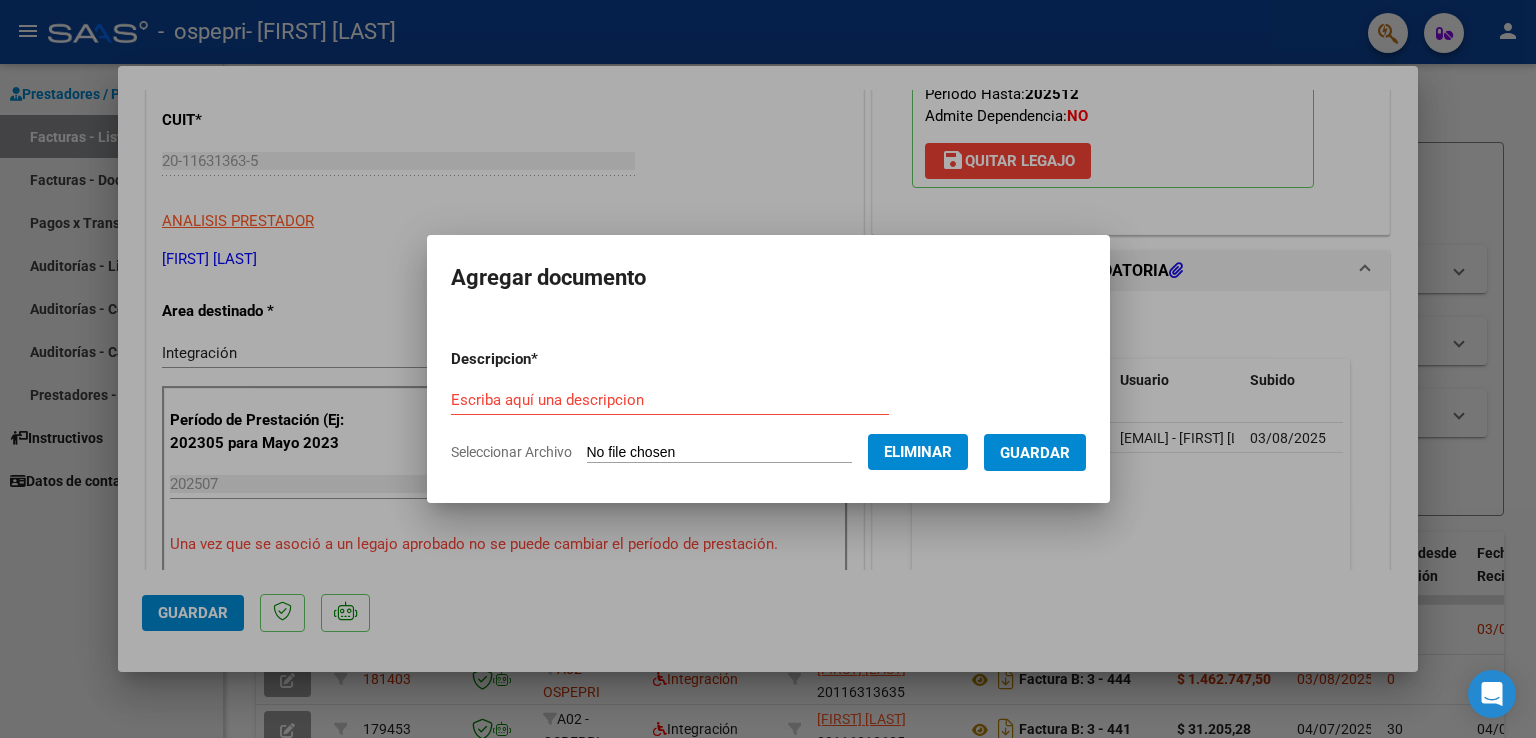 click on "Escriba aquí una descripcion" at bounding box center (670, 400) 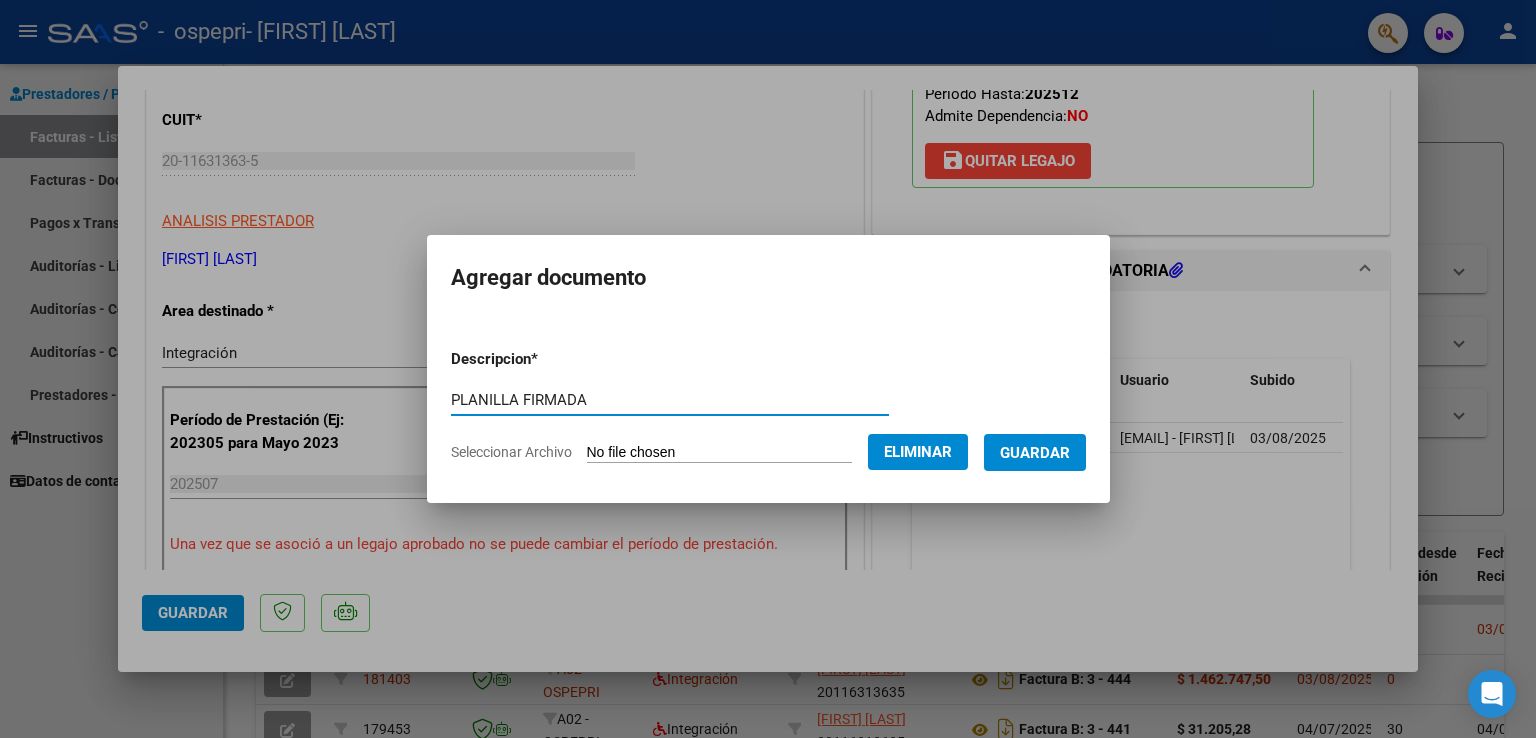 type on "PLANILLA FIRMADA" 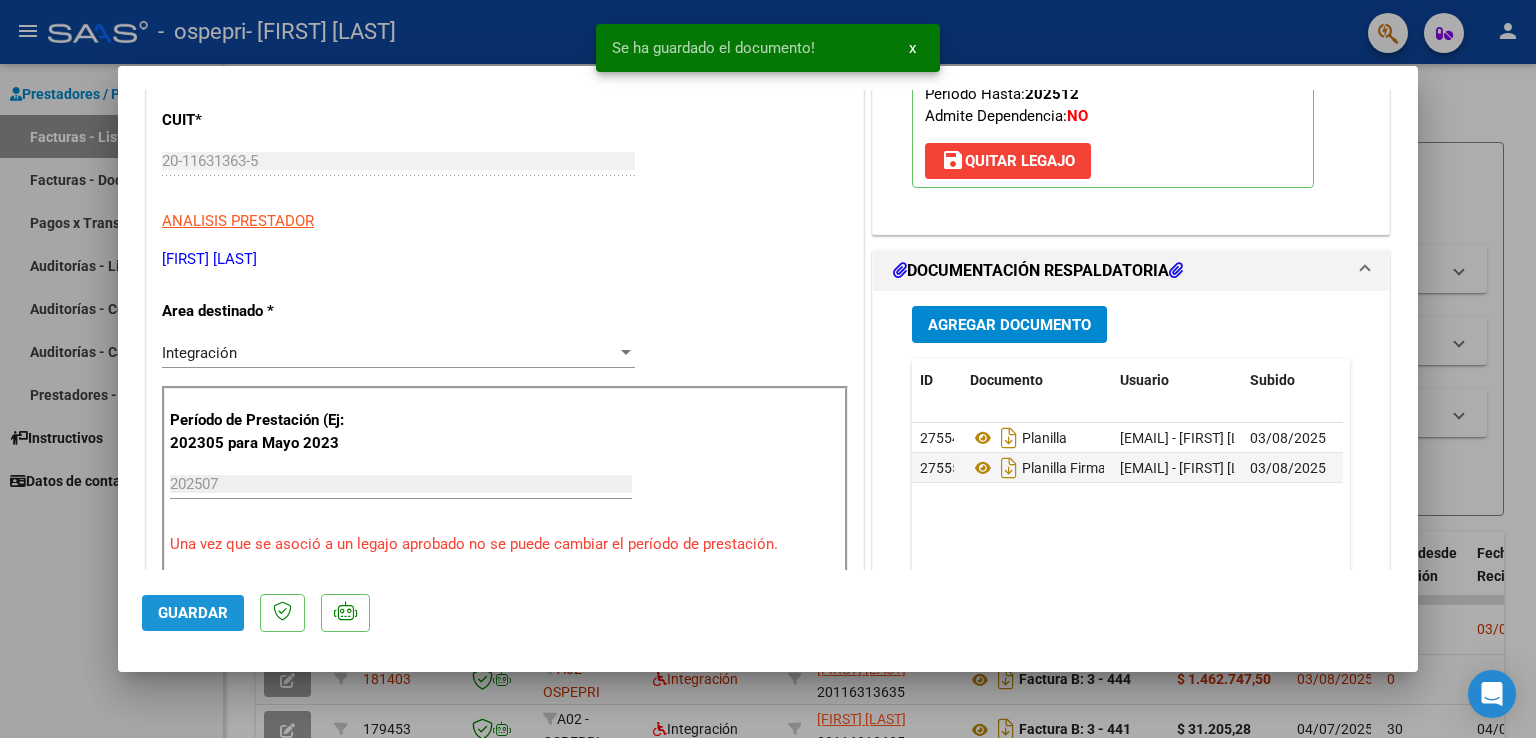 click on "Guardar" 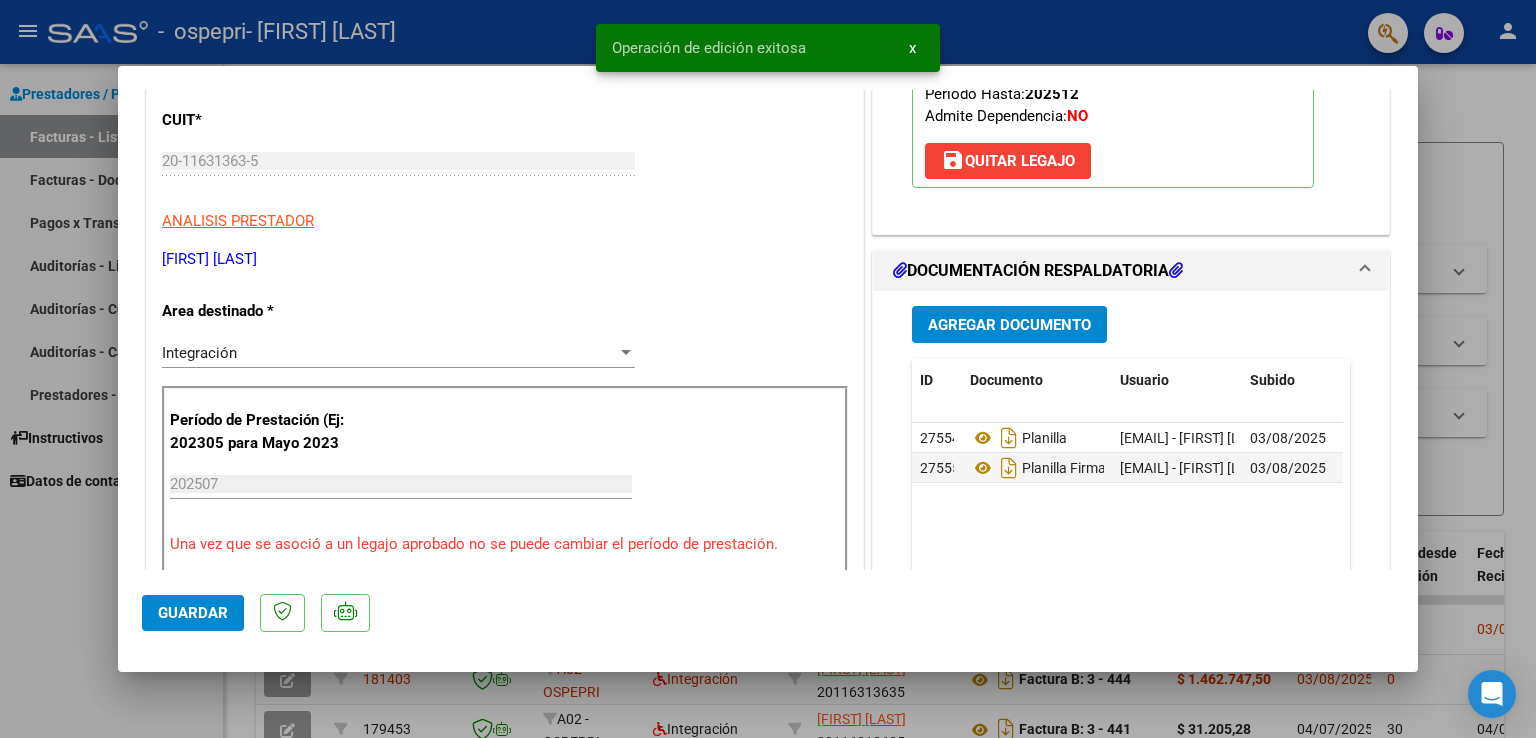 click at bounding box center [768, 369] 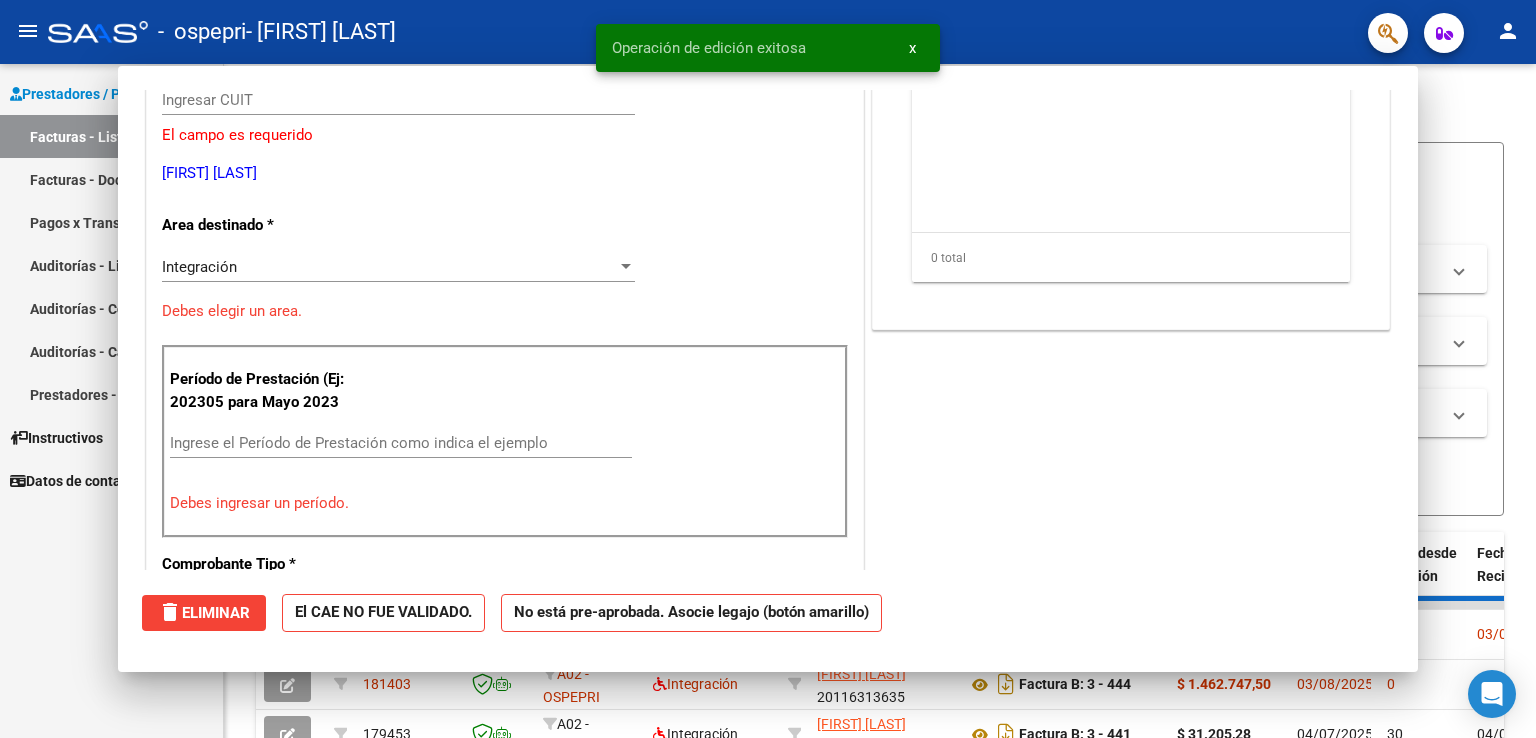 scroll, scrollTop: 0, scrollLeft: 0, axis: both 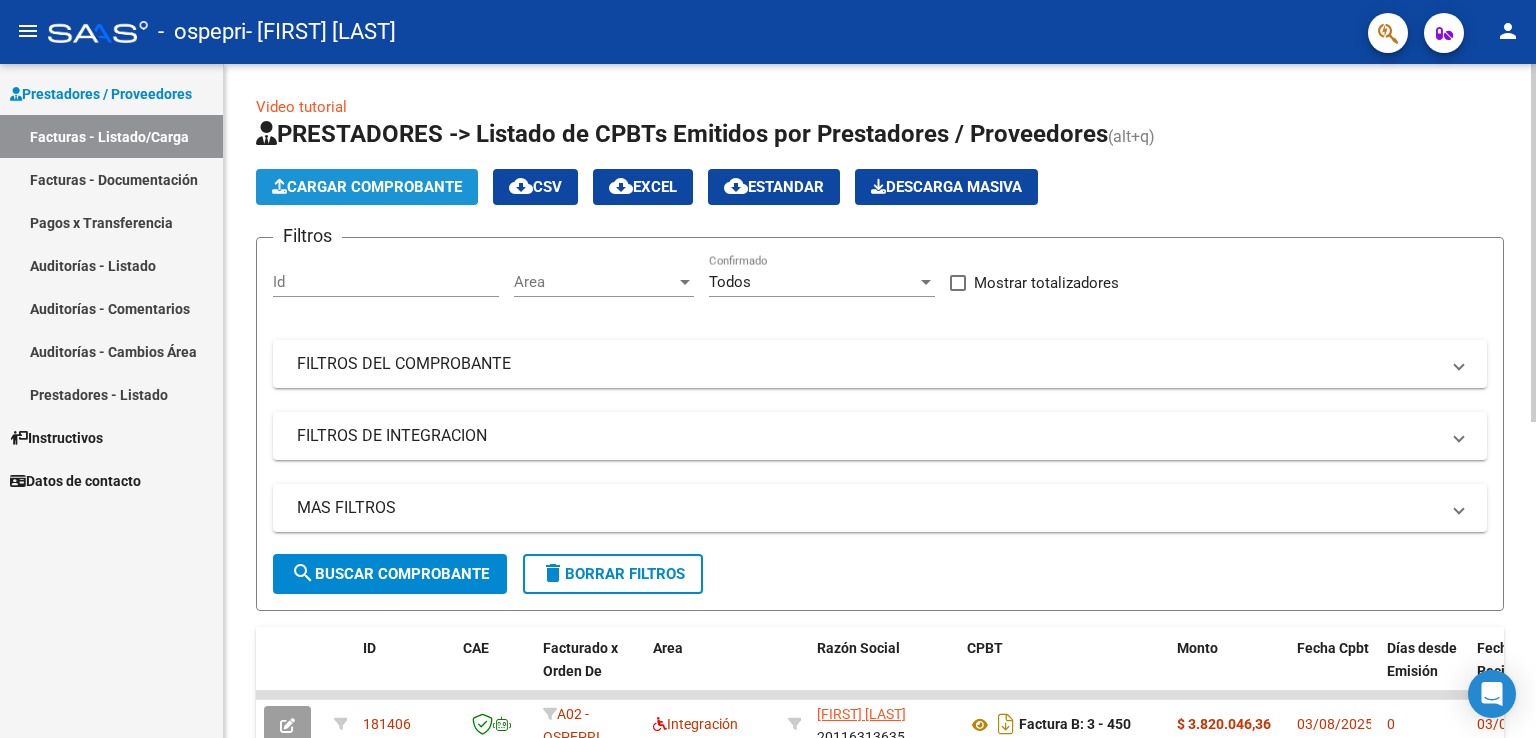 click on "Cargar Comprobante" 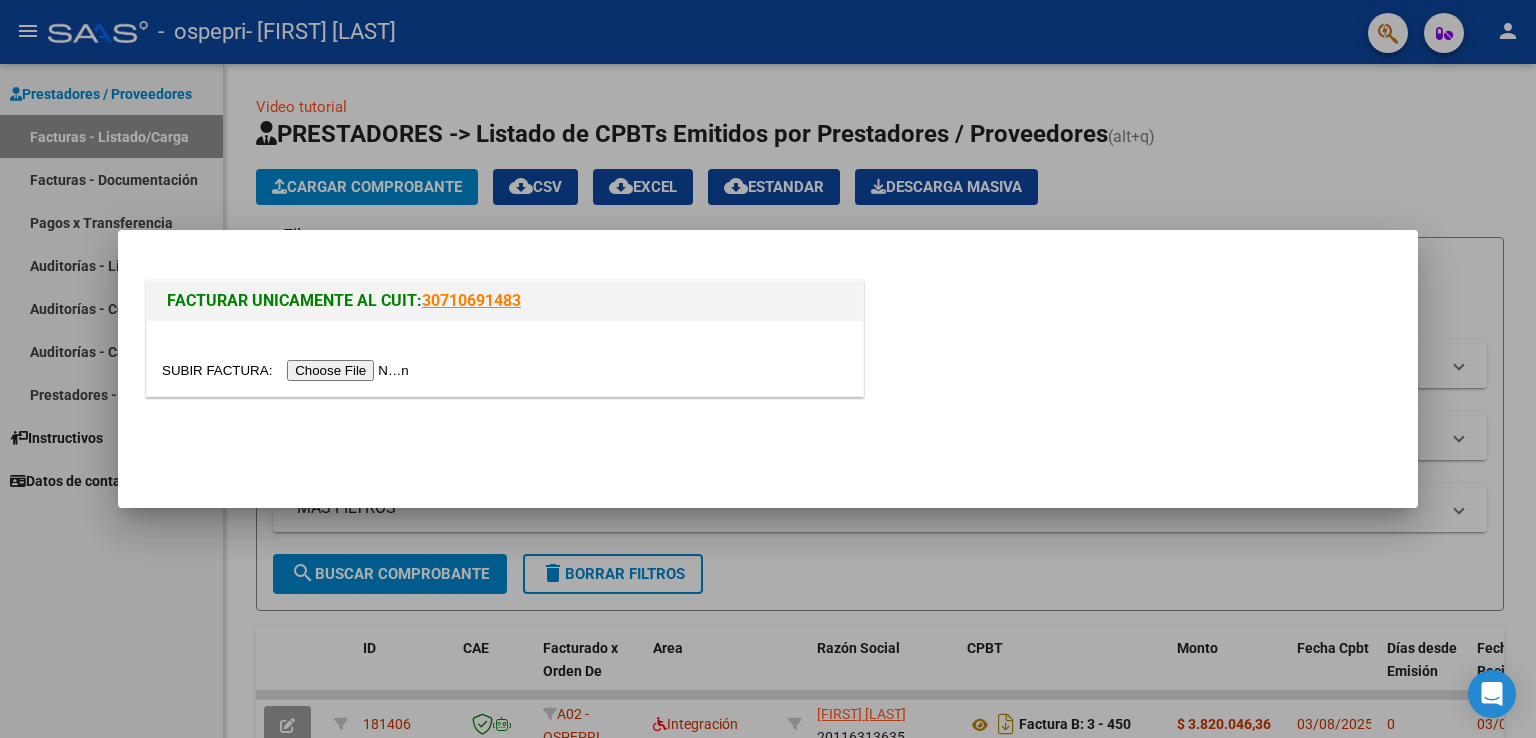 click at bounding box center [288, 370] 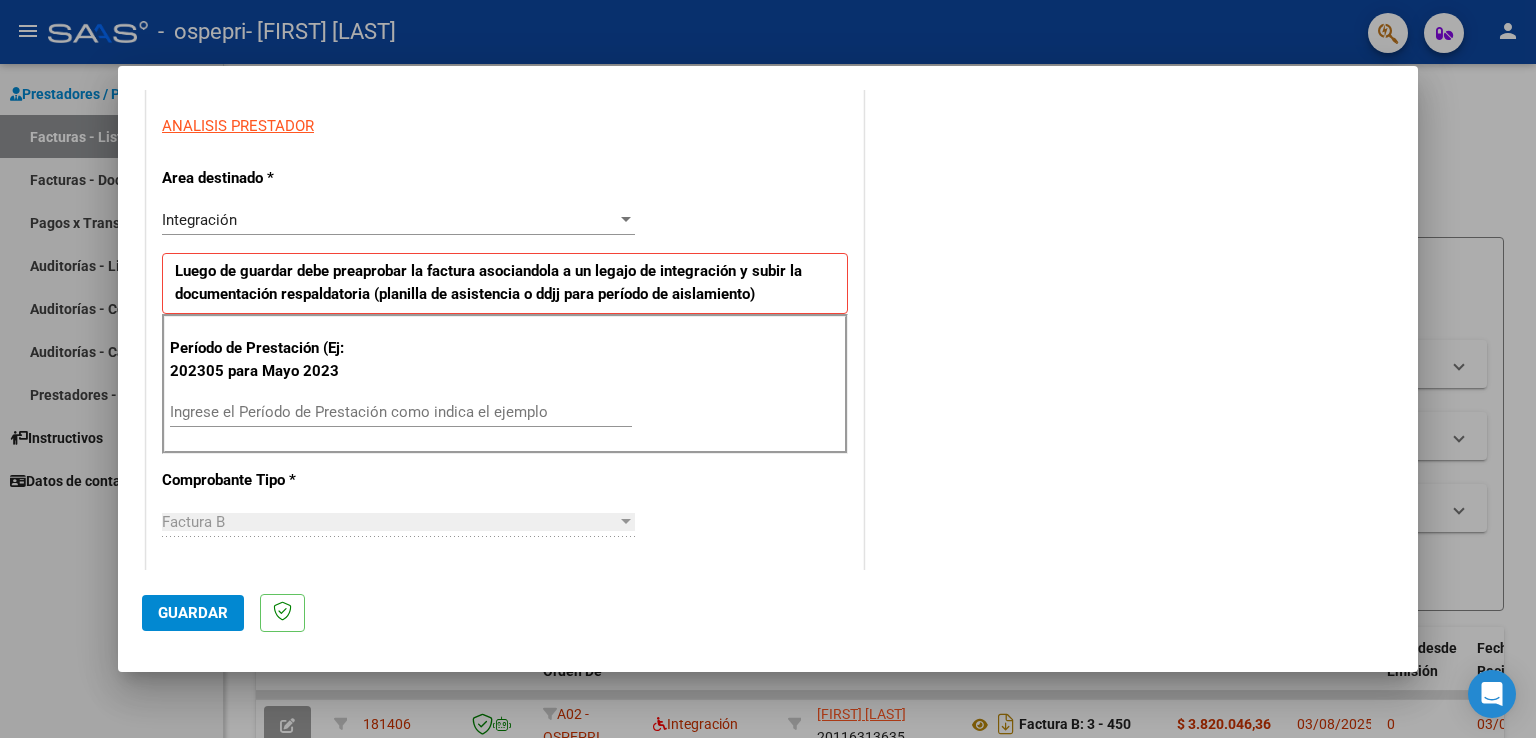 scroll, scrollTop: 400, scrollLeft: 0, axis: vertical 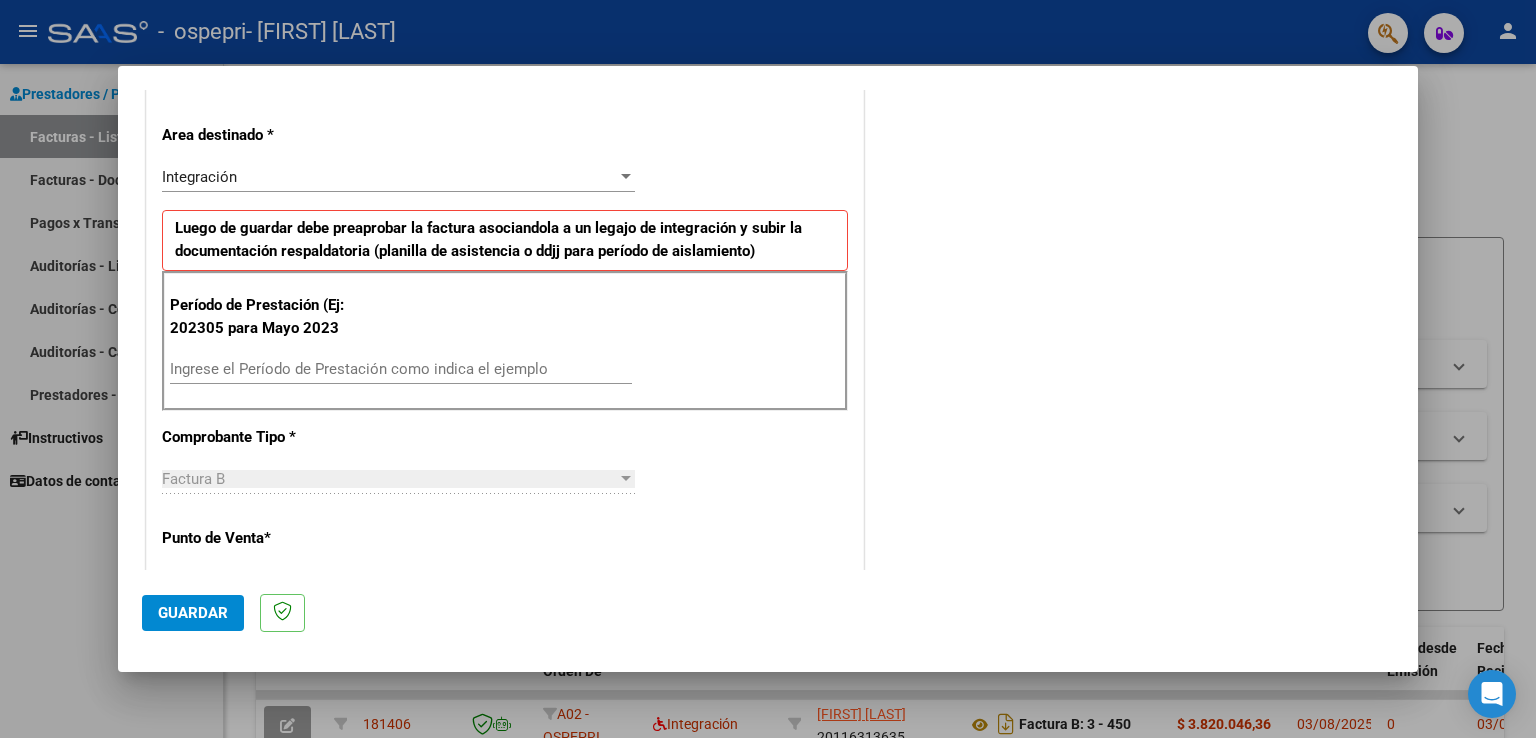 click on "Ingrese el Período de Prestación como indica el ejemplo" at bounding box center (401, 369) 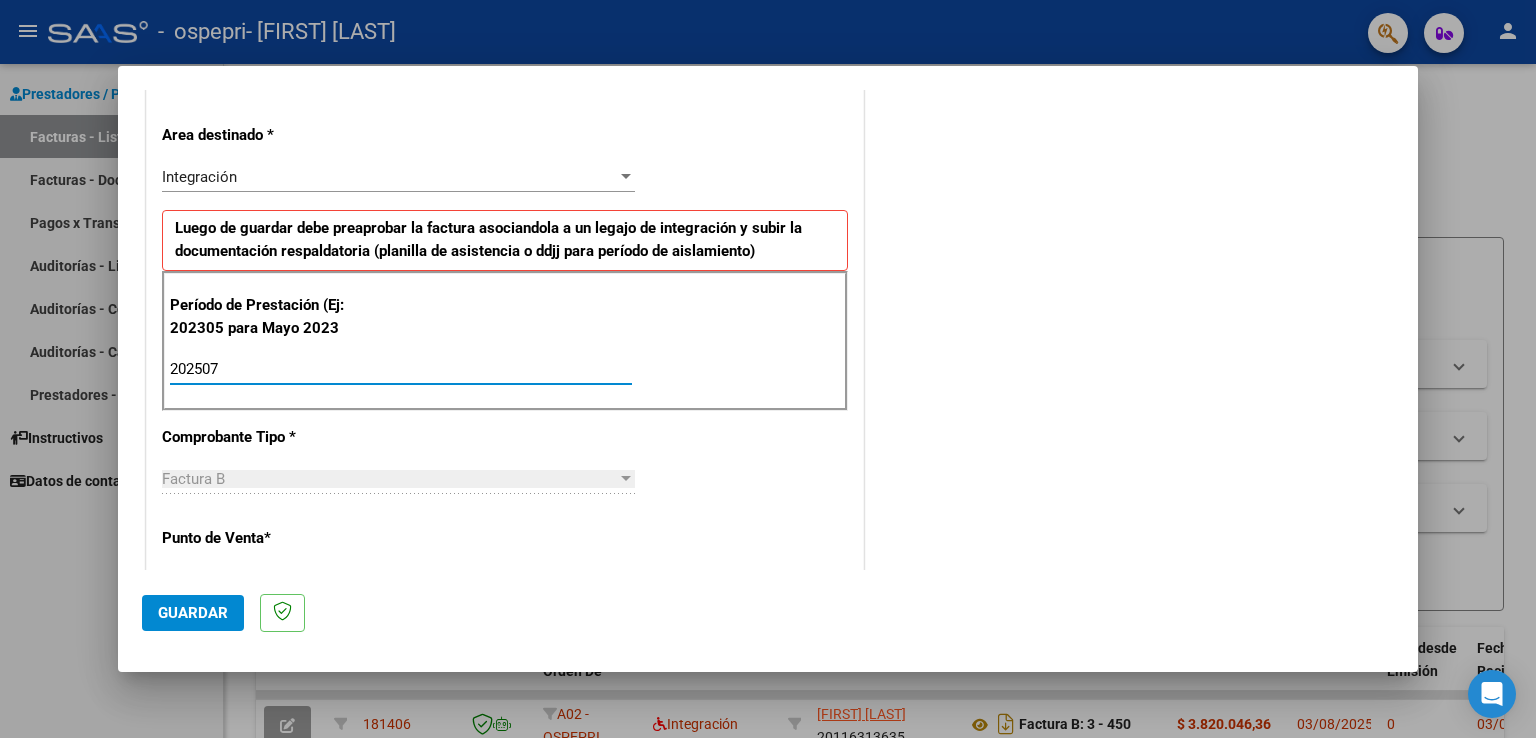 type on "202507" 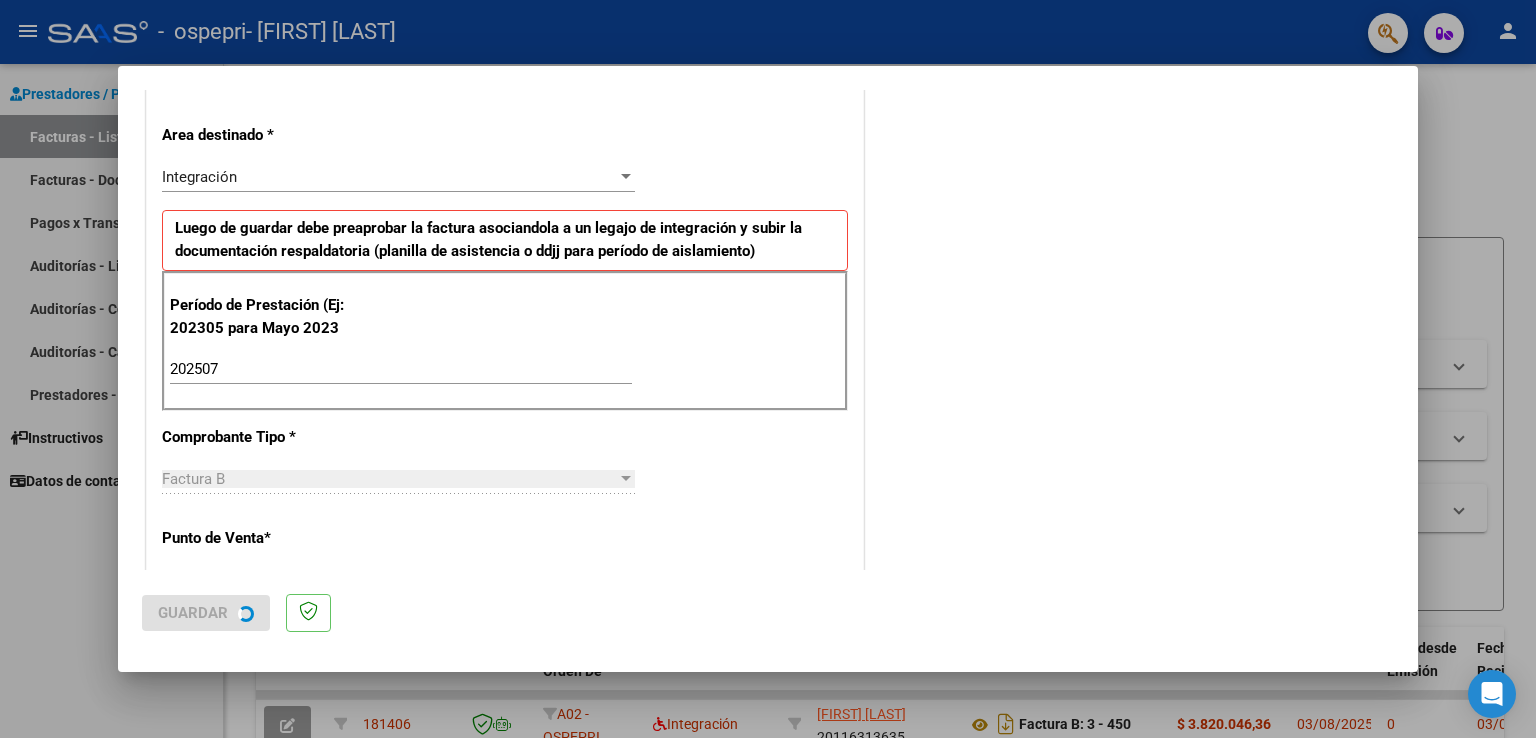 scroll, scrollTop: 0, scrollLeft: 0, axis: both 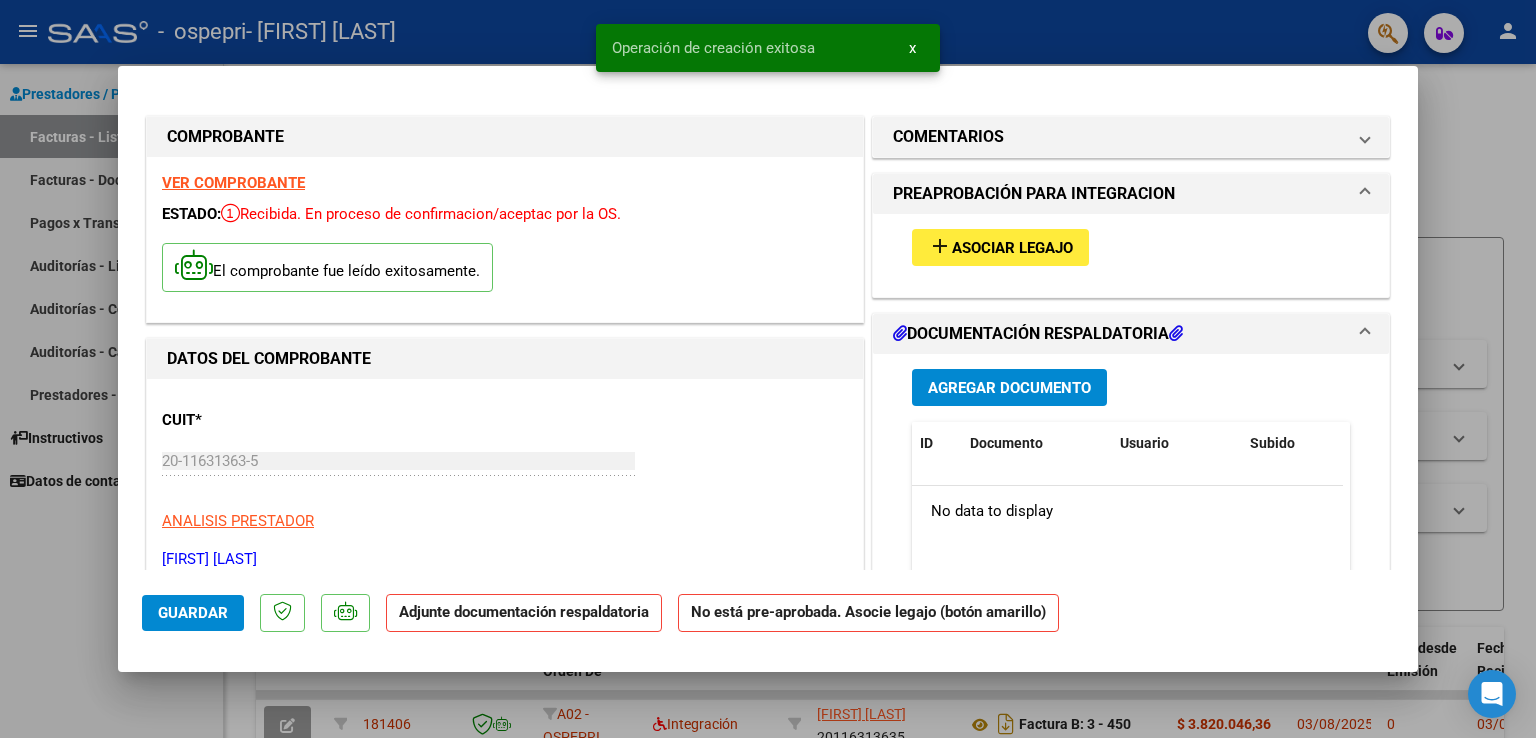 click on "Asociar Legajo" at bounding box center (1012, 248) 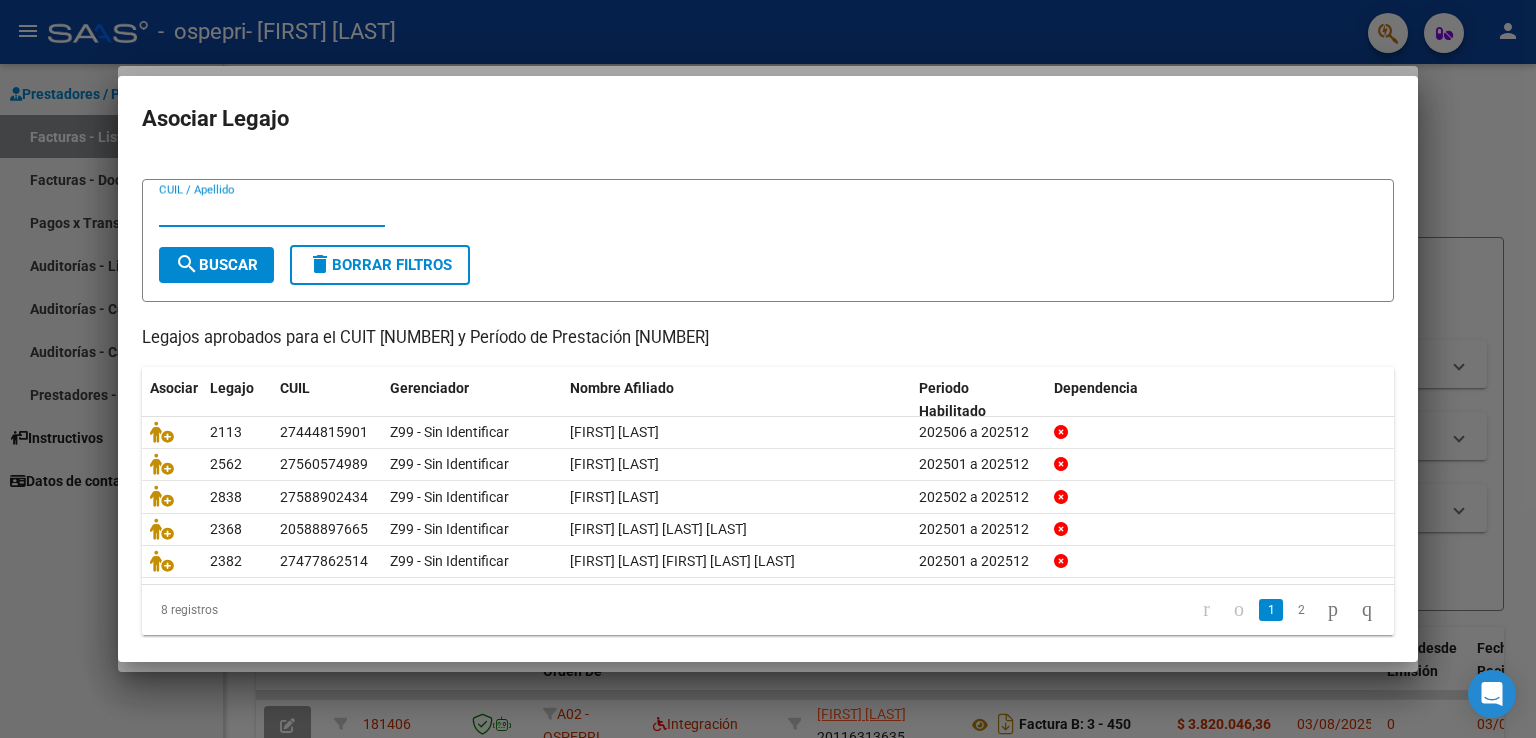 scroll, scrollTop: 39, scrollLeft: 0, axis: vertical 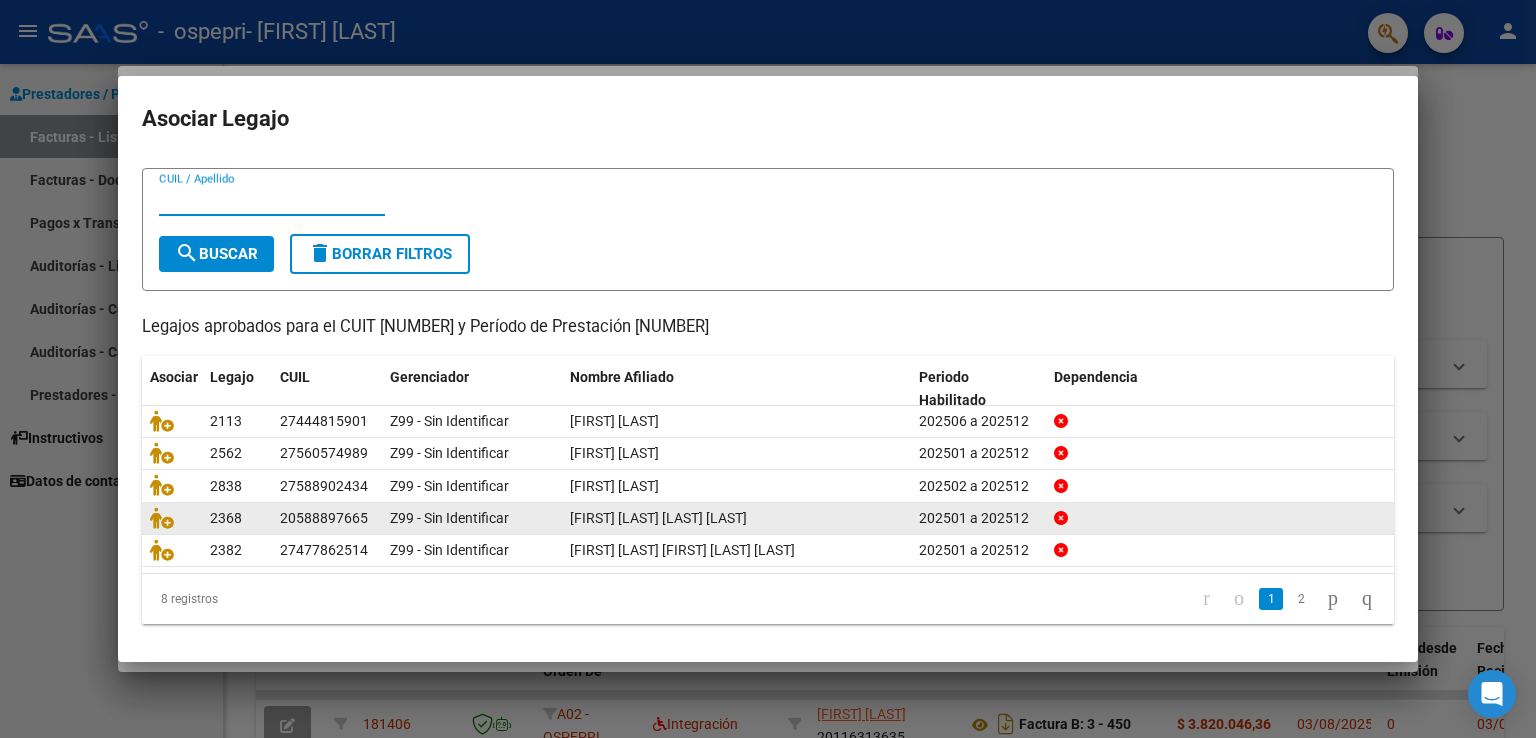click on "2" 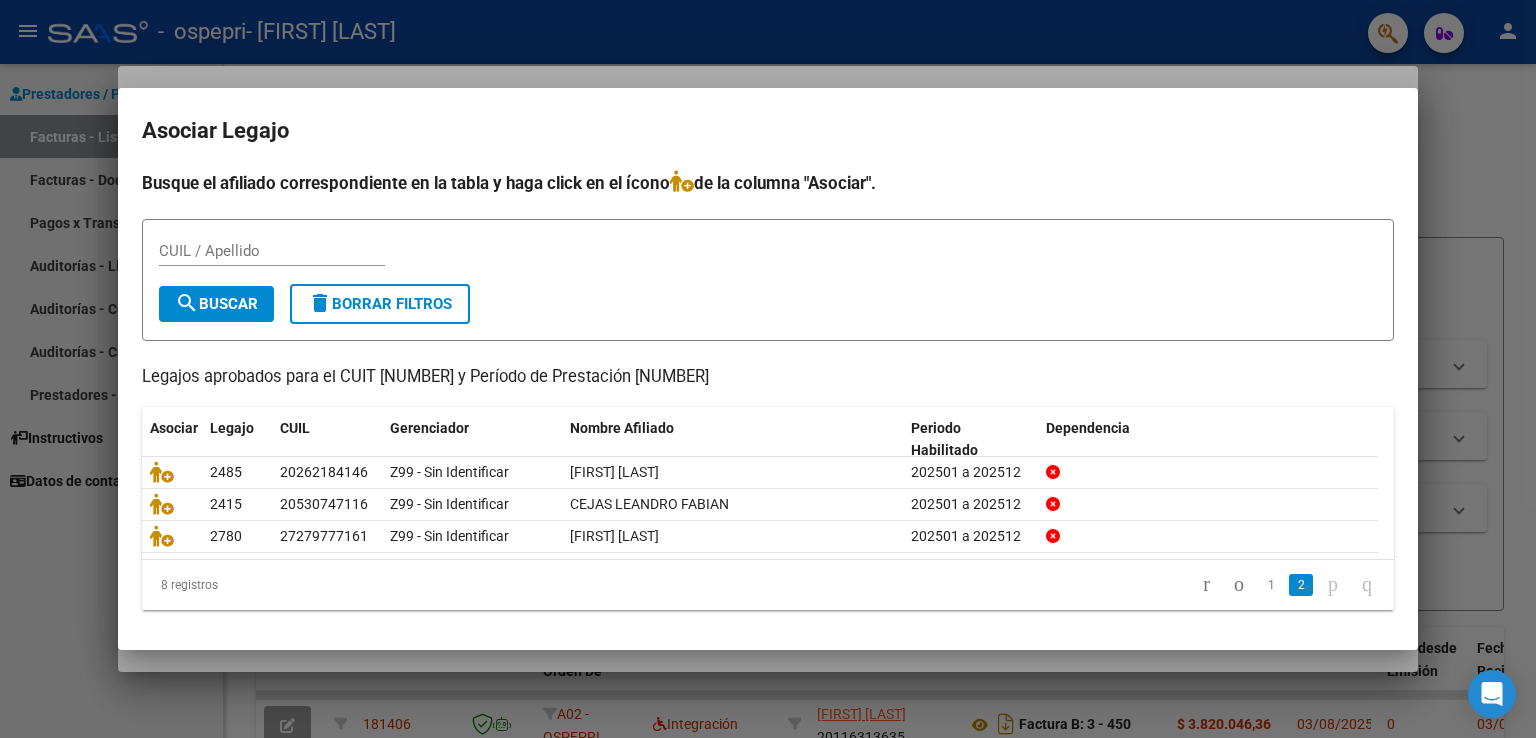 scroll, scrollTop: 0, scrollLeft: 0, axis: both 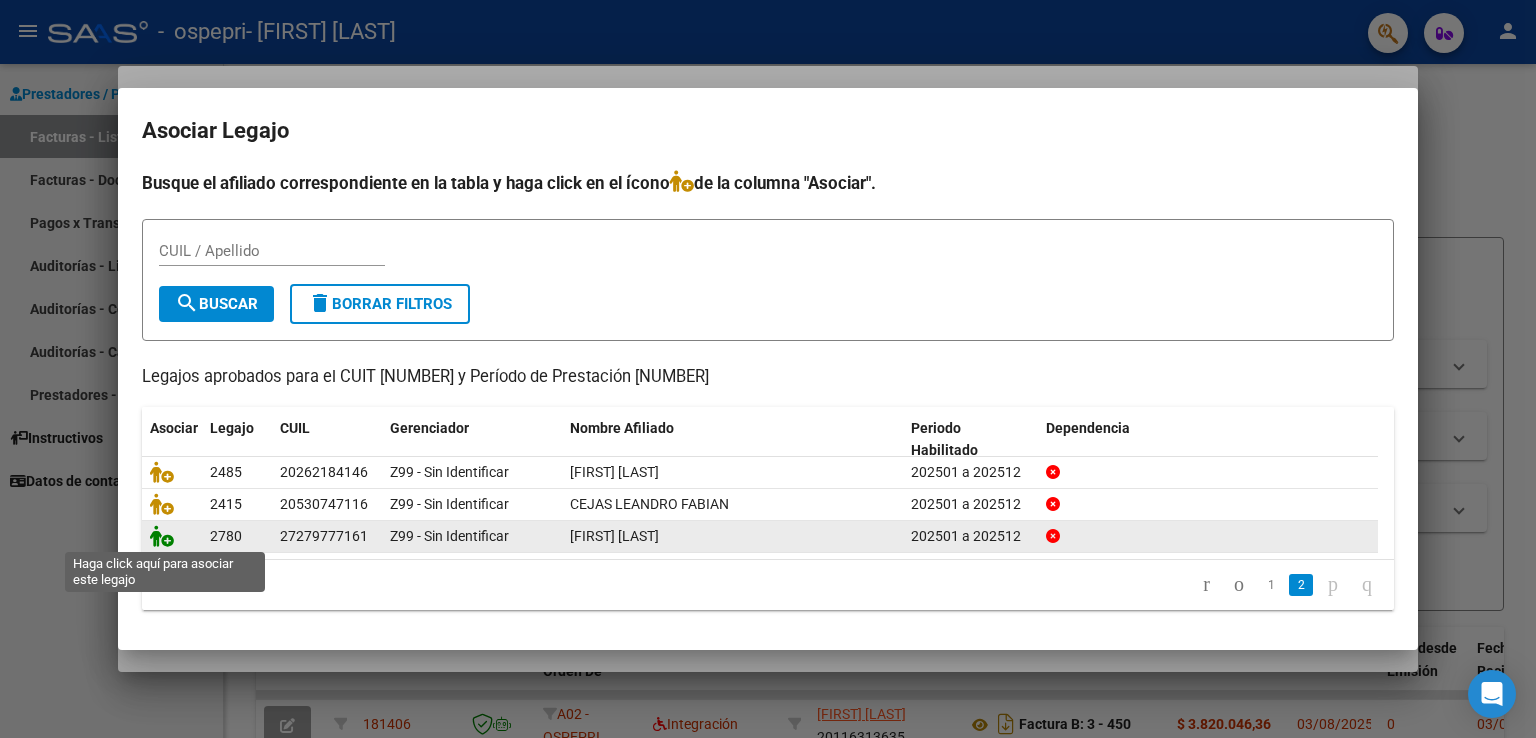 click 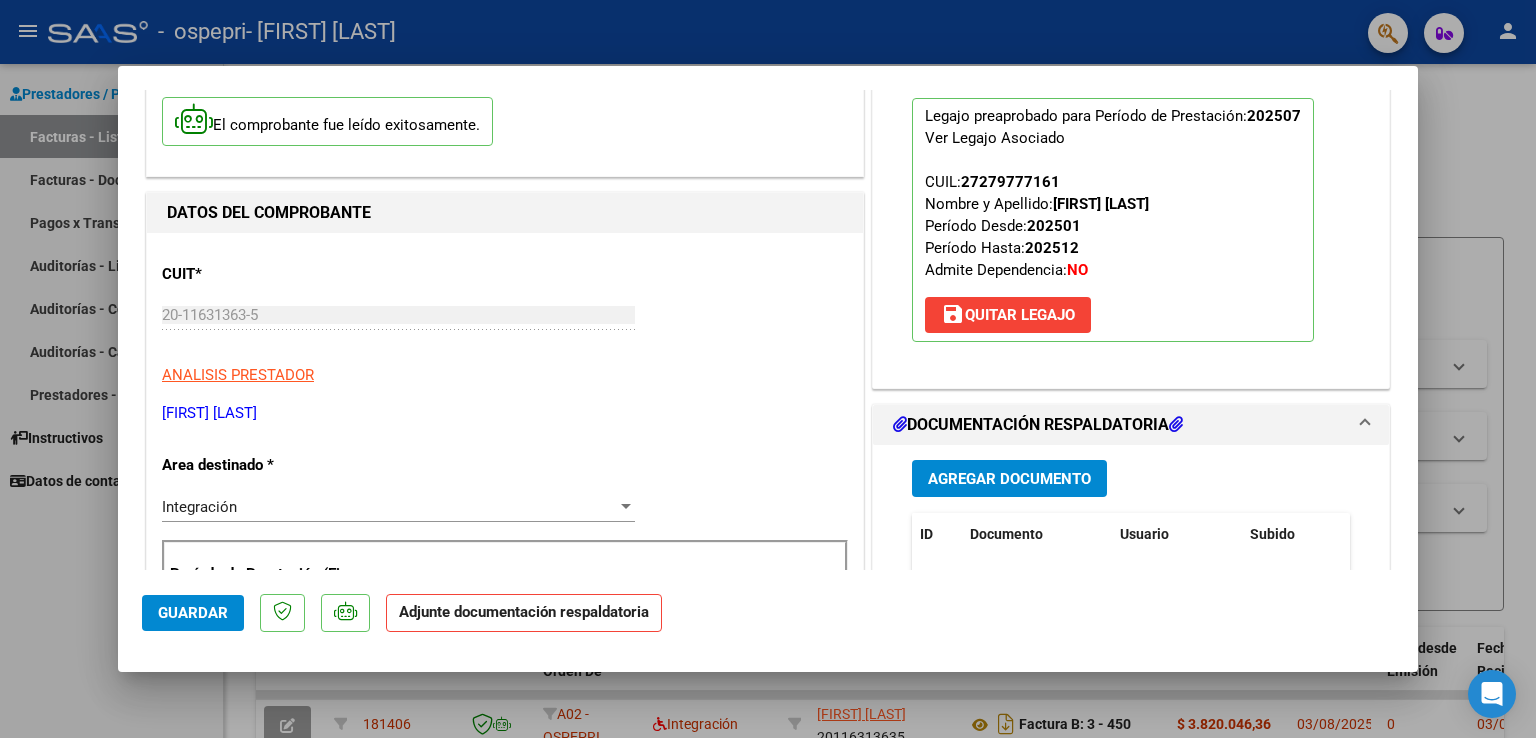 scroll, scrollTop: 200, scrollLeft: 0, axis: vertical 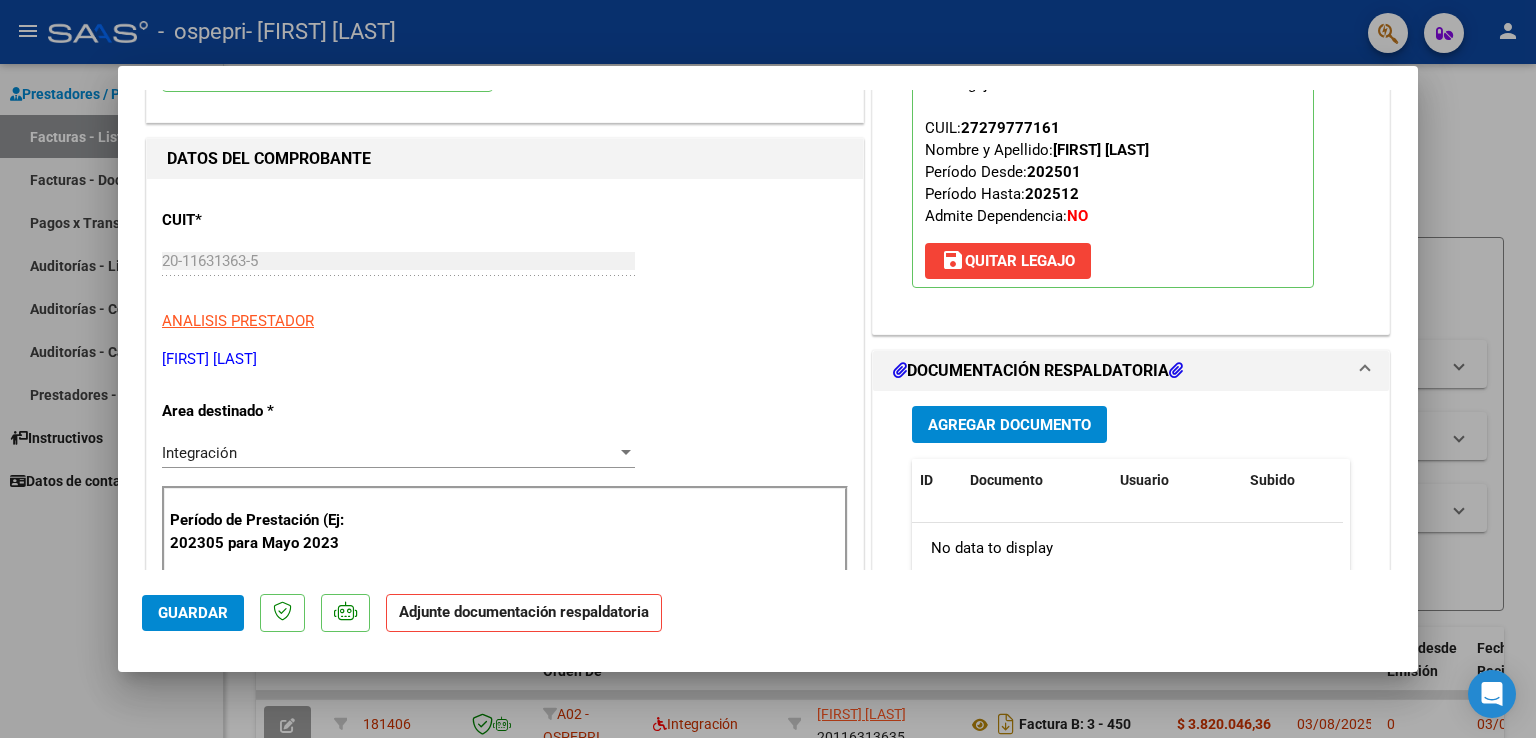 click on "Agregar Documento" at bounding box center [1009, 425] 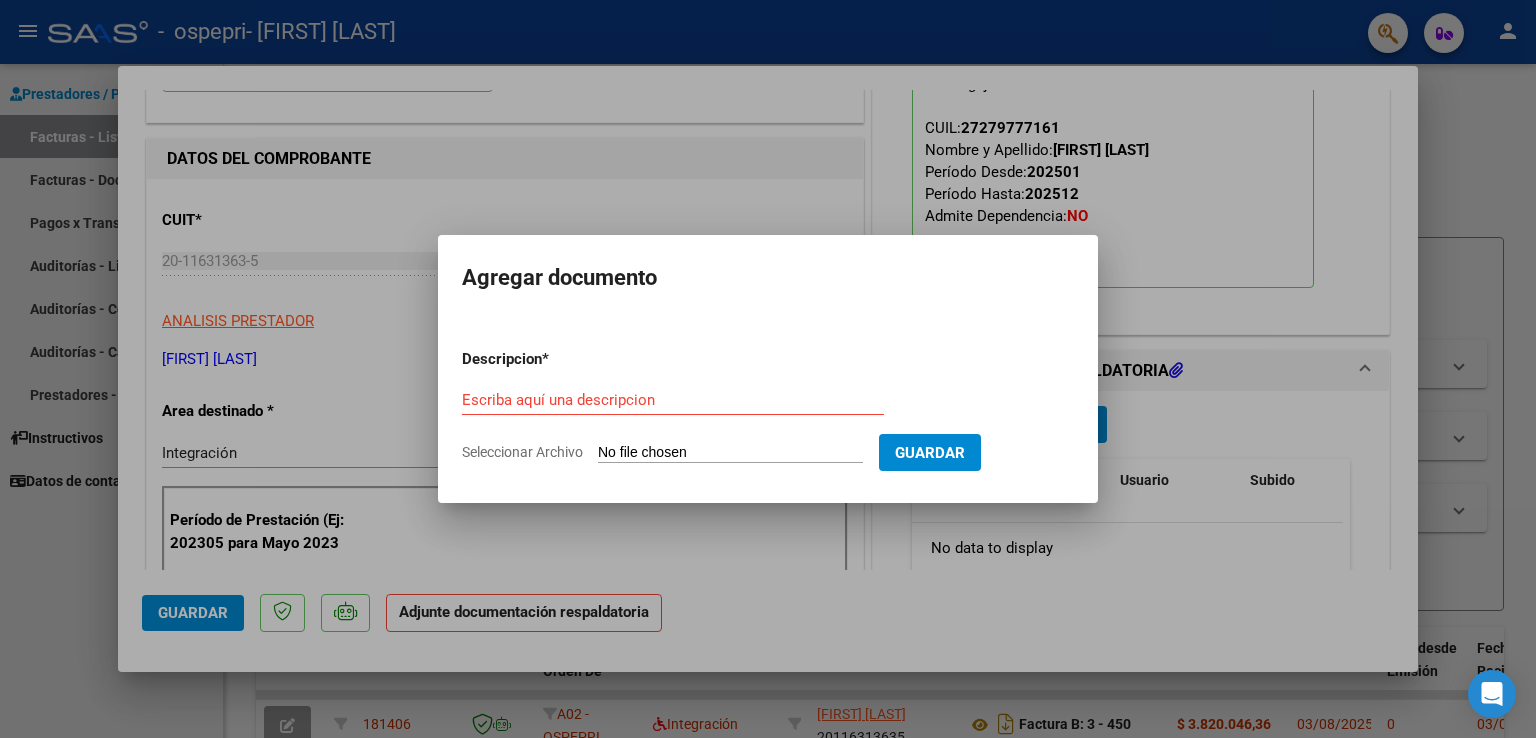 click on "Seleccionar Archivo" 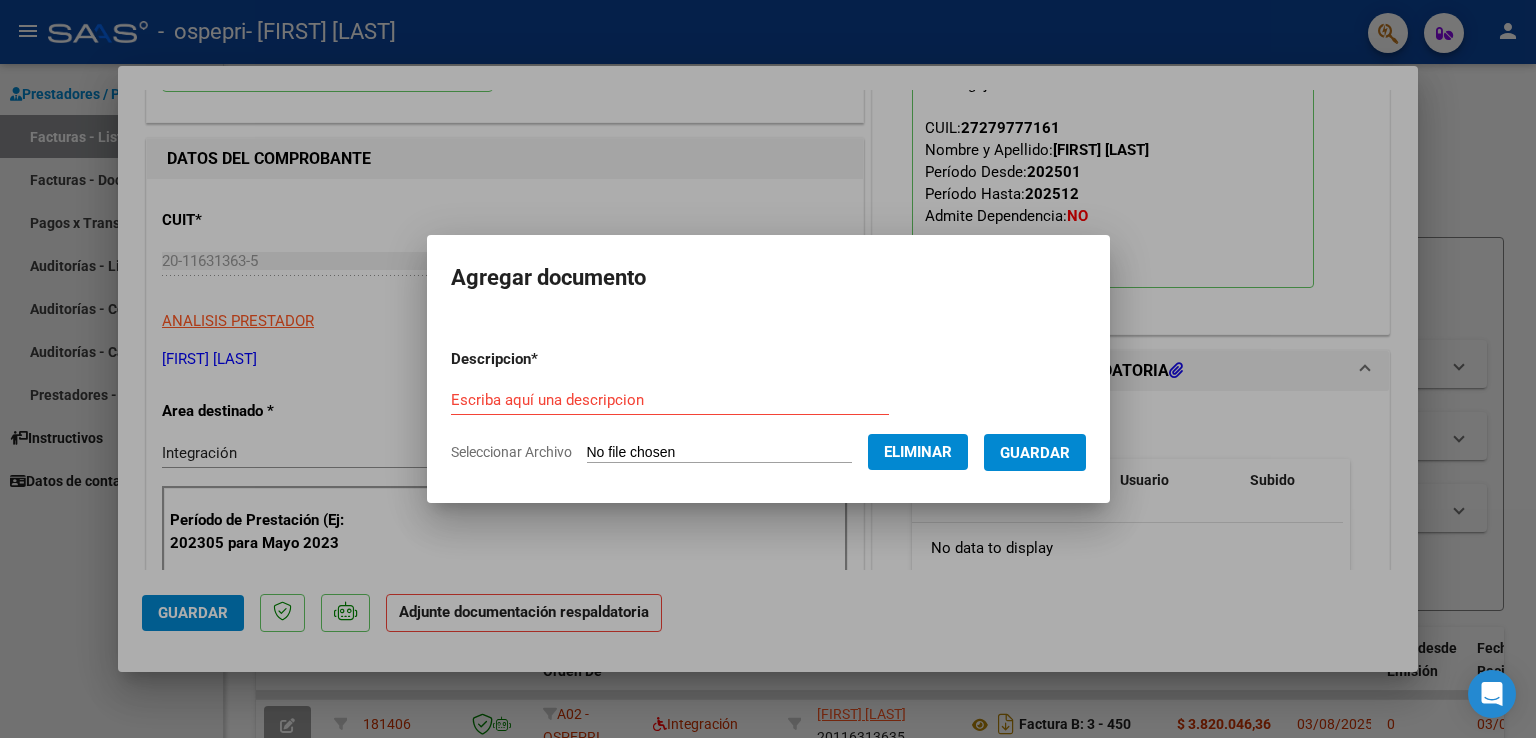 click on "Escriba aquí una descripcion" at bounding box center [670, 400] 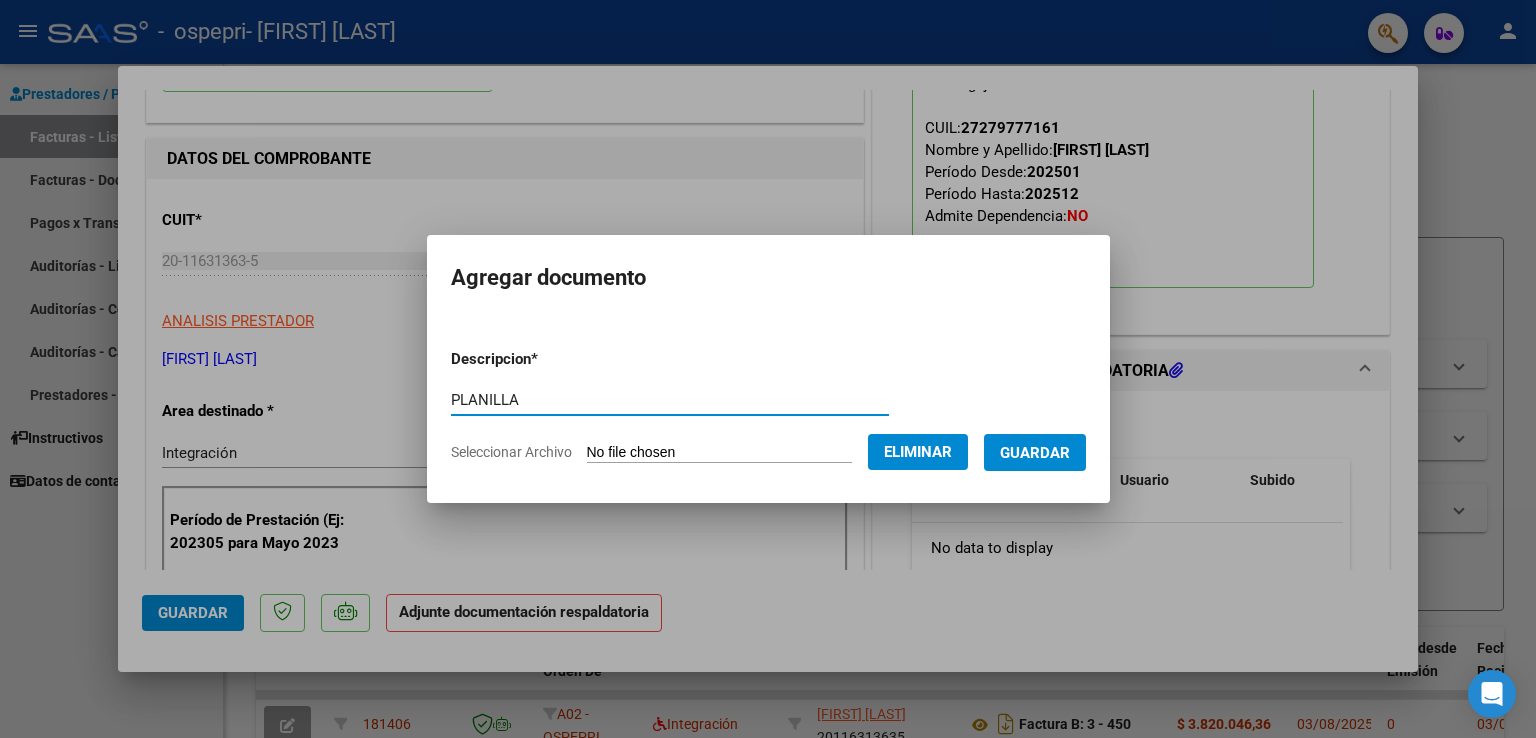 type on "PLANILLA" 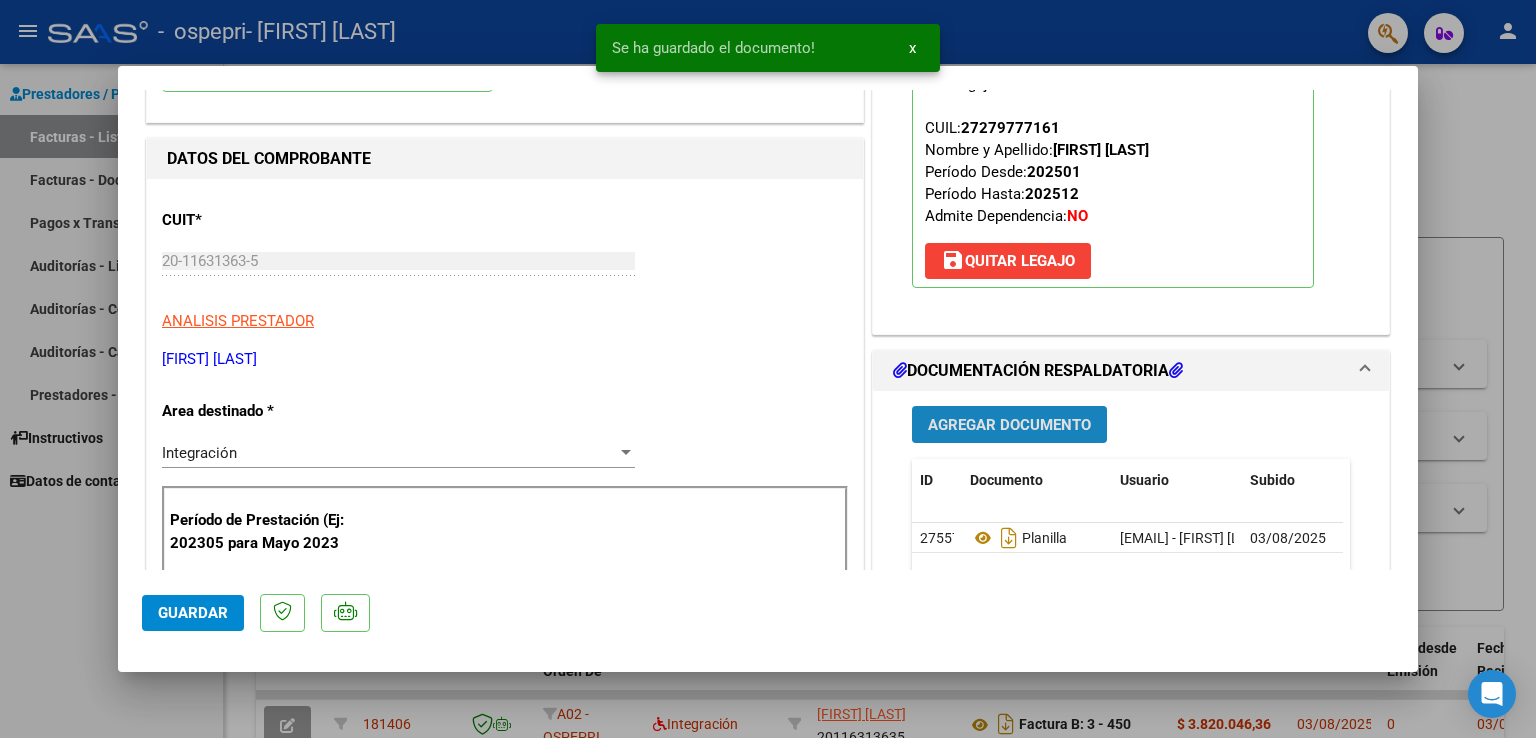 click on "Agregar Documento" at bounding box center [1009, 425] 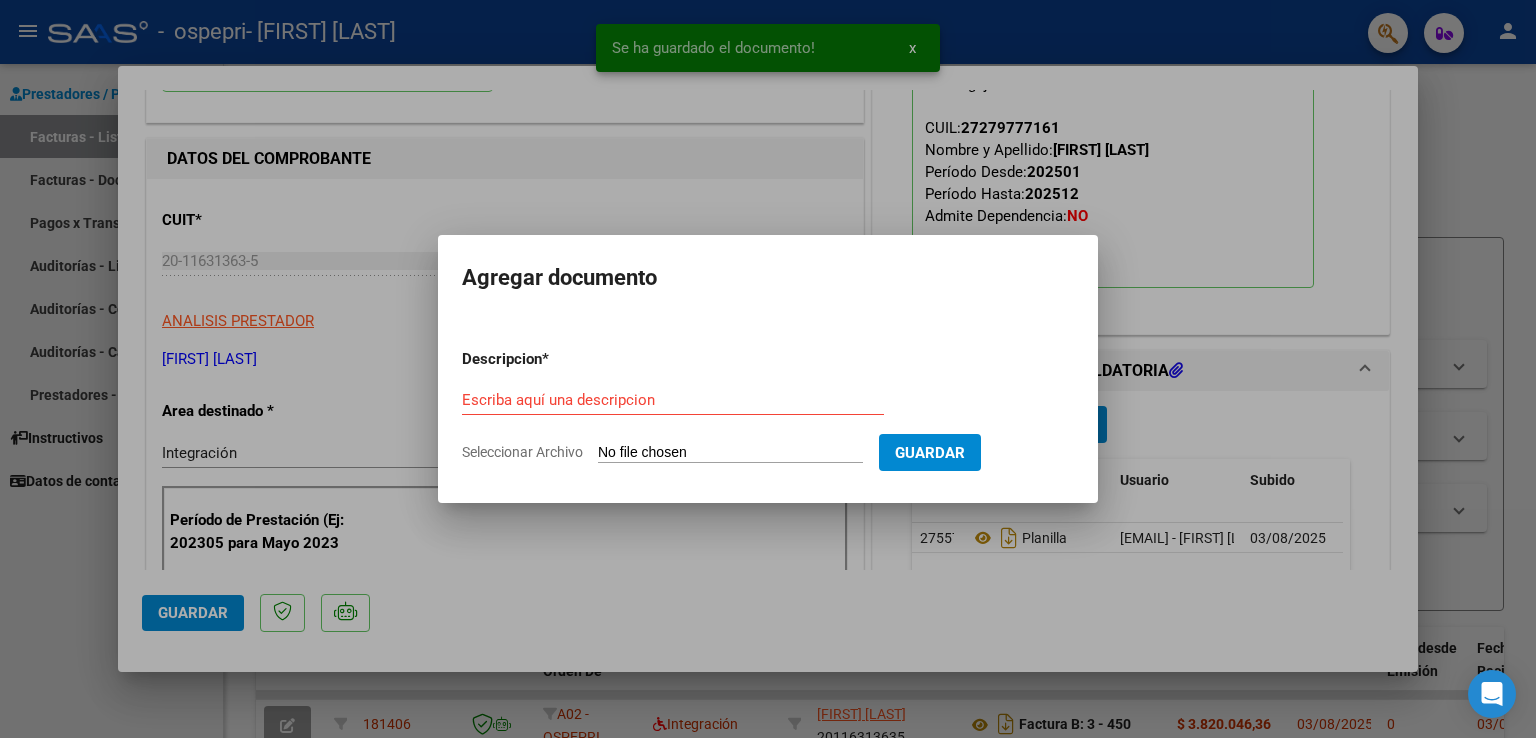 click on "Seleccionar Archivo" 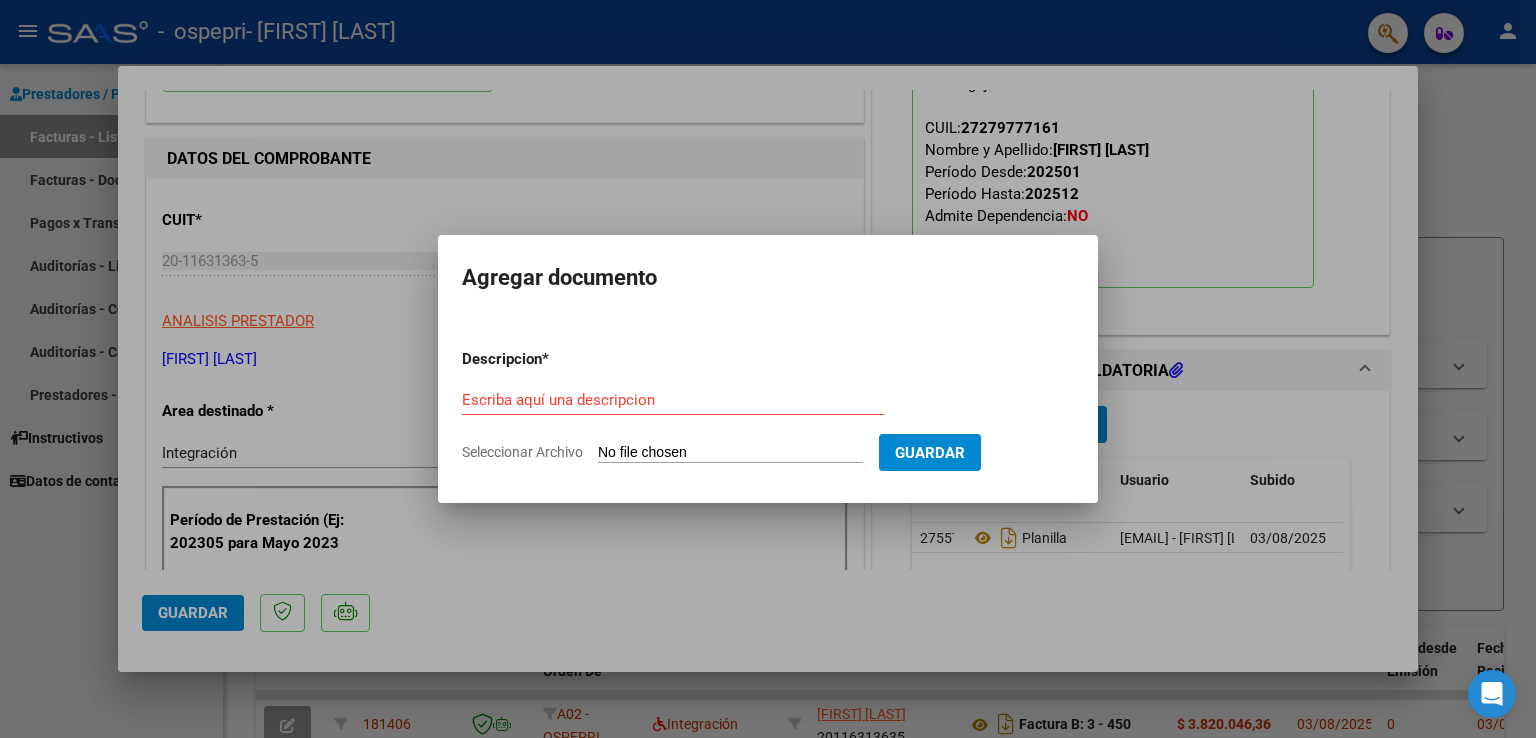 type on "C:\fakepath\[FIRST], [FIRST] [LAST] aut discapacidad.pdf" 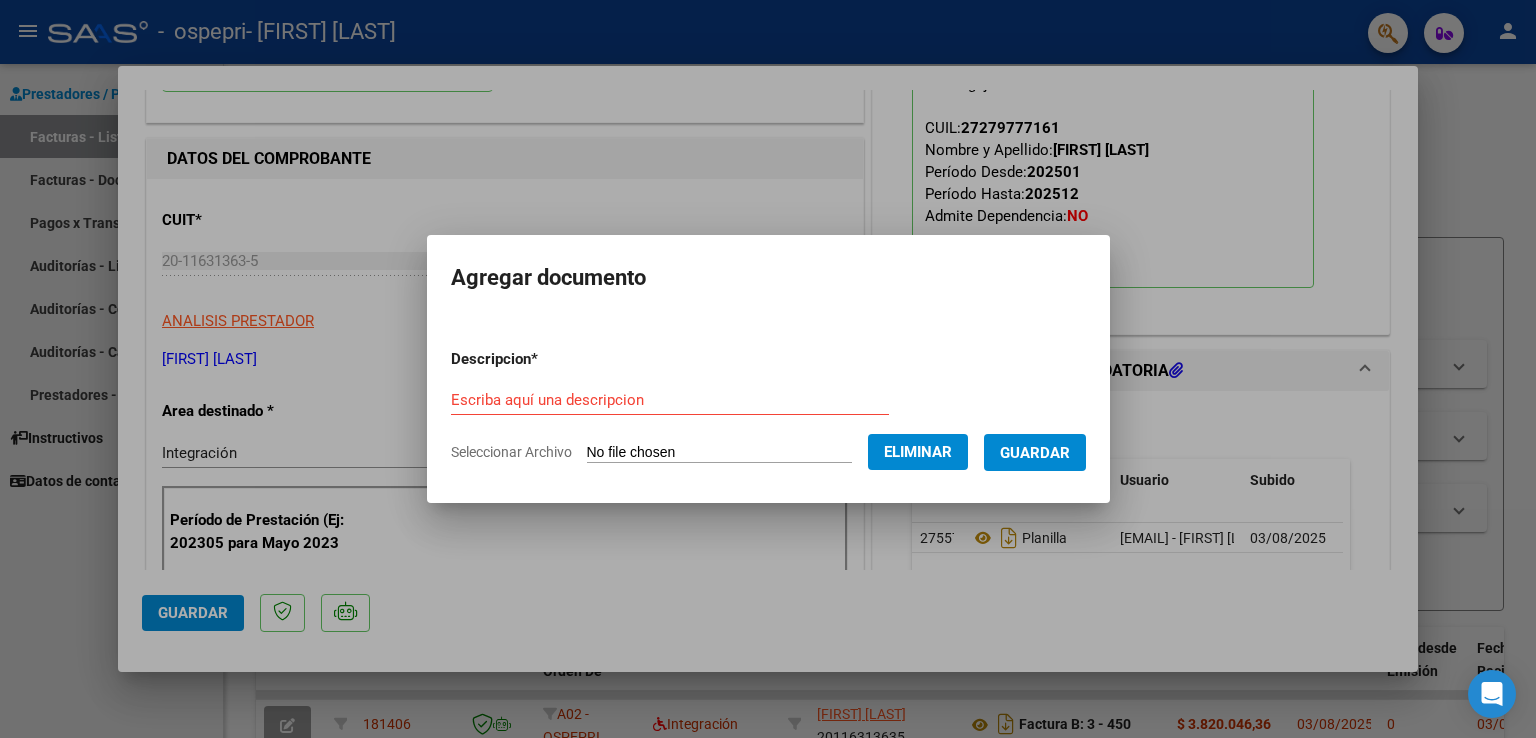 click on "Escriba aquí una descripcion" at bounding box center [670, 400] 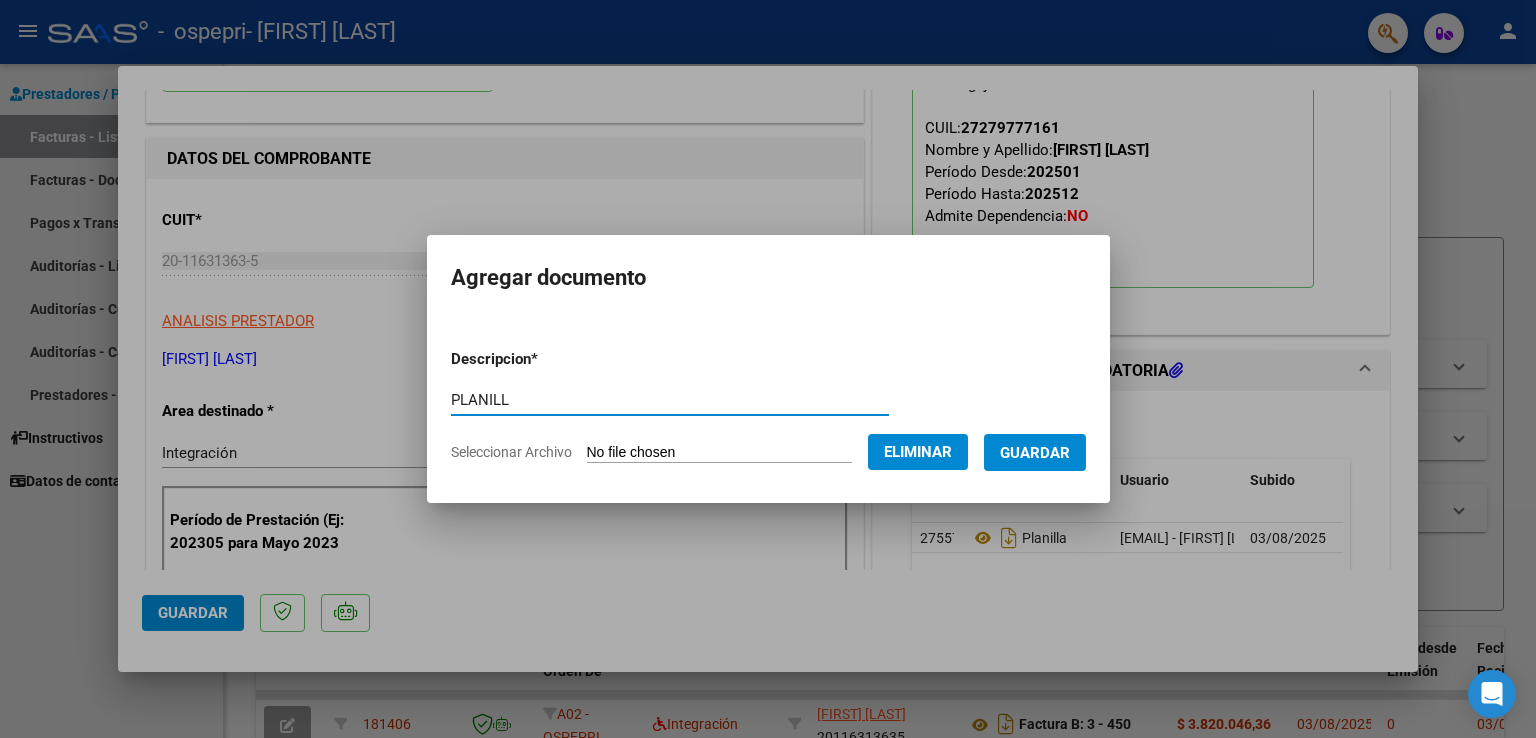 type on "PLANILL" 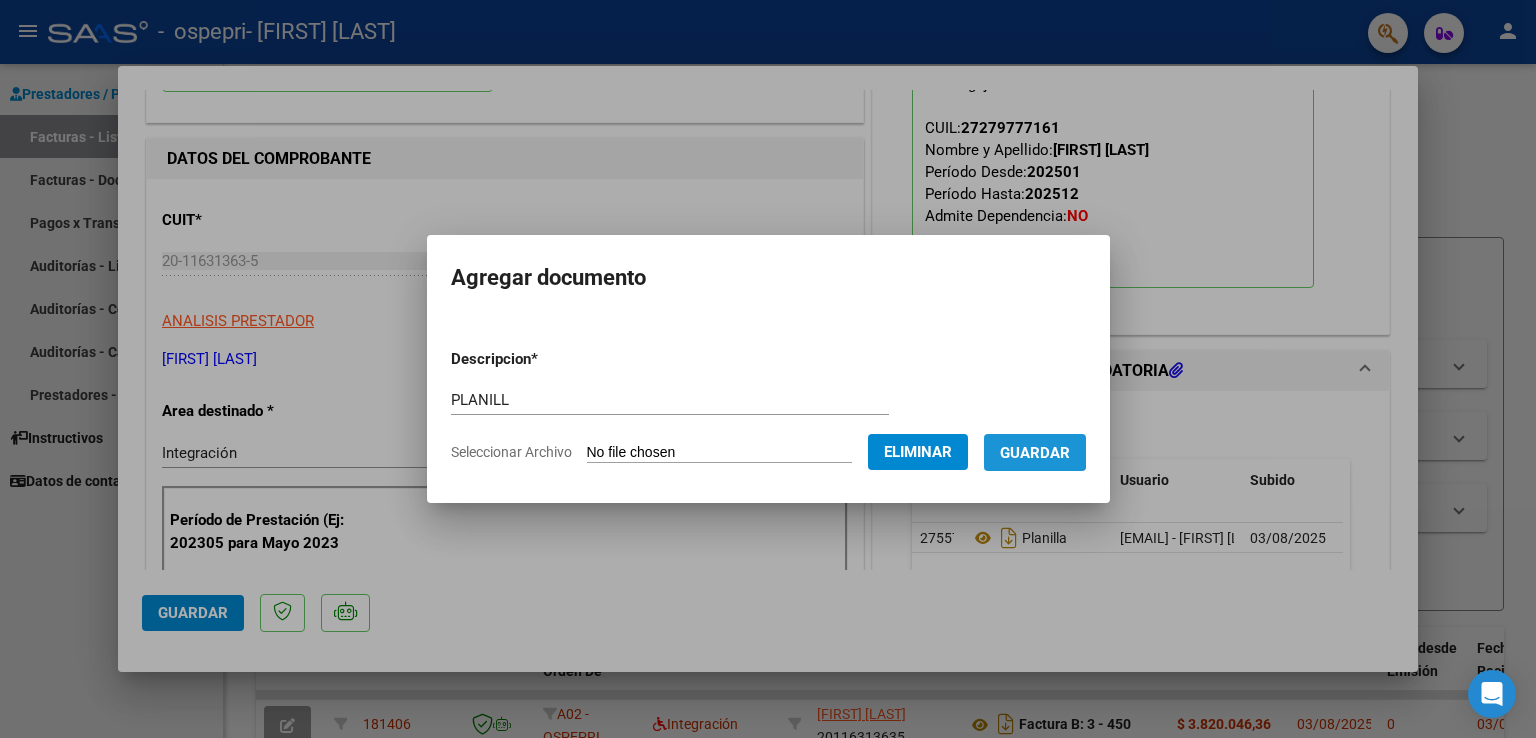 click on "Guardar" at bounding box center (1035, 453) 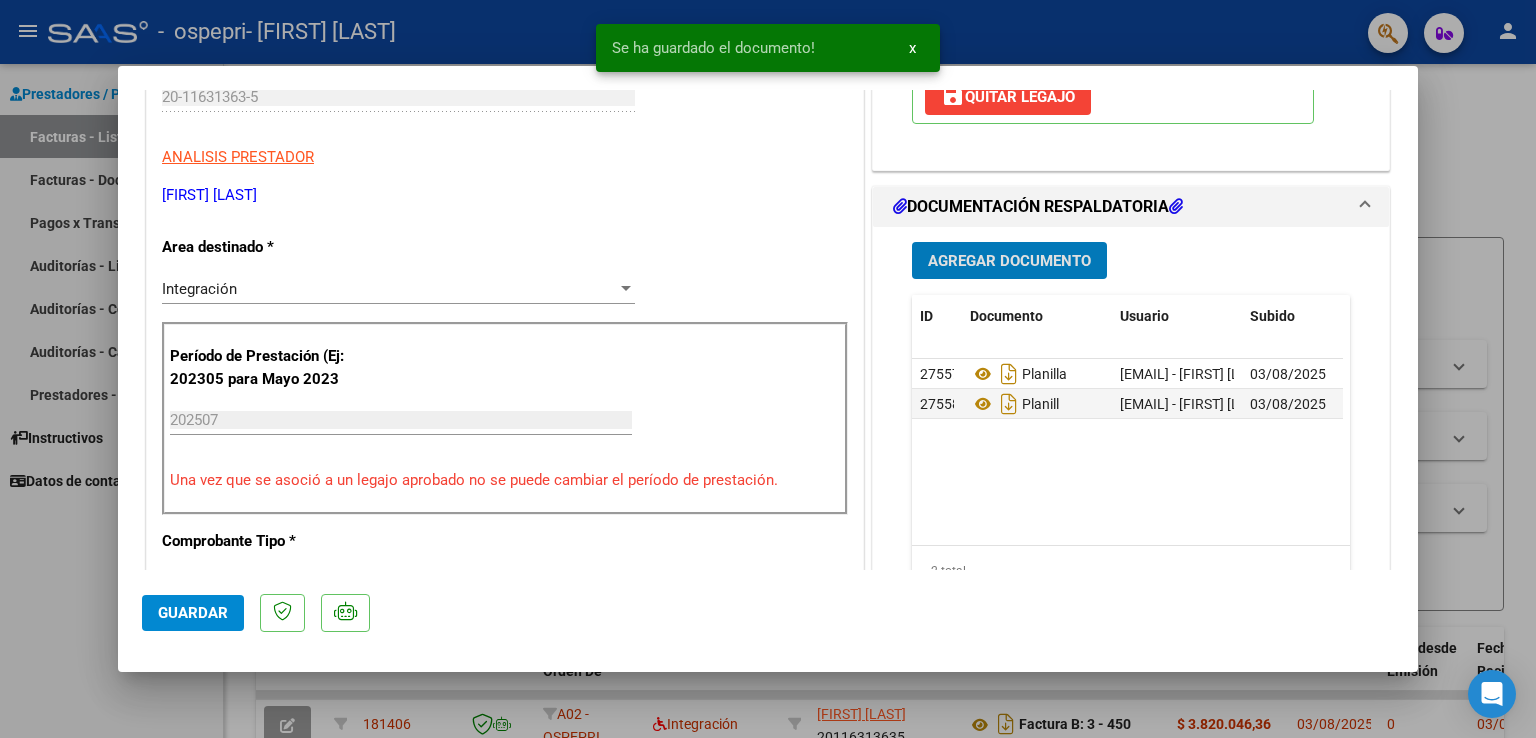 scroll, scrollTop: 400, scrollLeft: 0, axis: vertical 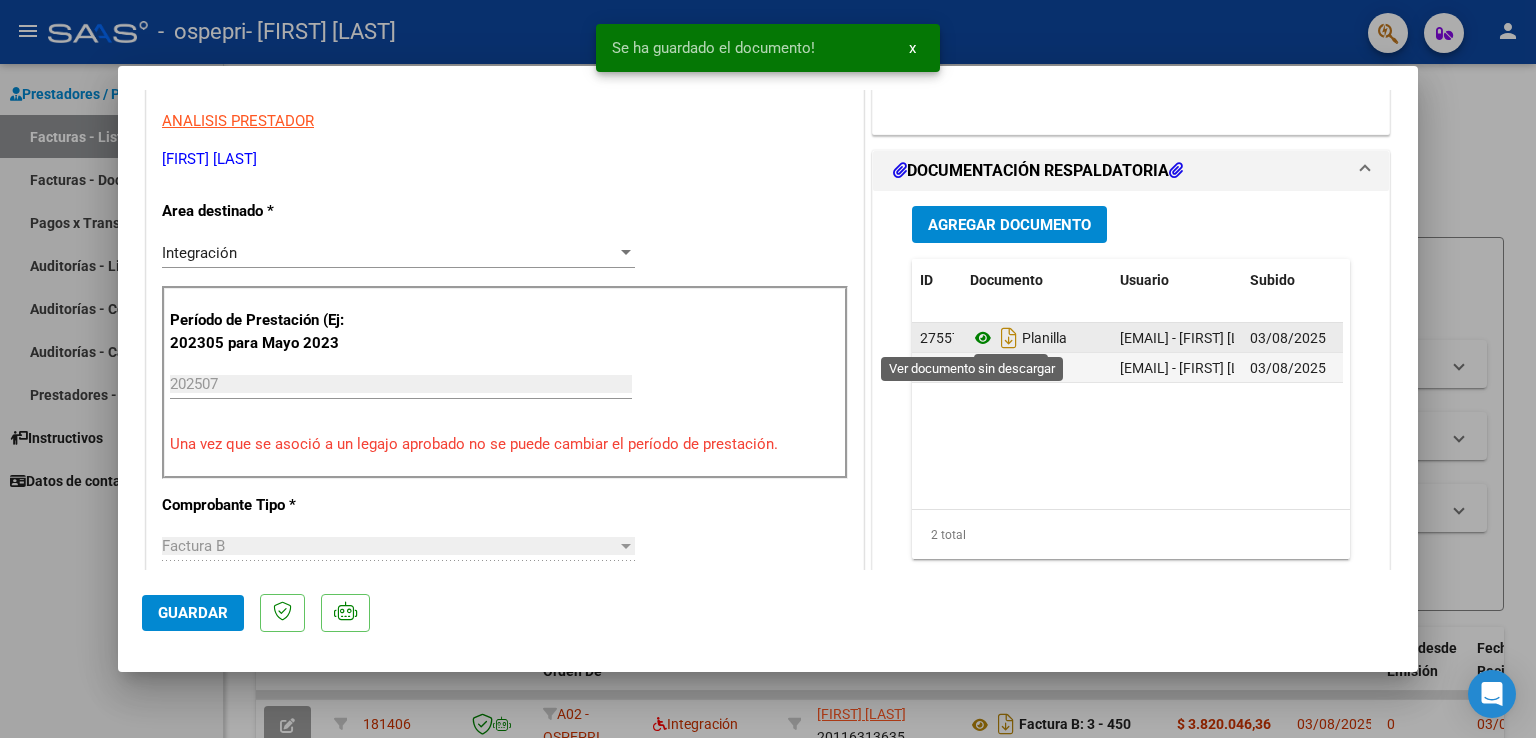 click 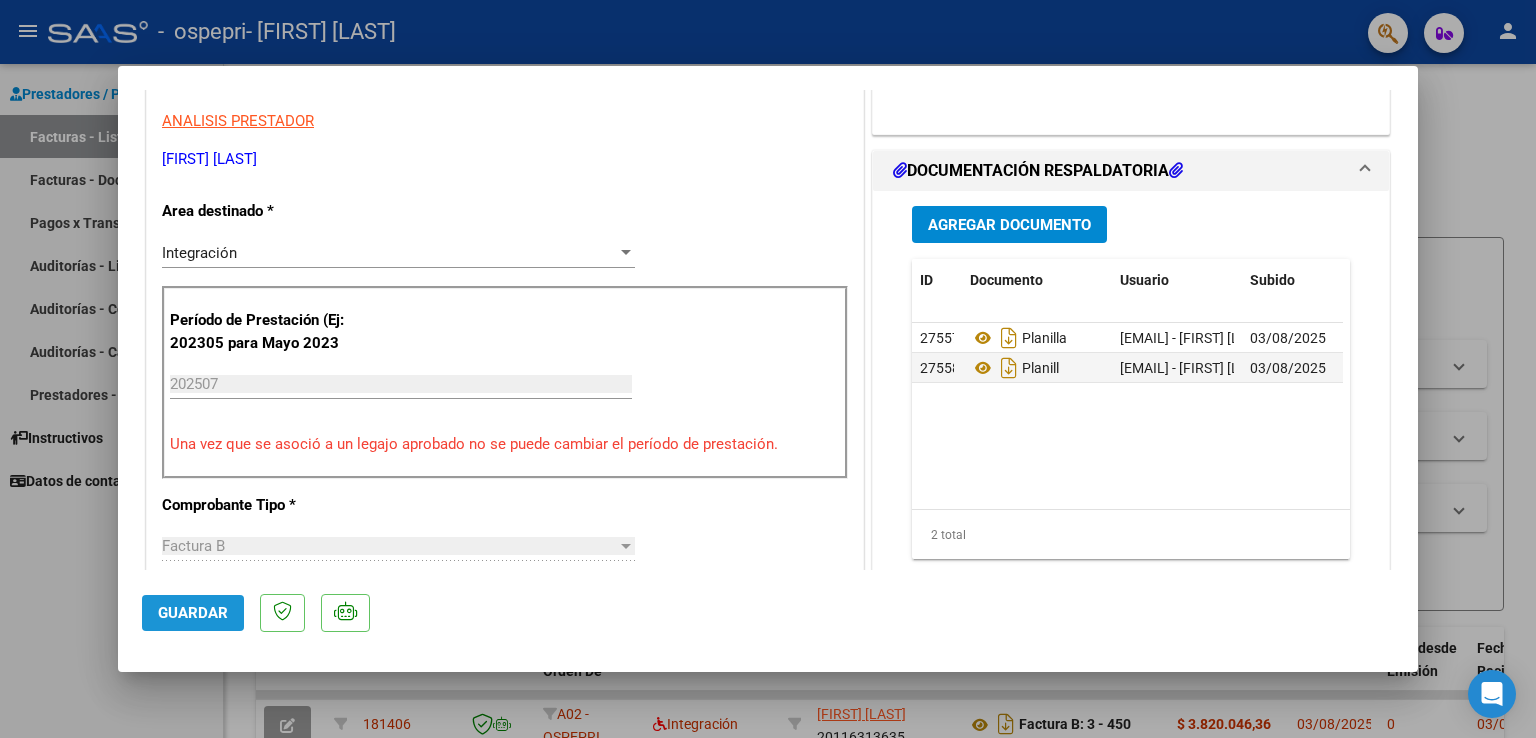 click on "Guardar" 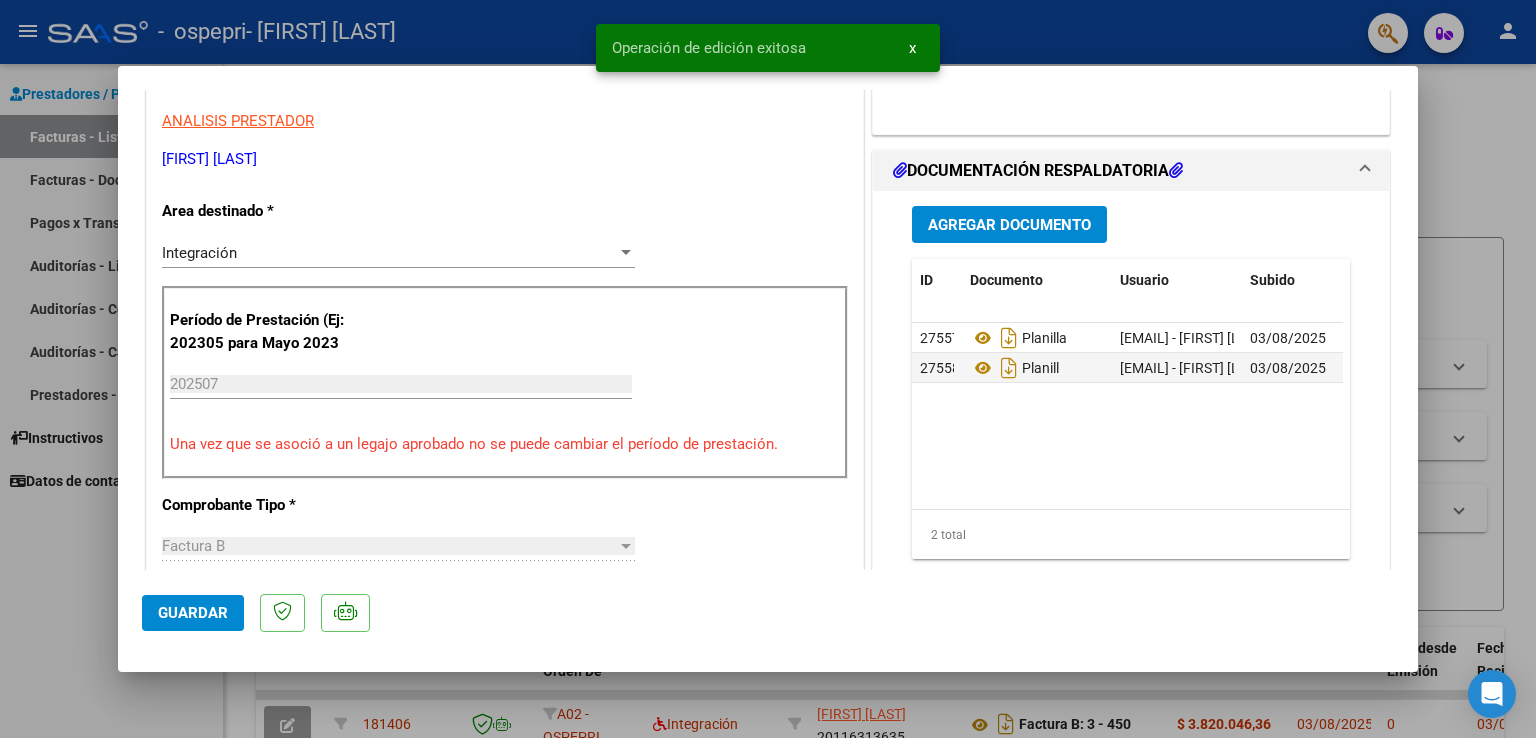 click at bounding box center [768, 369] 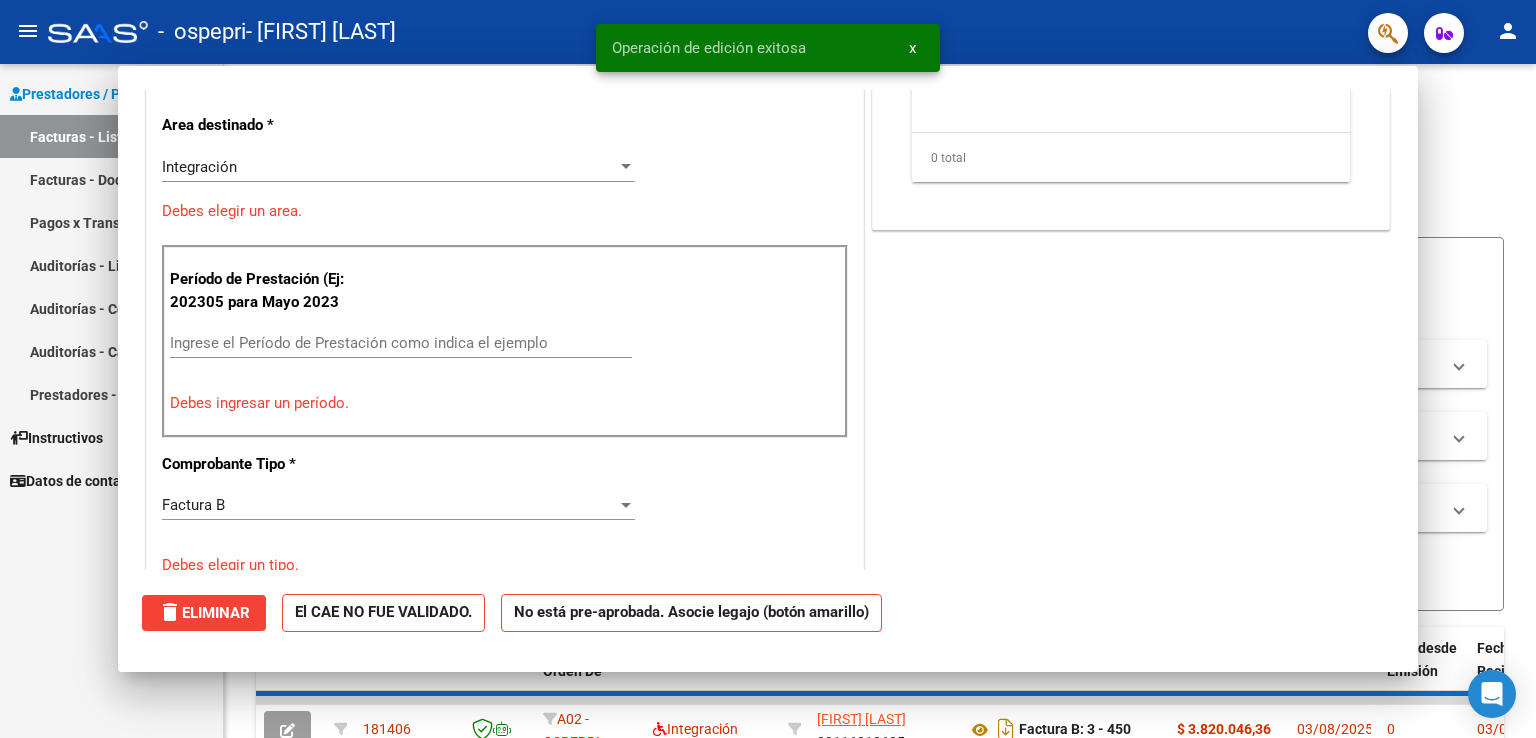 scroll, scrollTop: 0, scrollLeft: 0, axis: both 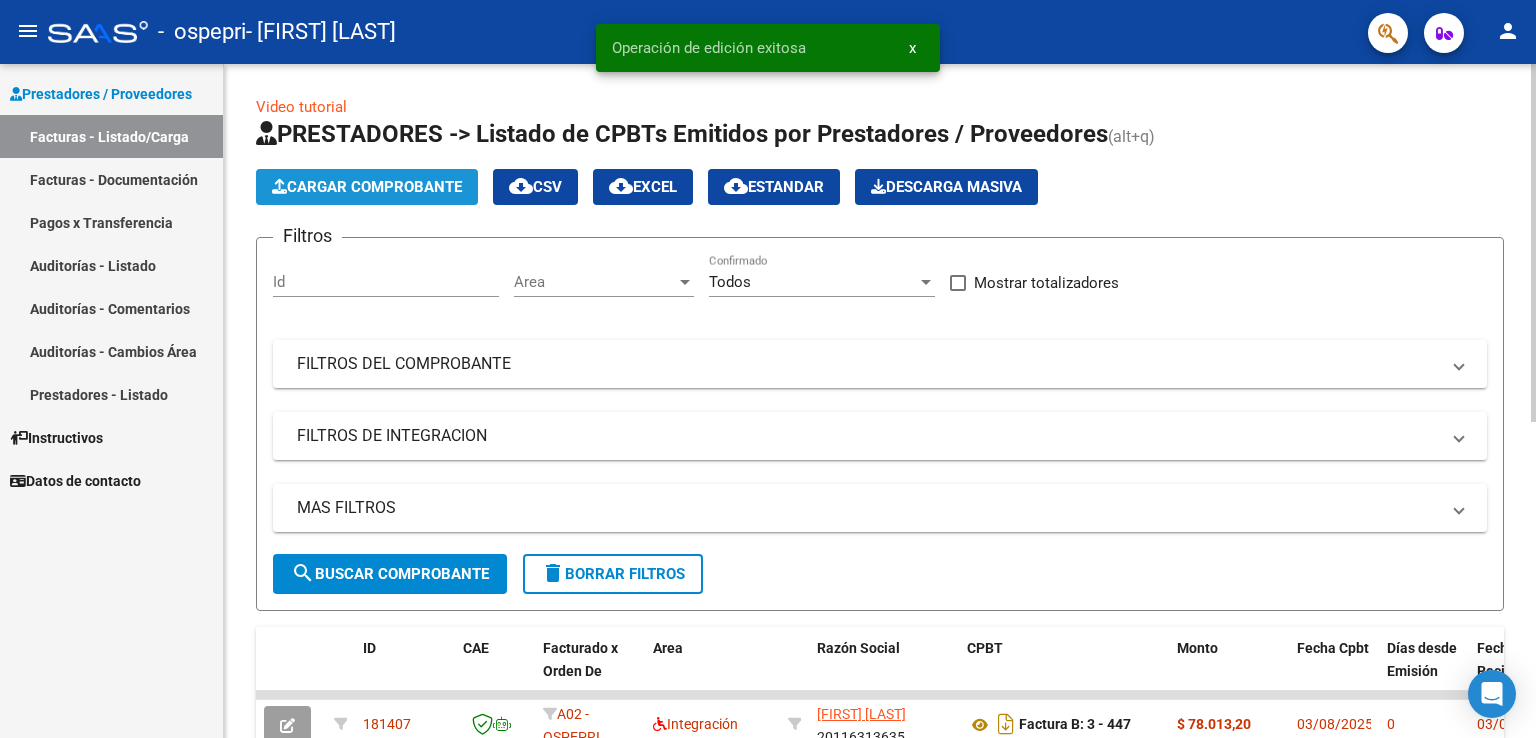 click on "Cargar Comprobante" 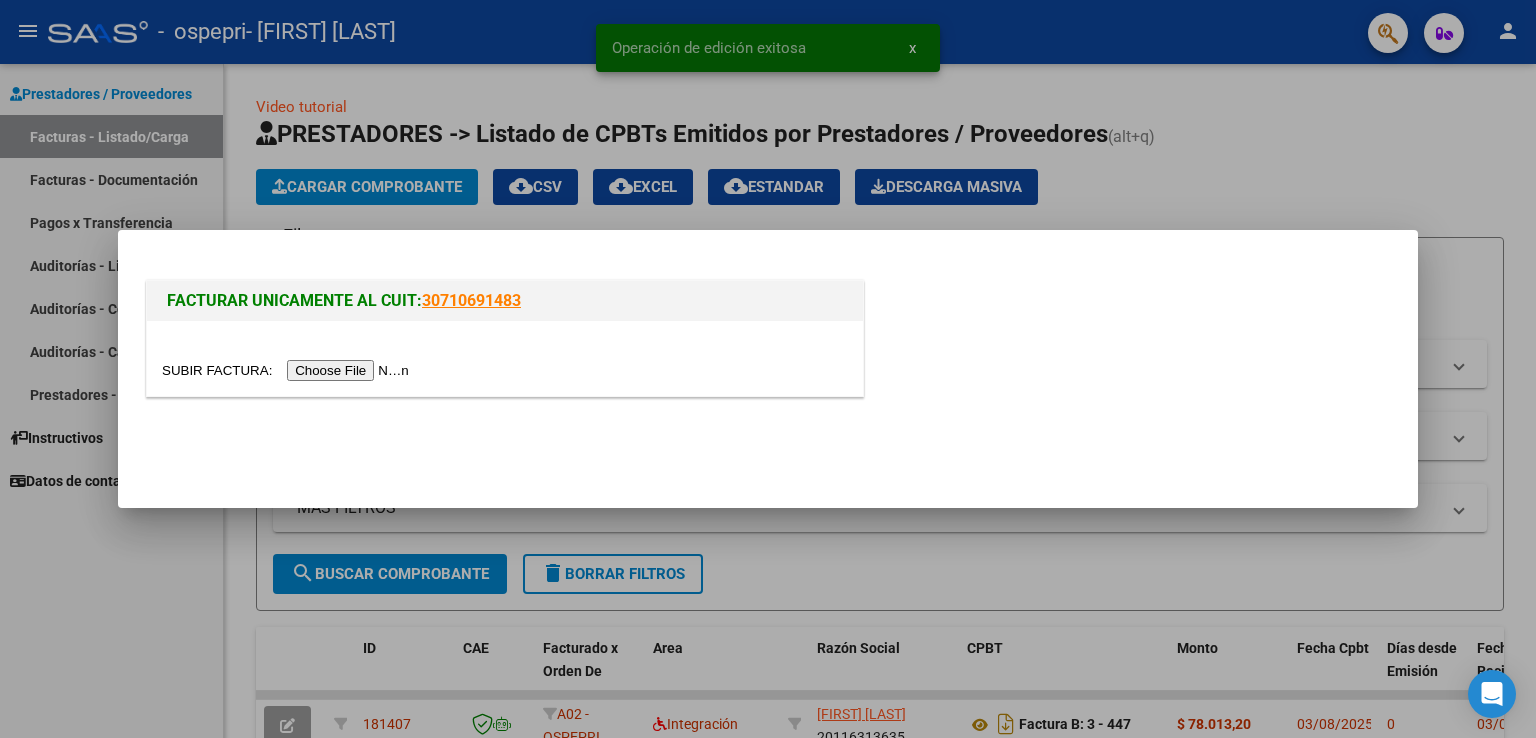 click at bounding box center (288, 370) 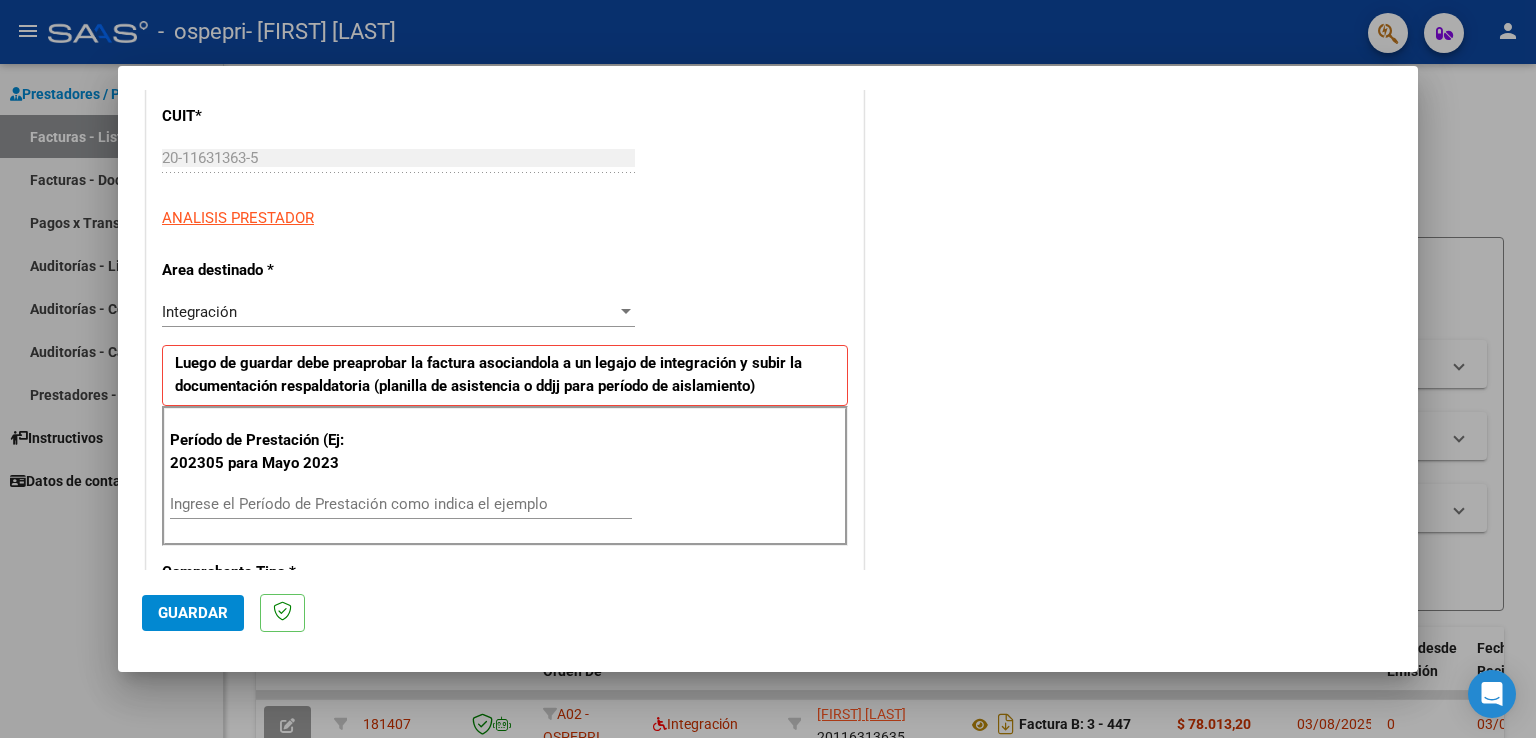 scroll, scrollTop: 300, scrollLeft: 0, axis: vertical 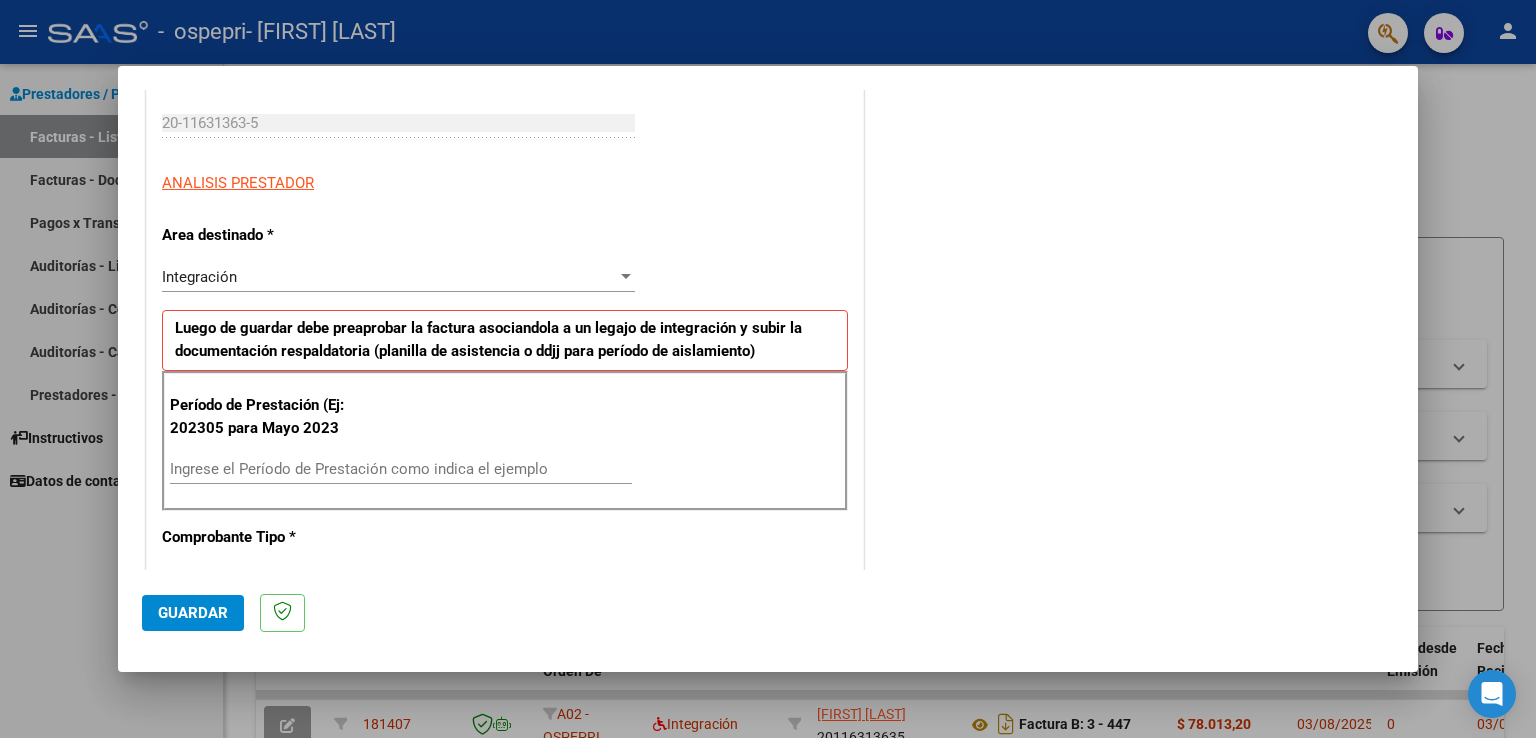 click on "Ingrese el Período de Prestación como indica el ejemplo" at bounding box center [401, 469] 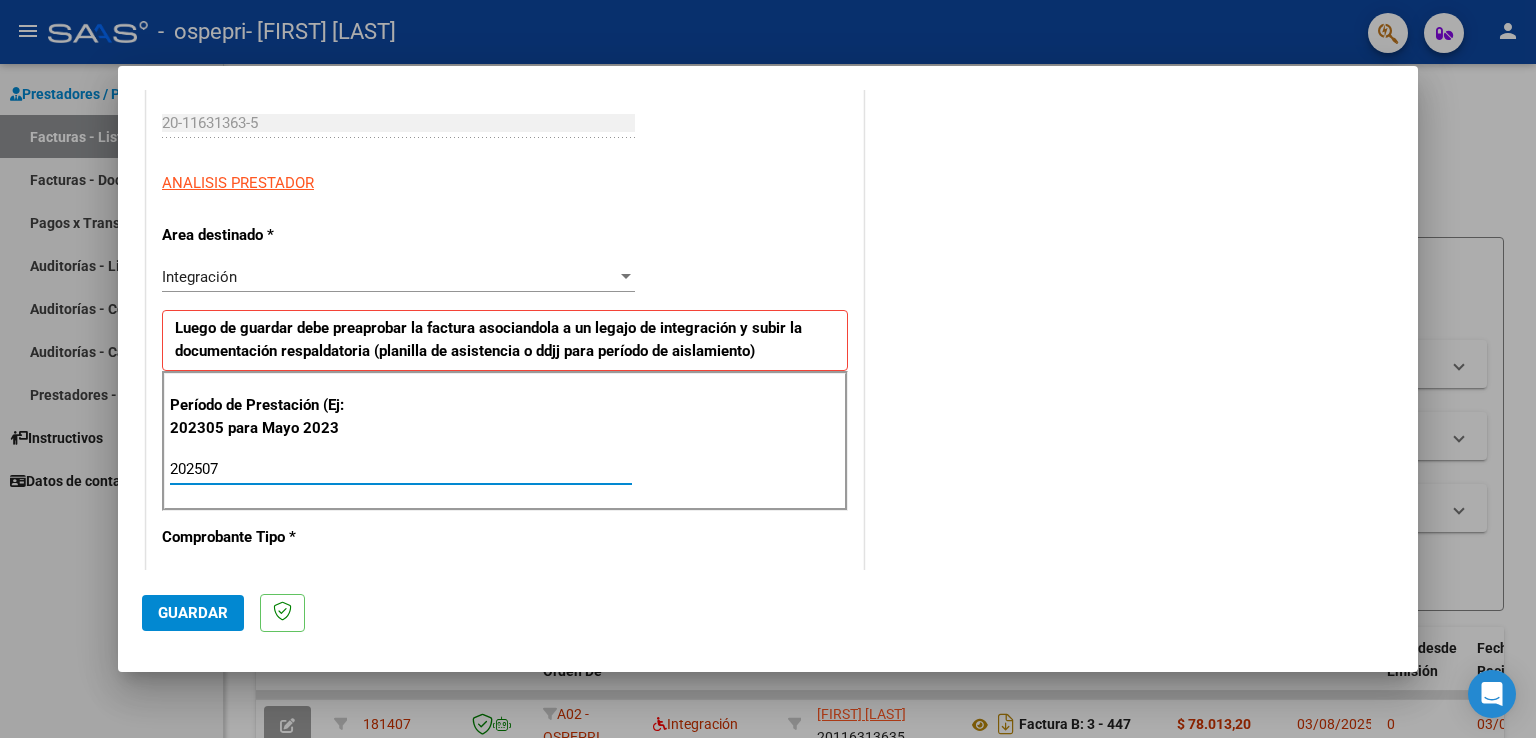 type on "202507" 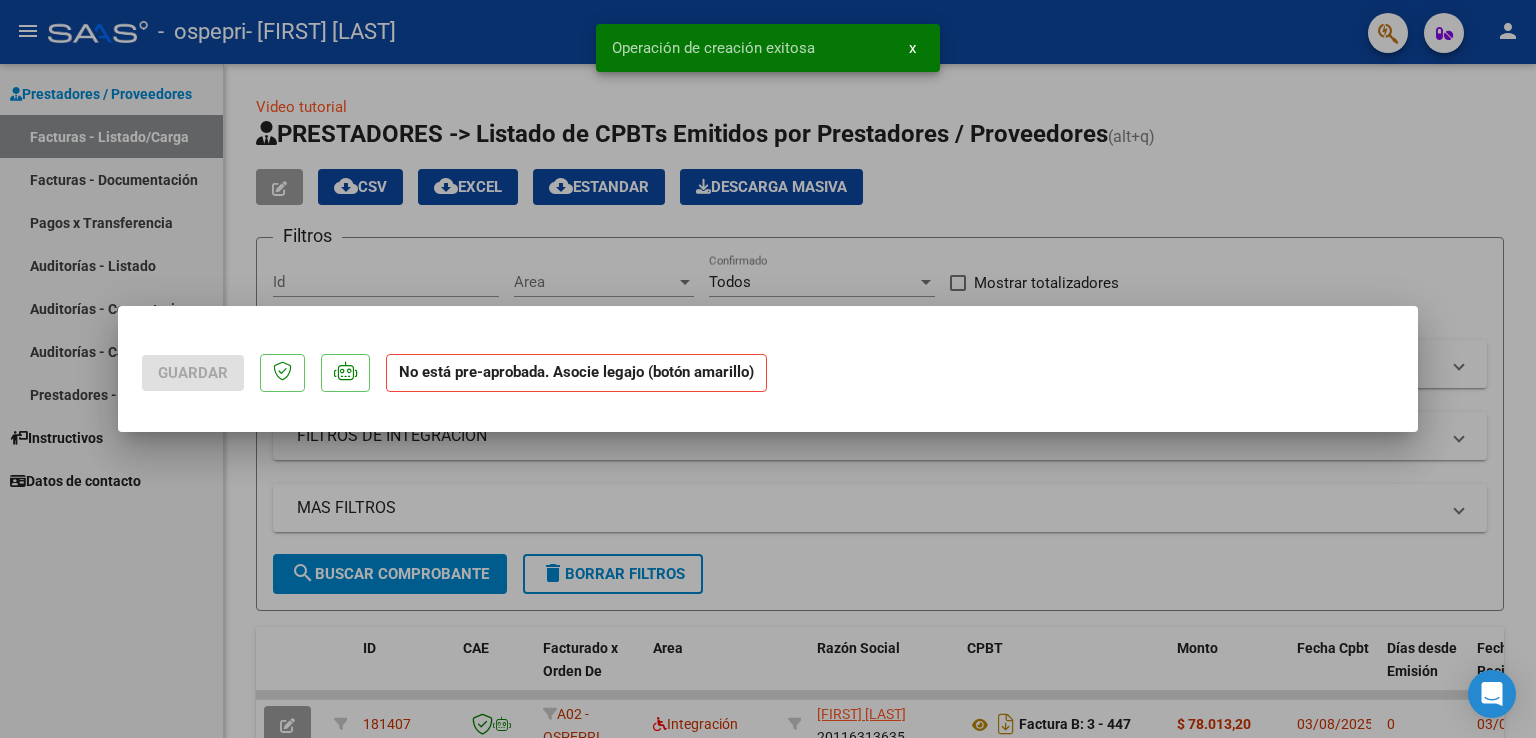 scroll, scrollTop: 0, scrollLeft: 0, axis: both 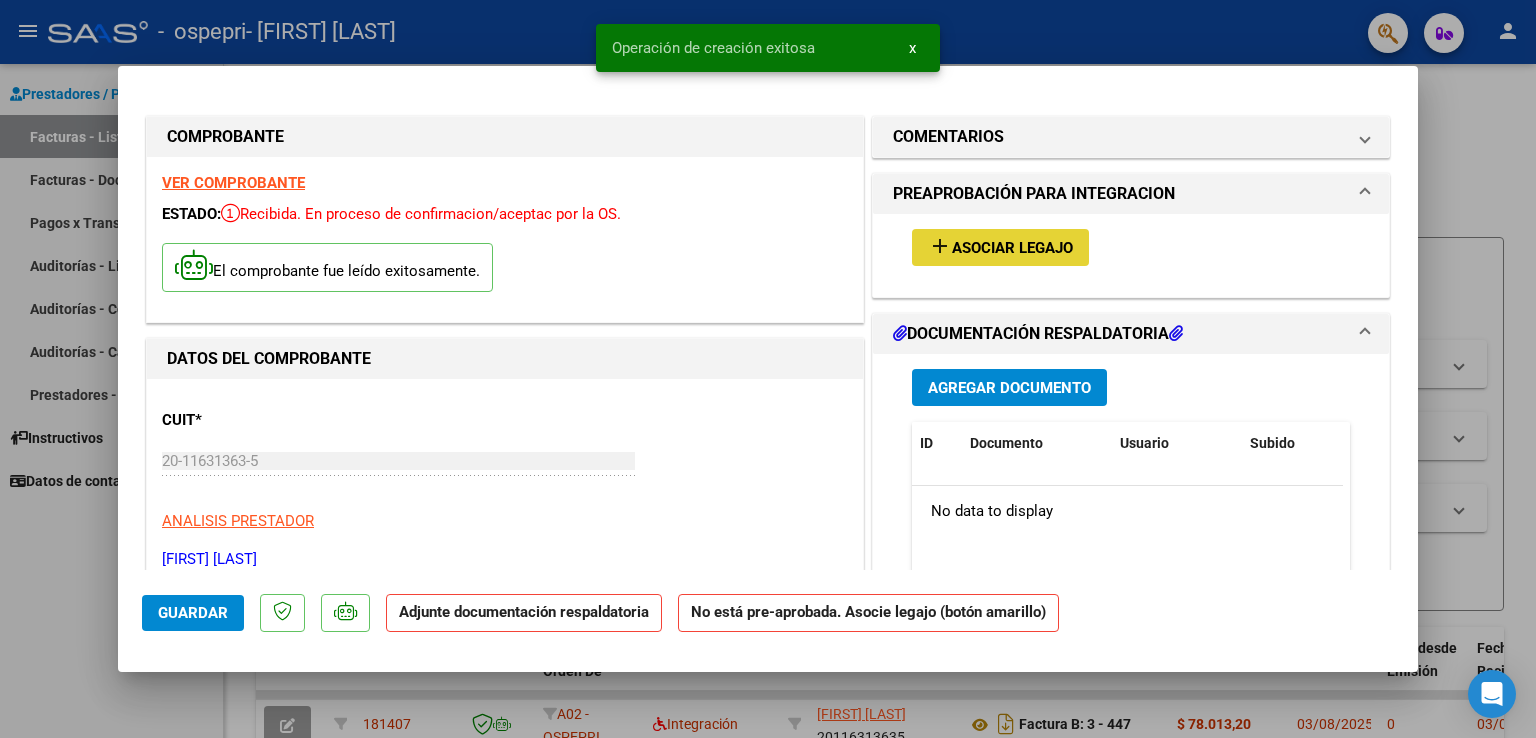 click on "Asociar Legajo" at bounding box center (1012, 248) 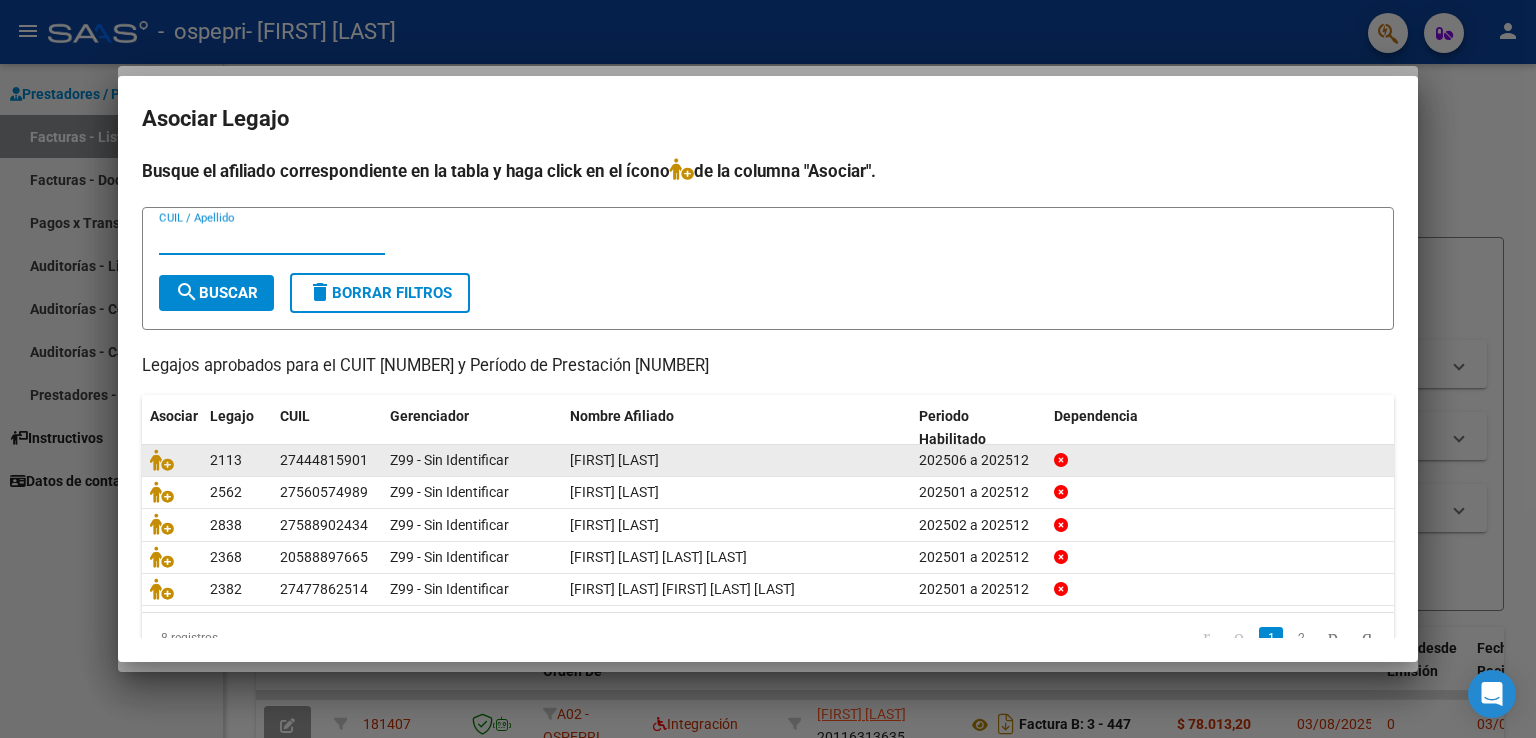 scroll, scrollTop: 39, scrollLeft: 0, axis: vertical 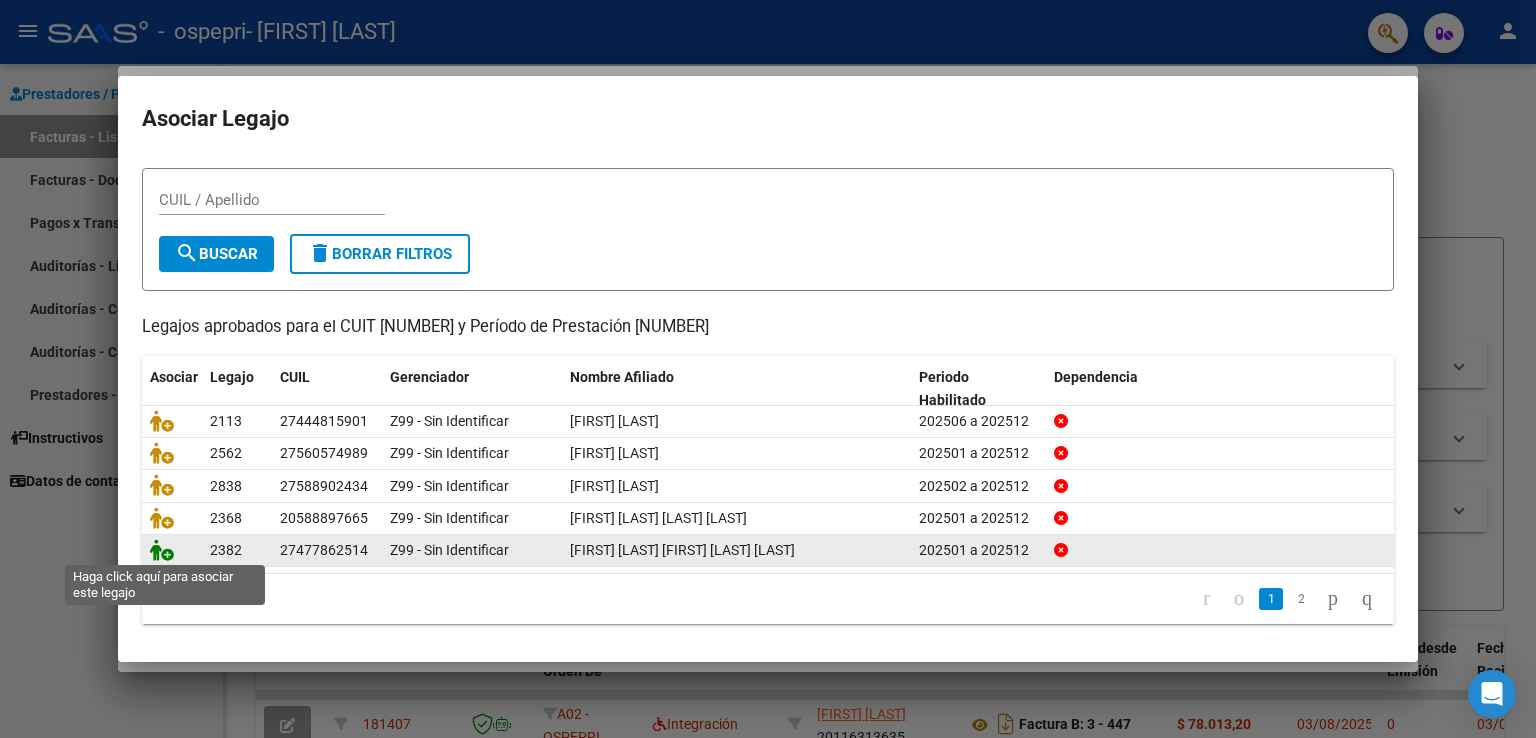 click 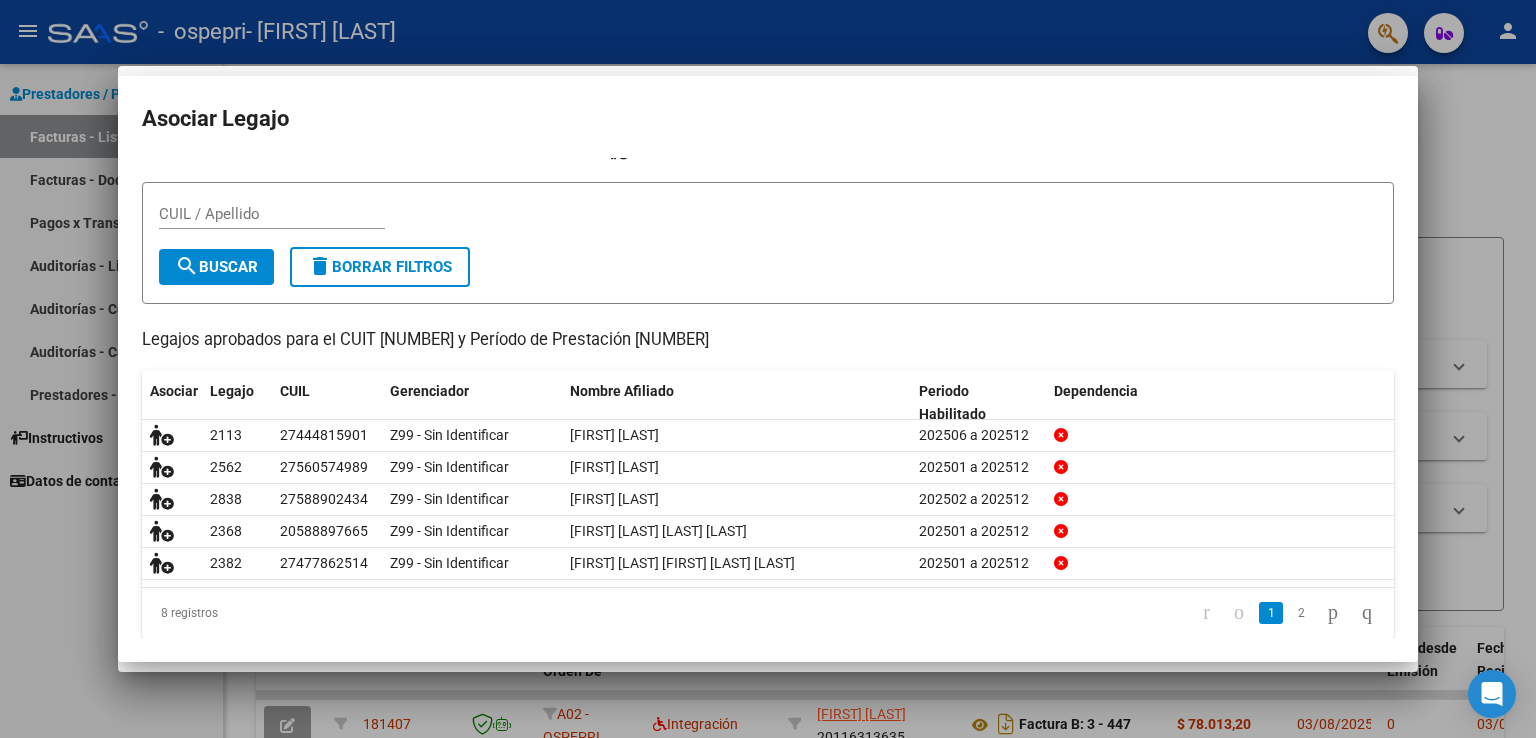 scroll, scrollTop: 52, scrollLeft: 0, axis: vertical 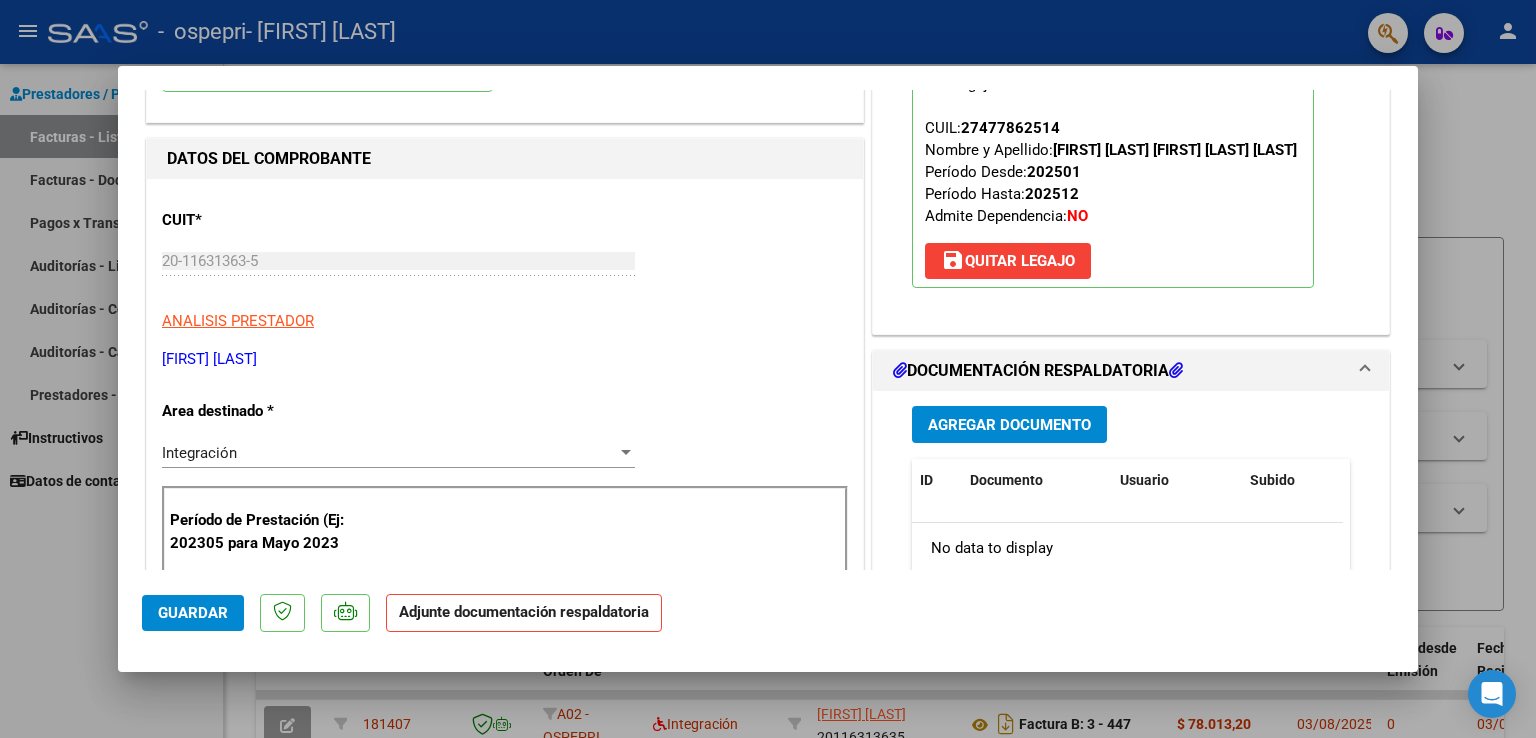 click on "Agregar Documento" at bounding box center (1009, 425) 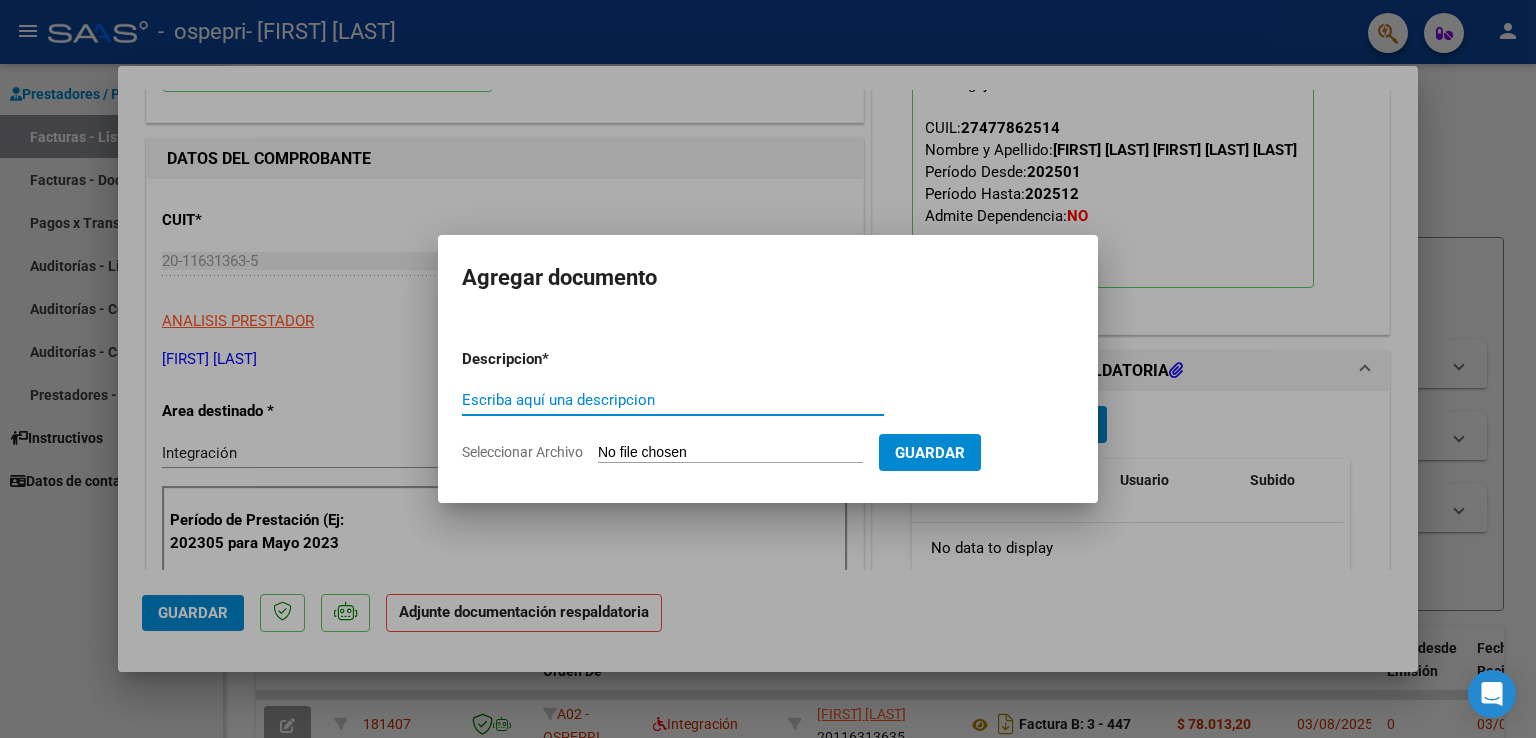 click on "Seleccionar Archivo" 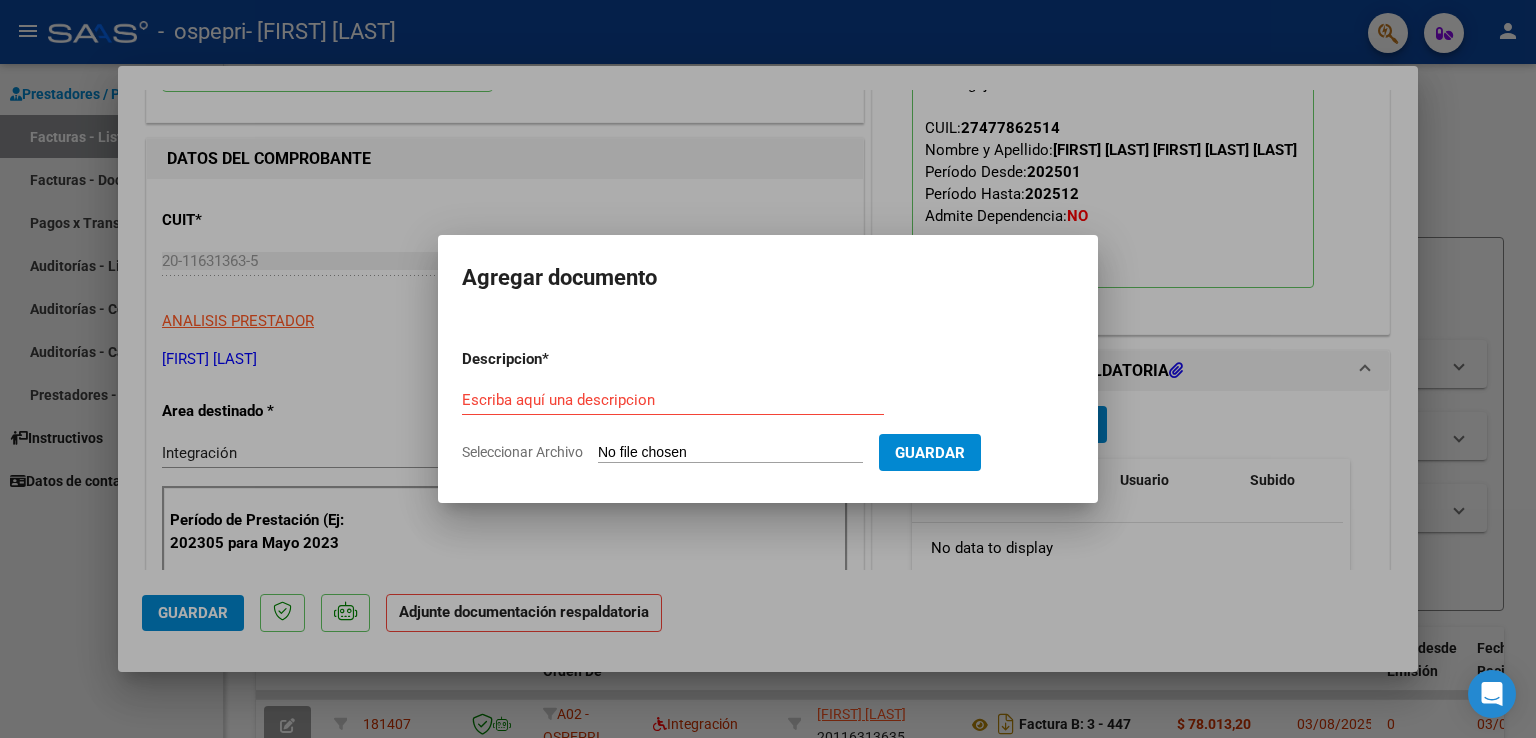 type on "C:\fakepath\[LAST] [LAST] [FIRST] [LAST] [LAST].jpeg" 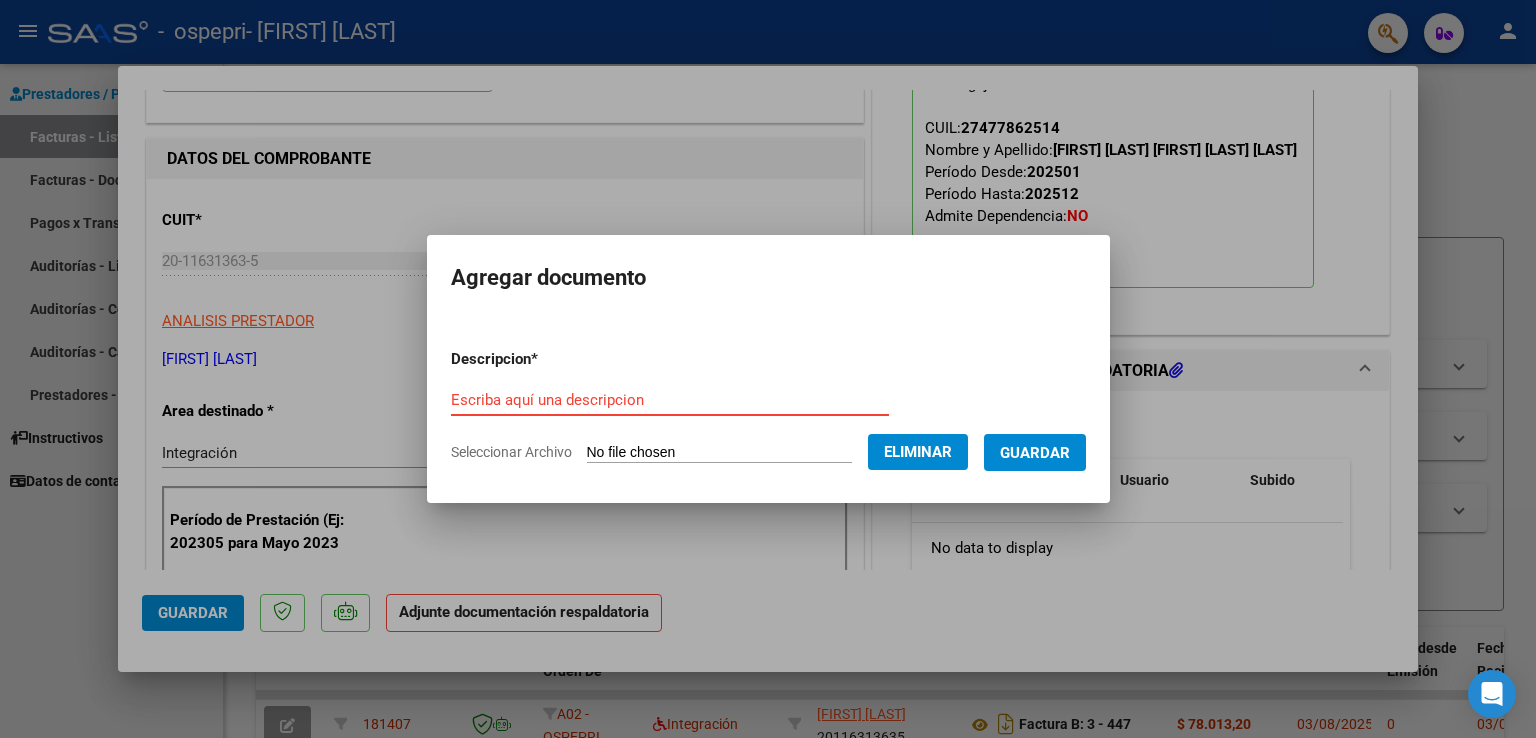 click on "Escriba aquí una descripcion" at bounding box center (670, 400) 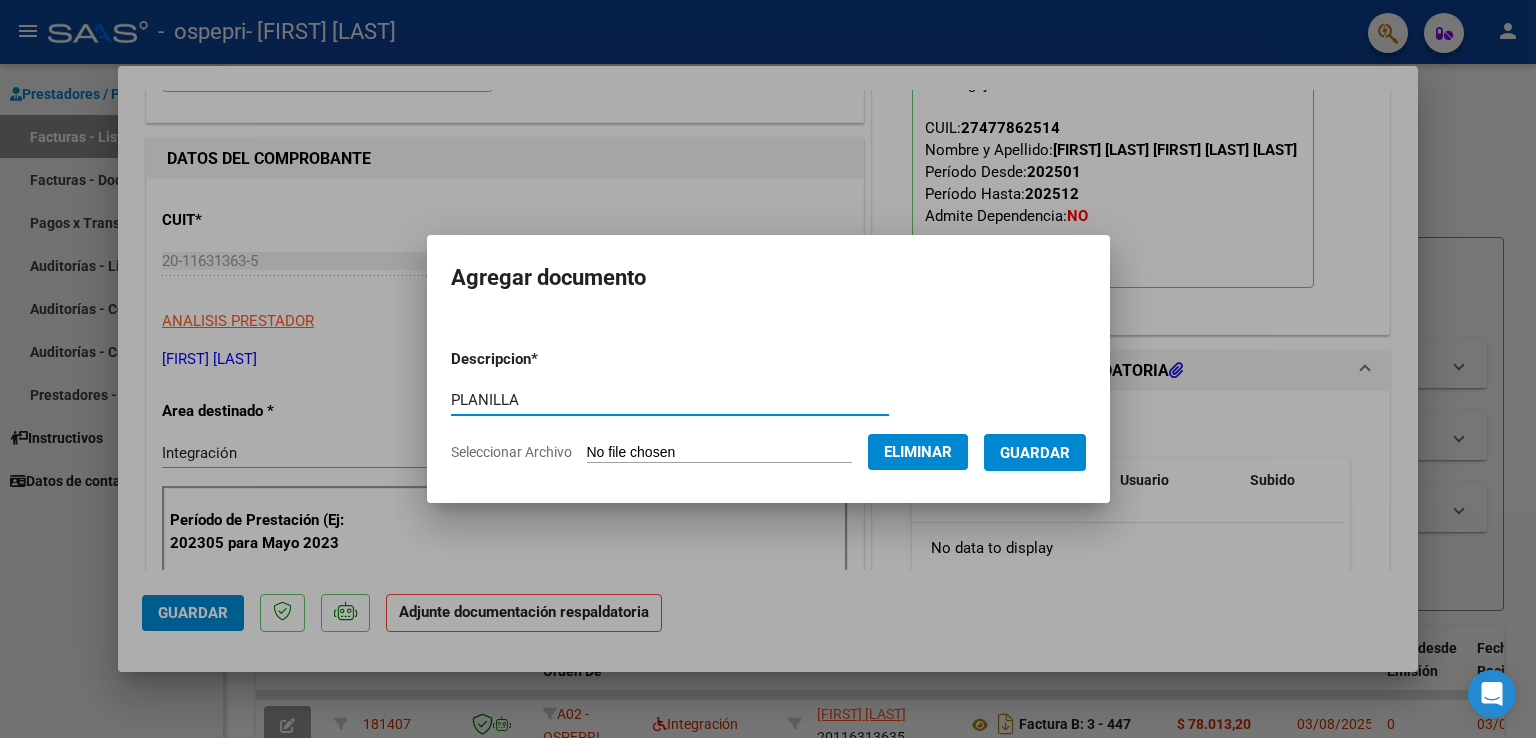 type on "PLANILLA" 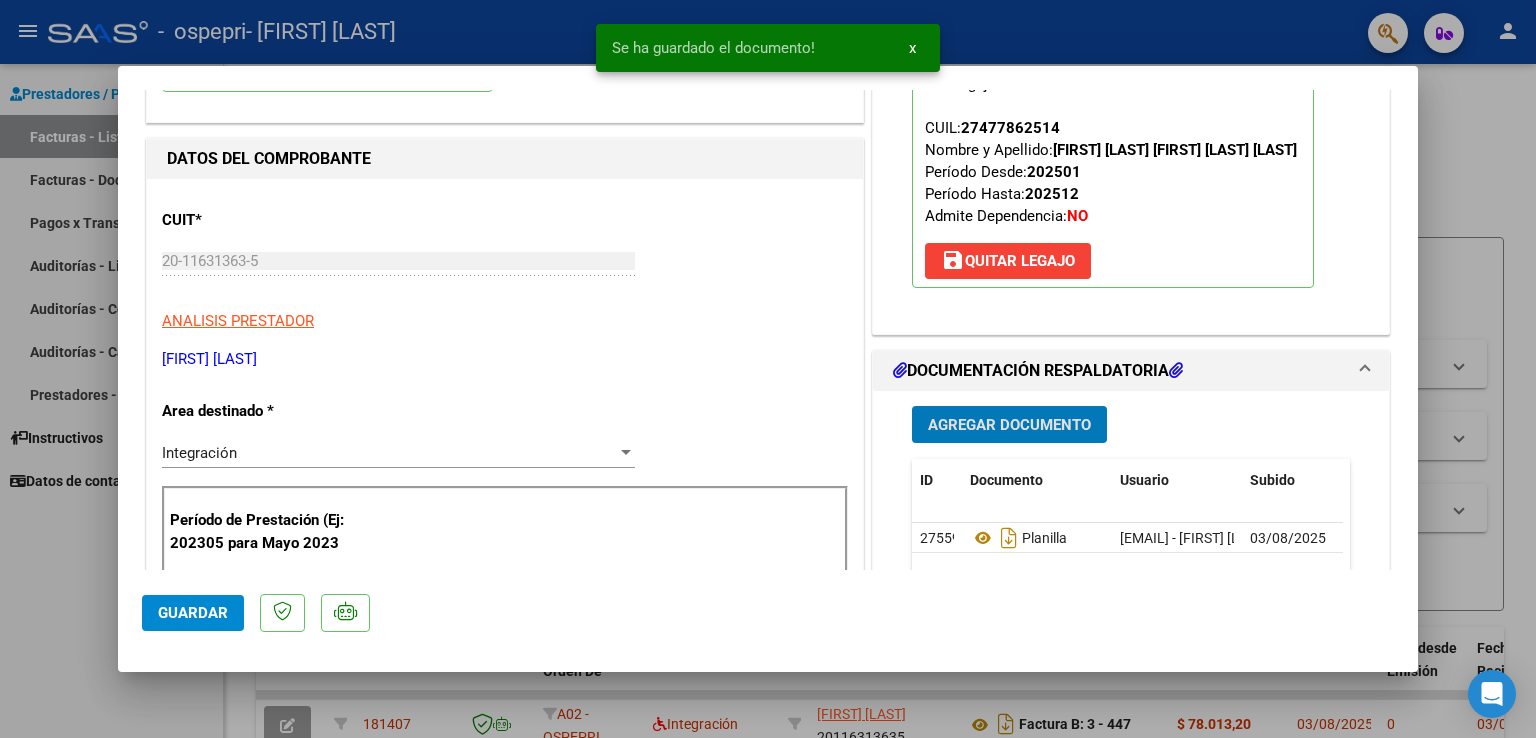 click on "Agregar Documento" at bounding box center [1009, 425] 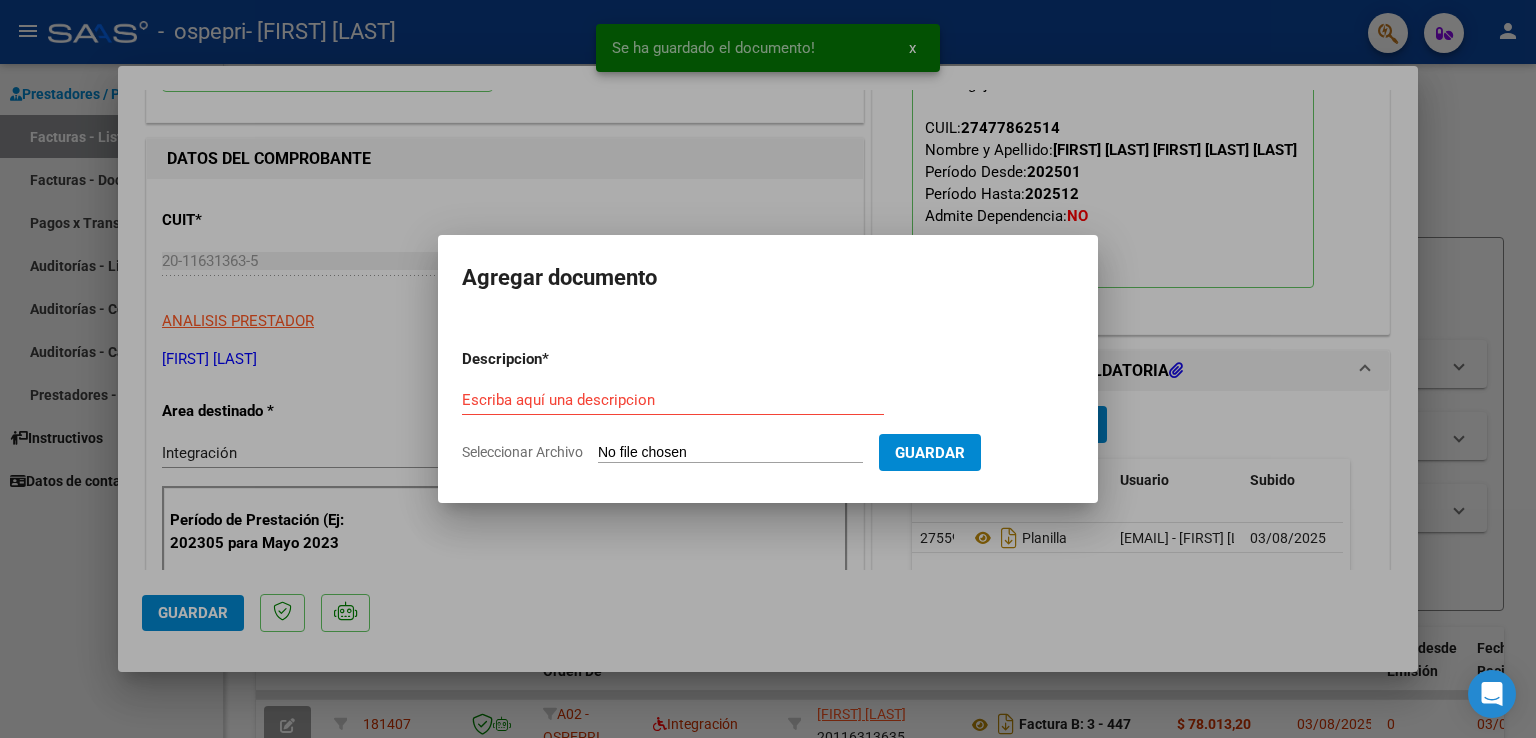 click on "Seleccionar Archivo" 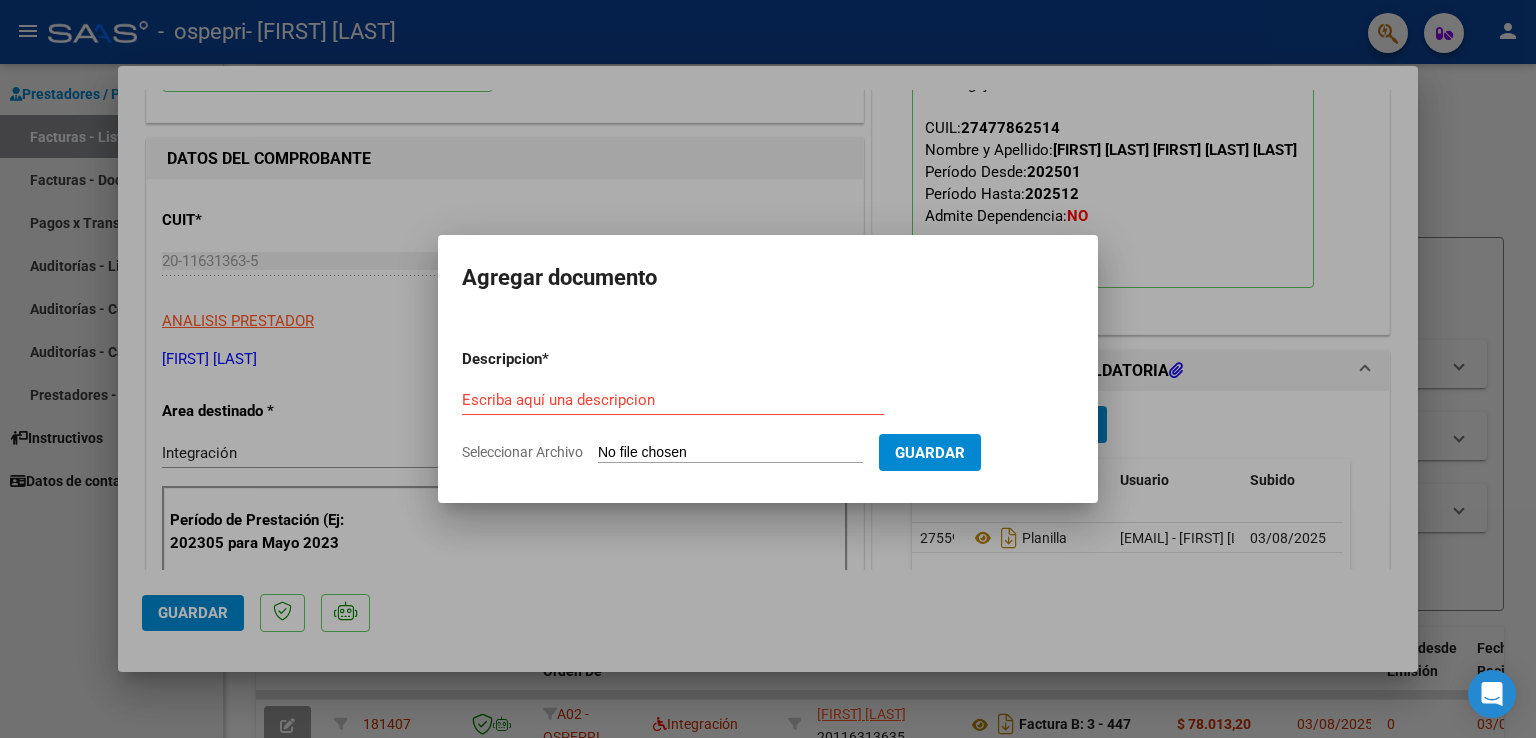 type on "C:\fakepath\[FIRST], [FIRST] [LAST] aut discapacidad.pdf" 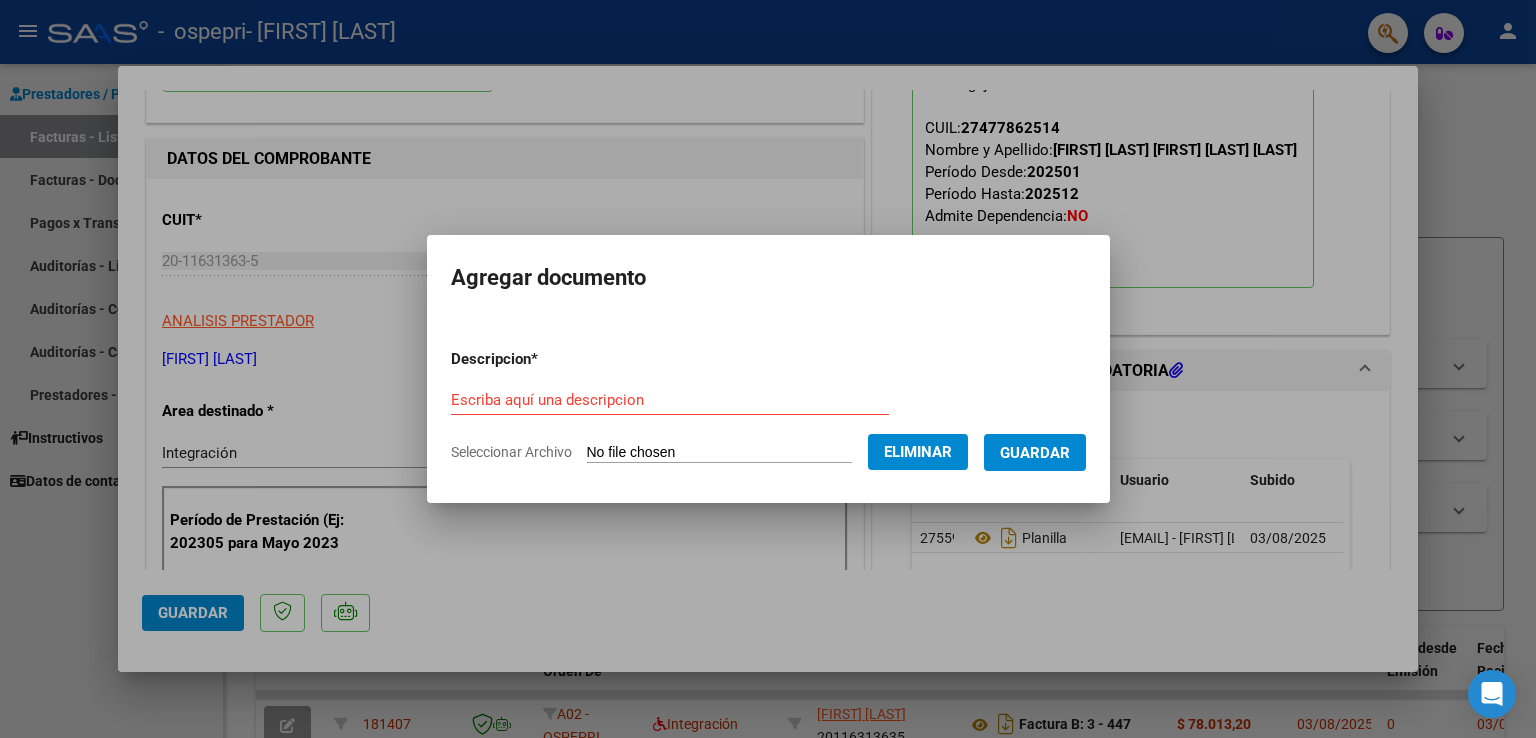 click on "Escriba aquí una descripcion" at bounding box center [670, 400] 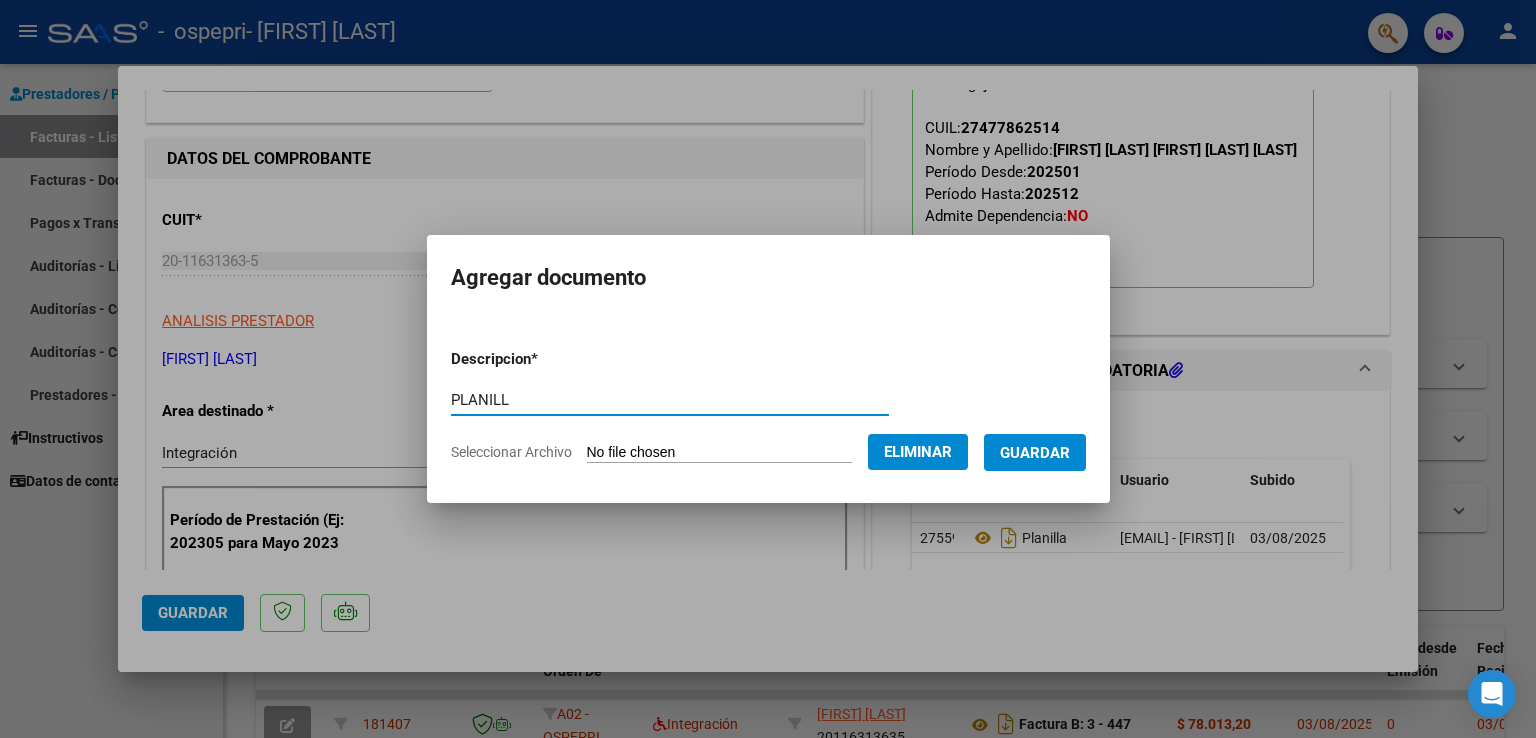 type on "PLANILL" 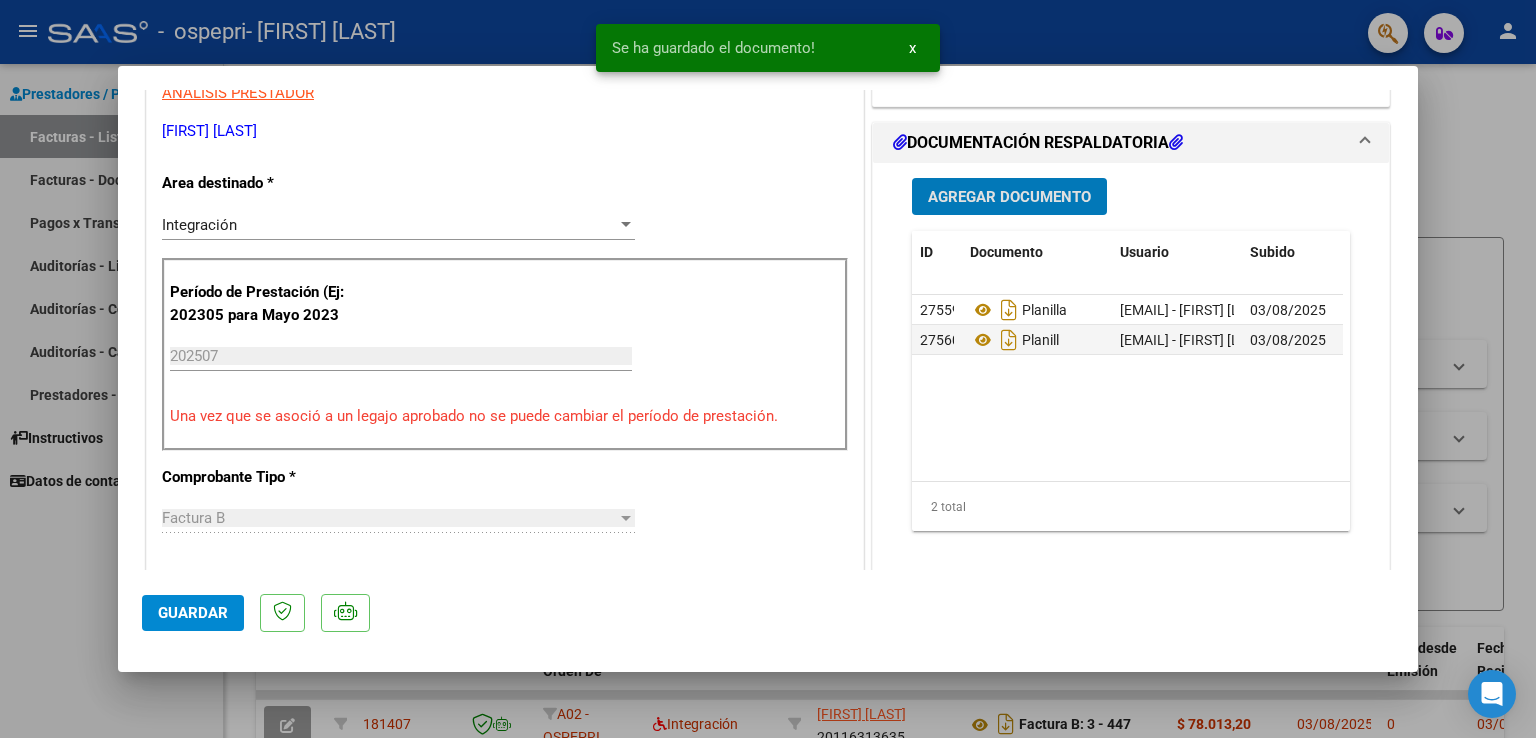 scroll, scrollTop: 500, scrollLeft: 0, axis: vertical 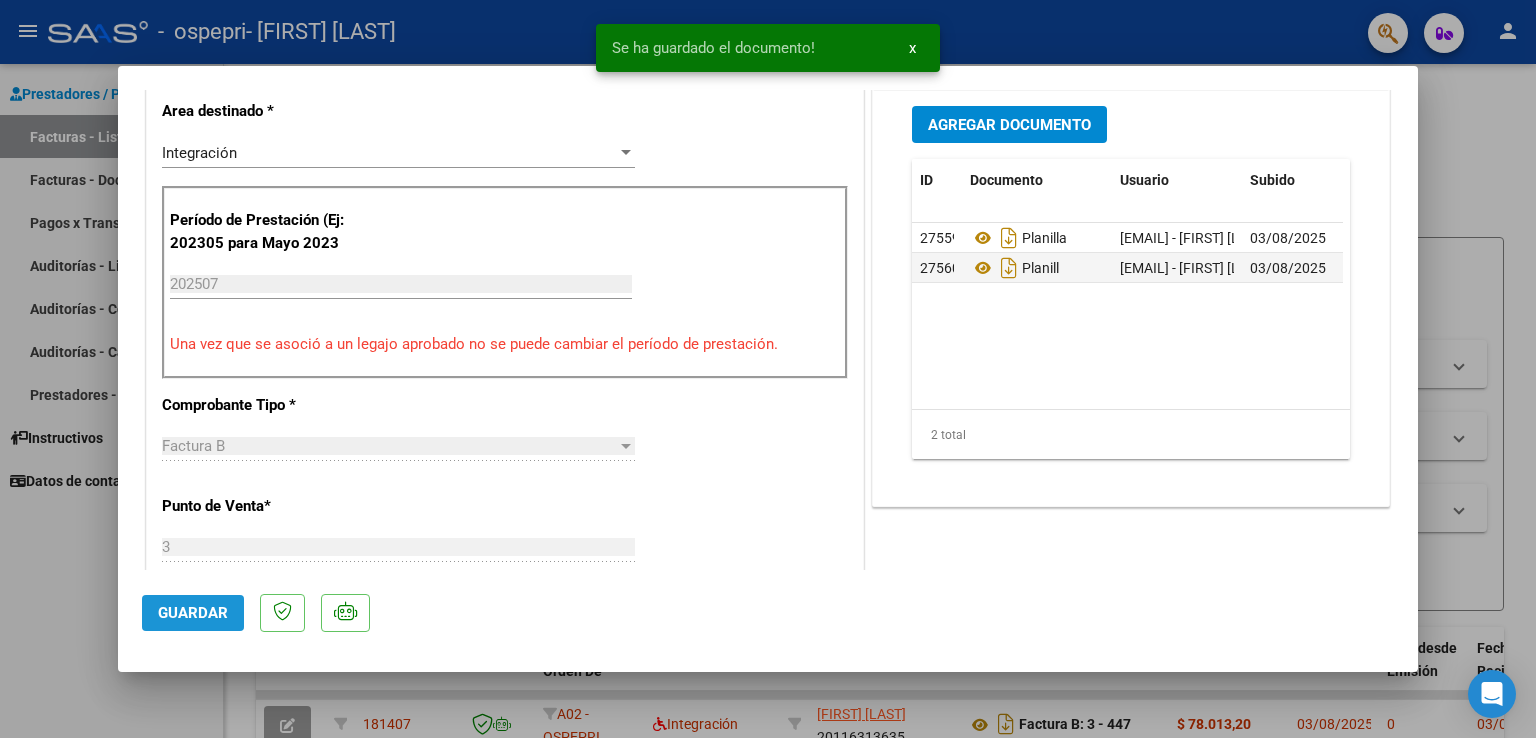 click on "Guardar" 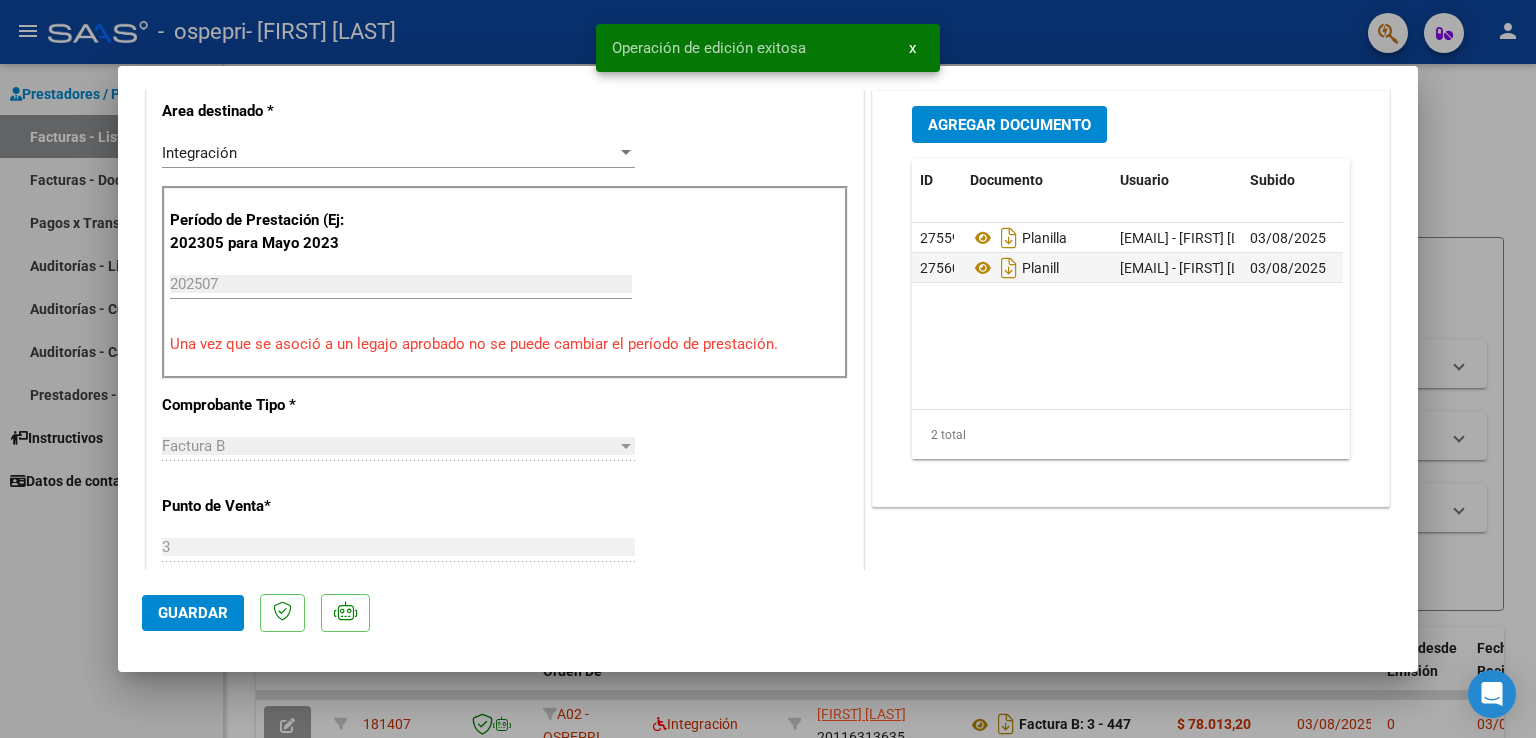 click at bounding box center (768, 369) 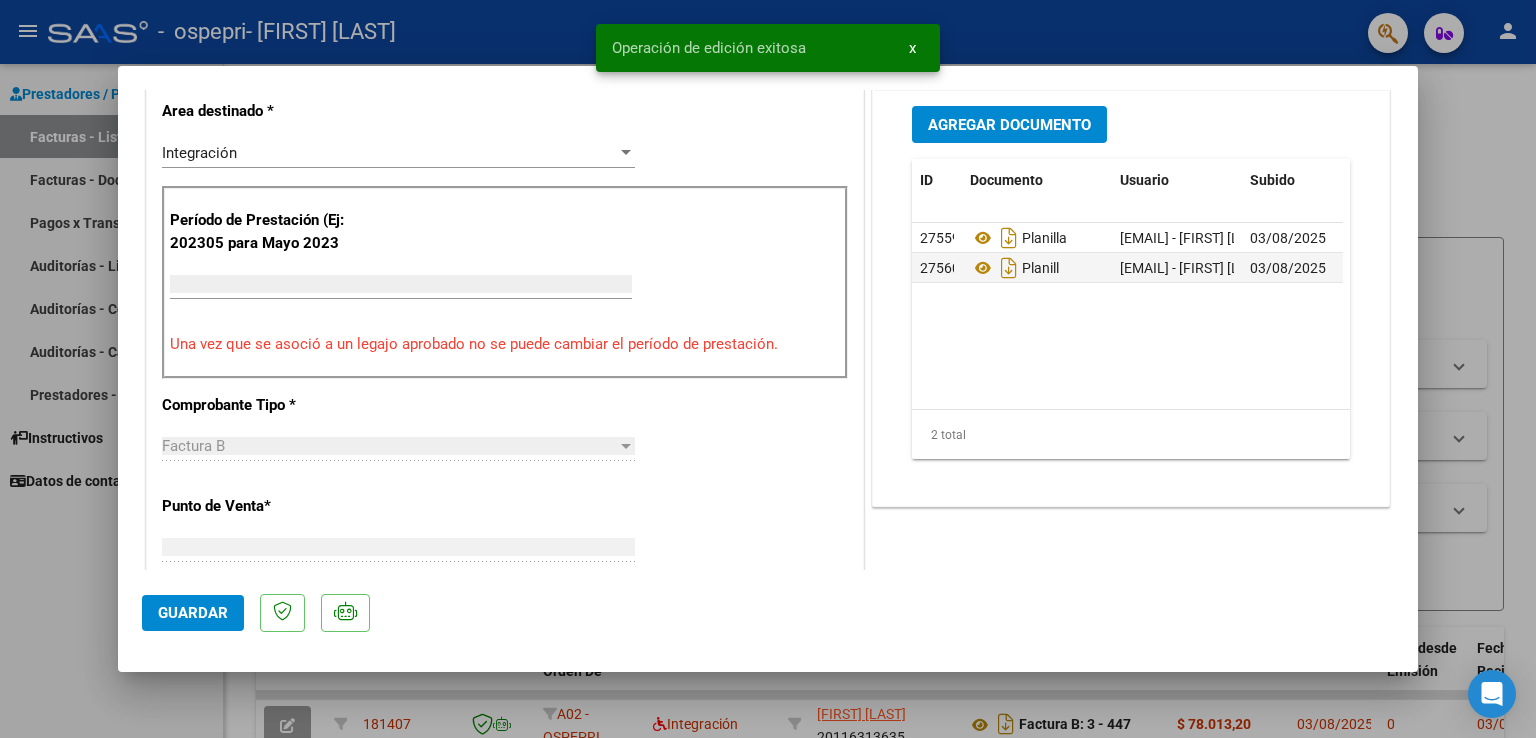 scroll, scrollTop: 0, scrollLeft: 0, axis: both 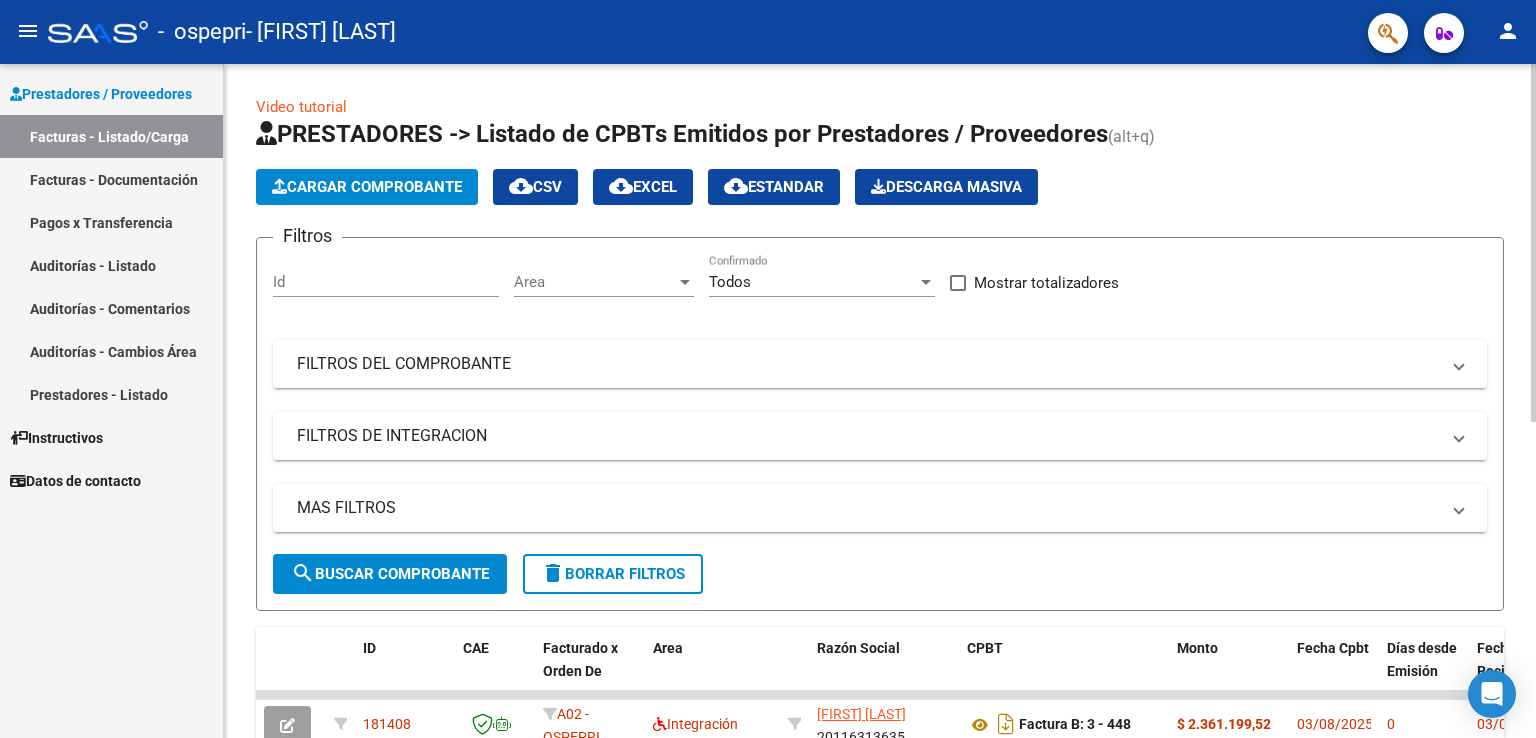 click on "Cargar Comprobante" 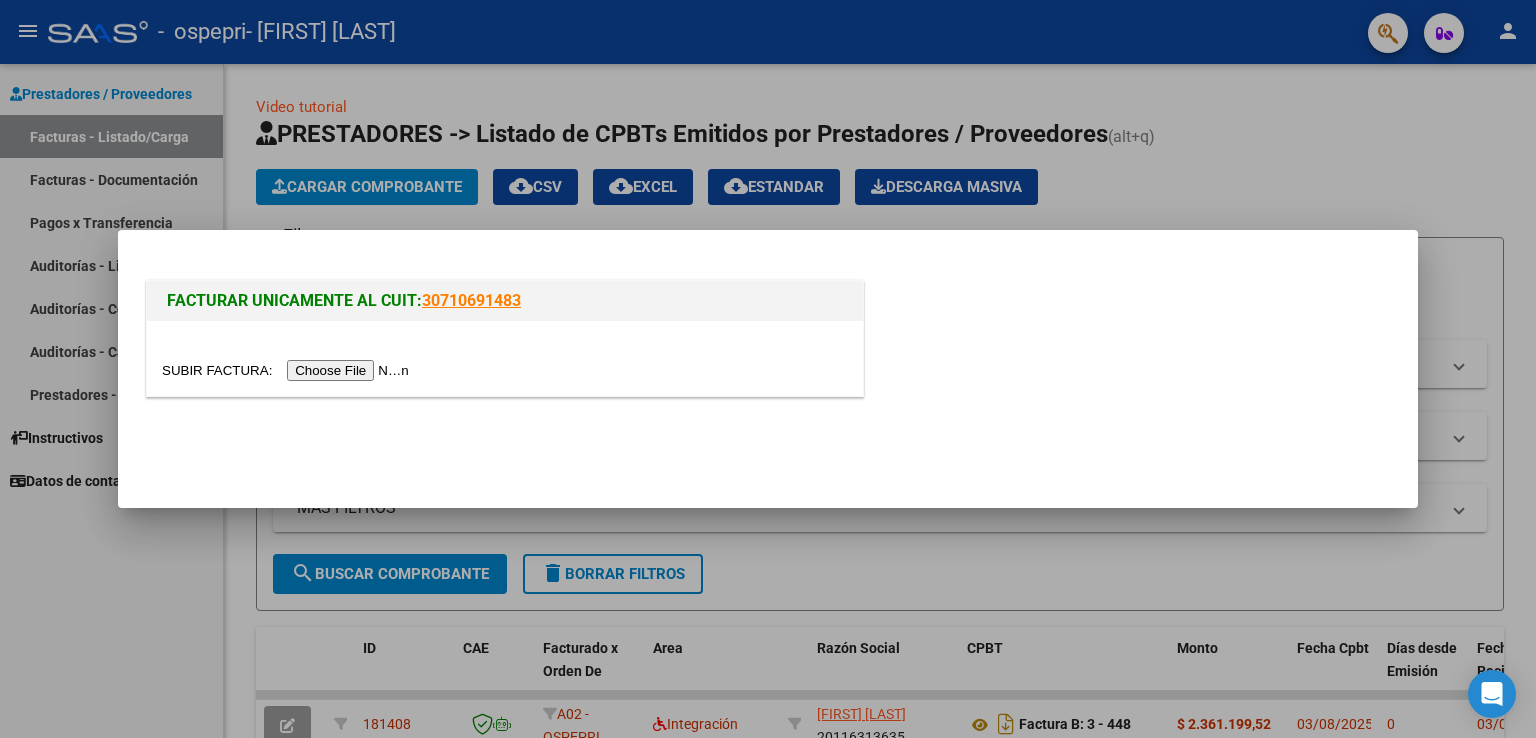 click at bounding box center (288, 370) 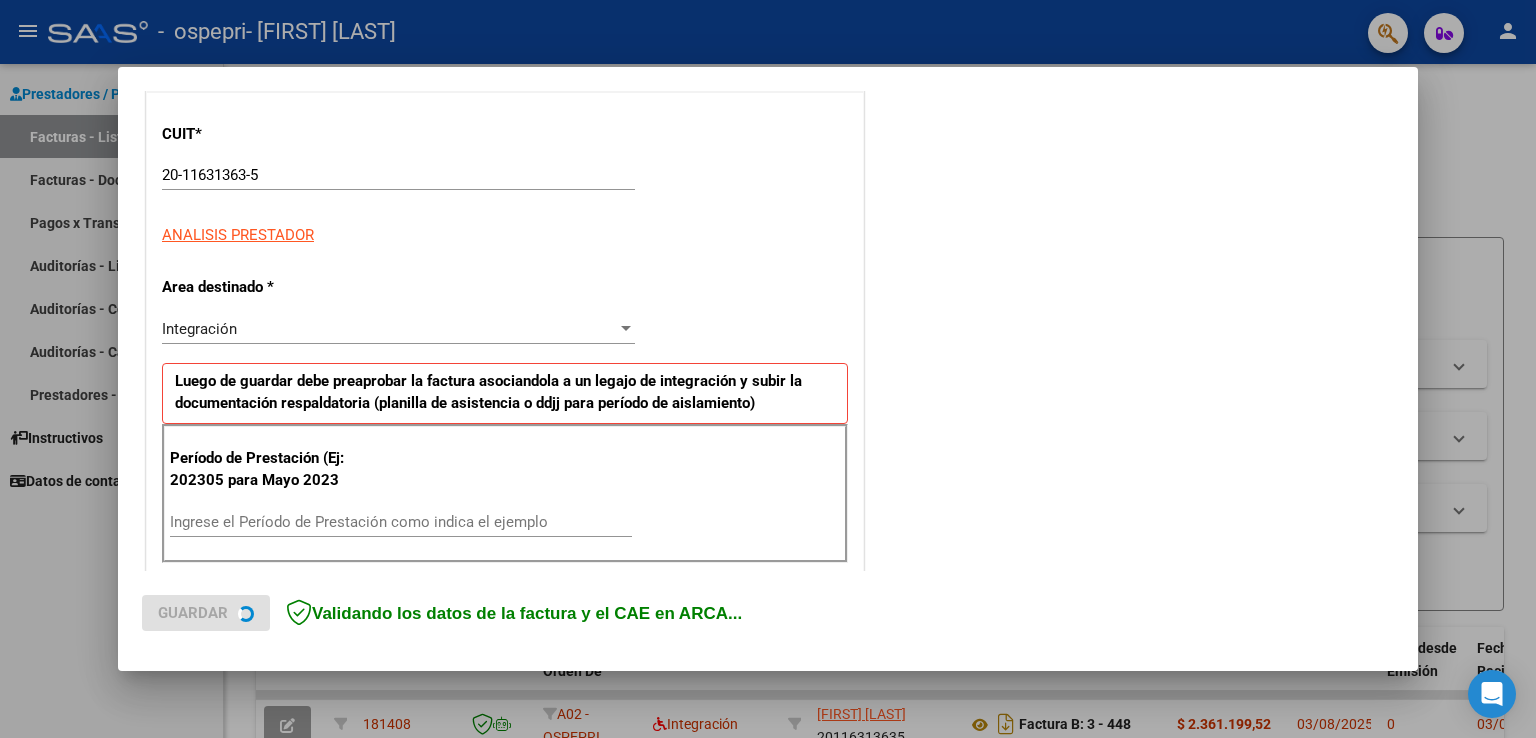 scroll, scrollTop: 300, scrollLeft: 0, axis: vertical 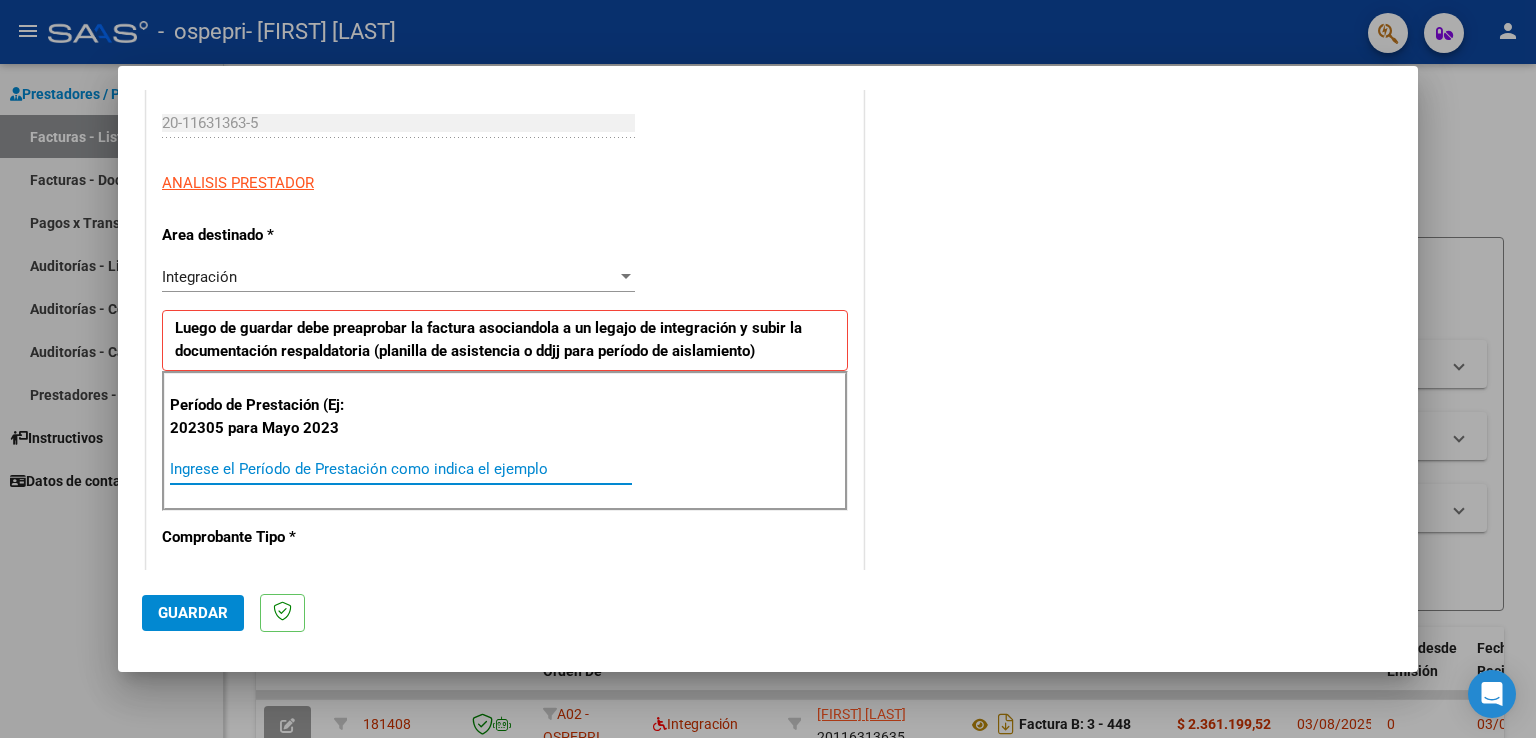 click on "Ingrese el Período de Prestación como indica el ejemplo" at bounding box center [401, 469] 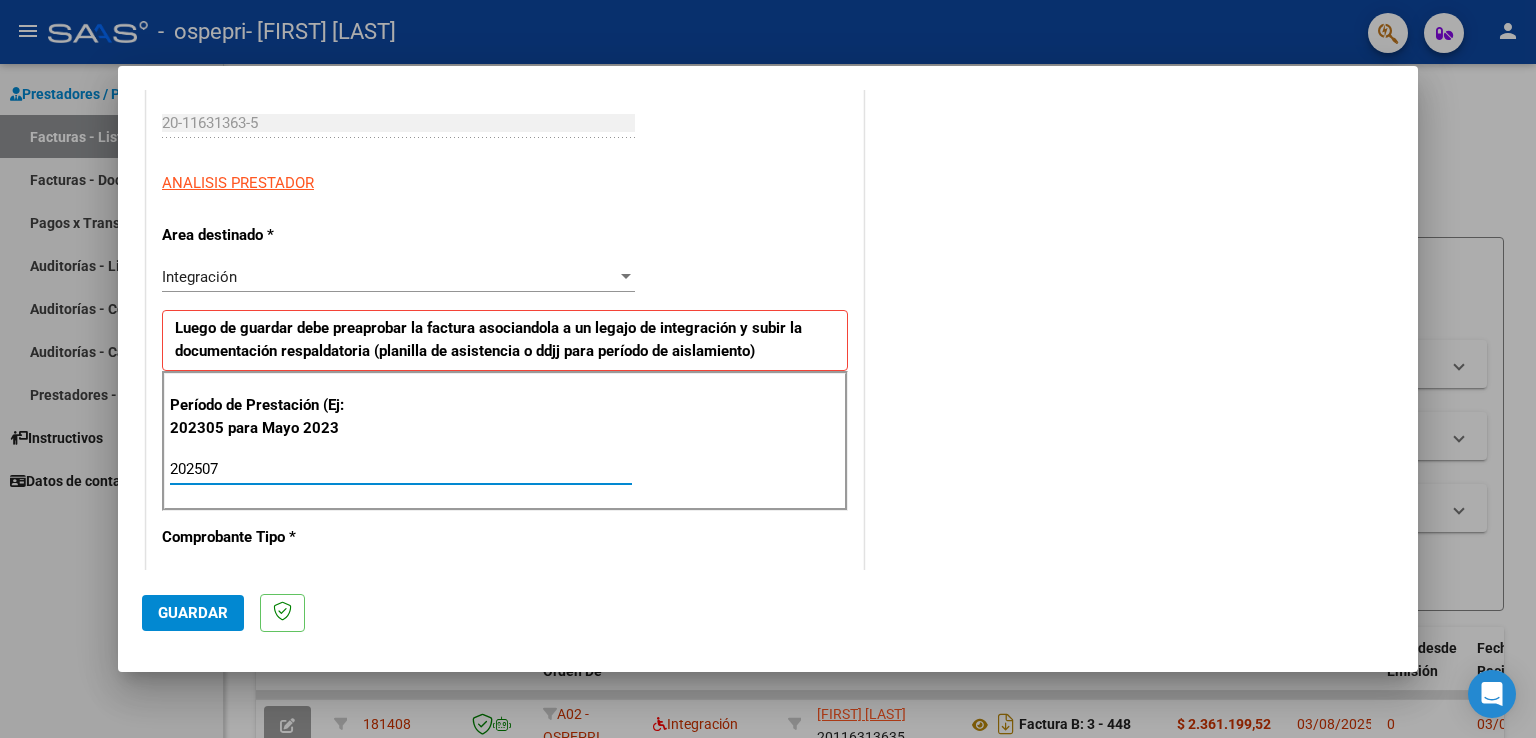 type on "202507" 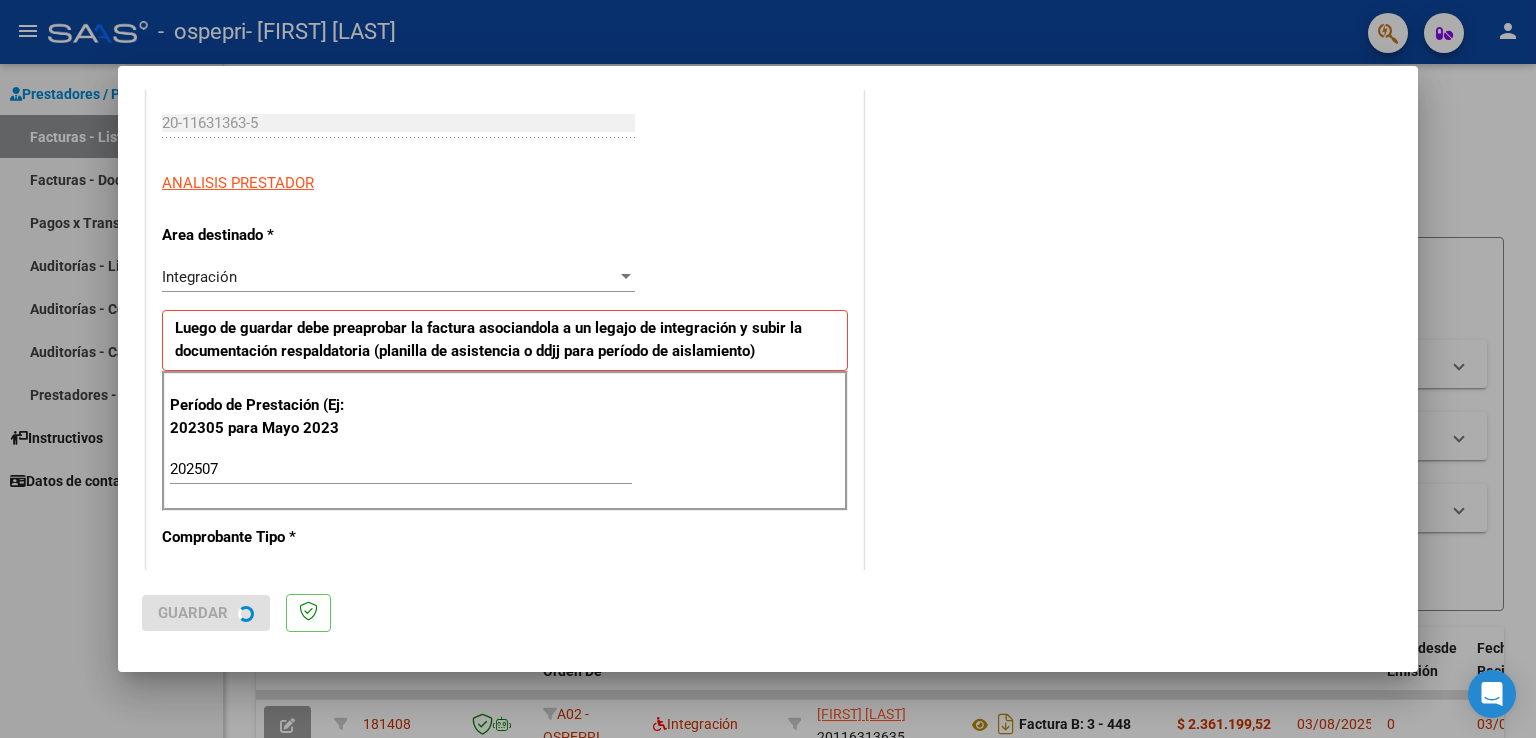scroll, scrollTop: 0, scrollLeft: 0, axis: both 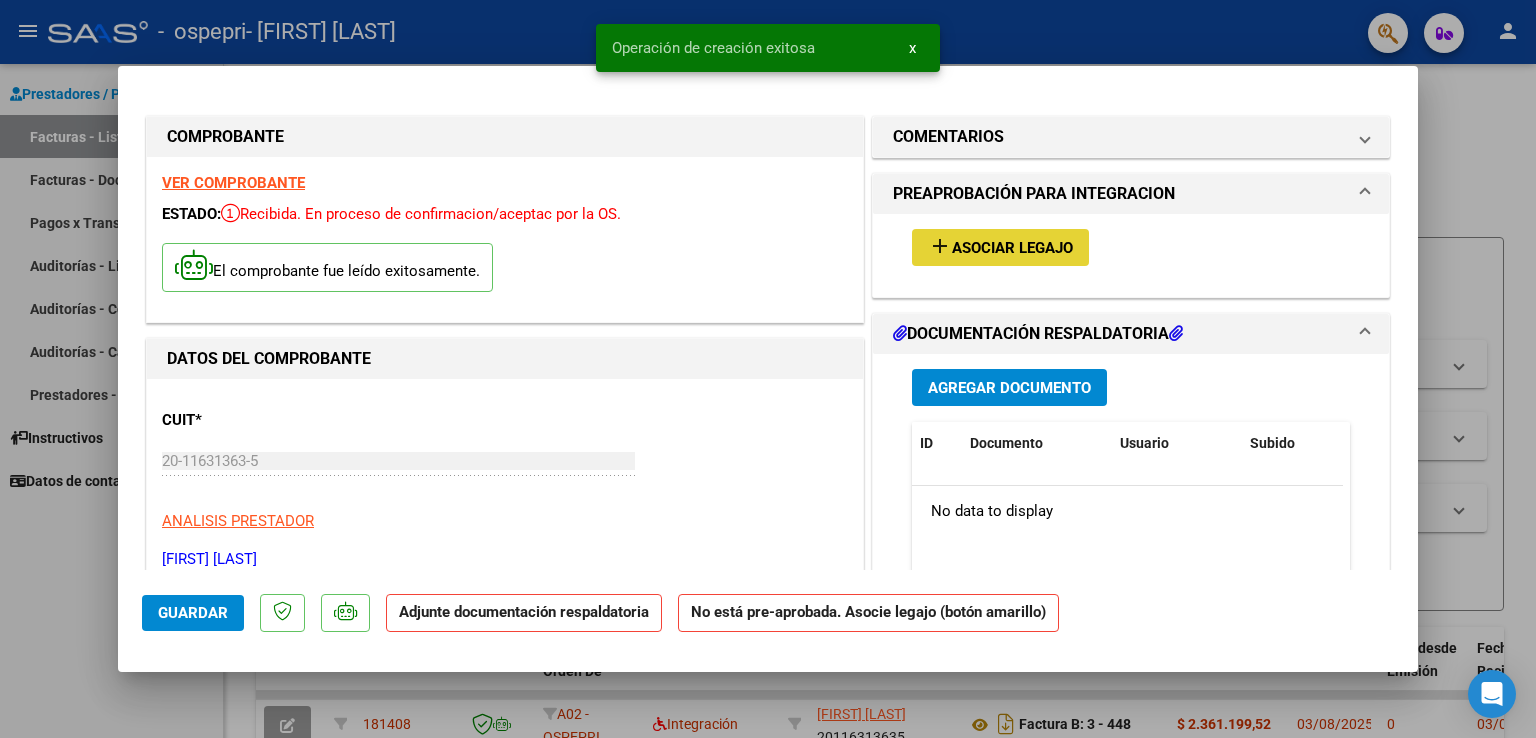 click on "Asociar Legajo" at bounding box center (1012, 248) 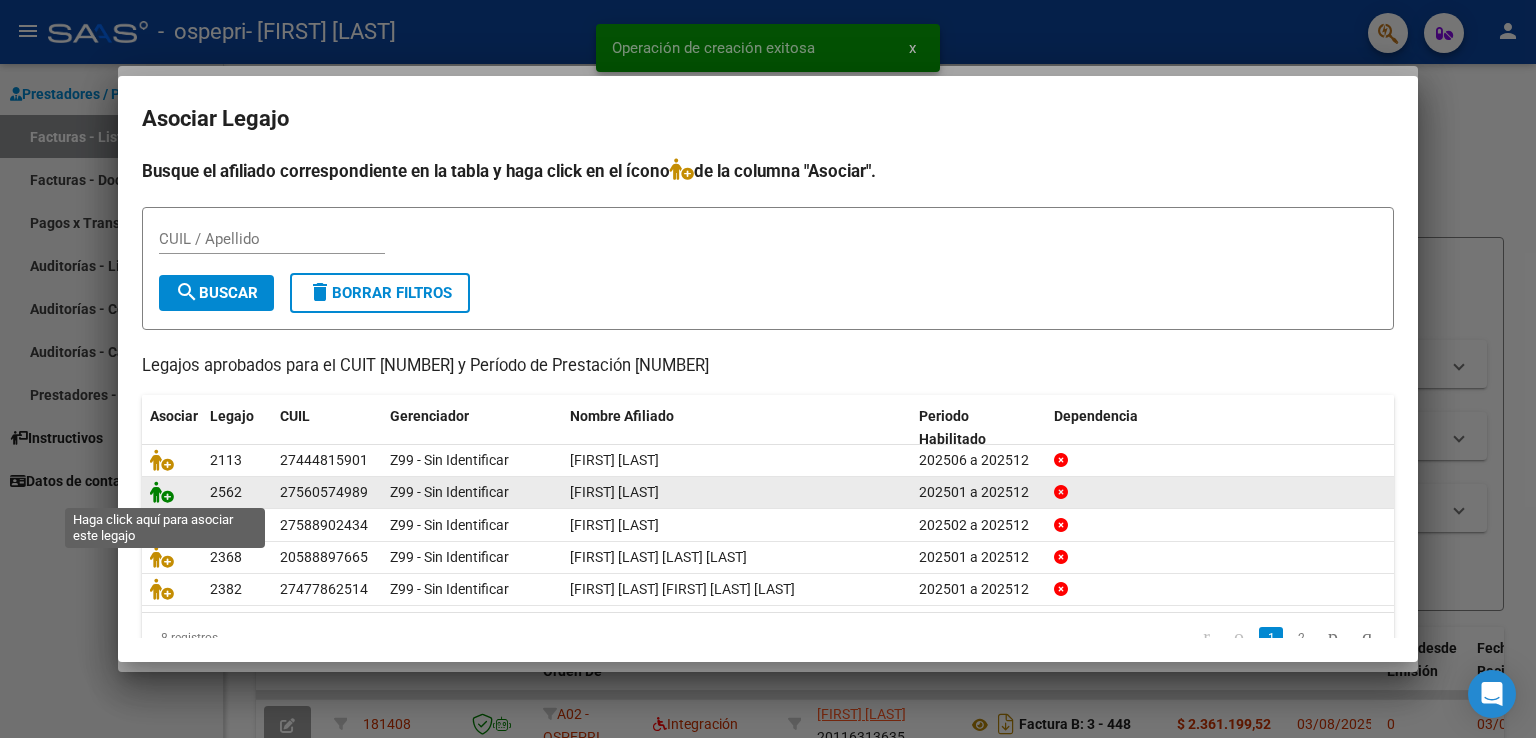 click 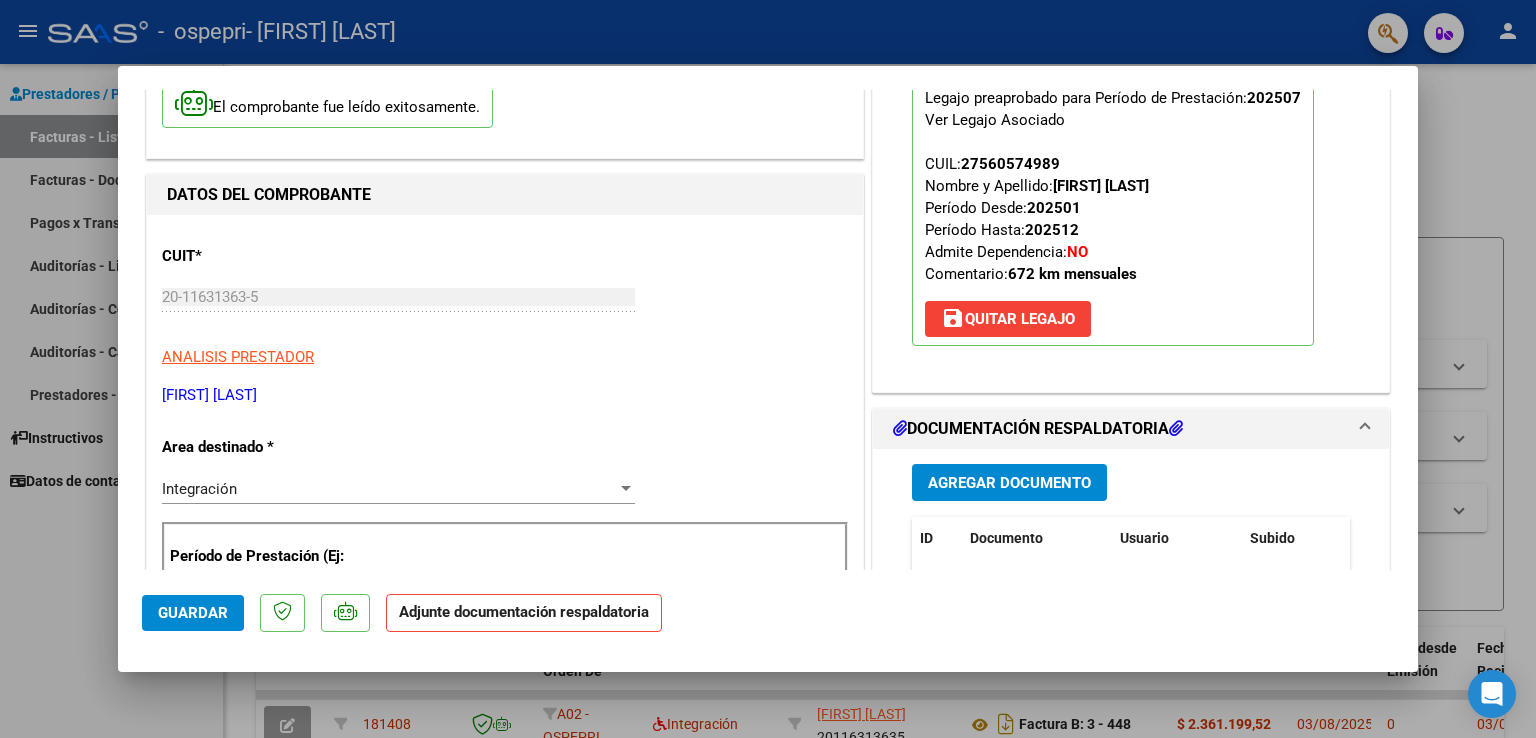 scroll, scrollTop: 200, scrollLeft: 0, axis: vertical 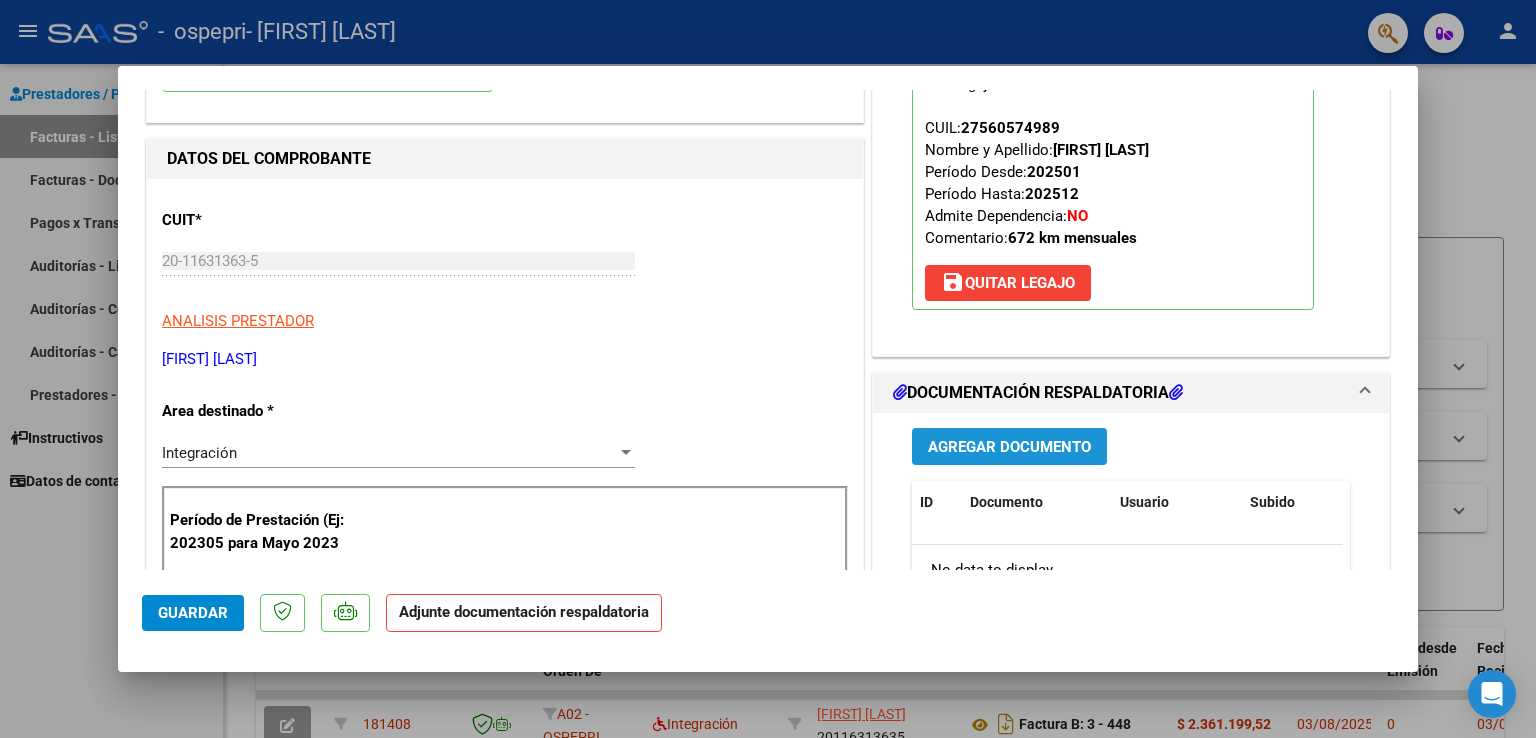 click on "Agregar Documento" at bounding box center [1009, 447] 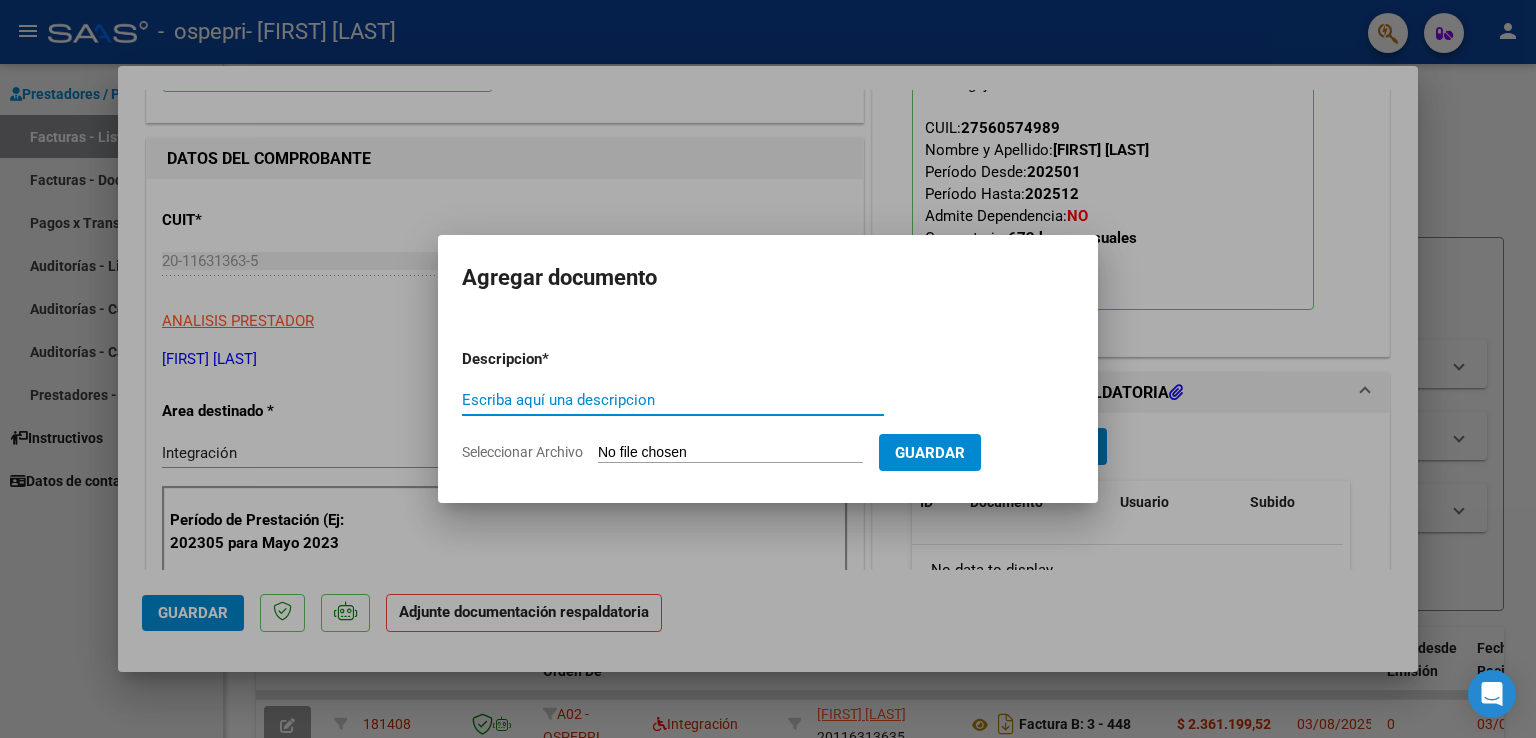 click on "Seleccionar Archivo" 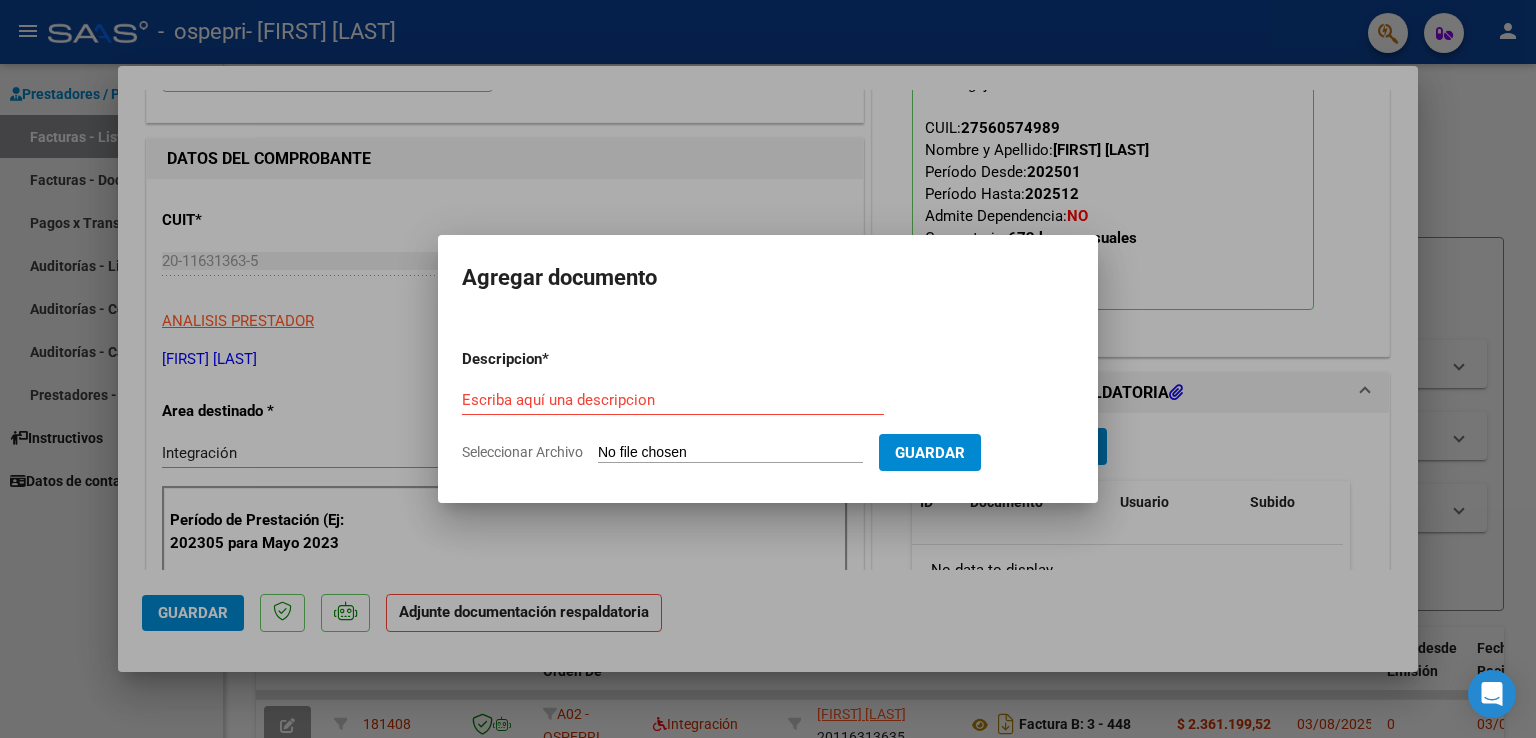 type on "C:\fakepath\[LAST] [LAST] [FIRST] [LAST] [NUMBER] ped+ maps.pdf" 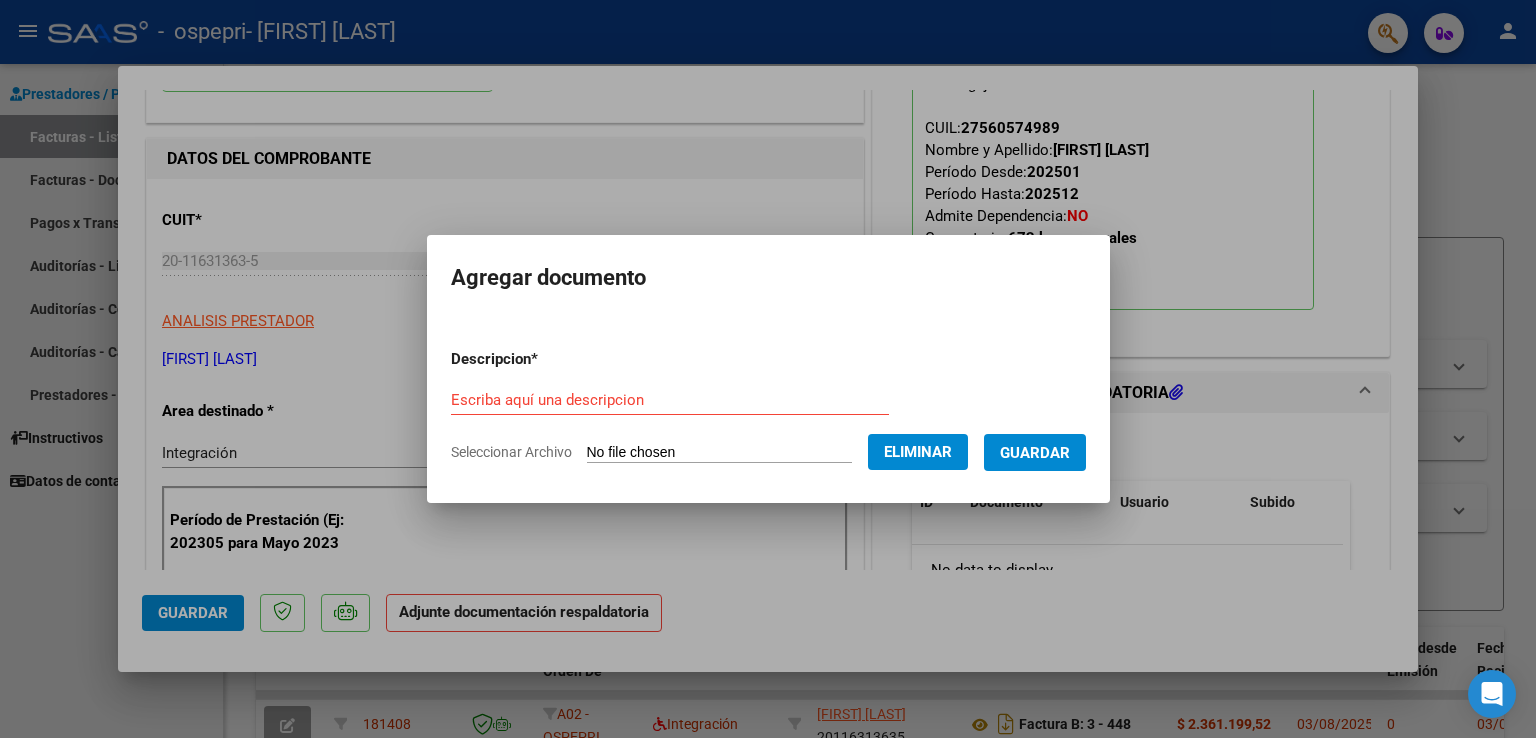 click on "Escriba aquí una descripcion" at bounding box center [670, 400] 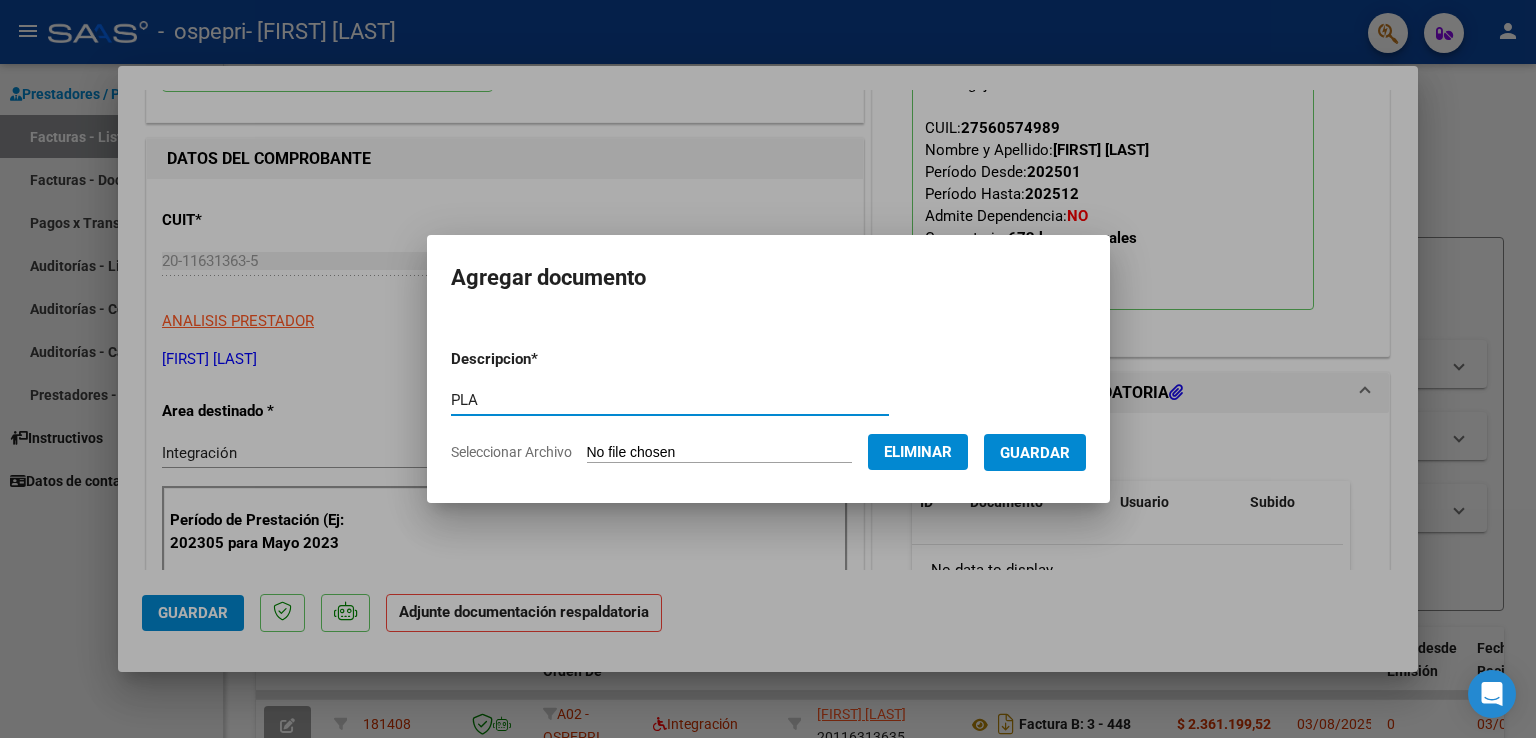 type on "PLA" 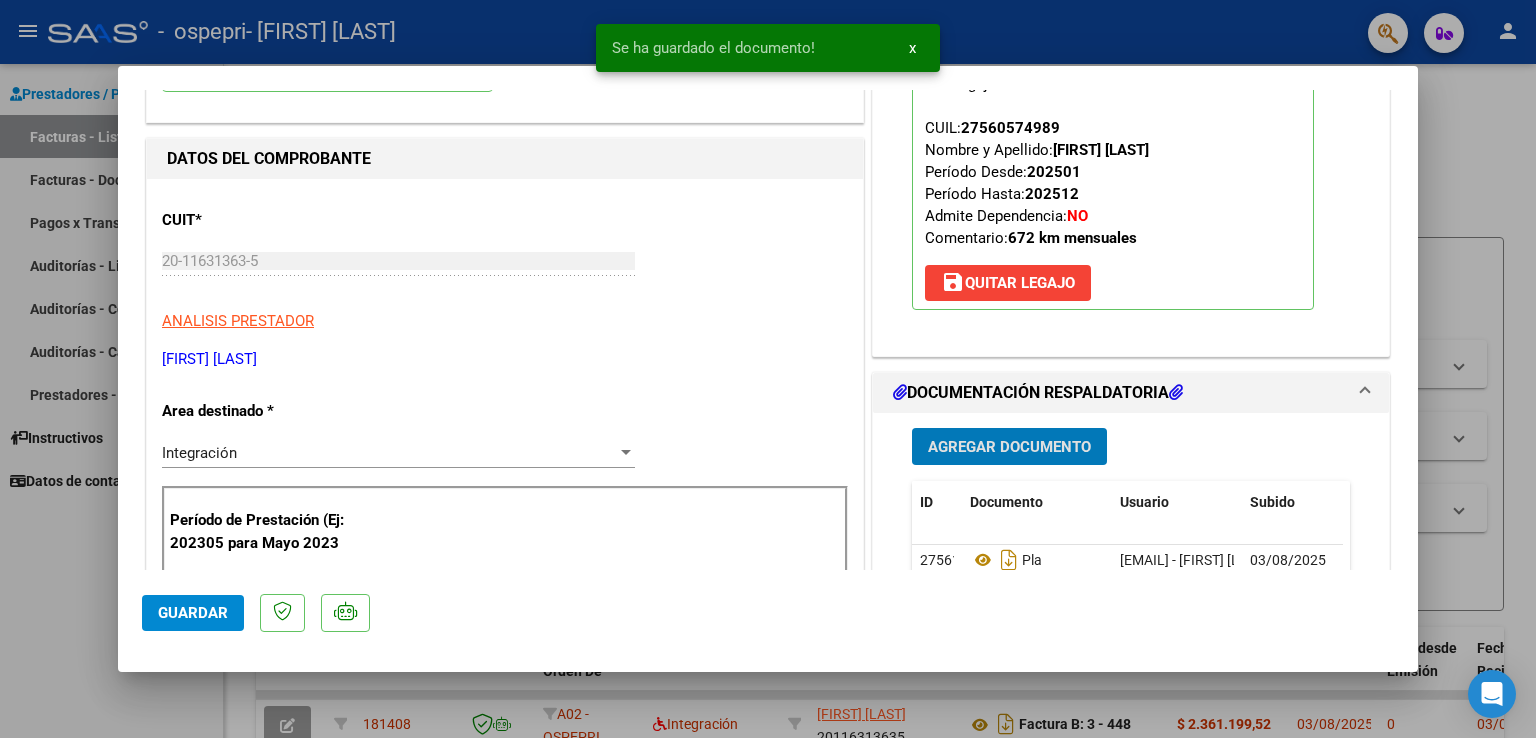 click on "Agregar Documento" at bounding box center (1009, 447) 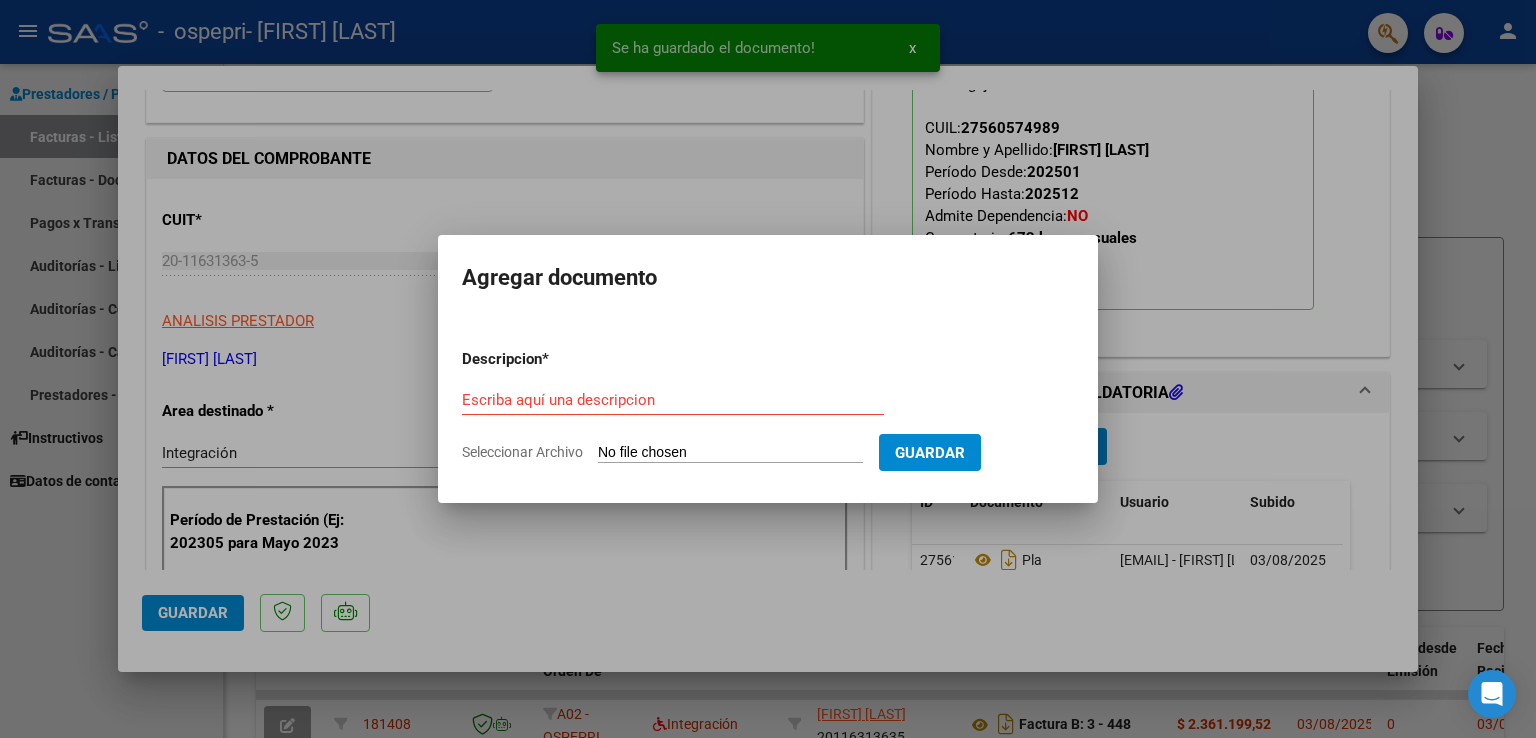 click on "Seleccionar Archivo" 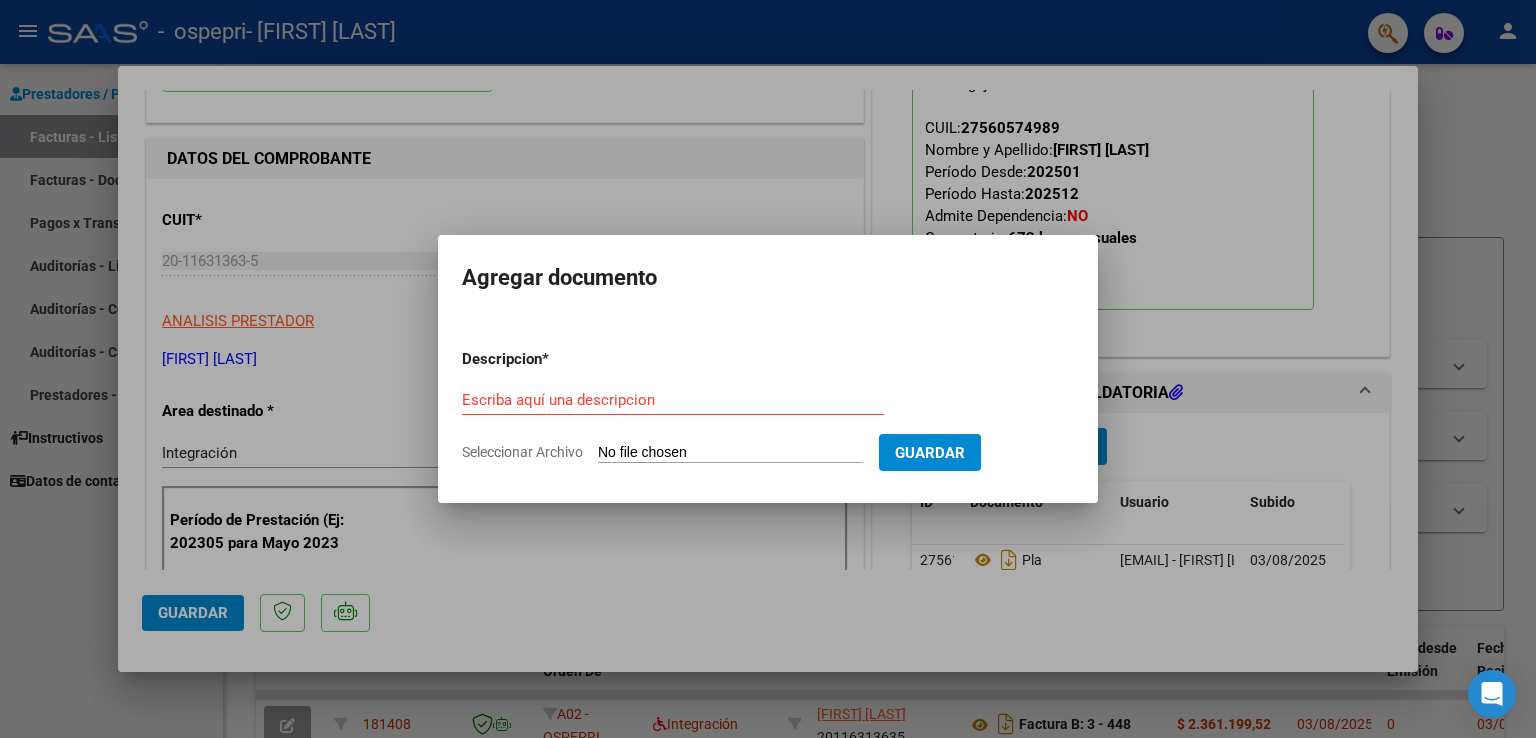 type on "C:\fakepath\[LAST] [LAST] [FIRST] [LAST] [LAST].jpeg" 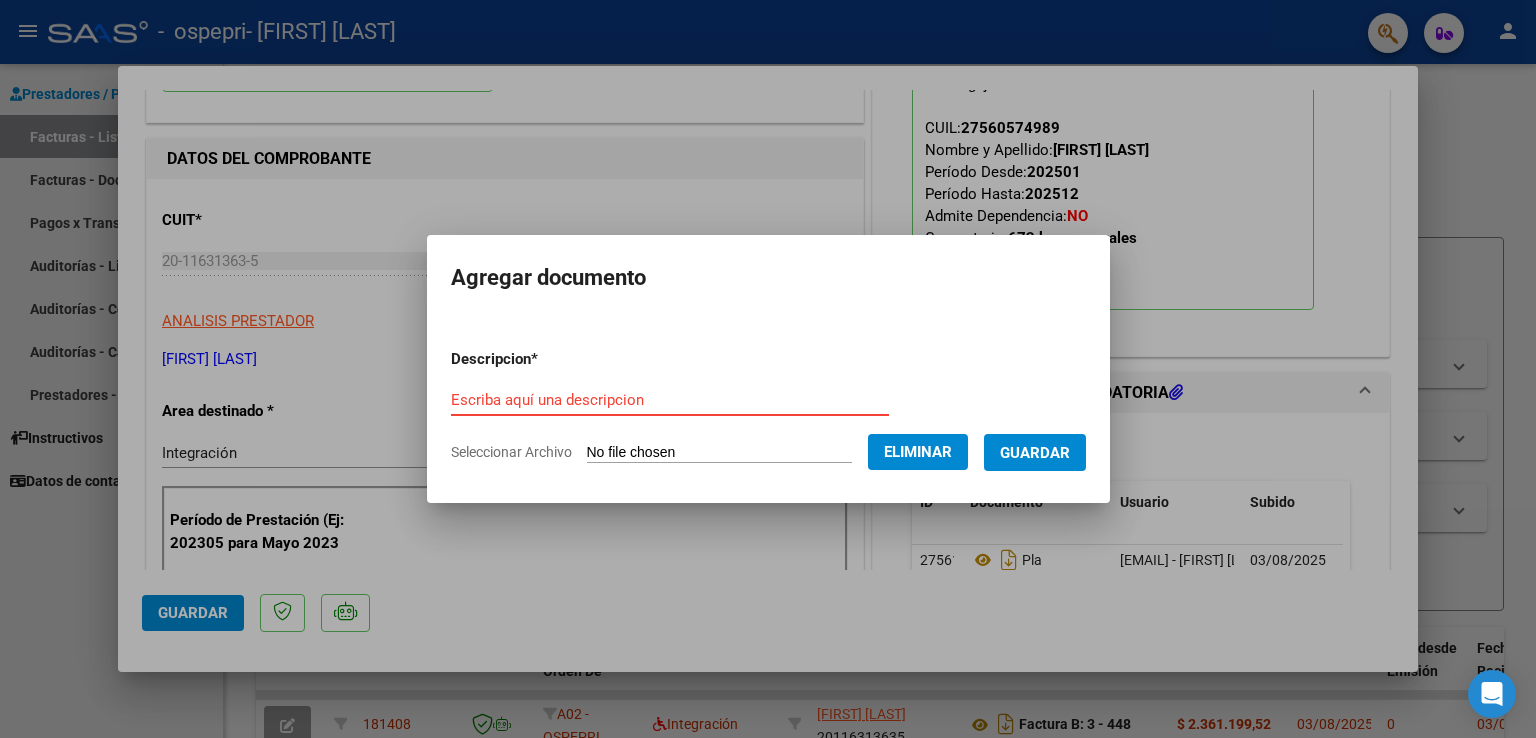 click on "Escriba aquí una descripcion" at bounding box center [670, 400] 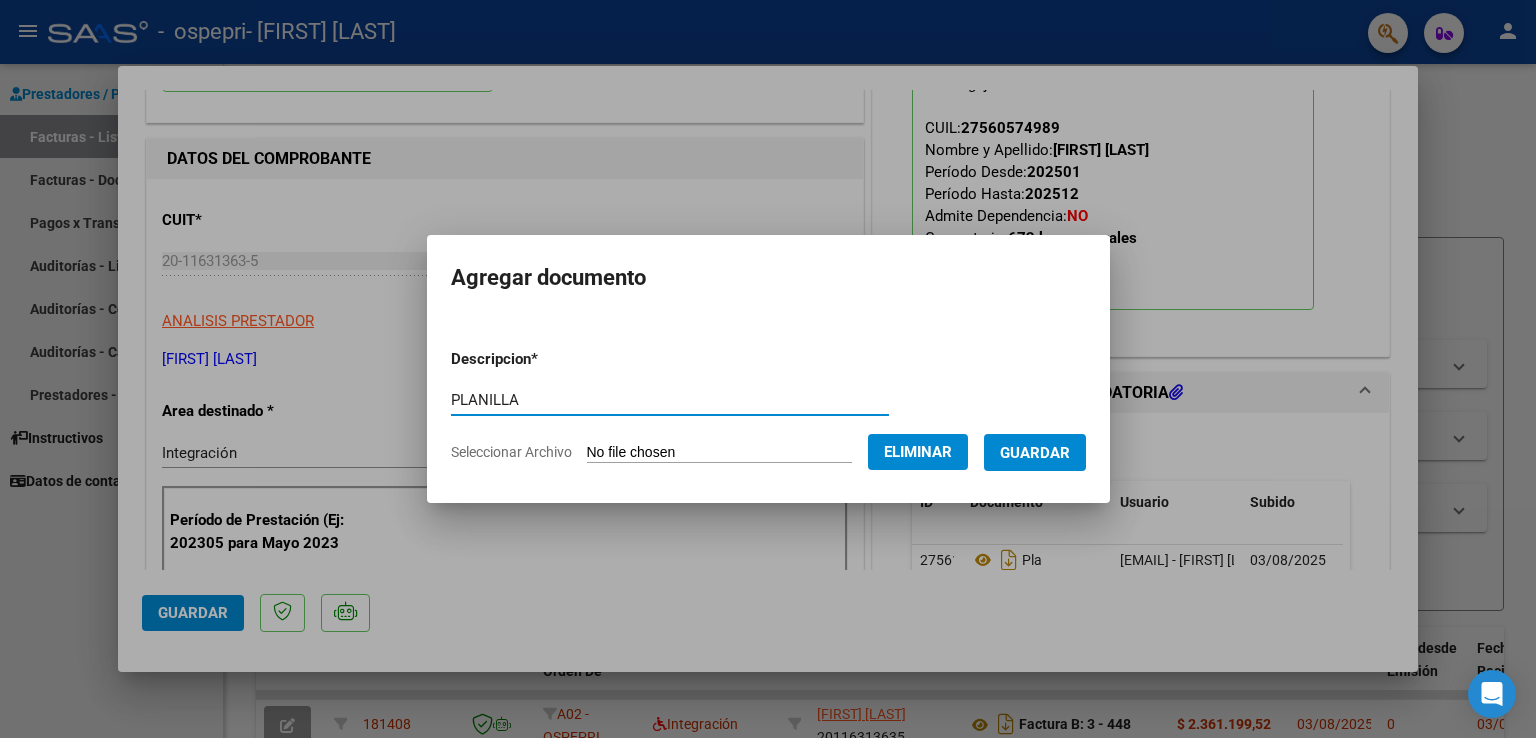 type on "PLANILLA" 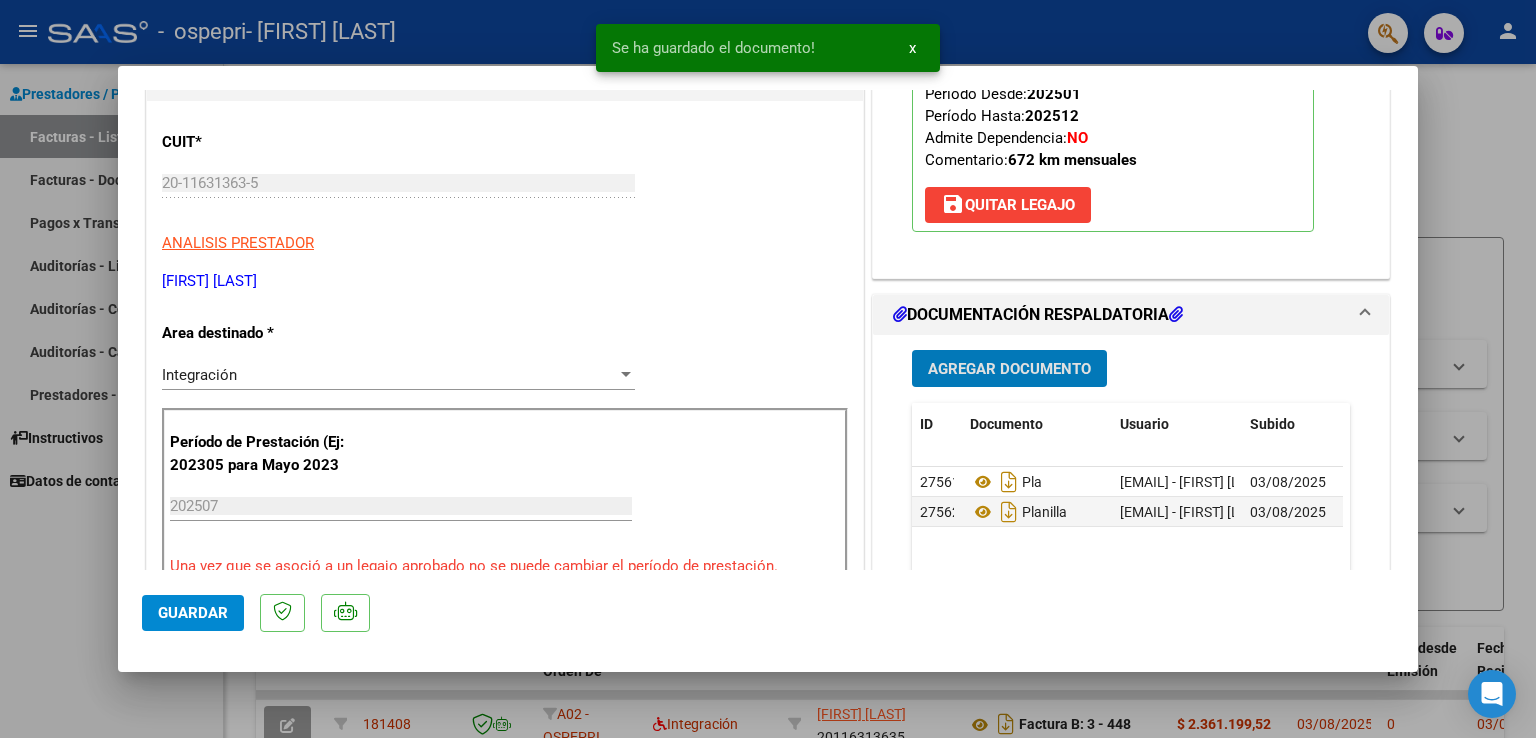 scroll, scrollTop: 400, scrollLeft: 0, axis: vertical 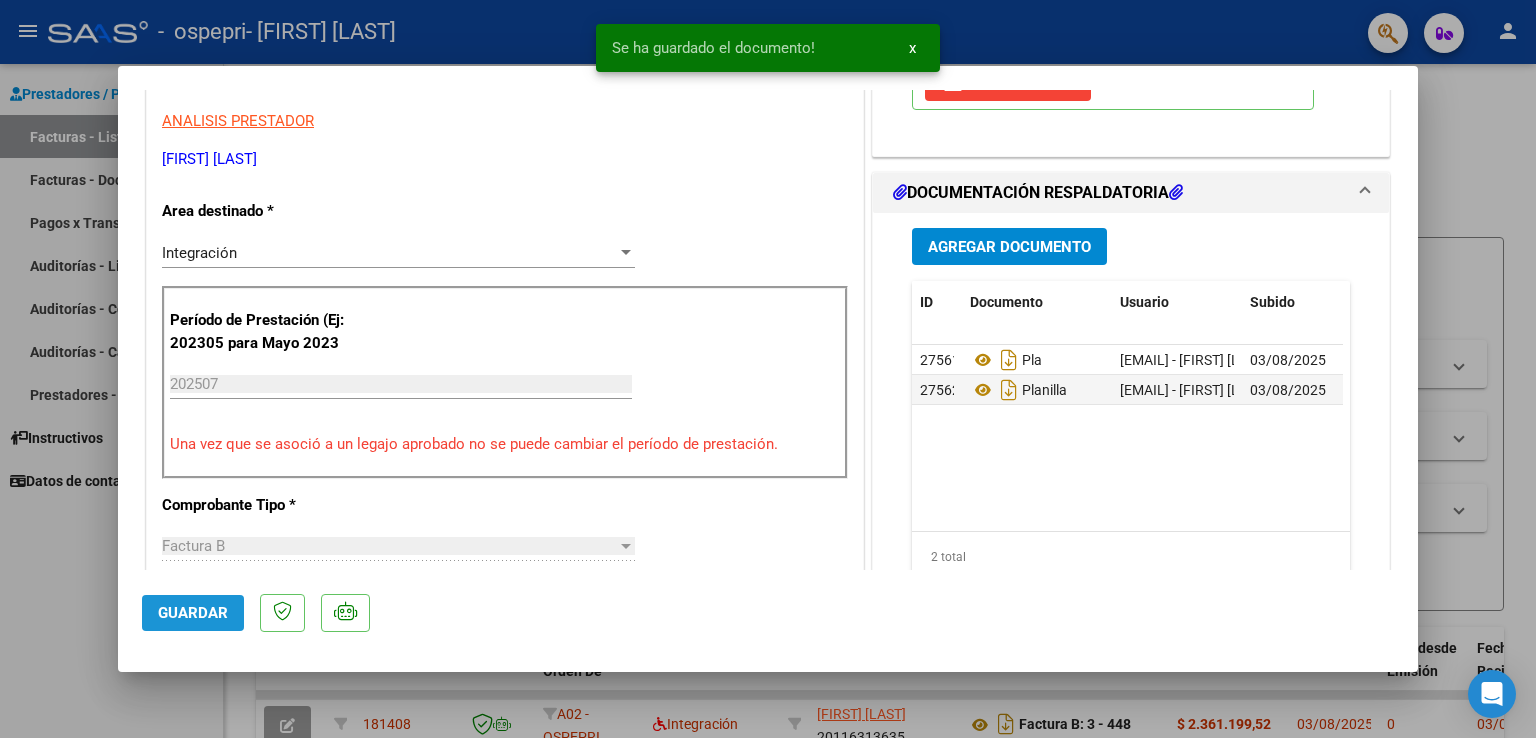 click on "Guardar" 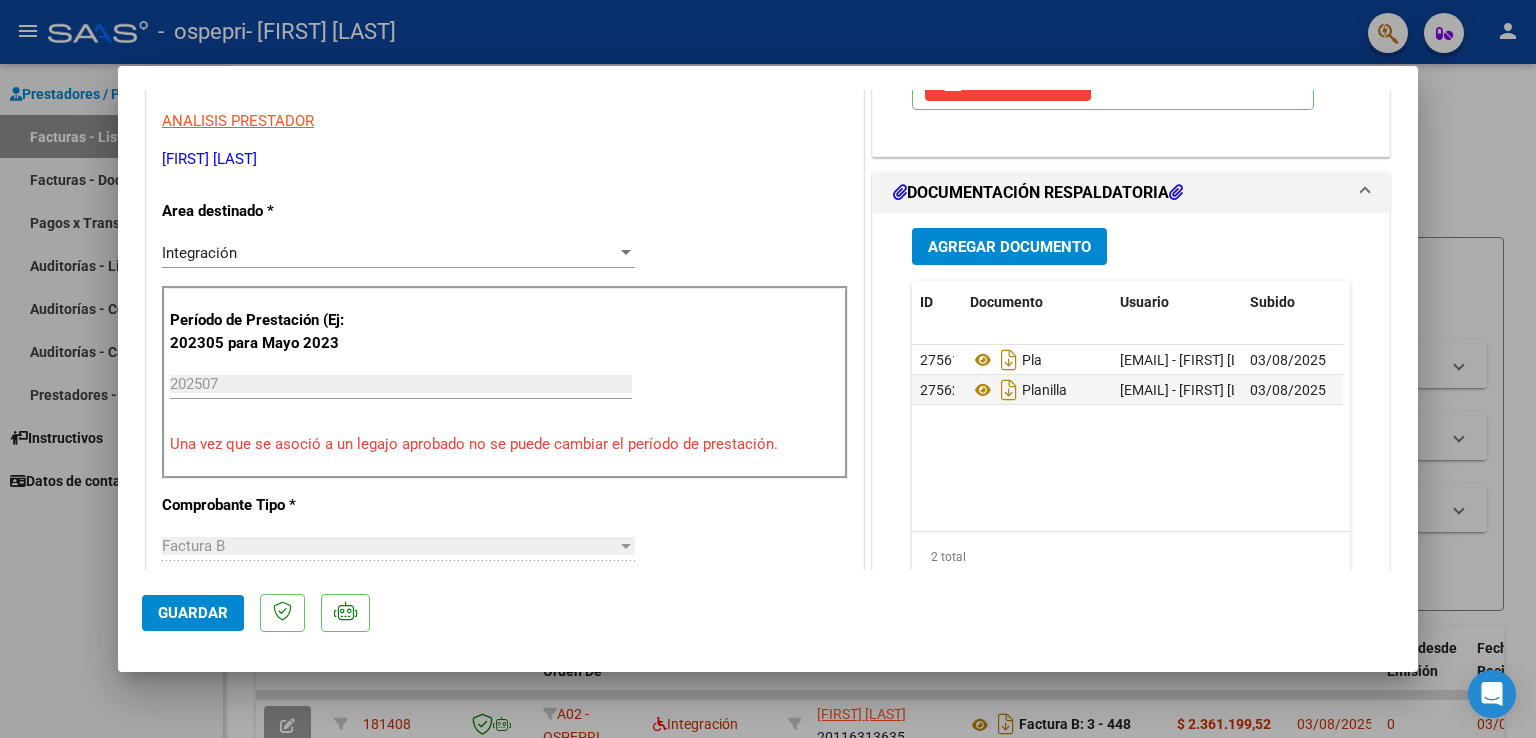 click on "Guardar" 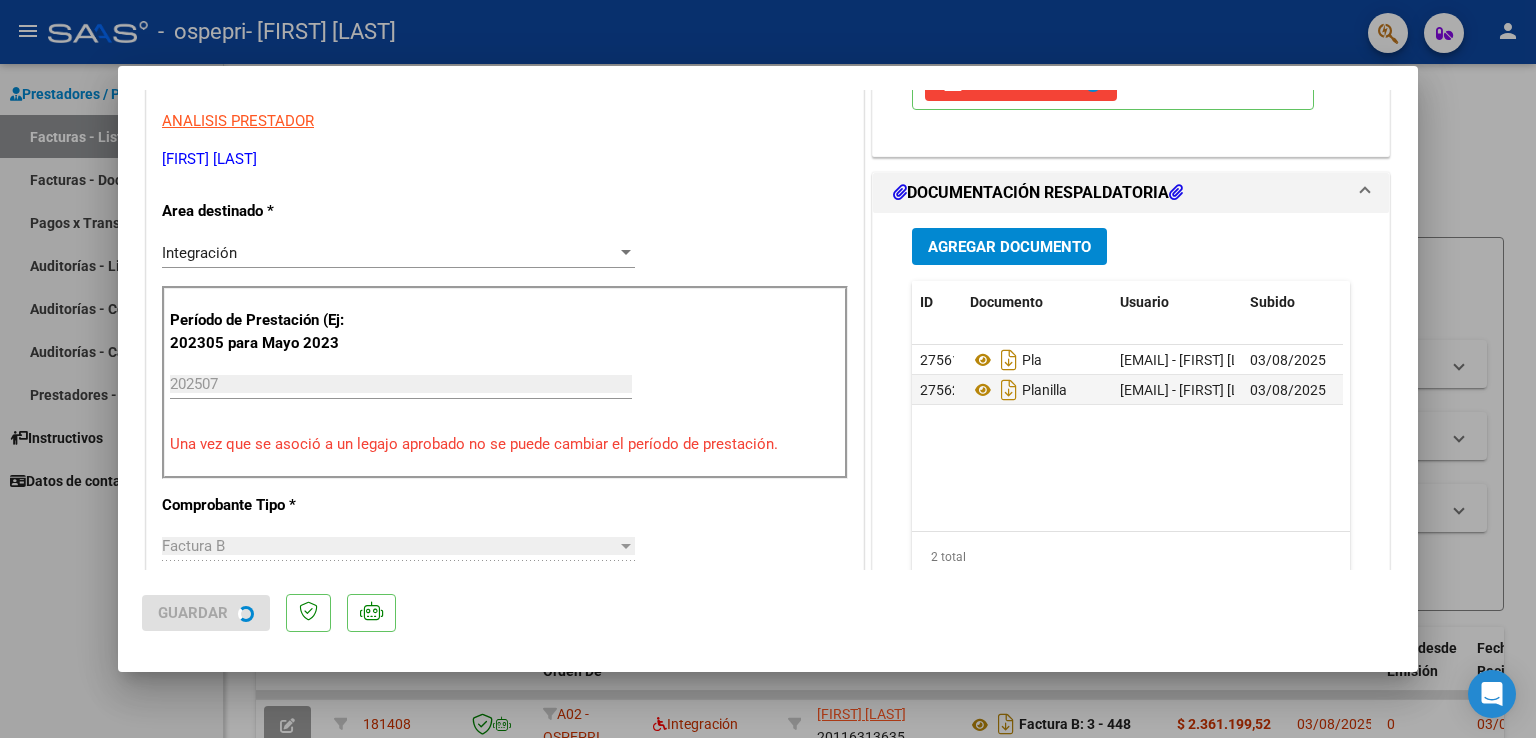 click at bounding box center [768, 369] 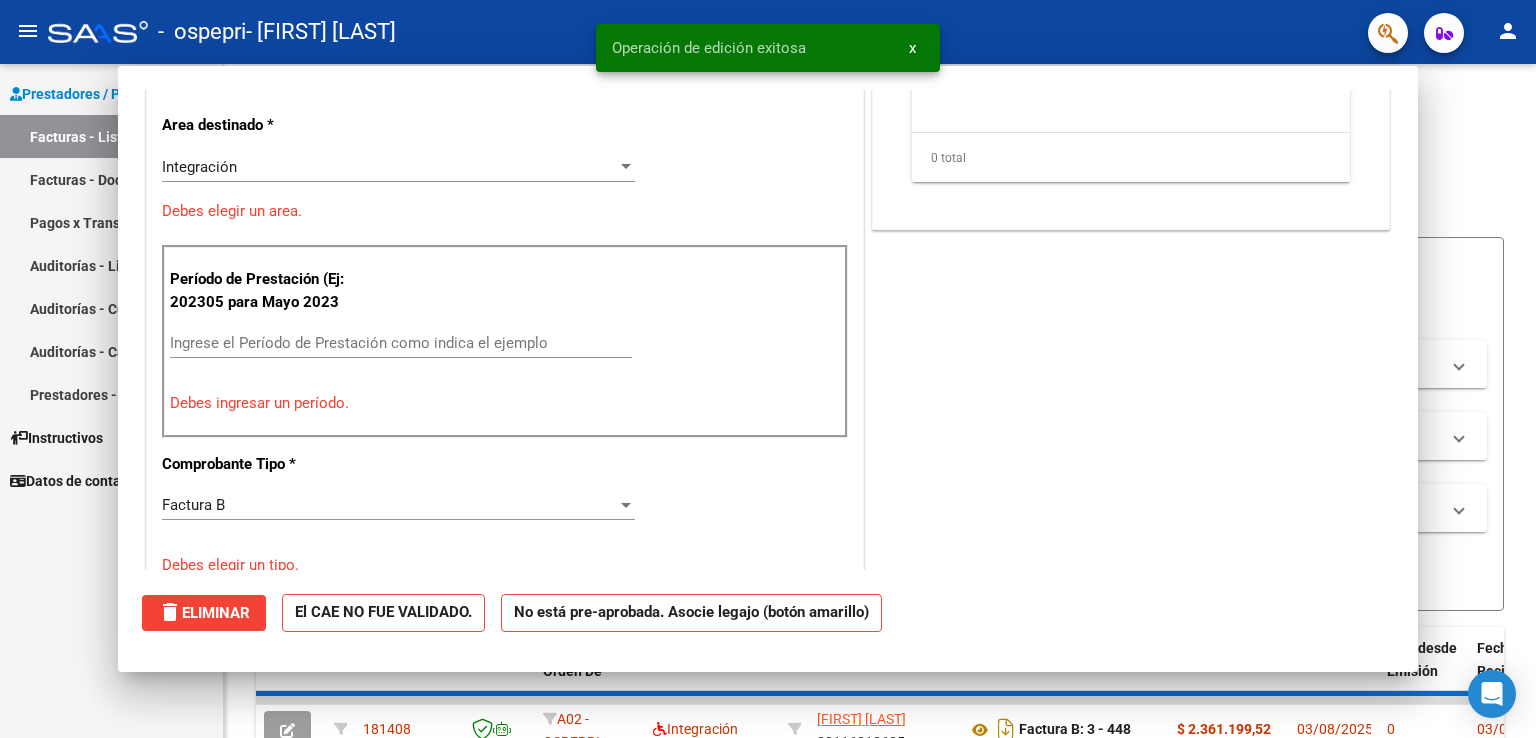 scroll, scrollTop: 339, scrollLeft: 0, axis: vertical 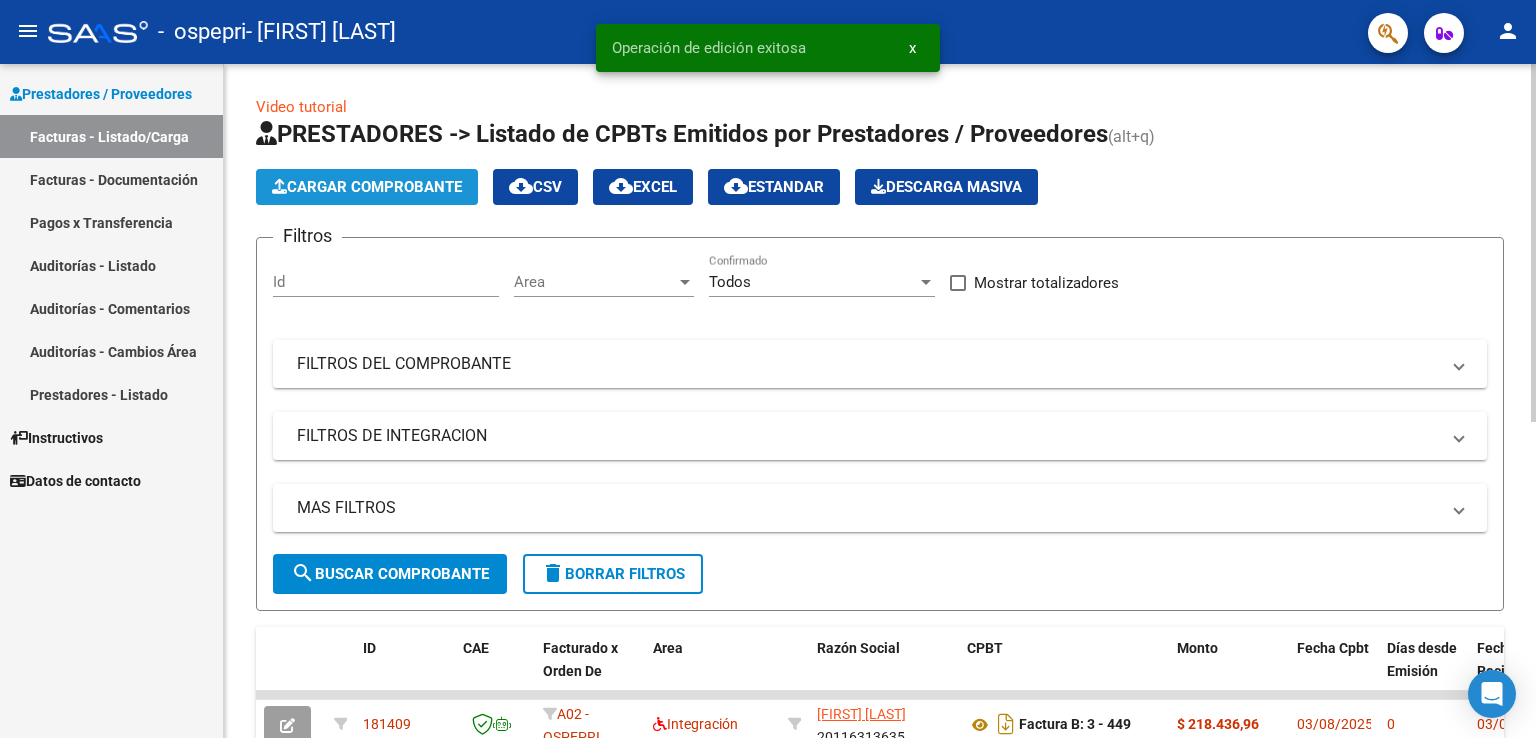 click on "Cargar Comprobante" 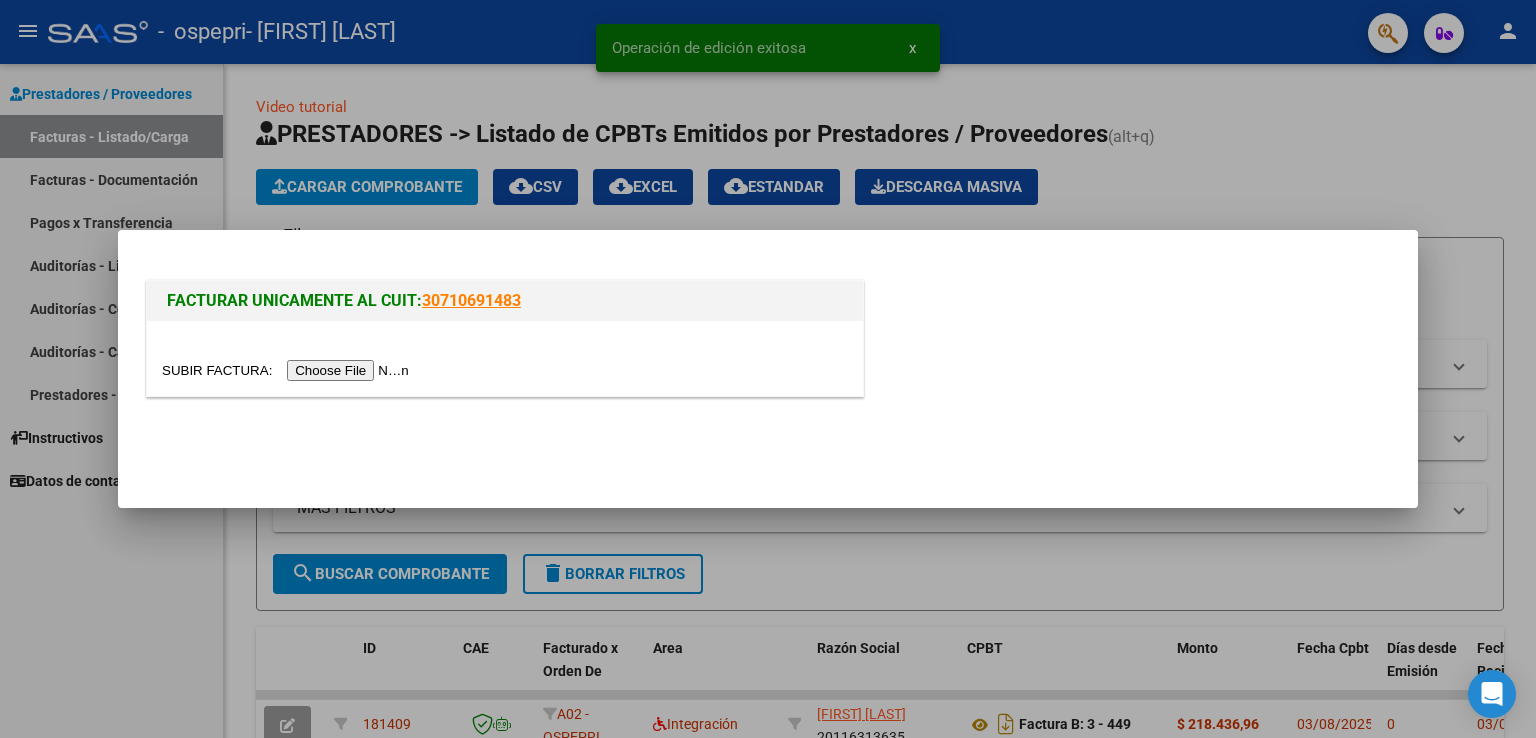 click at bounding box center (288, 370) 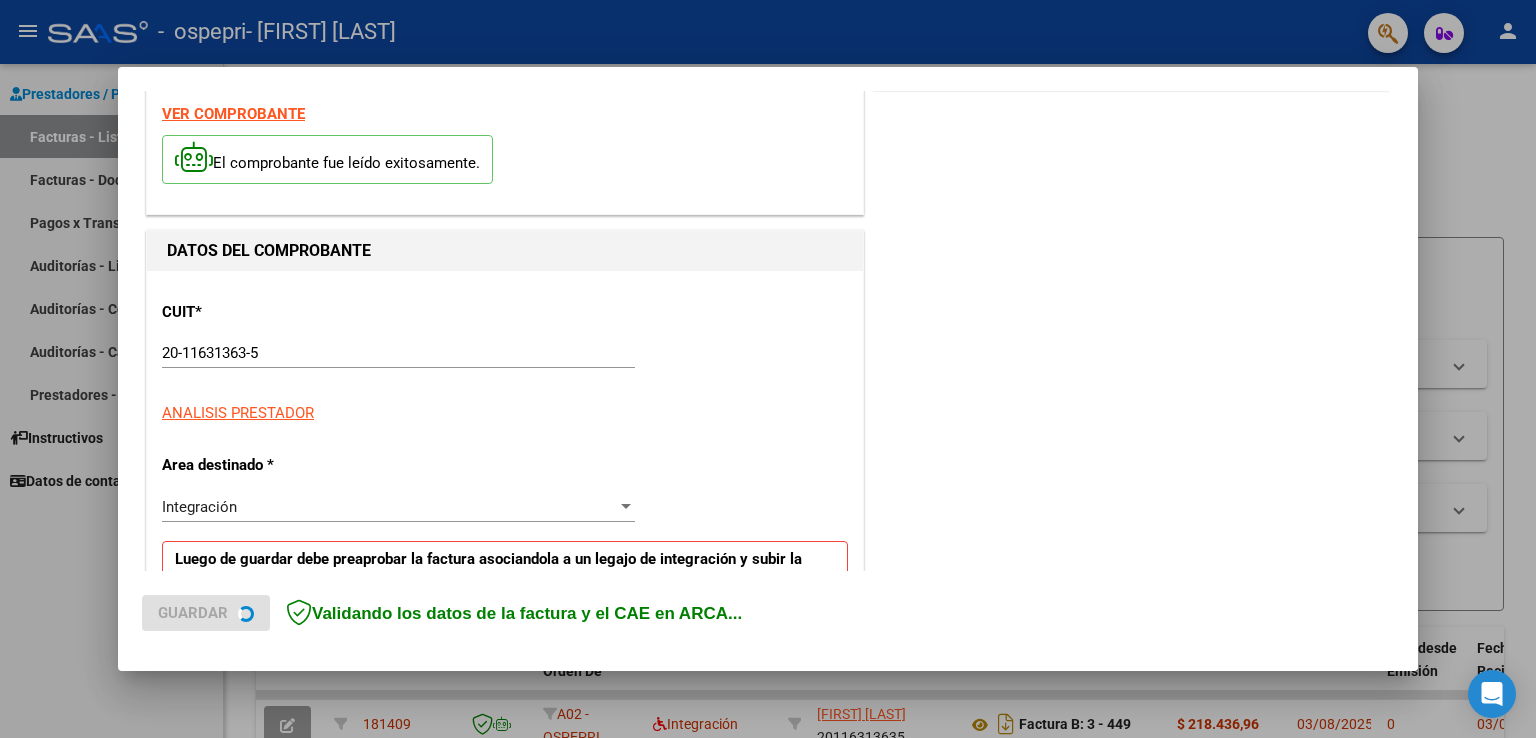 scroll, scrollTop: 300, scrollLeft: 0, axis: vertical 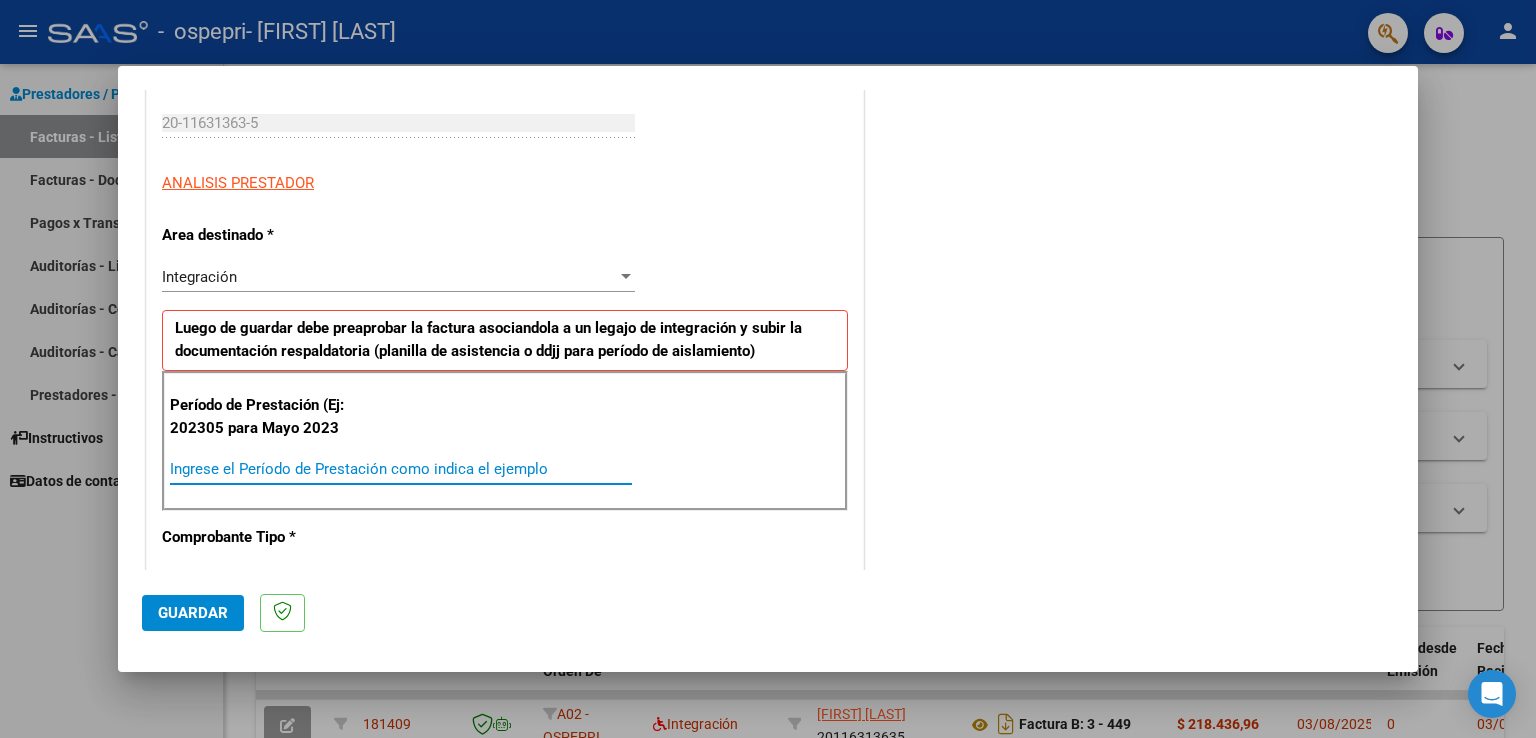 click on "Ingrese el Período de Prestación como indica el ejemplo" at bounding box center [401, 469] 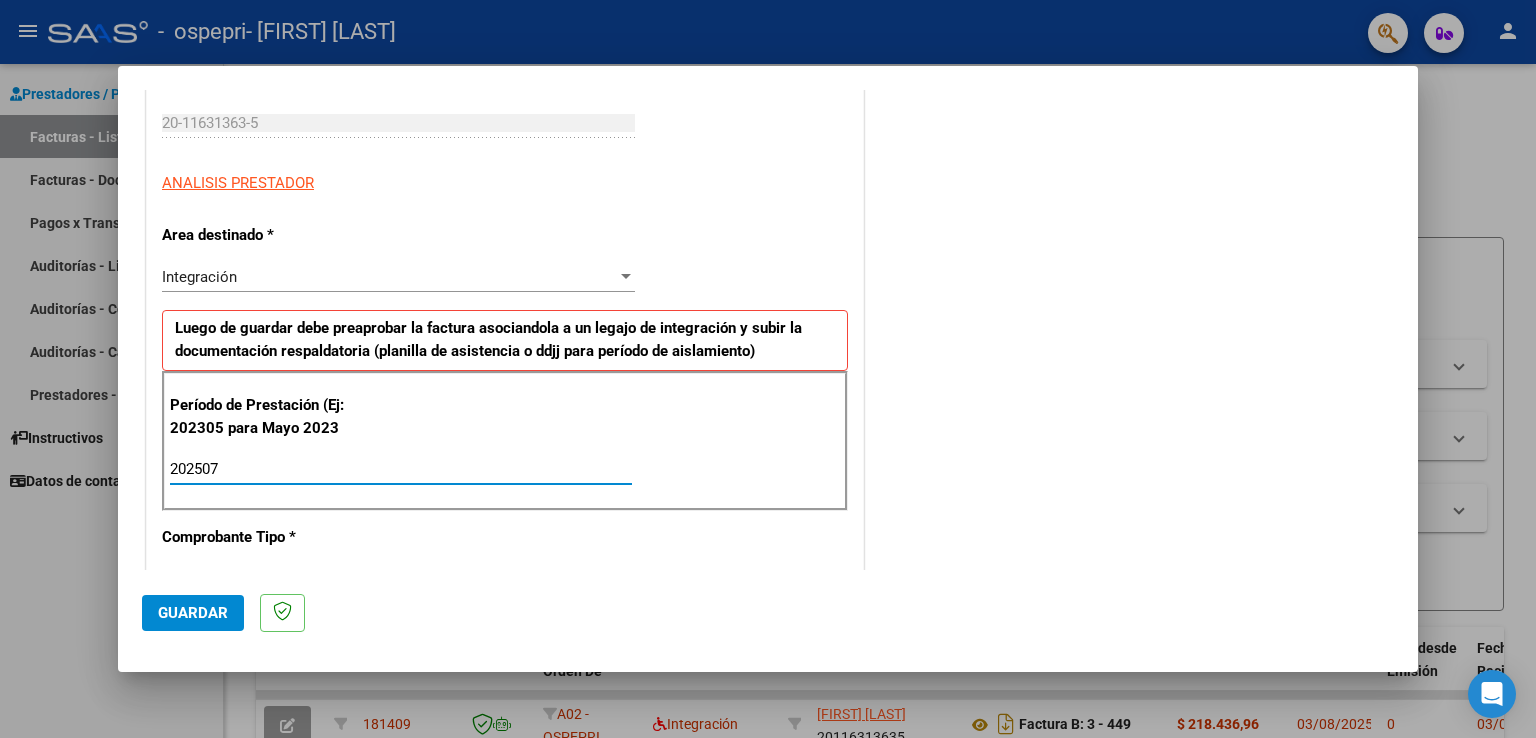type on "202507" 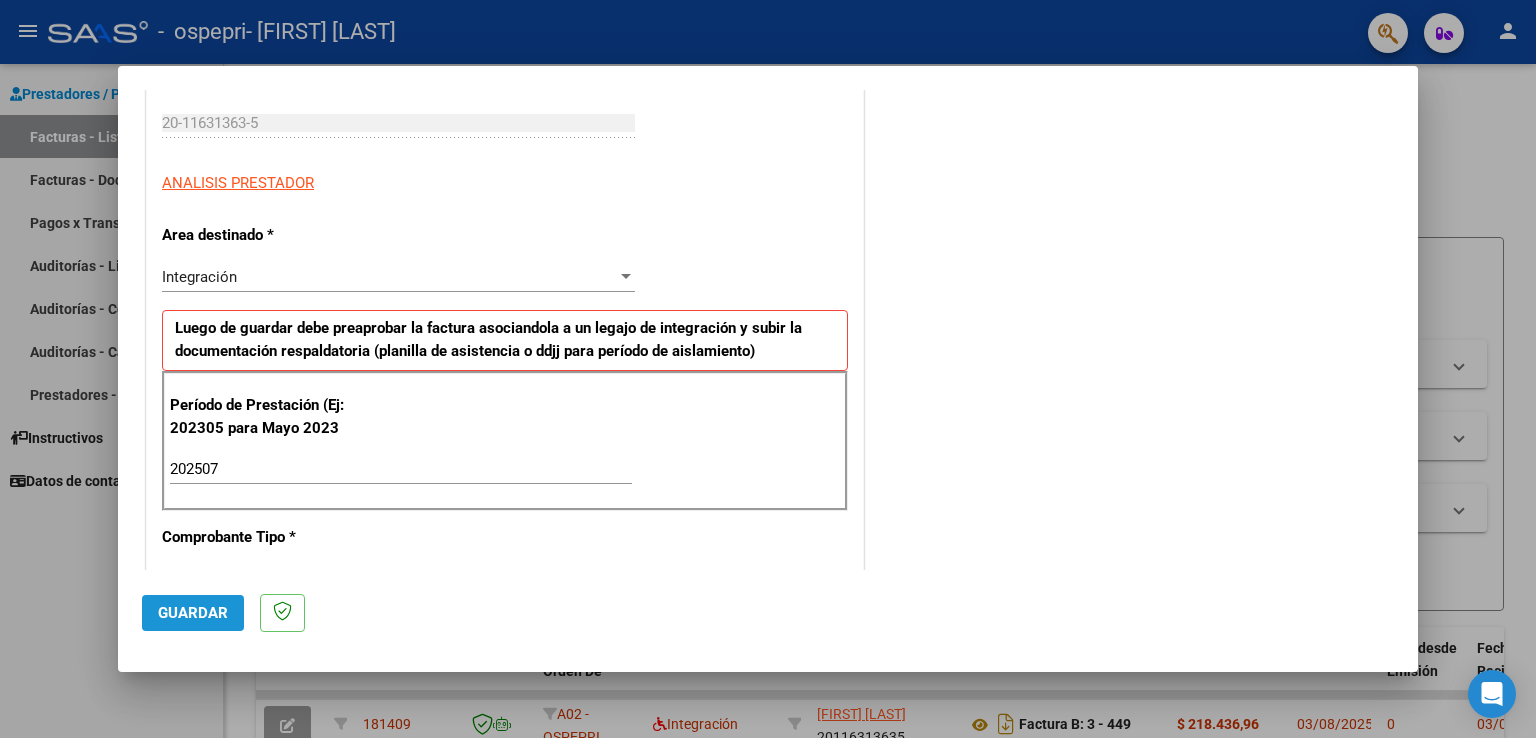 click on "Guardar" 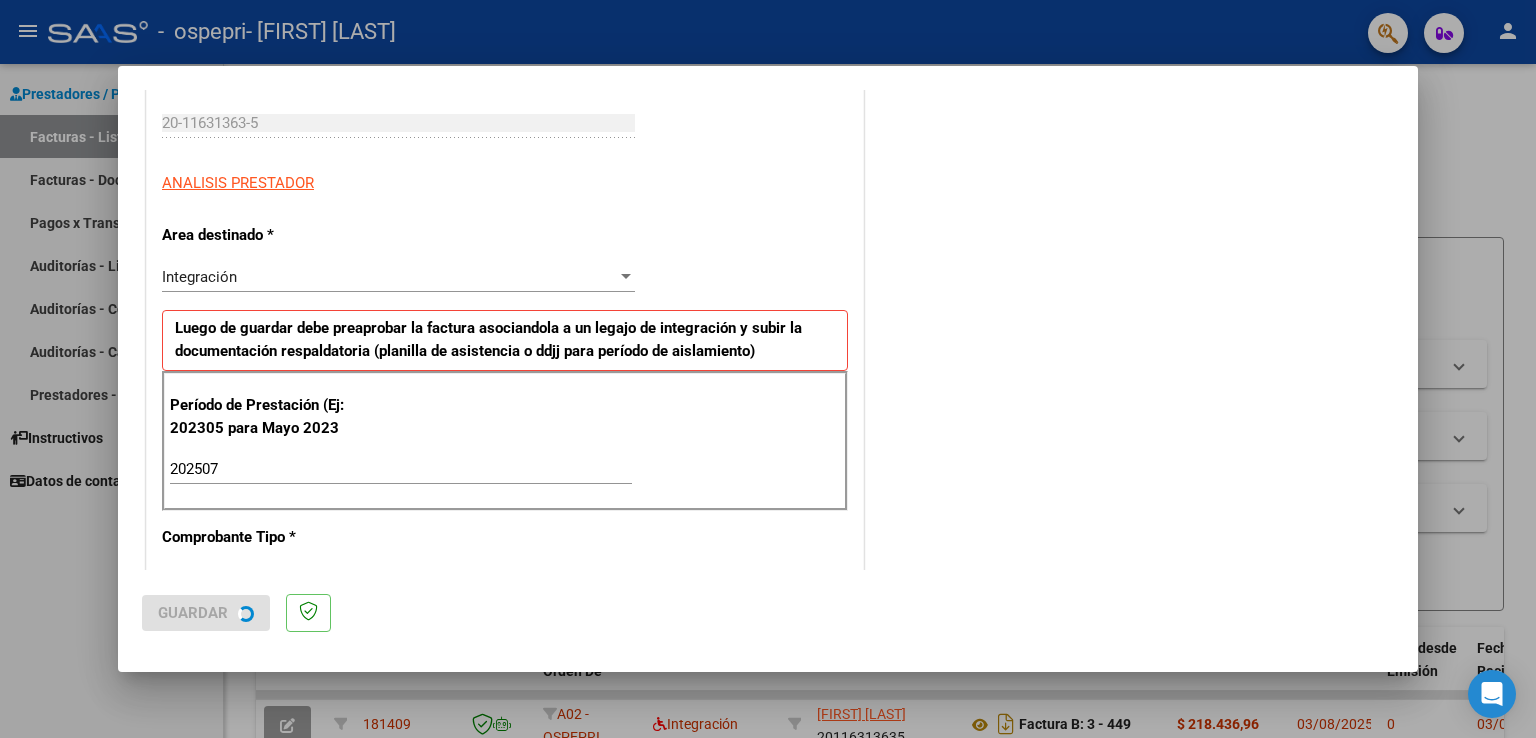 scroll, scrollTop: 0, scrollLeft: 0, axis: both 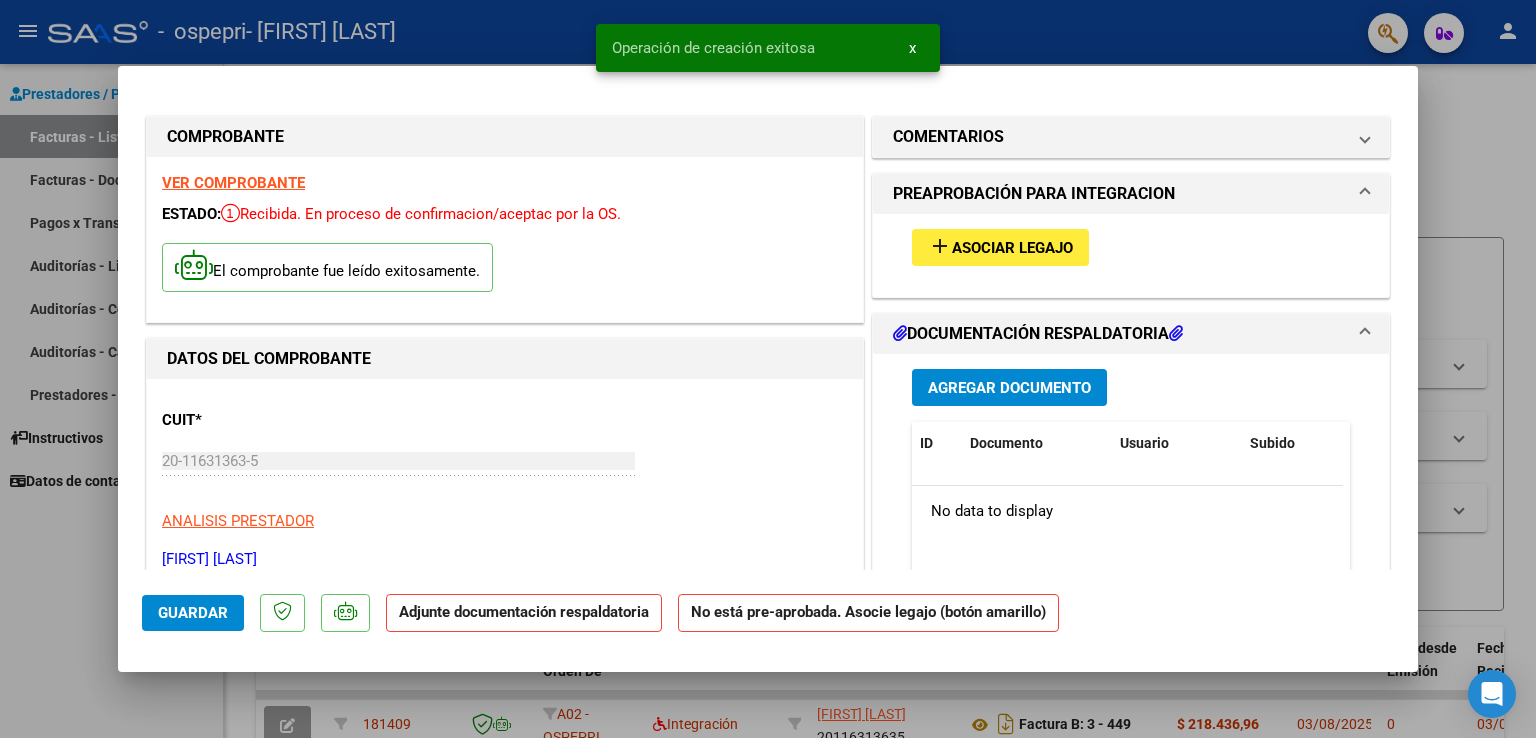 click on "Asociar Legajo" at bounding box center (1012, 248) 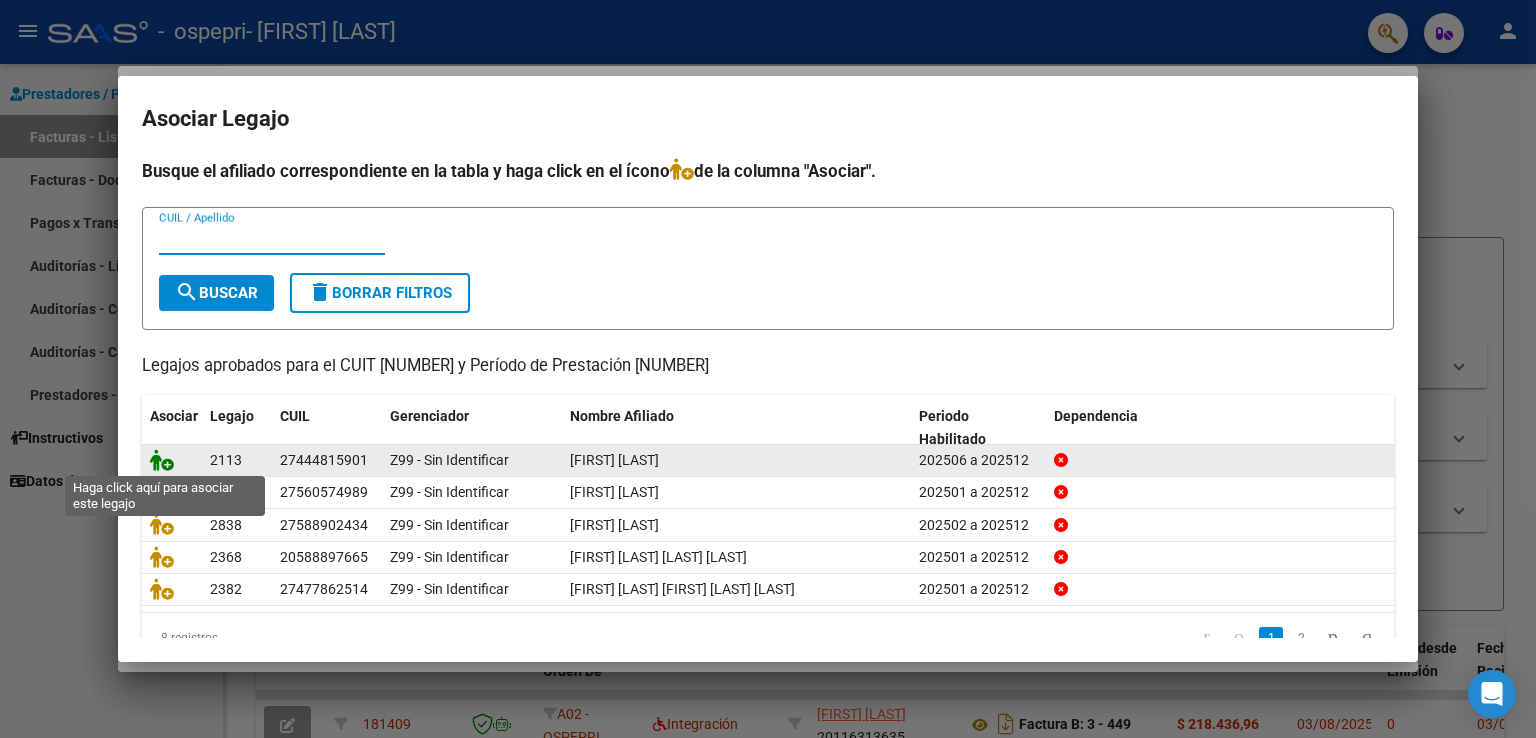 click 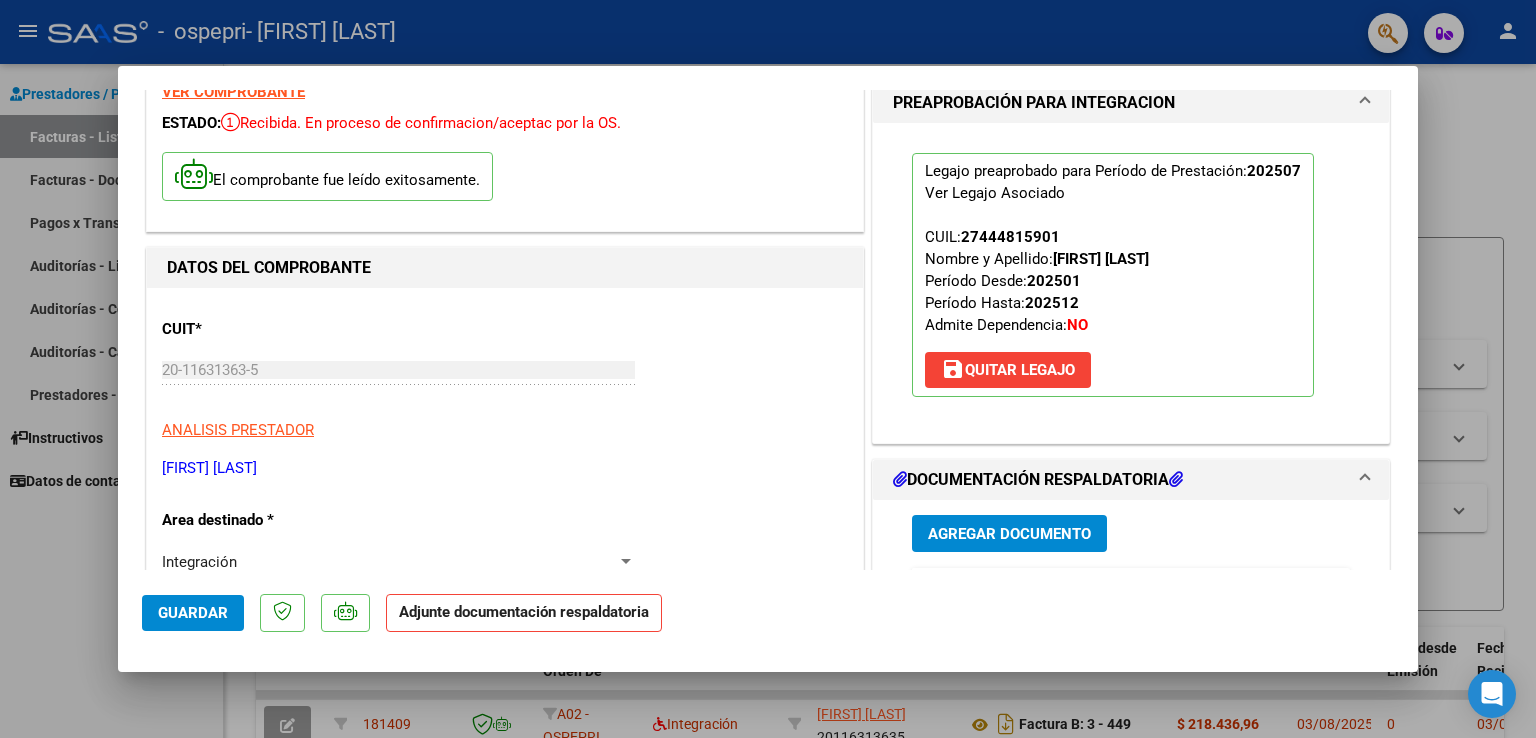 scroll, scrollTop: 200, scrollLeft: 0, axis: vertical 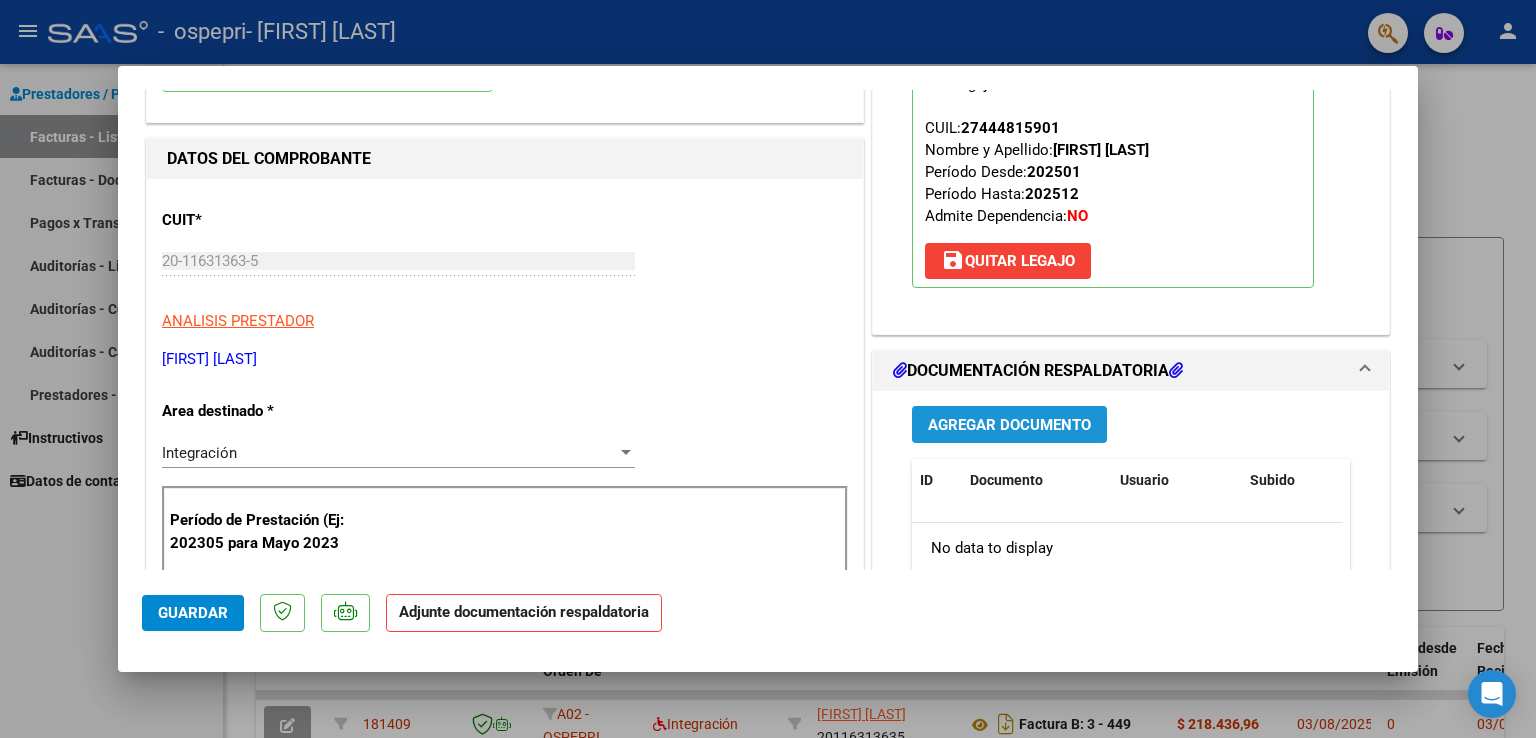 click on "Agregar Documento" at bounding box center [1009, 425] 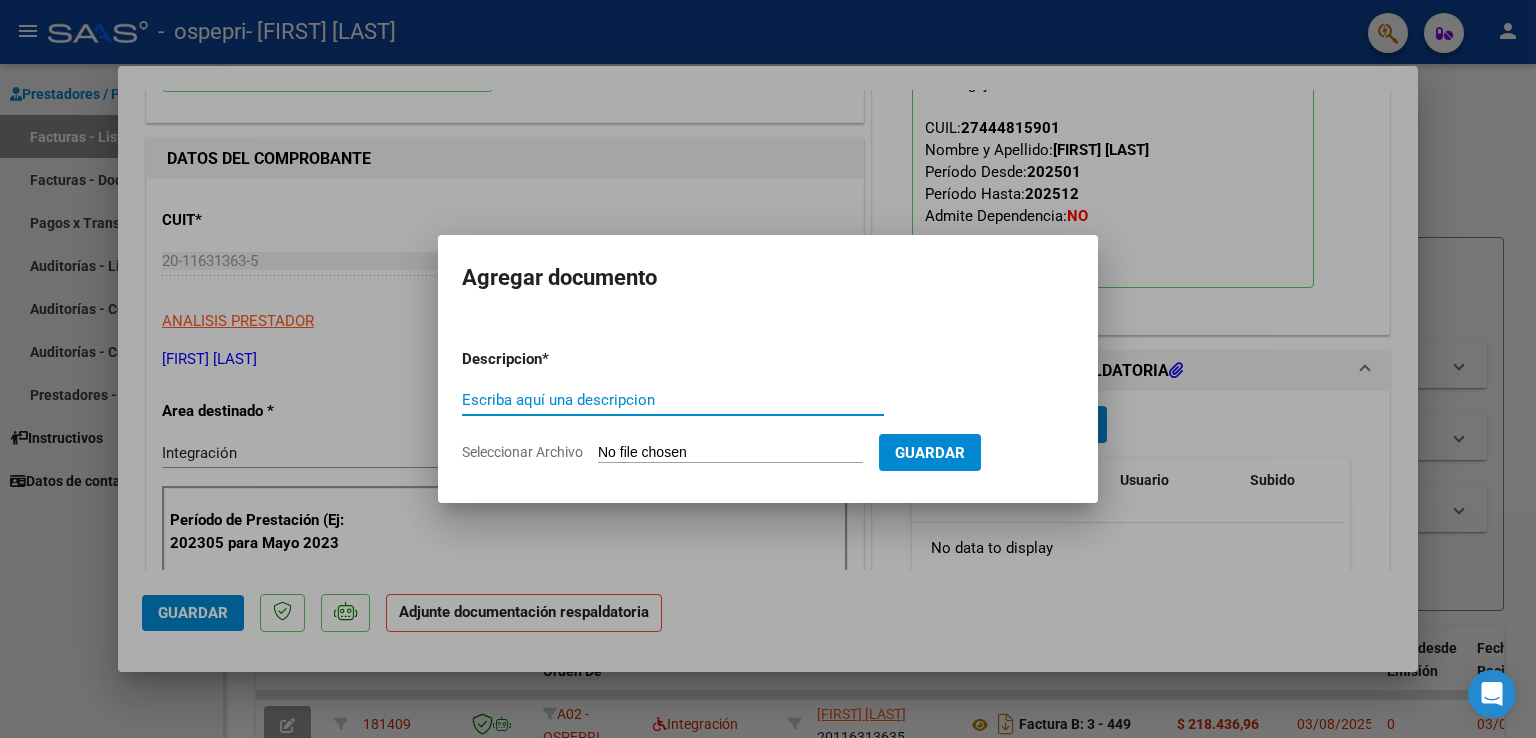 click on "Seleccionar Archivo" 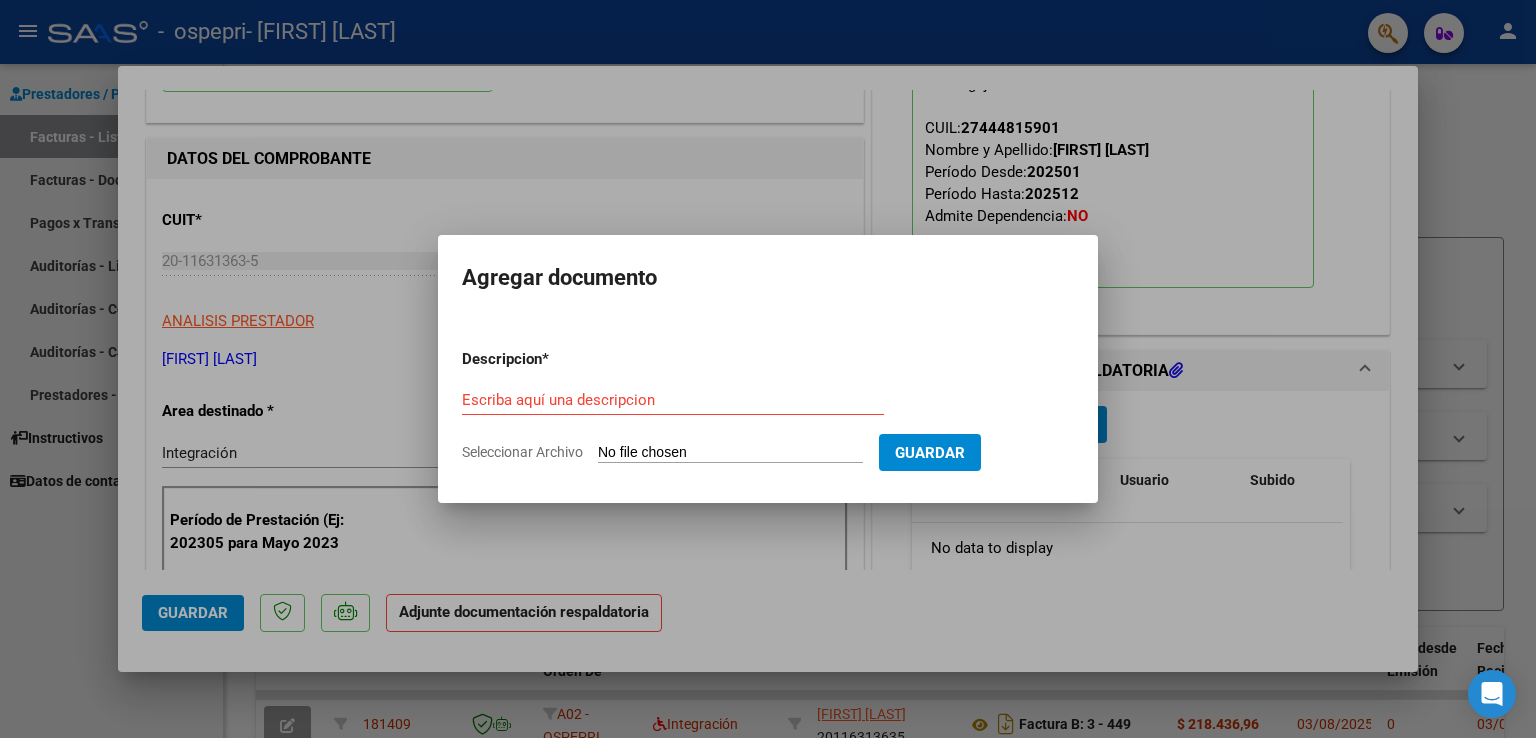 type on "C:\fakepath\[FIRST] [LAST] [NUMBER] TRANSPORTE.pdf" 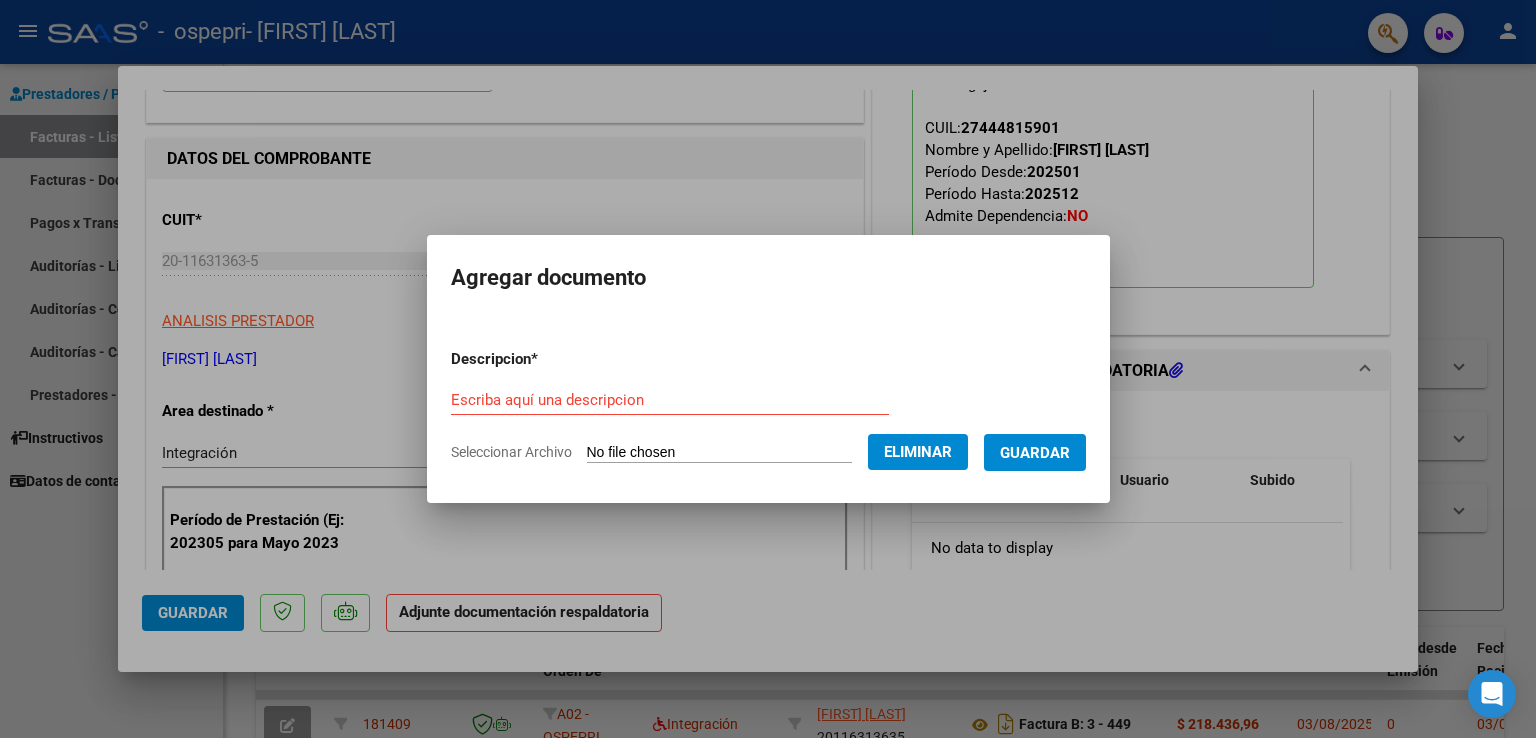 click on "Escriba aquí una descripcion" at bounding box center (670, 400) 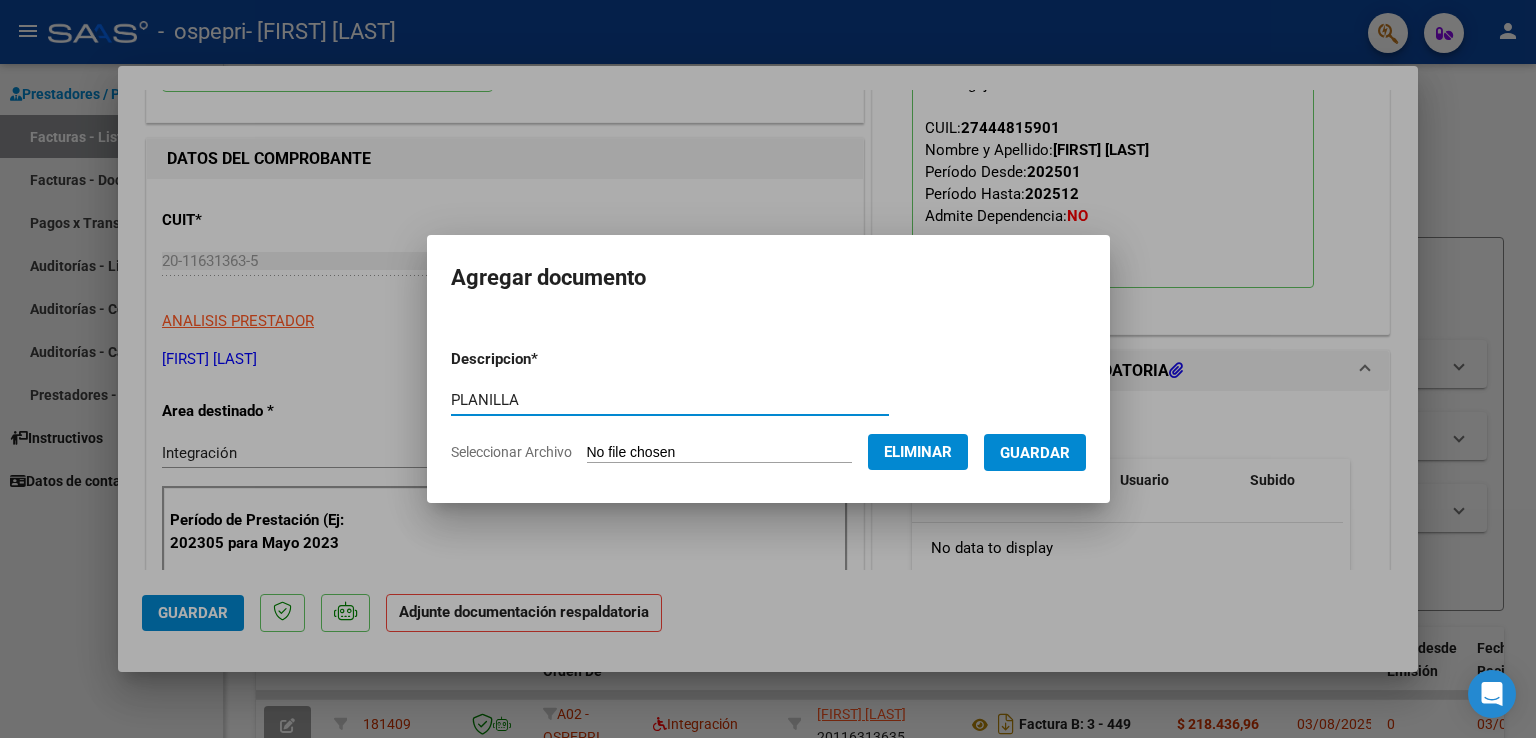 type on "PLANILLA" 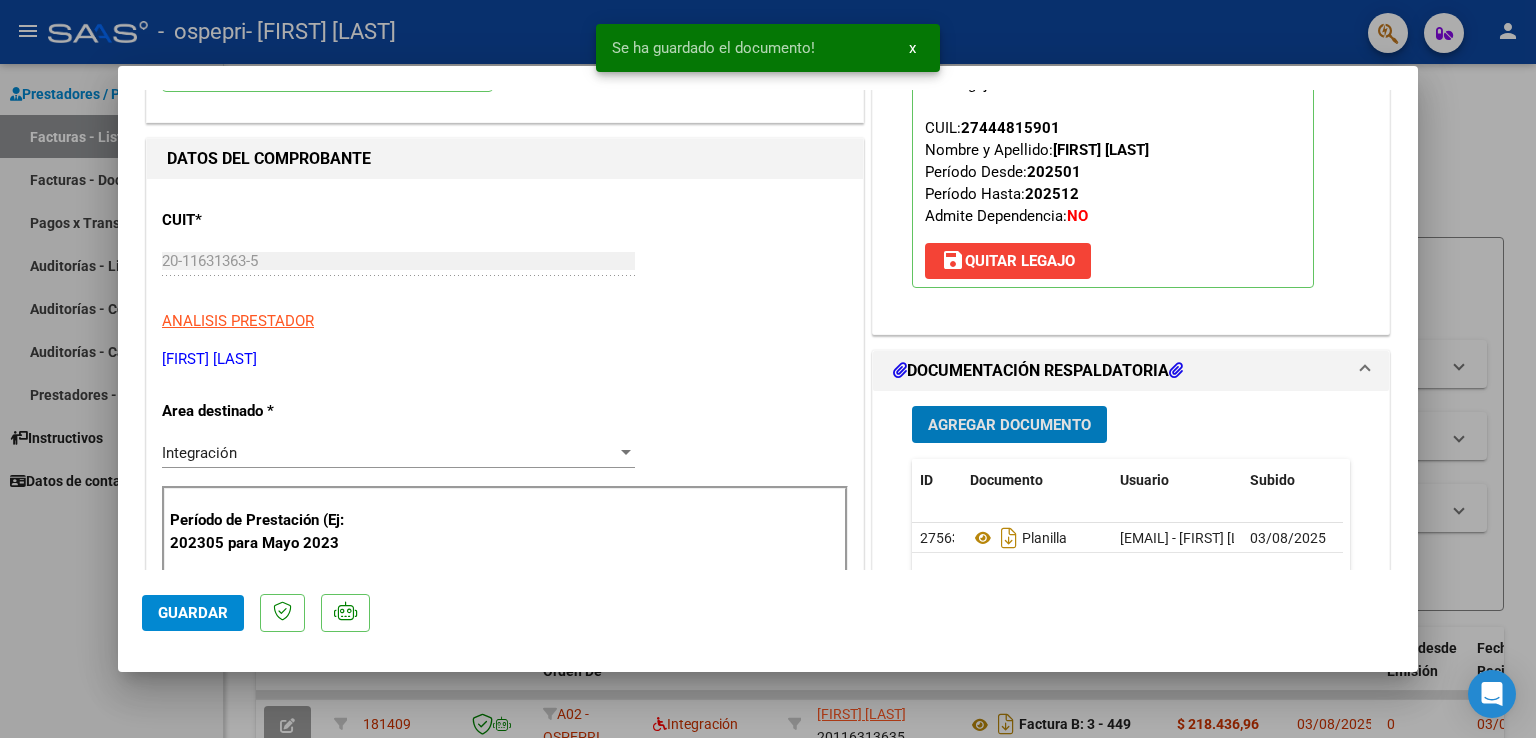 click on "Agregar Documento" at bounding box center [1009, 425] 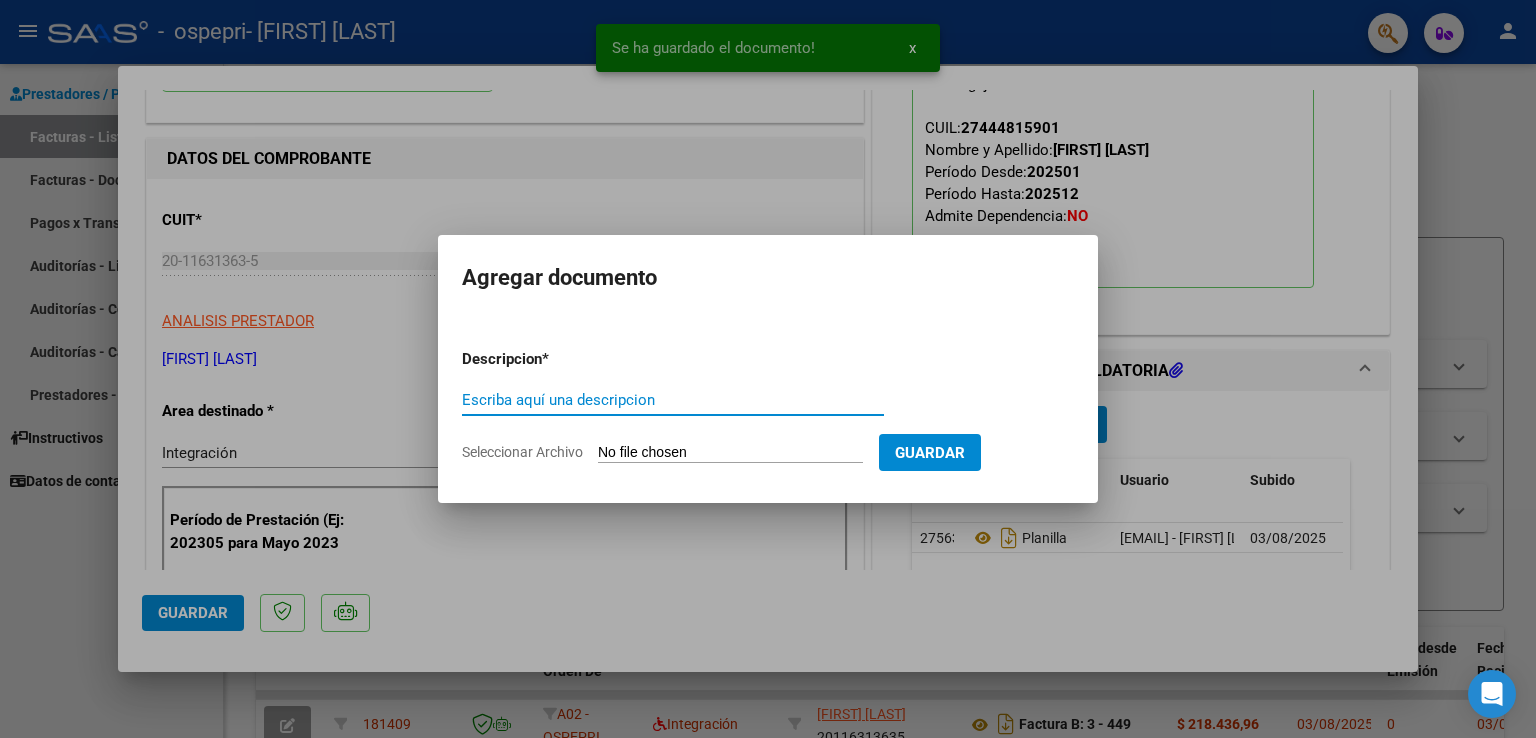click on "Seleccionar Archivo" 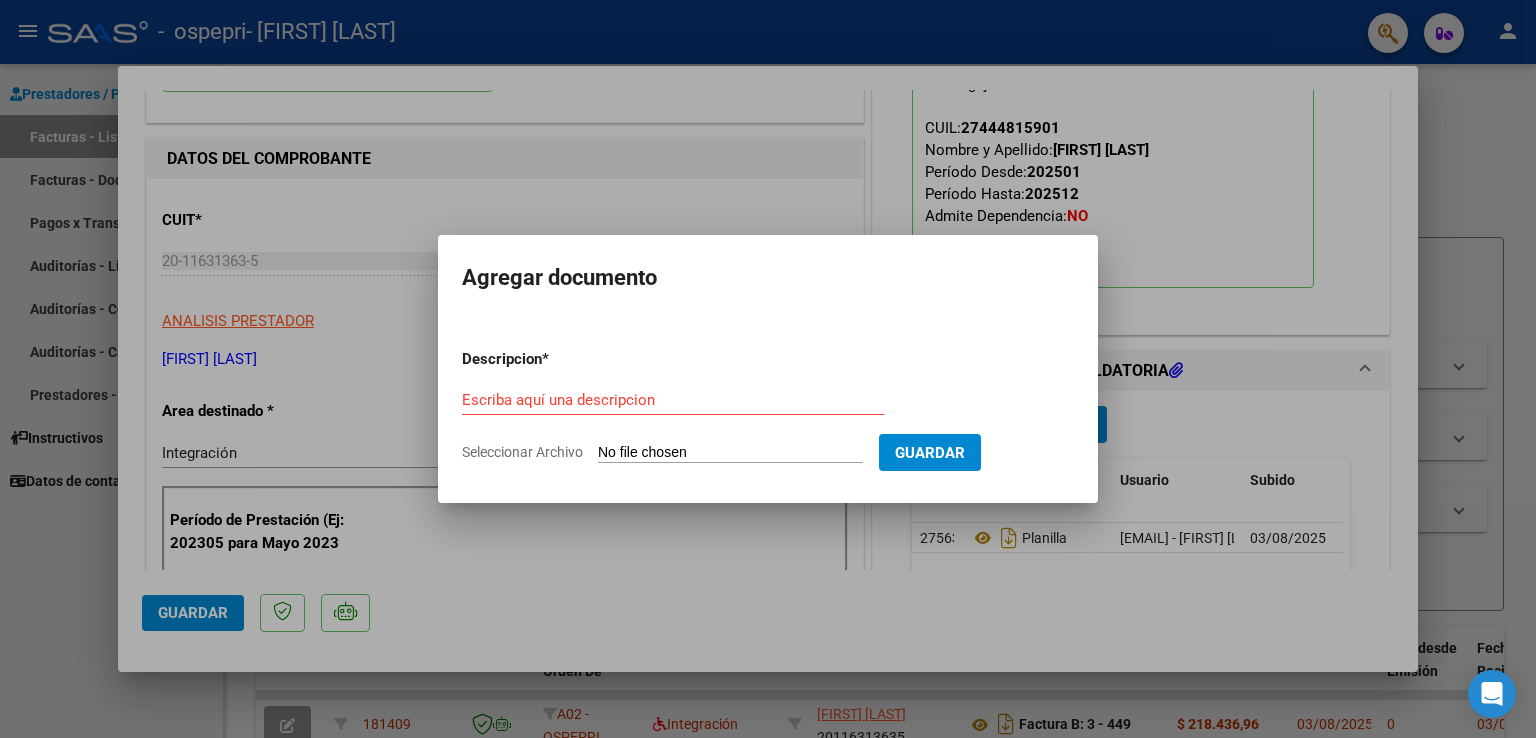 type on "C:\fakepath\monsalvo maps.jpeg" 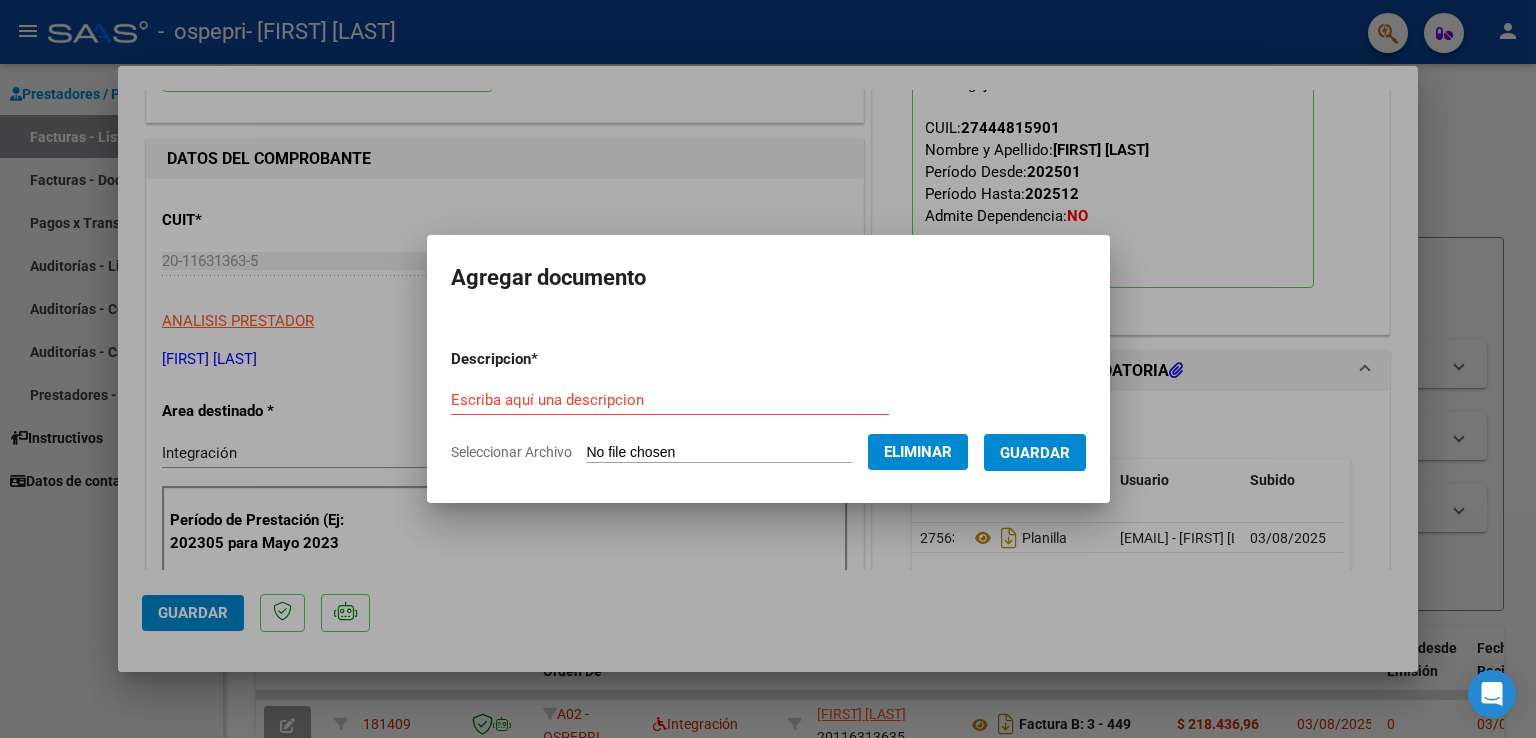 click on "Escriba aquí una descripcion" at bounding box center [670, 400] 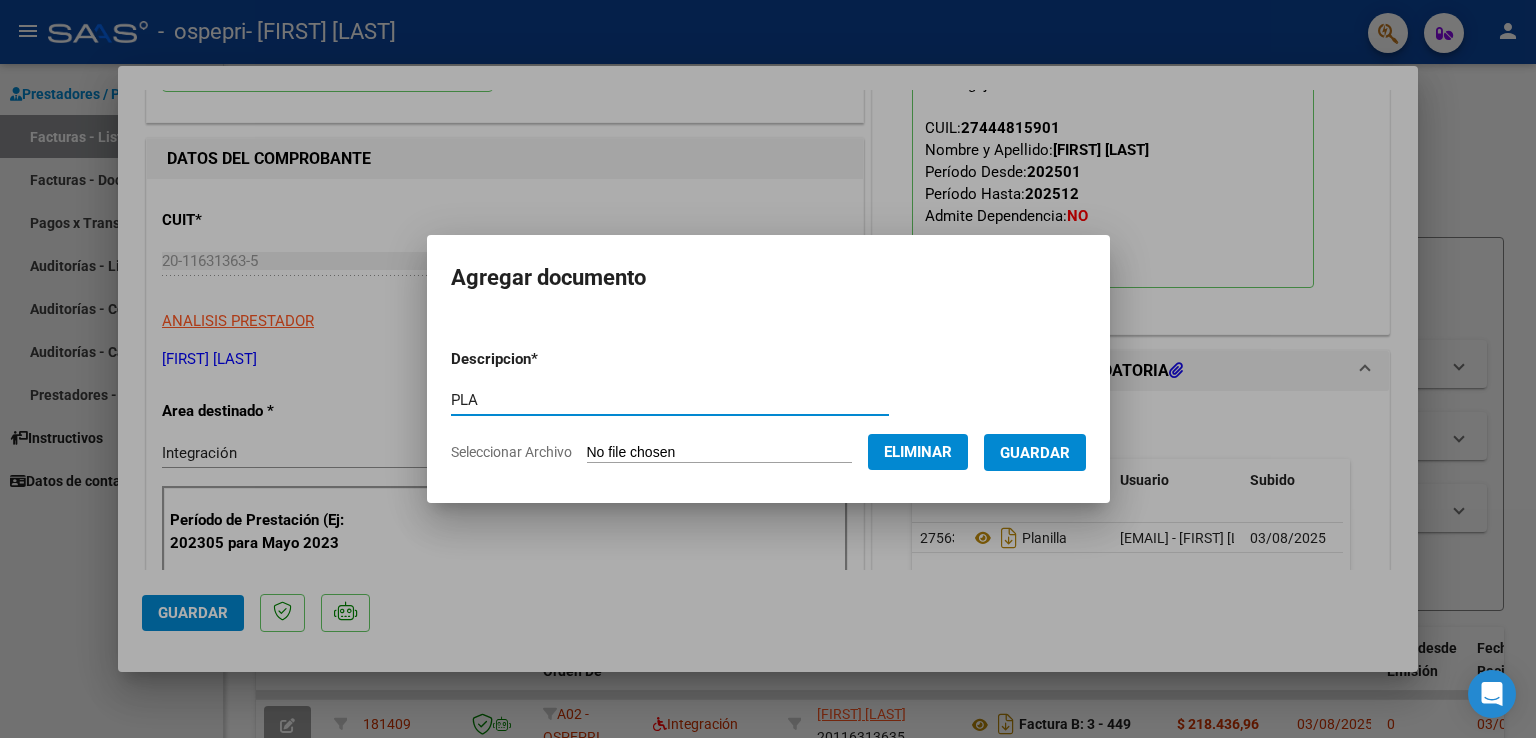 type on "PLA" 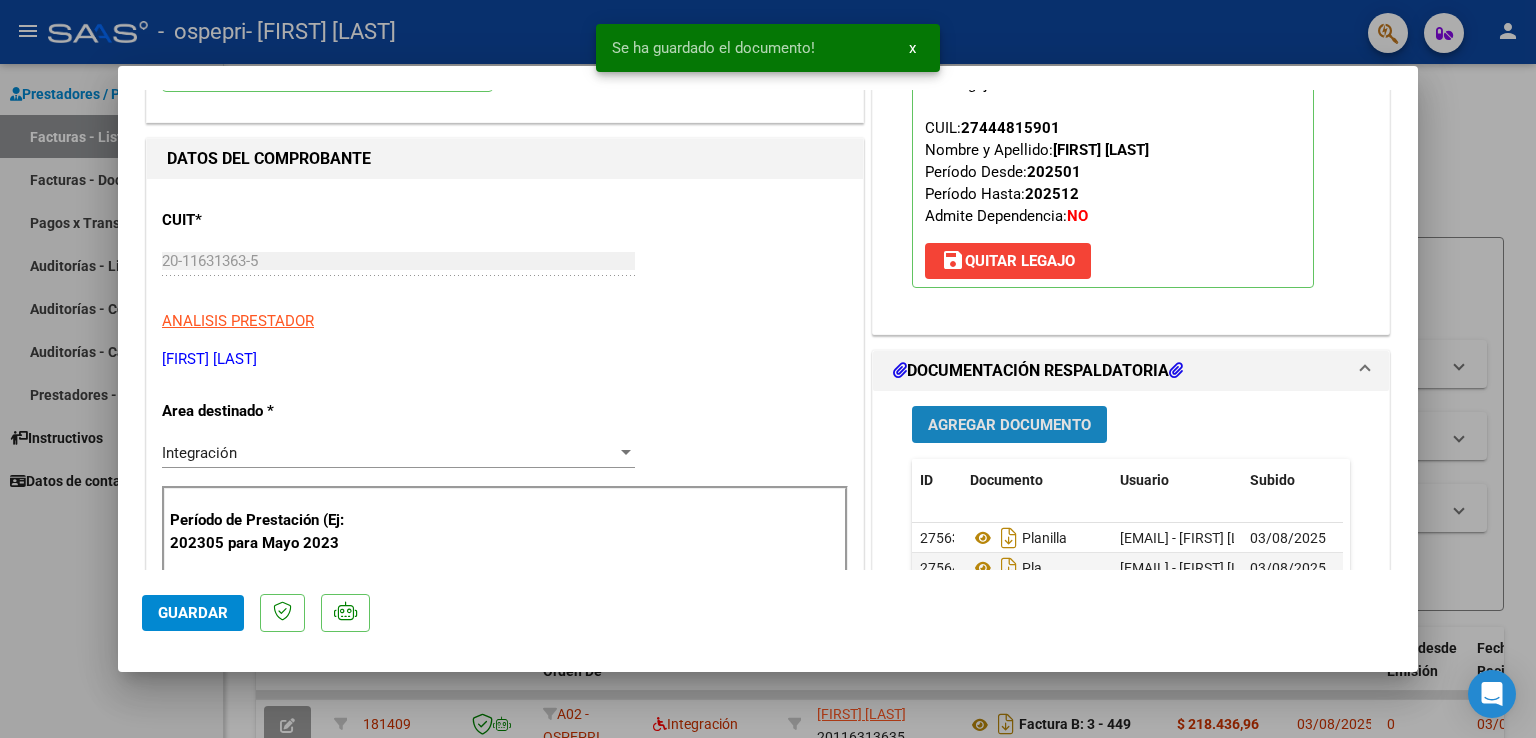click on "Agregar Documento" at bounding box center (1009, 425) 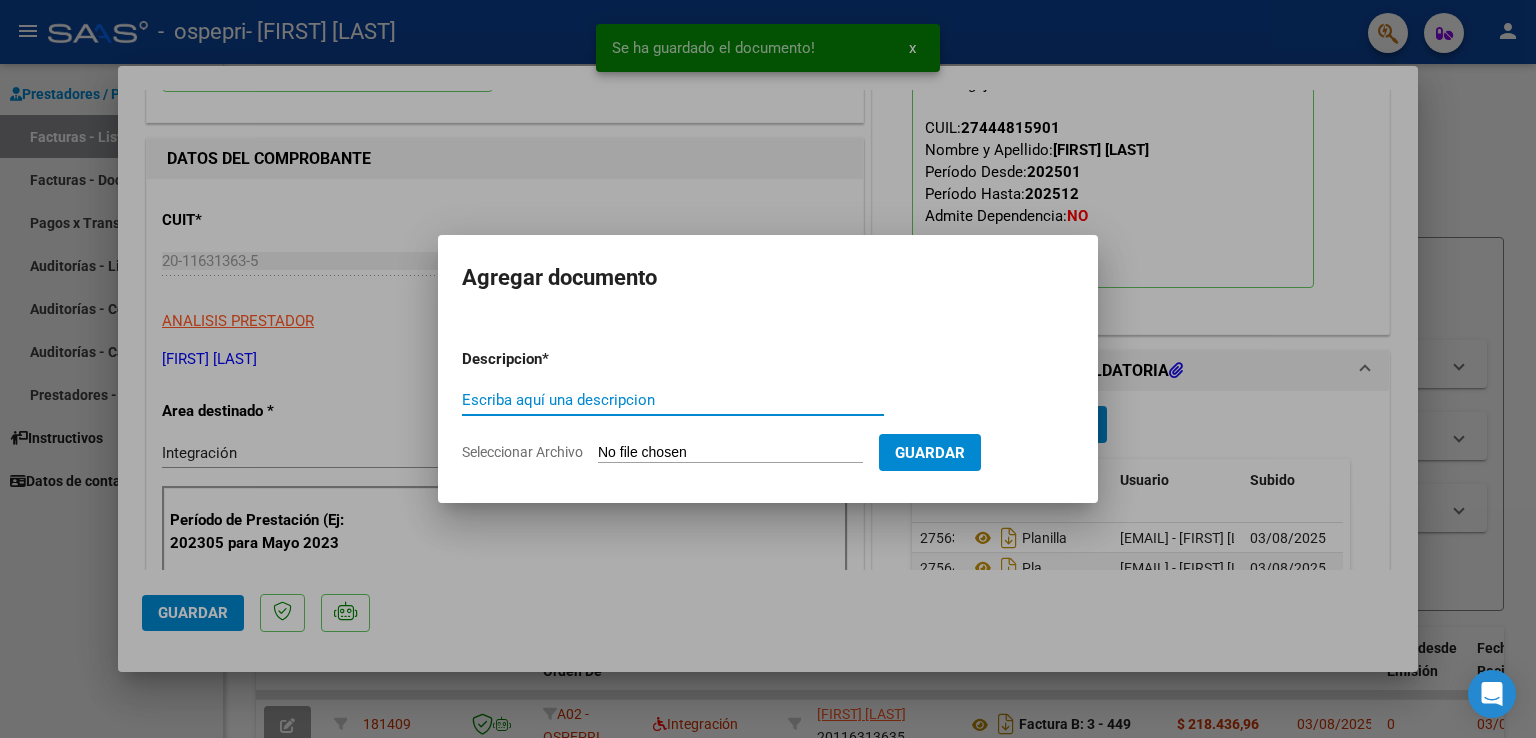click on "Seleccionar Archivo" 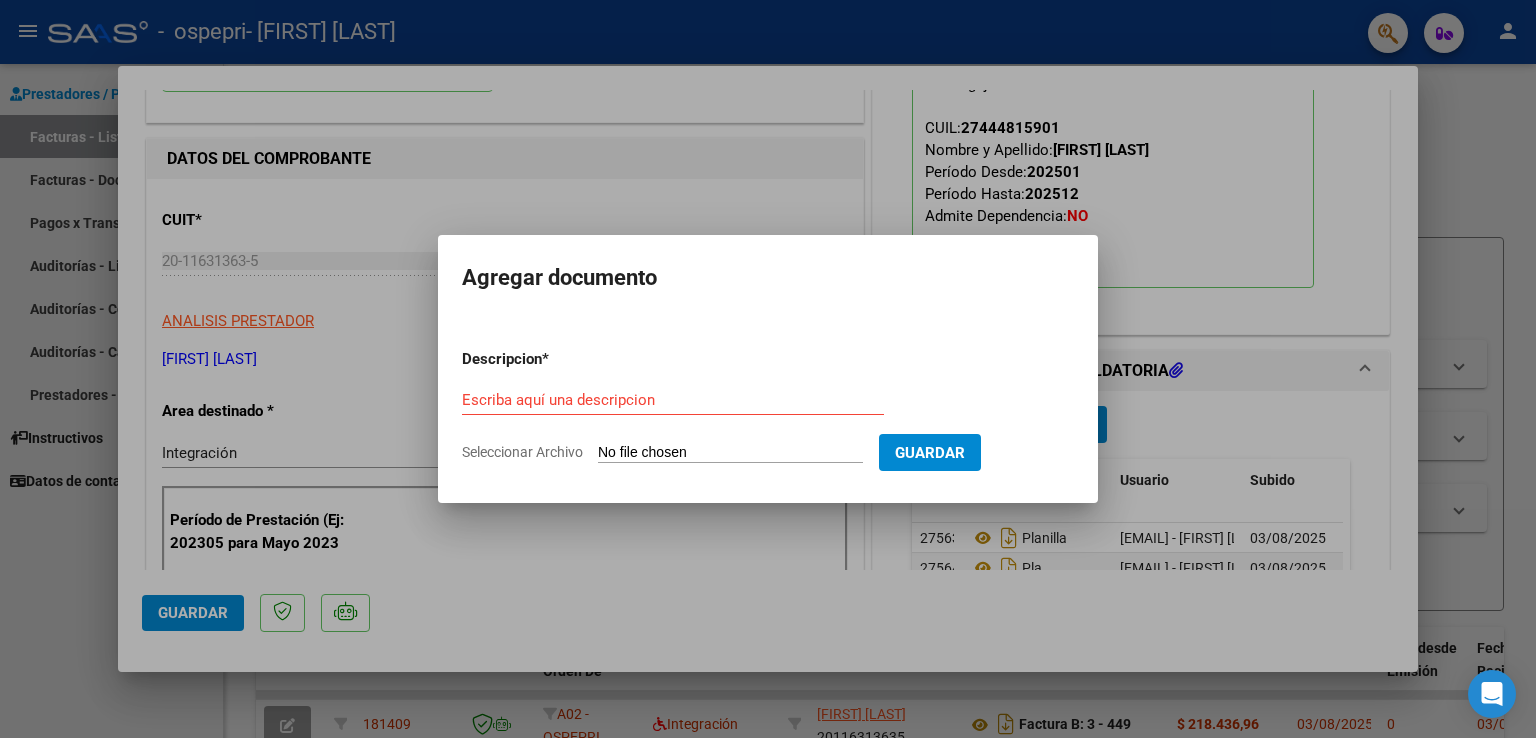 type on "C:\fakepath\MONZALVO PLANILLA FIRMADA JULIO D.jpeg" 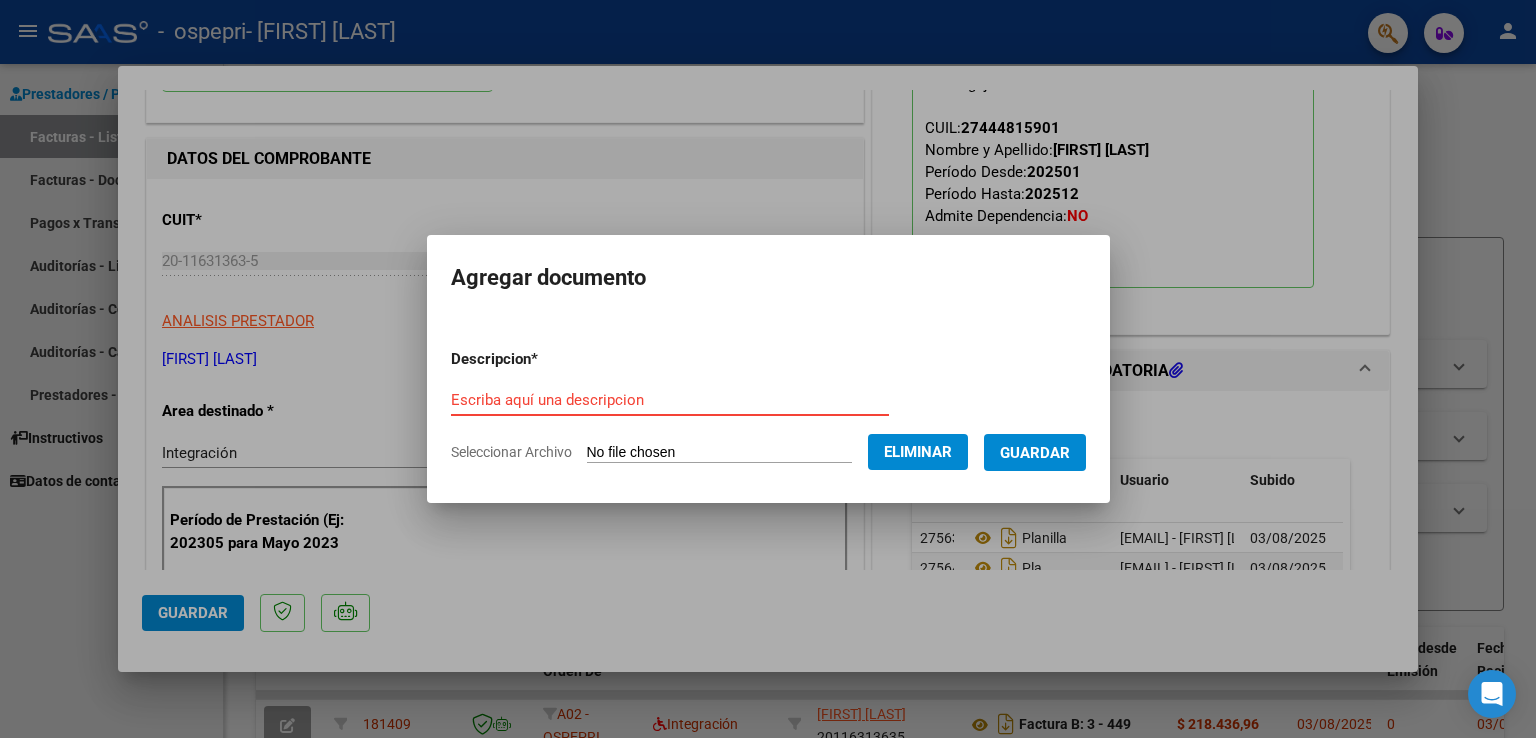 click on "Escriba aquí una descripcion" at bounding box center (670, 400) 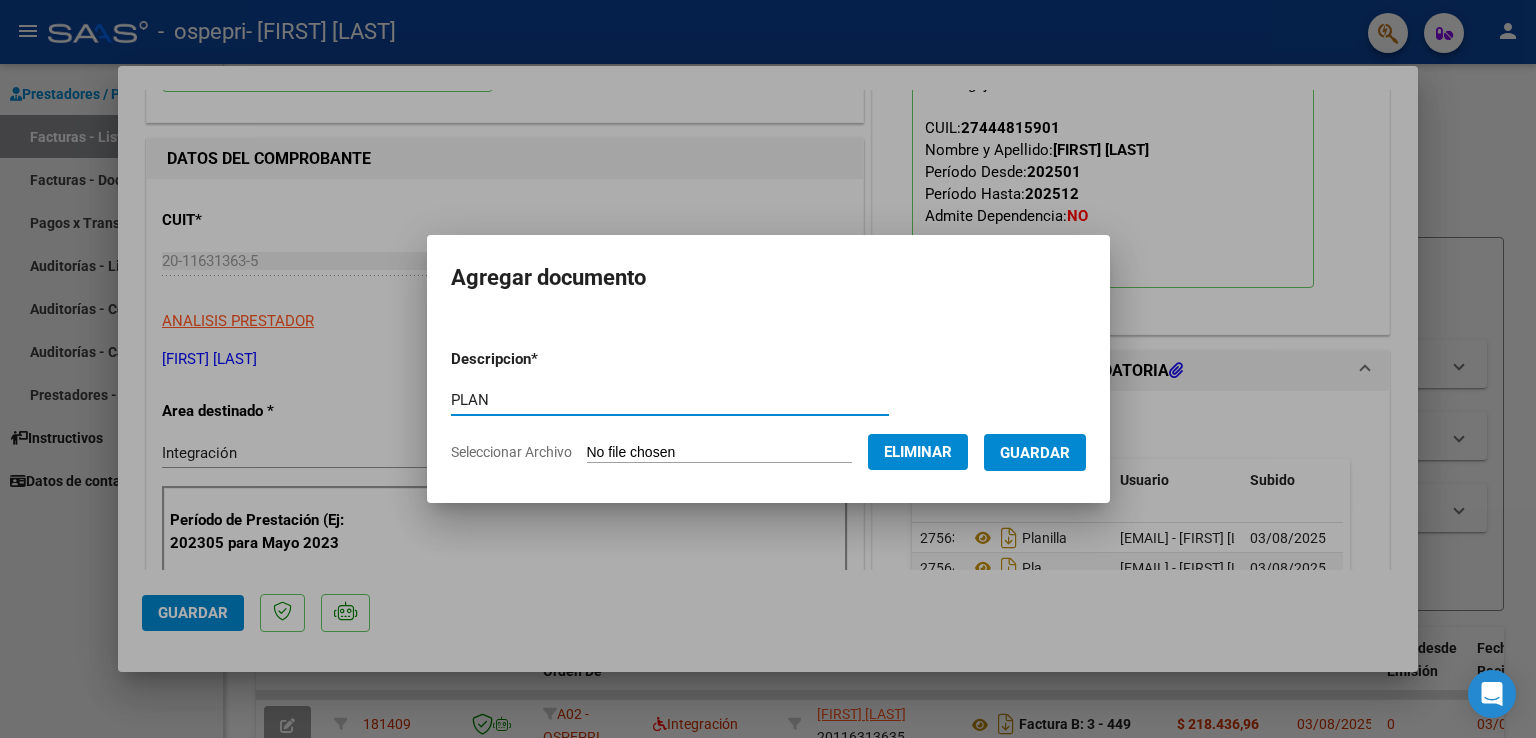 type on "PLAN" 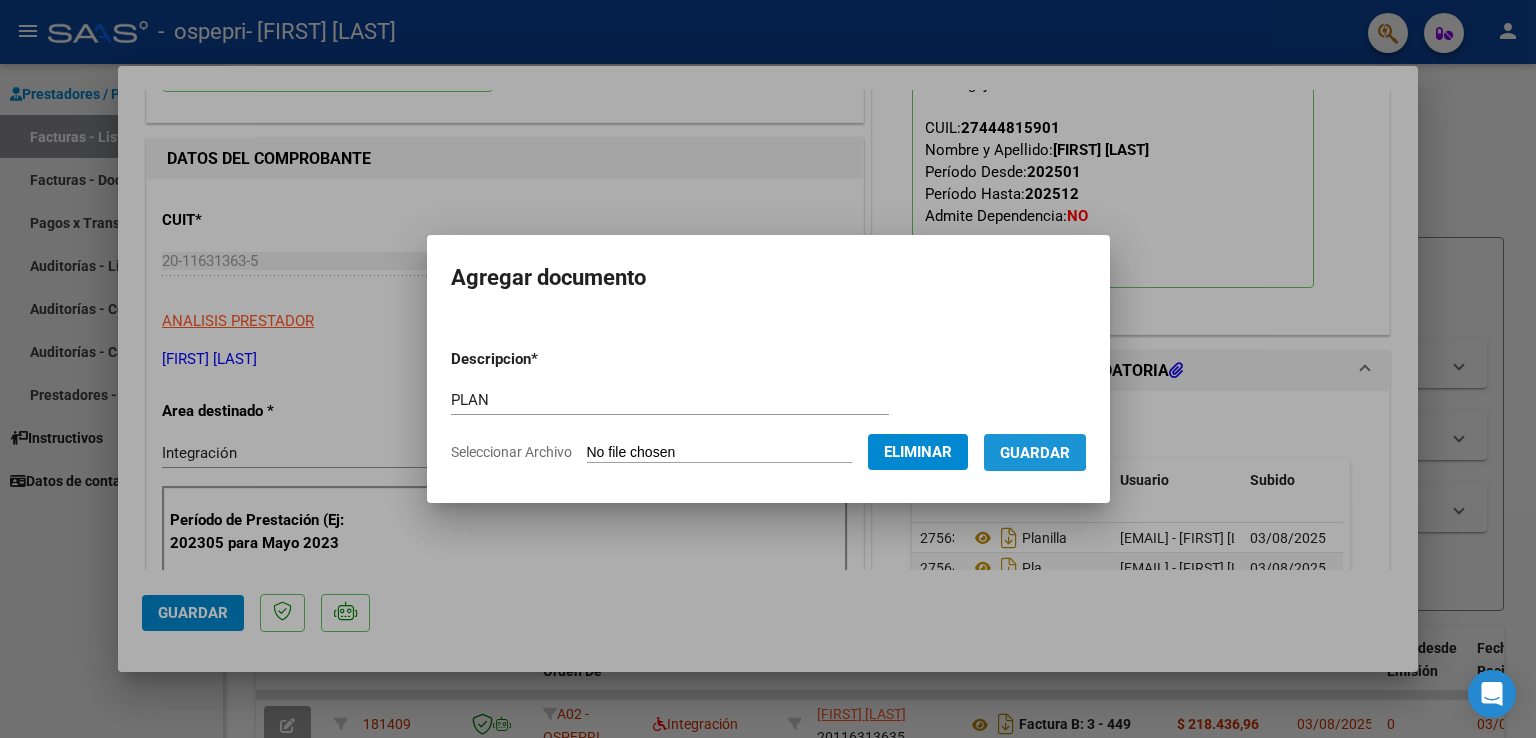 click on "Guardar" at bounding box center (1035, 453) 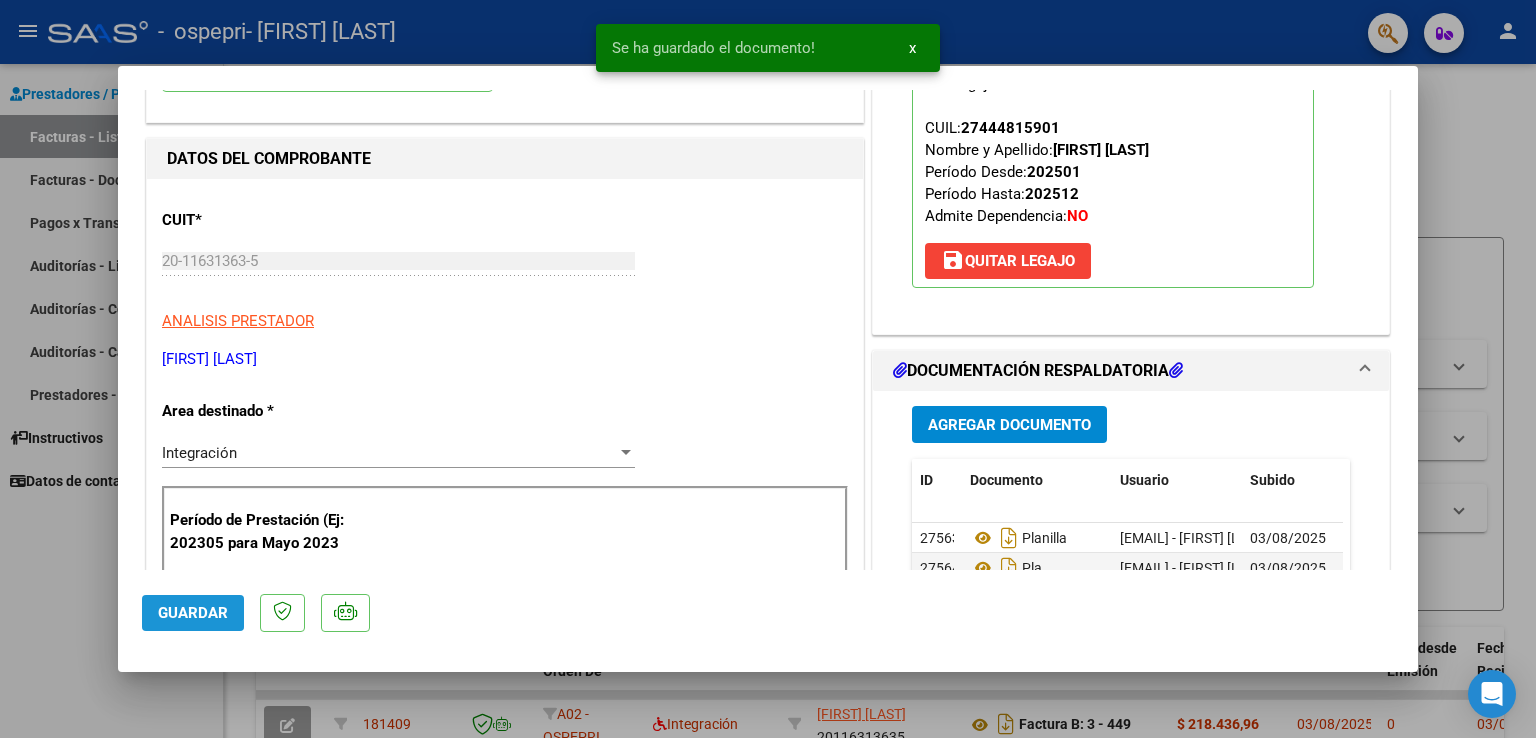 click on "Guardar" 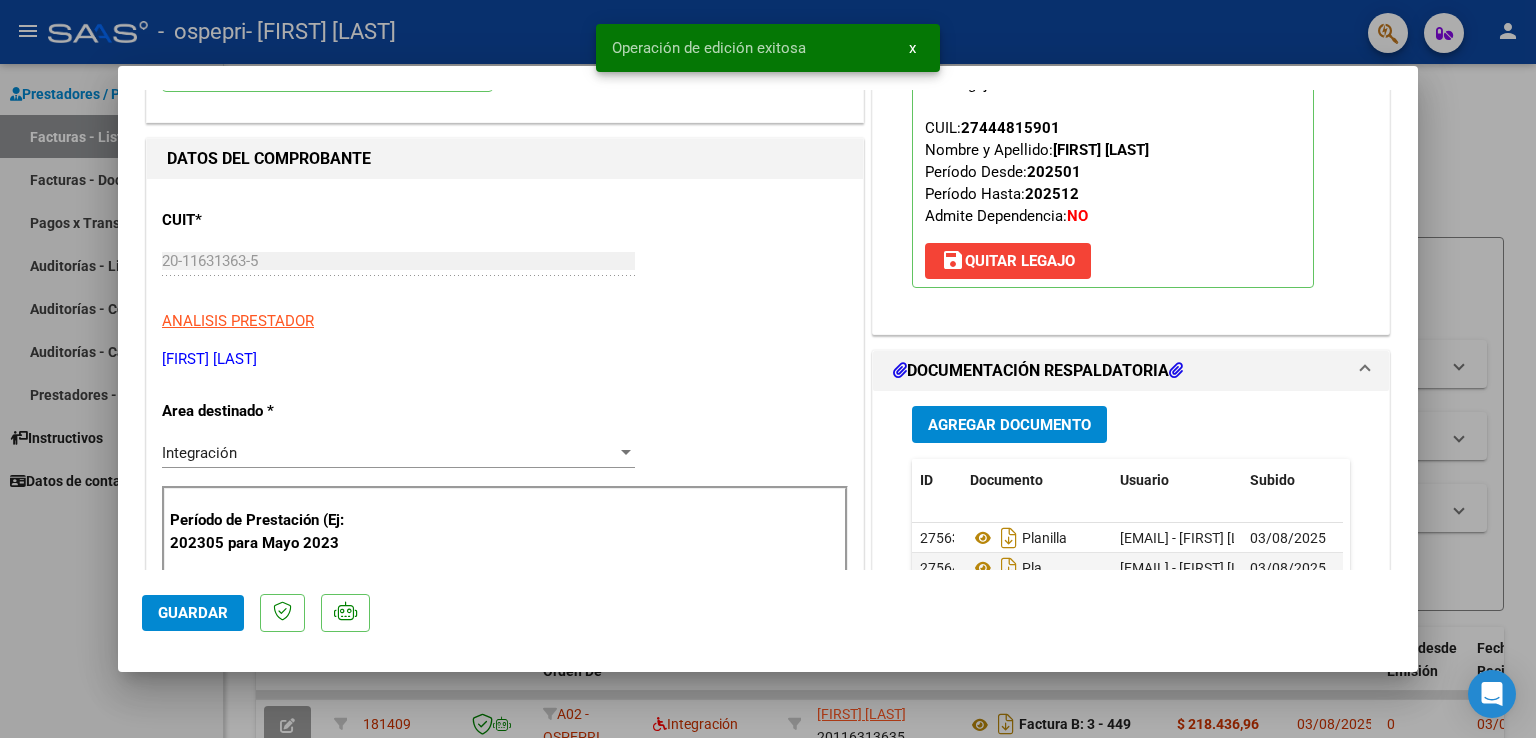 click at bounding box center (768, 369) 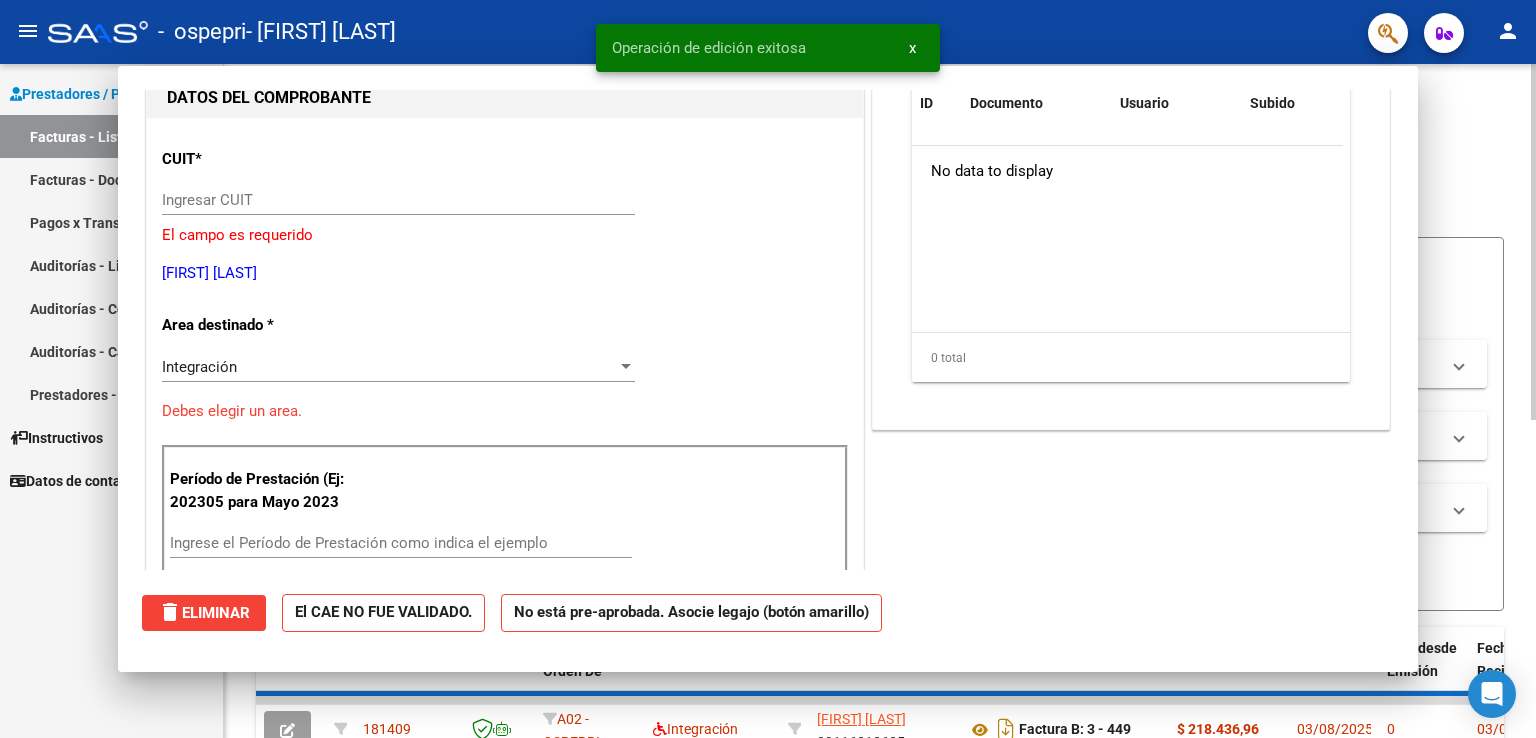 scroll, scrollTop: 0, scrollLeft: 0, axis: both 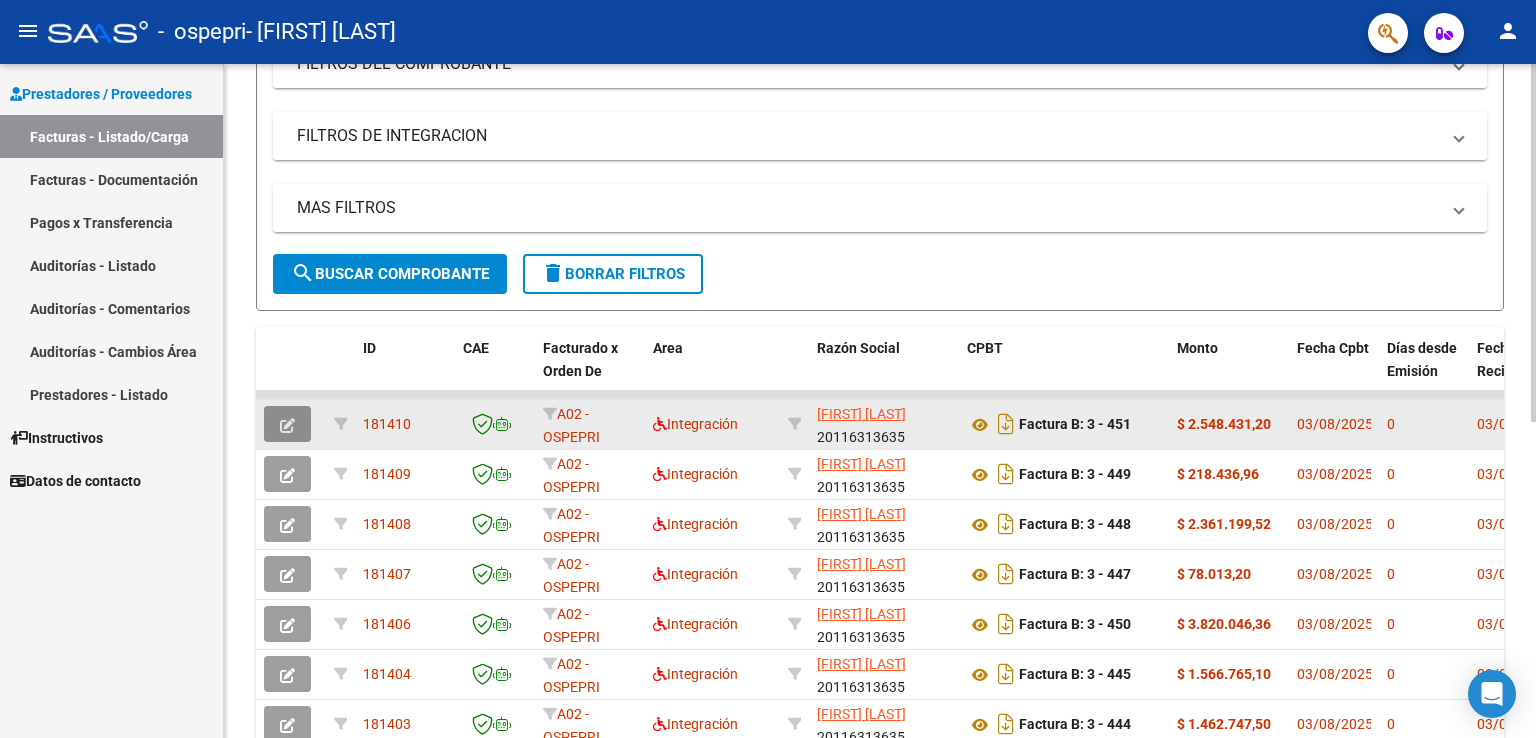 click 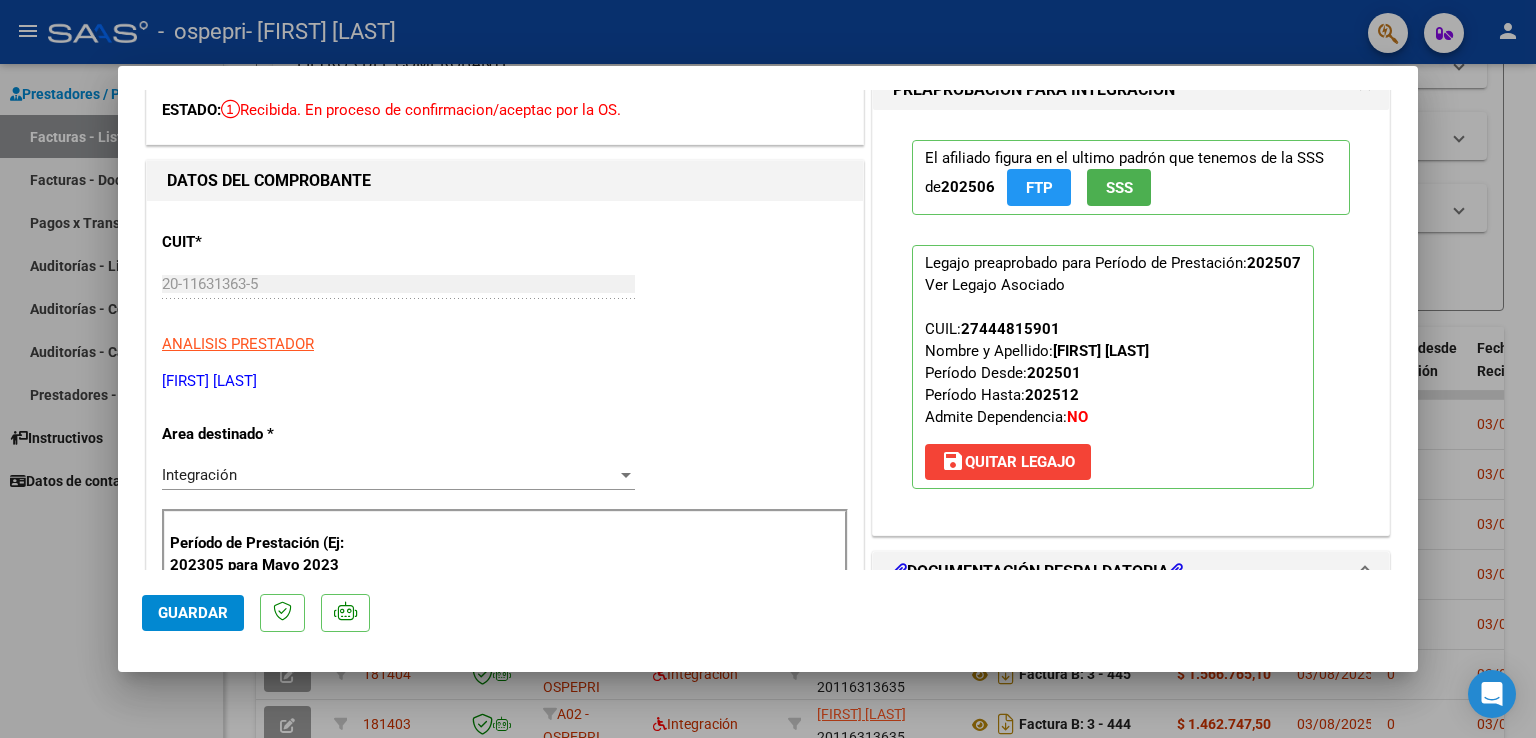 scroll, scrollTop: 400, scrollLeft: 0, axis: vertical 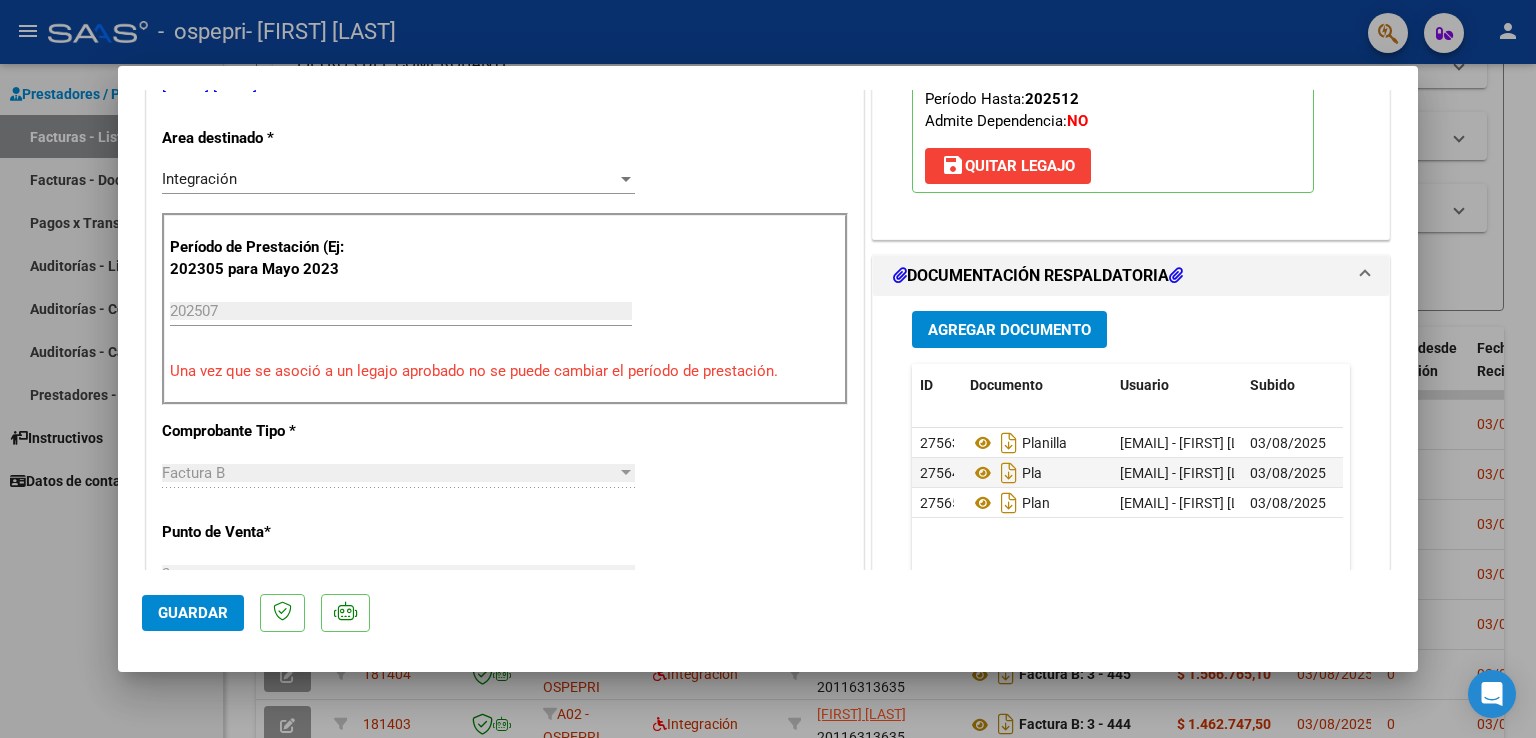click on "Agregar Documento" at bounding box center (1009, 330) 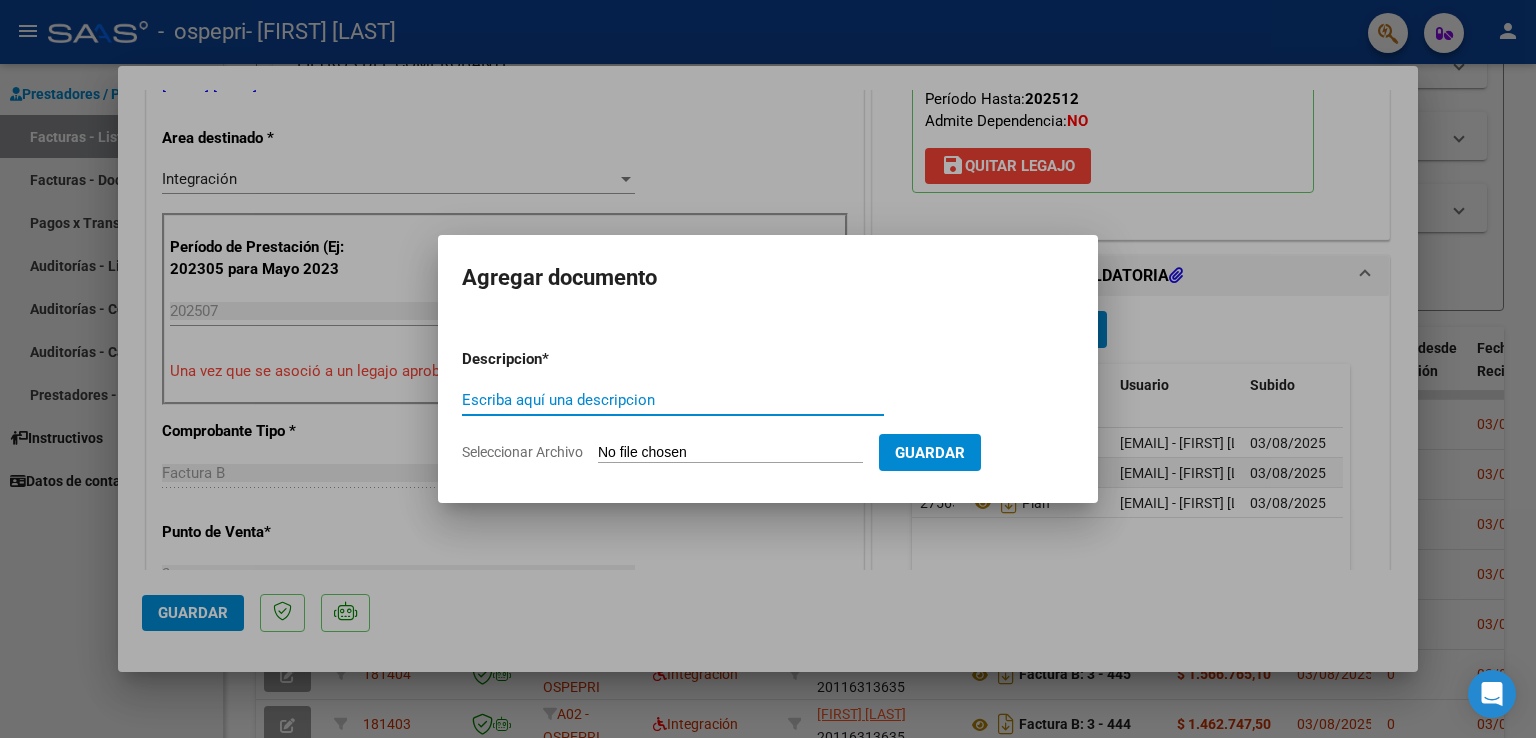 click on "Seleccionar Archivo" 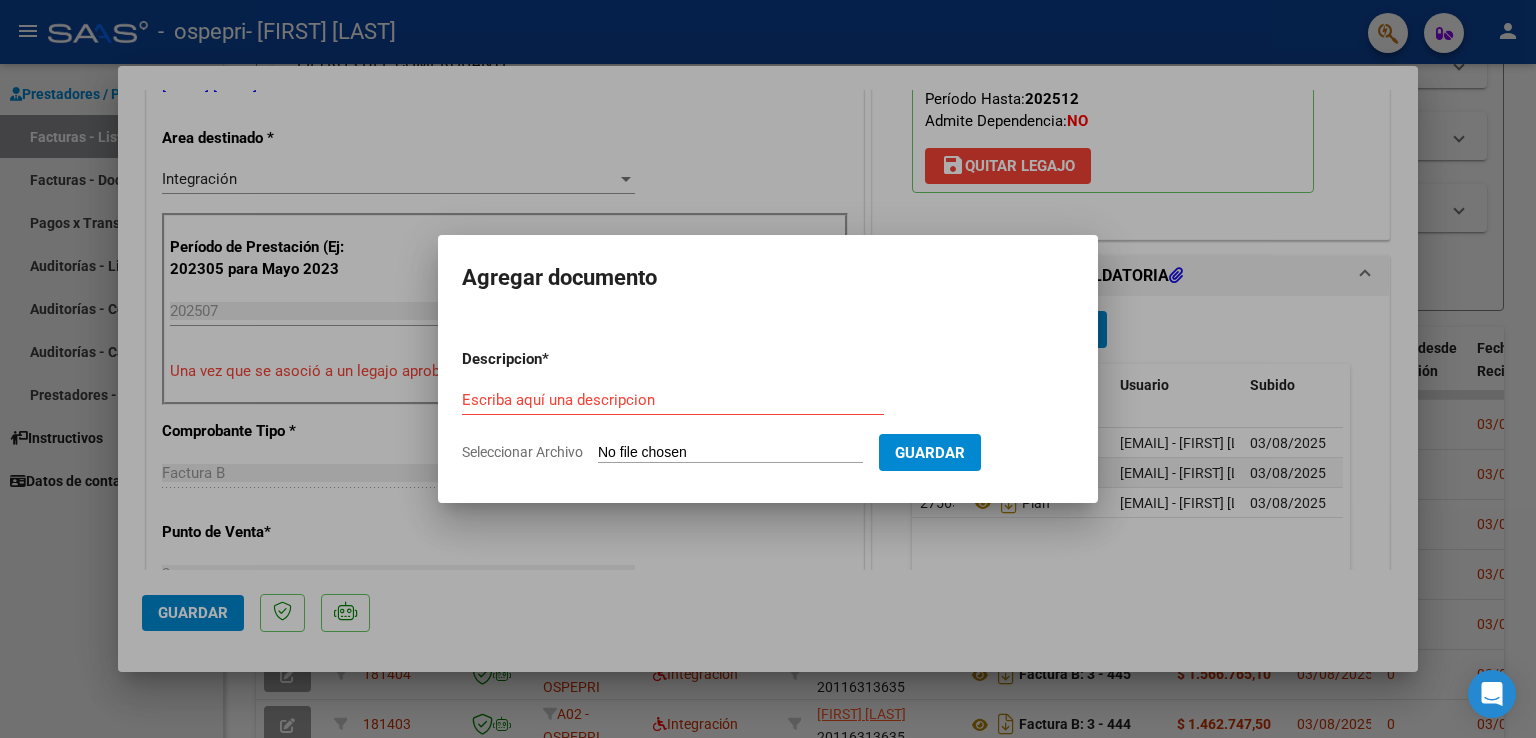 type on "C:\fakepath\[LAST] [LAST] [LAST] [LAST].jpeg" 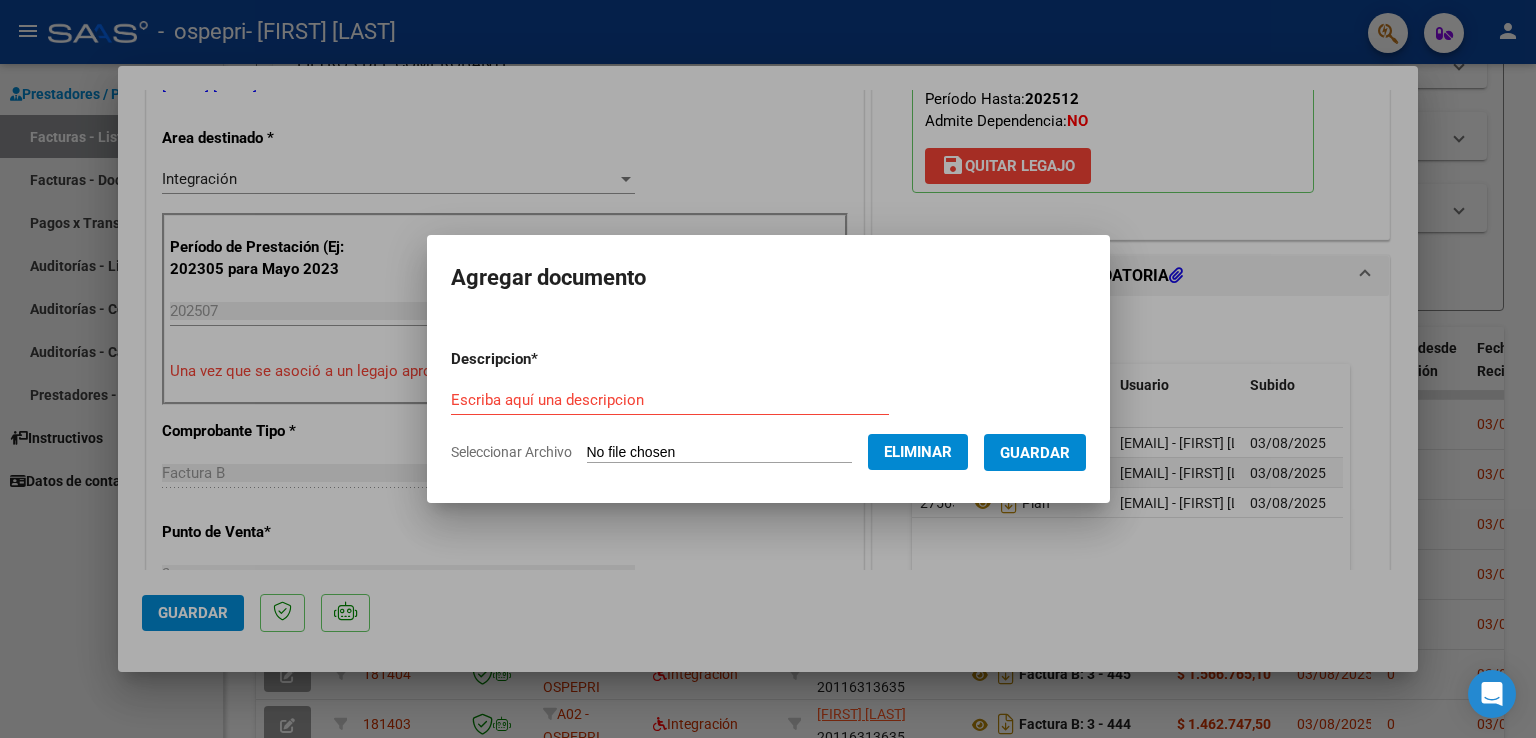 click on "Escriba aquí una descripcion" at bounding box center [670, 400] 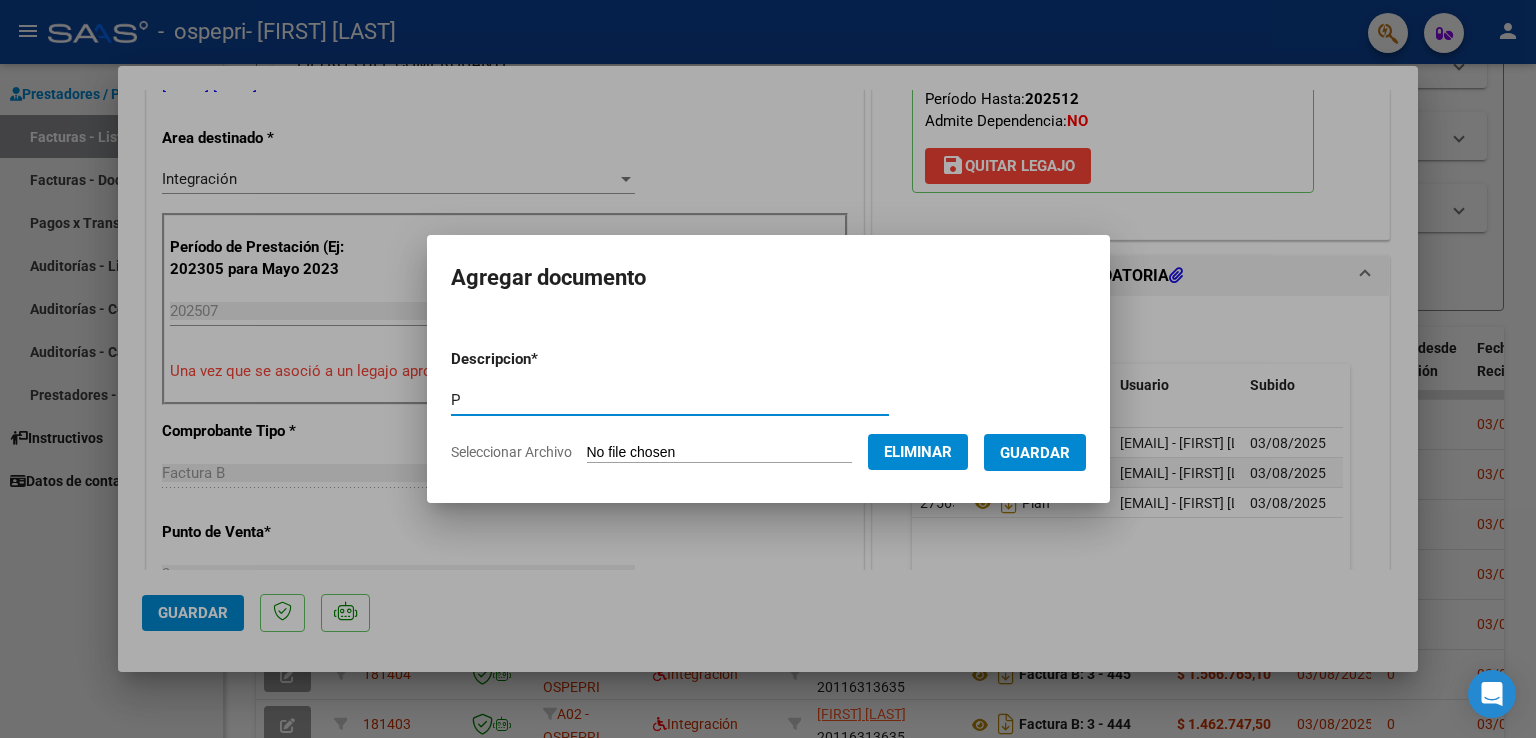 type on "P" 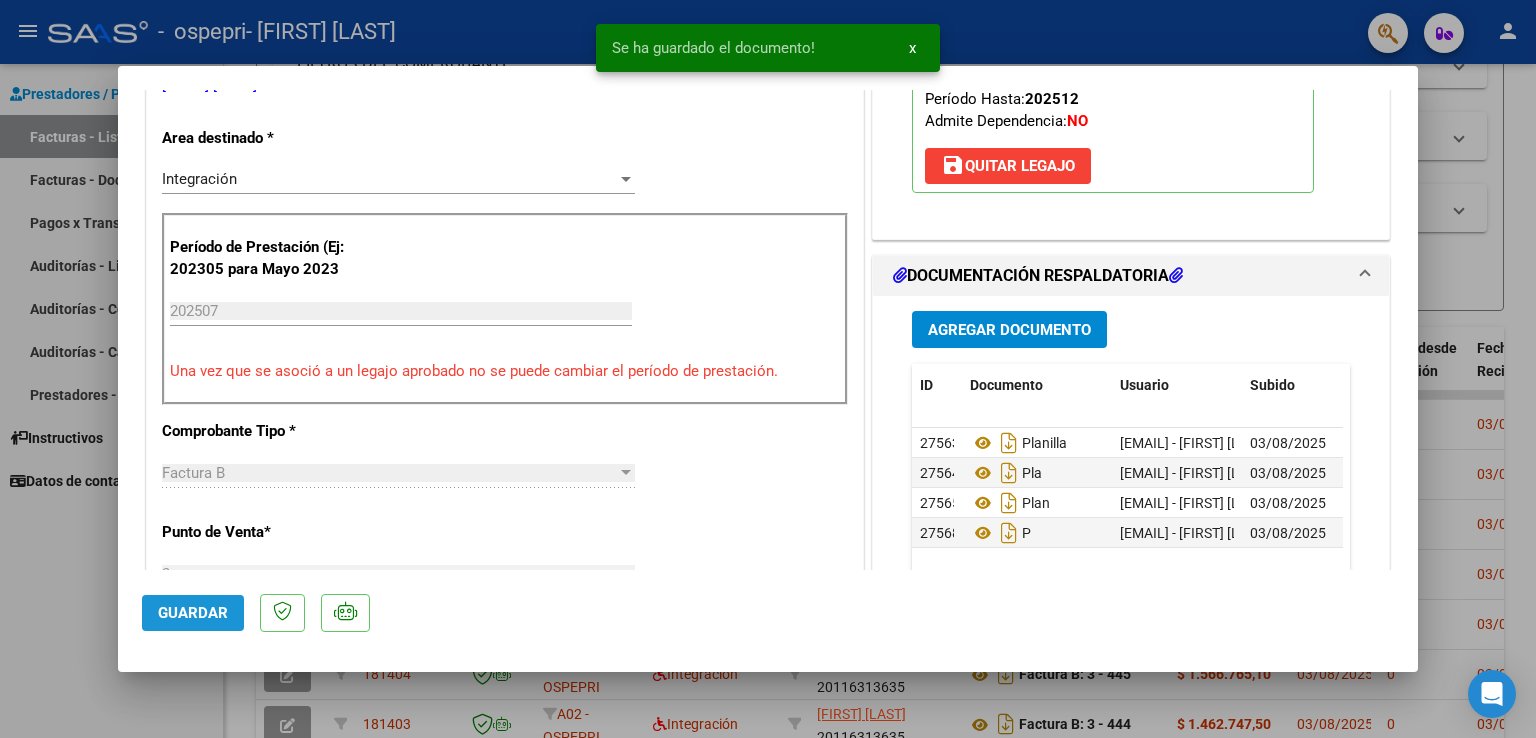 drag, startPoint x: 184, startPoint y: 606, endPoint x: 99, endPoint y: 597, distance: 85.47514 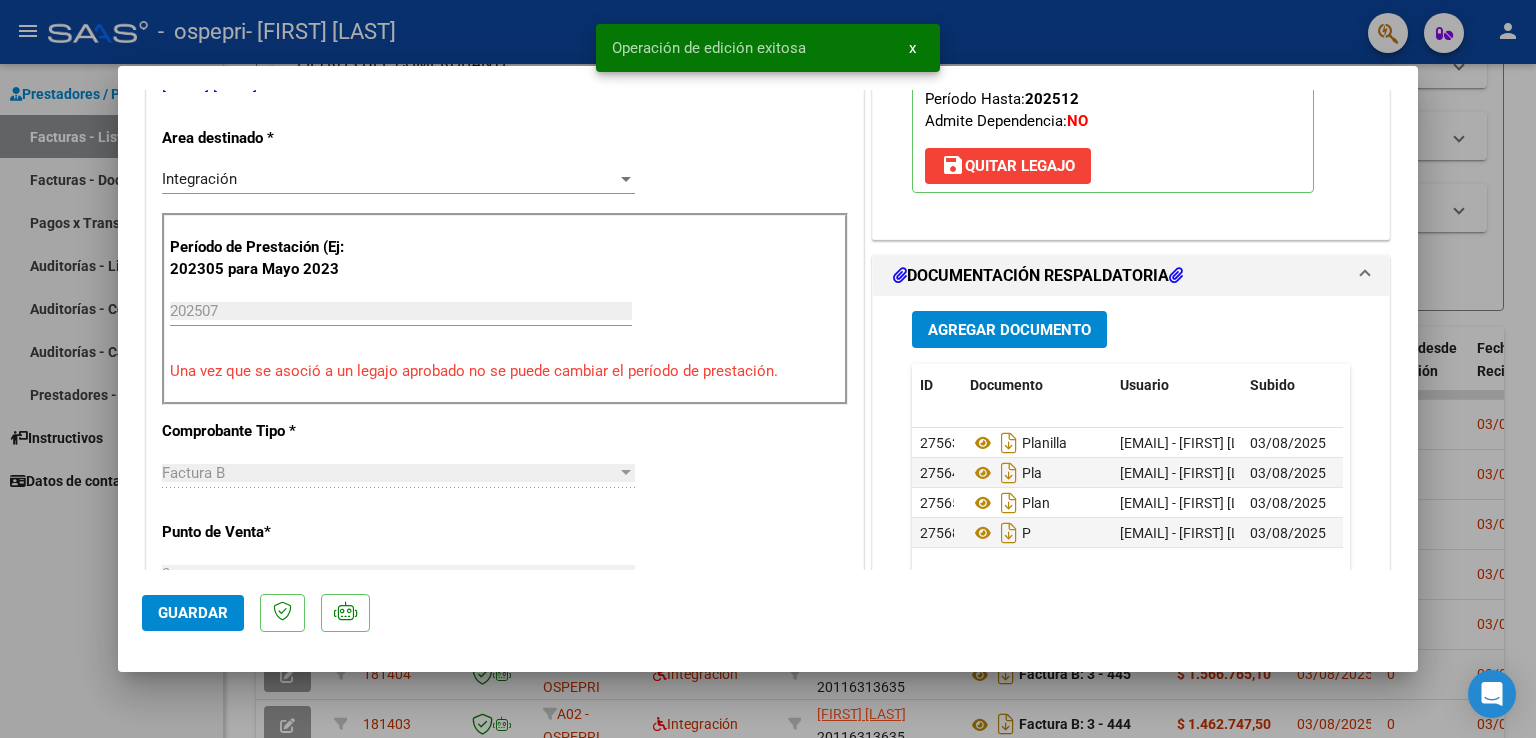 click at bounding box center [768, 369] 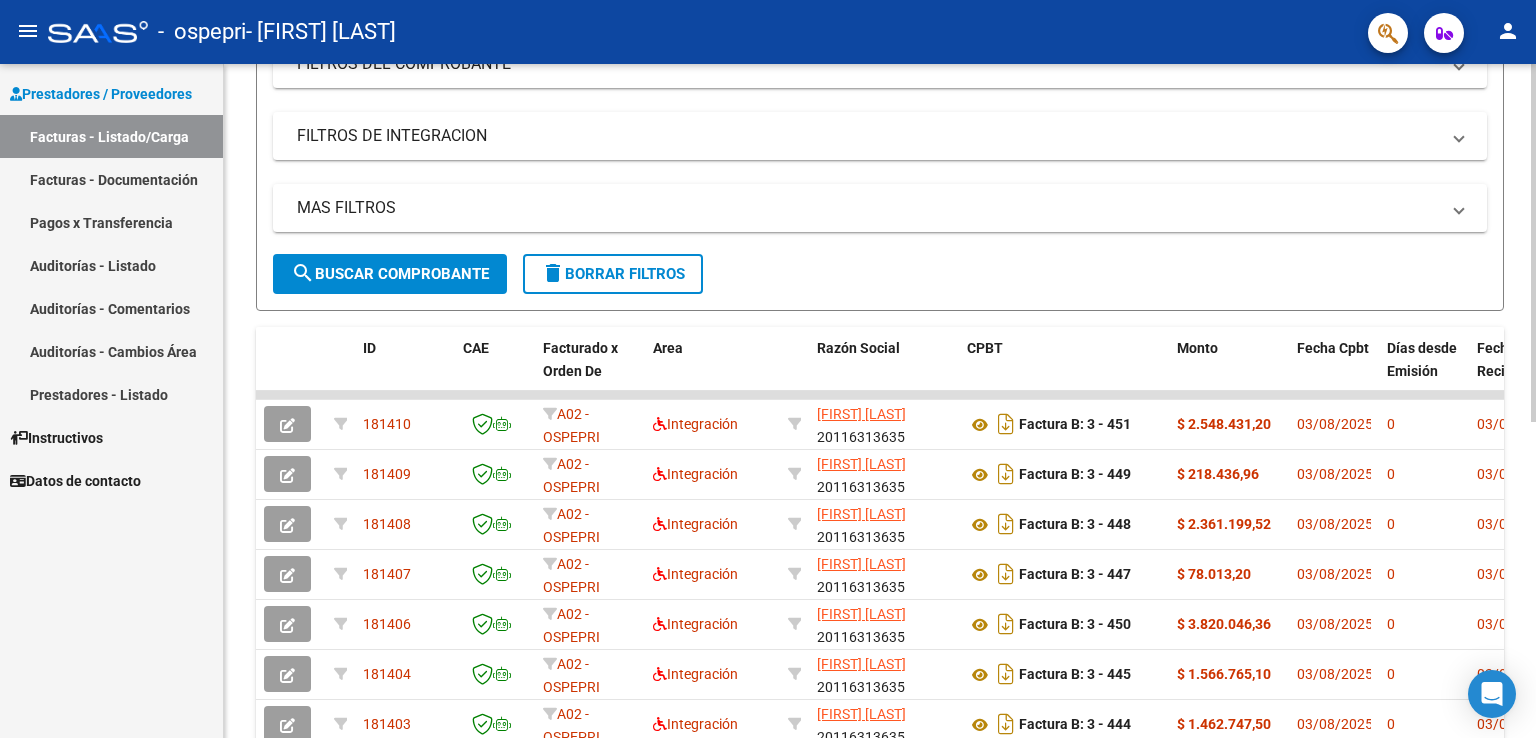 scroll, scrollTop: 0, scrollLeft: 0, axis: both 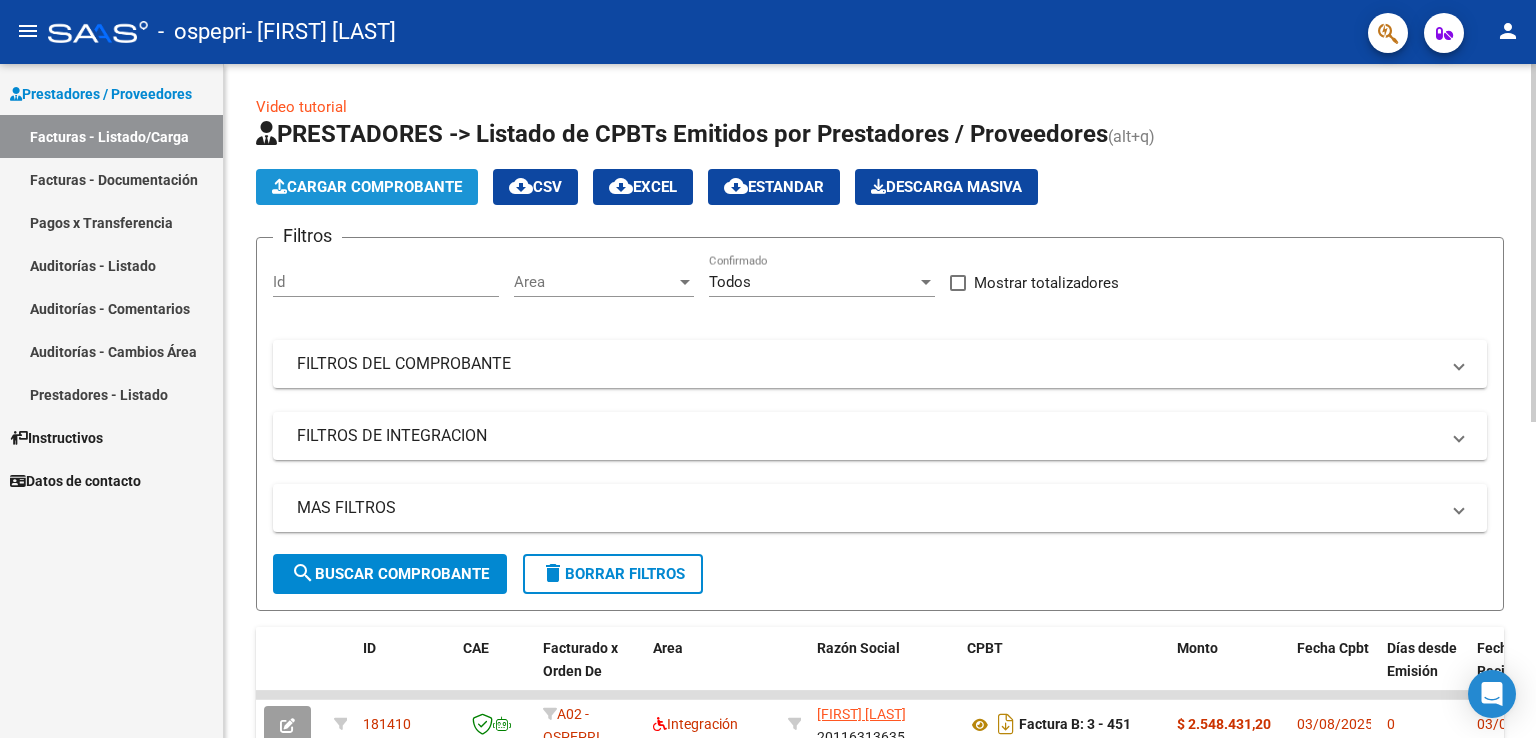 click on "Cargar Comprobante" 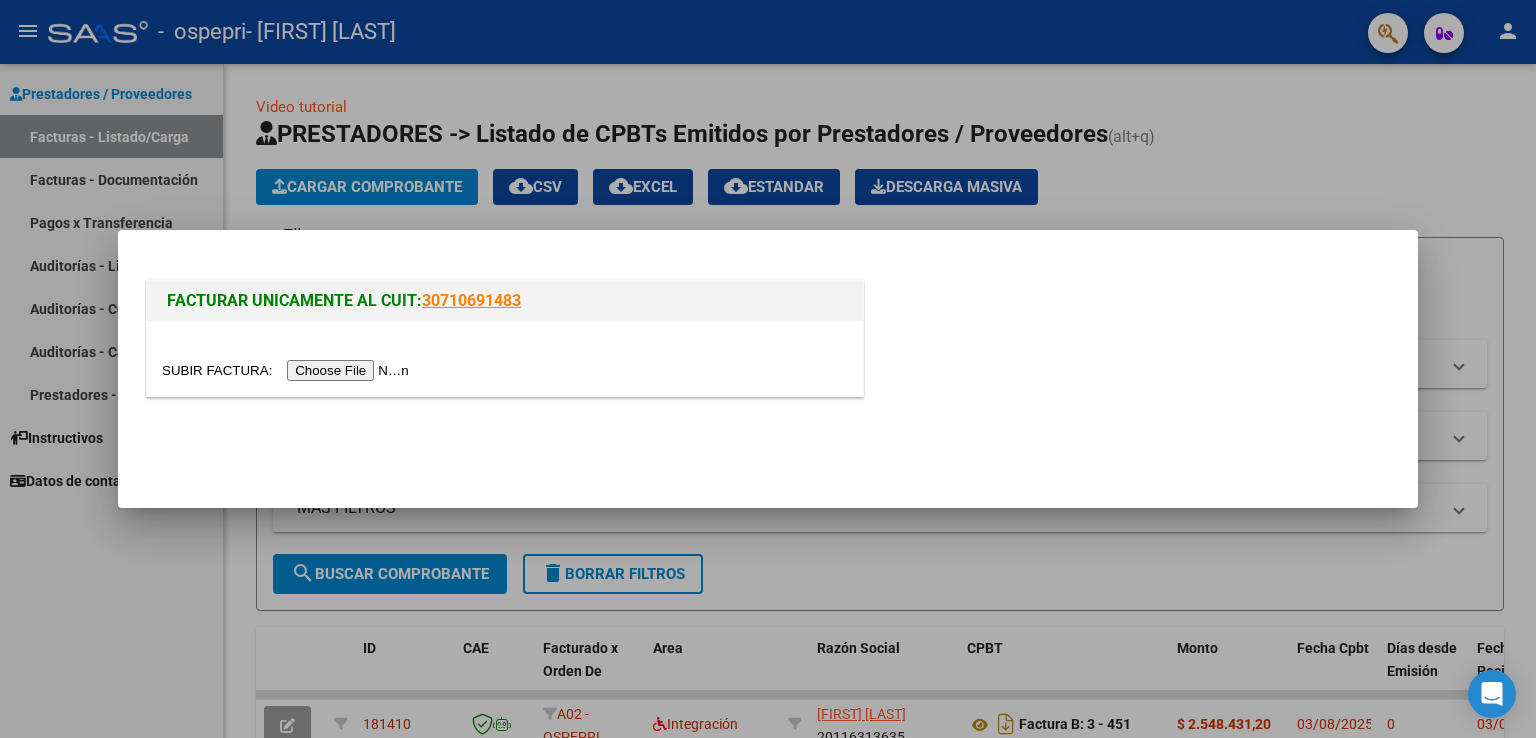 click at bounding box center (288, 370) 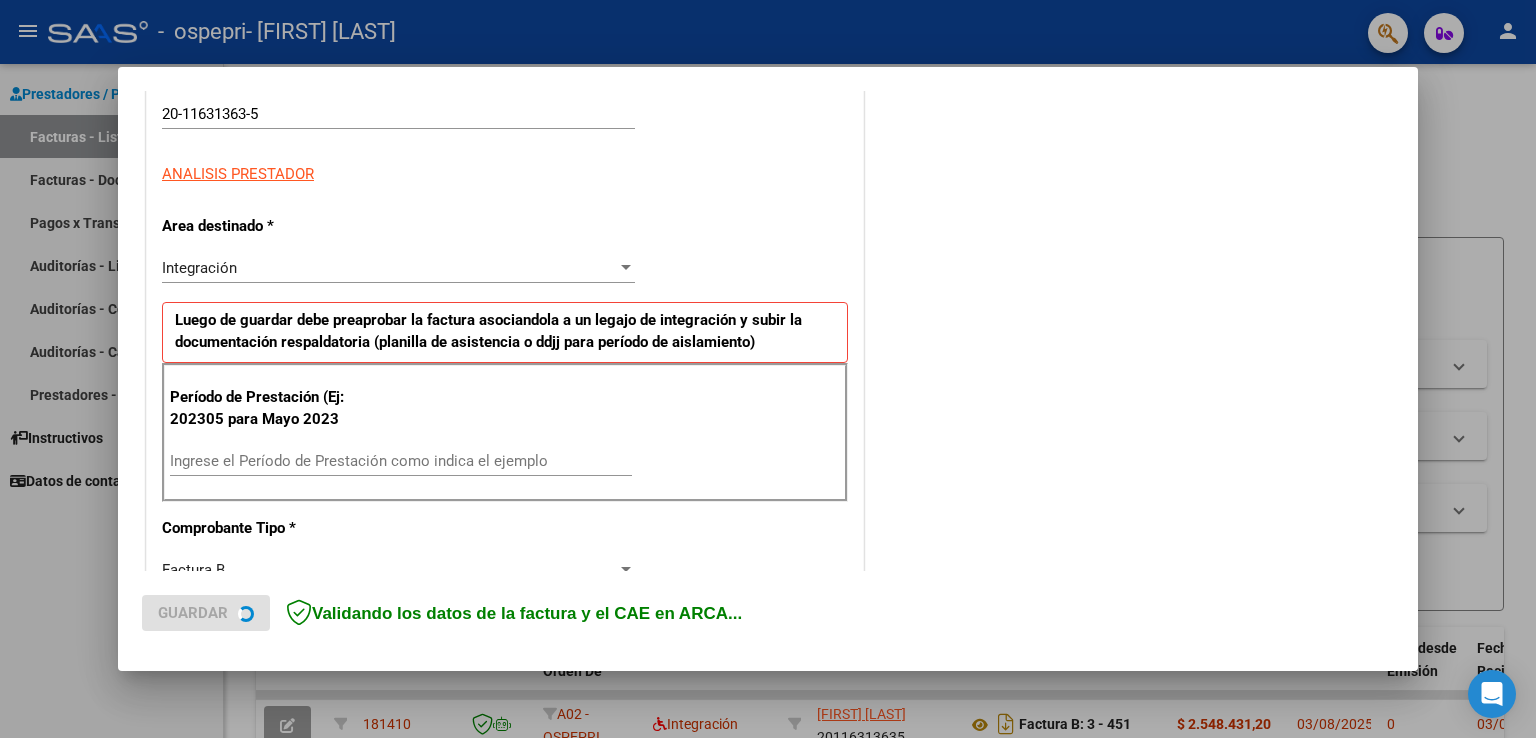 scroll, scrollTop: 400, scrollLeft: 0, axis: vertical 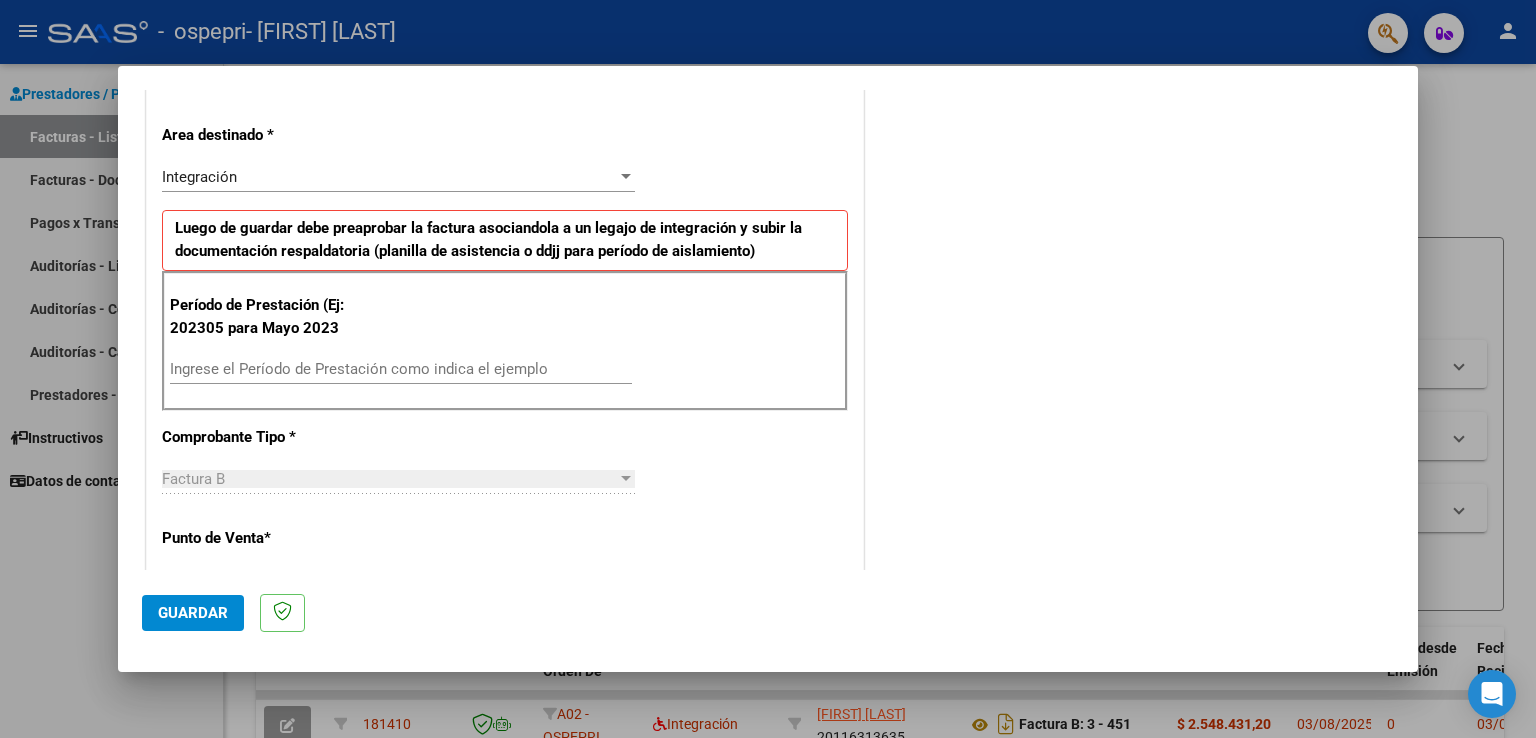 click on "Ingrese el Período de Prestación como indica el ejemplo" at bounding box center [401, 369] 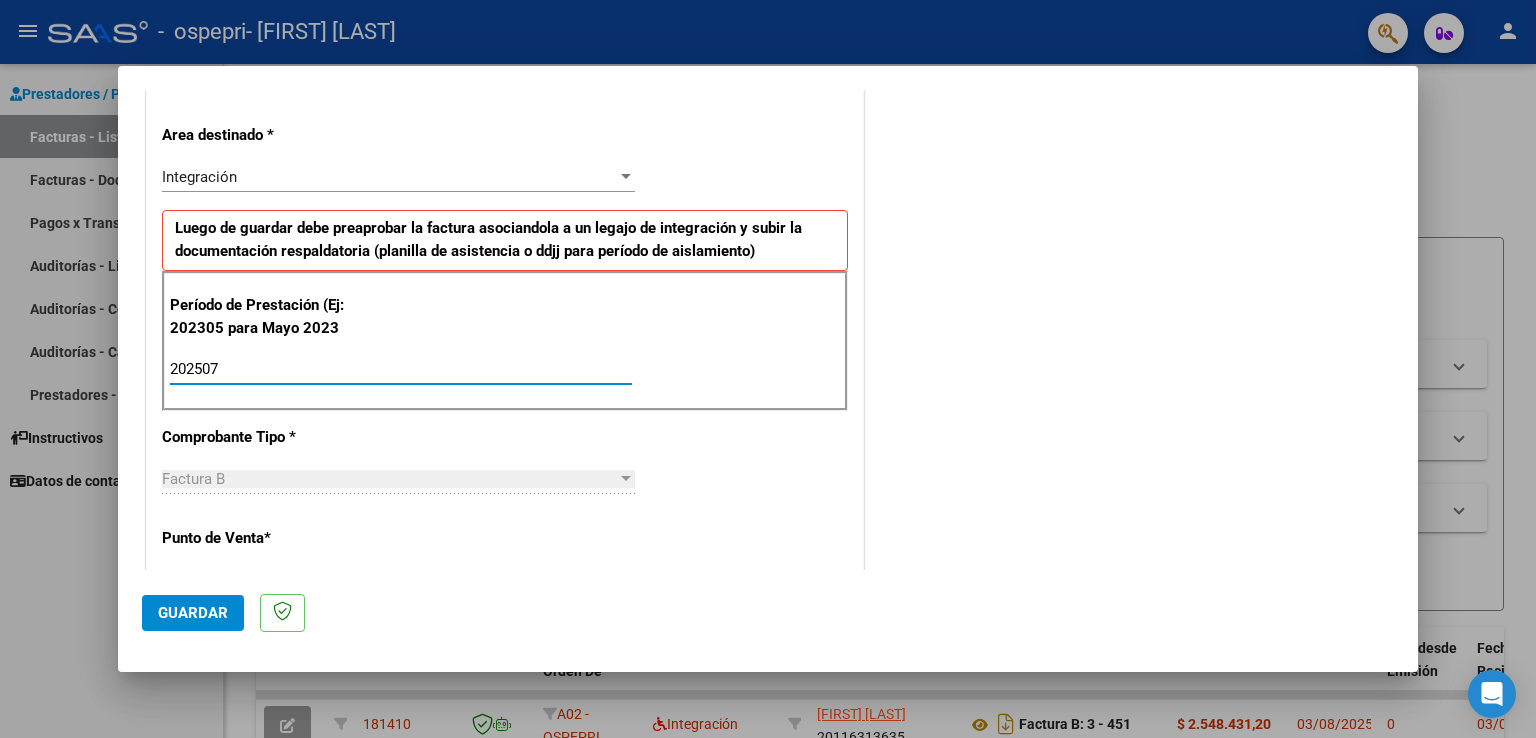 type on "202507" 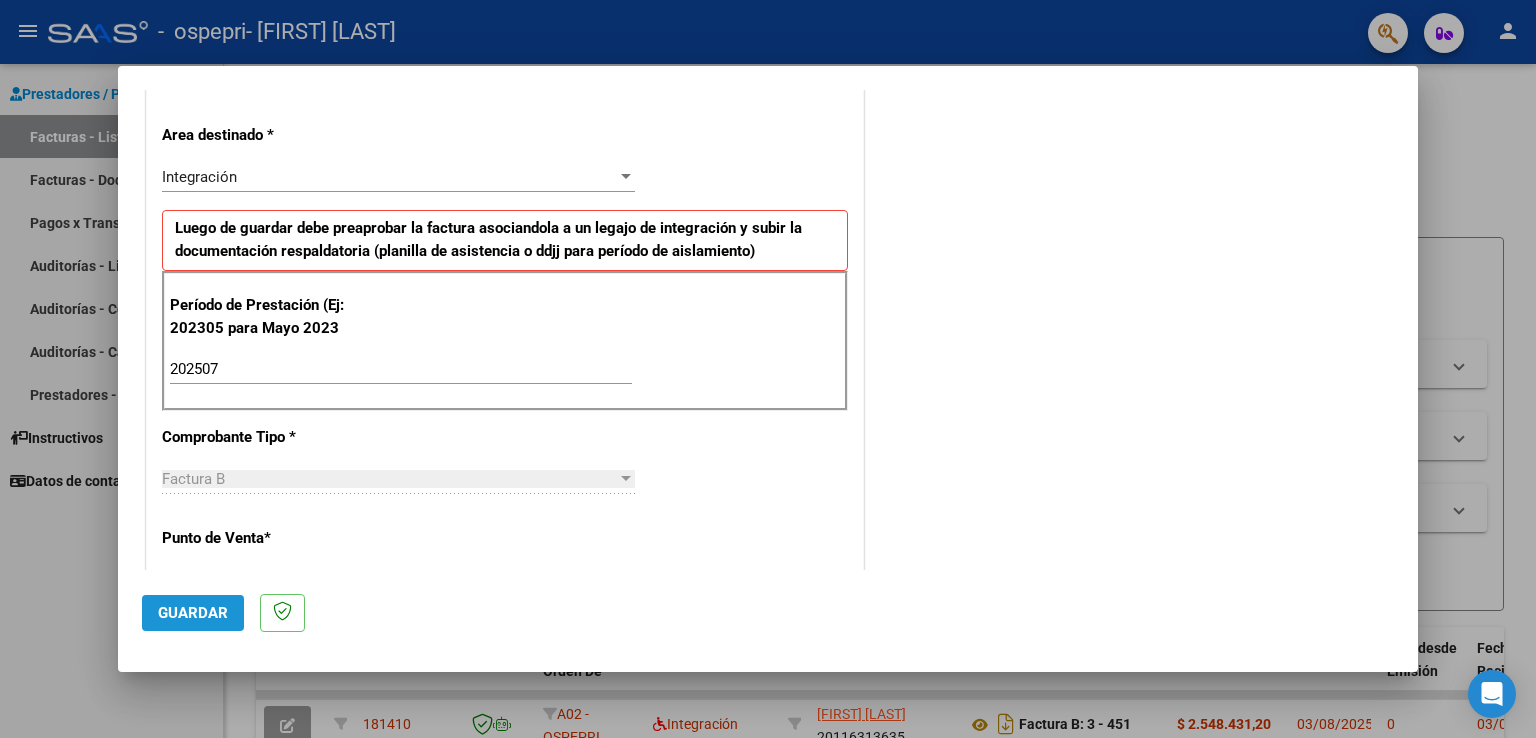 click on "Guardar" 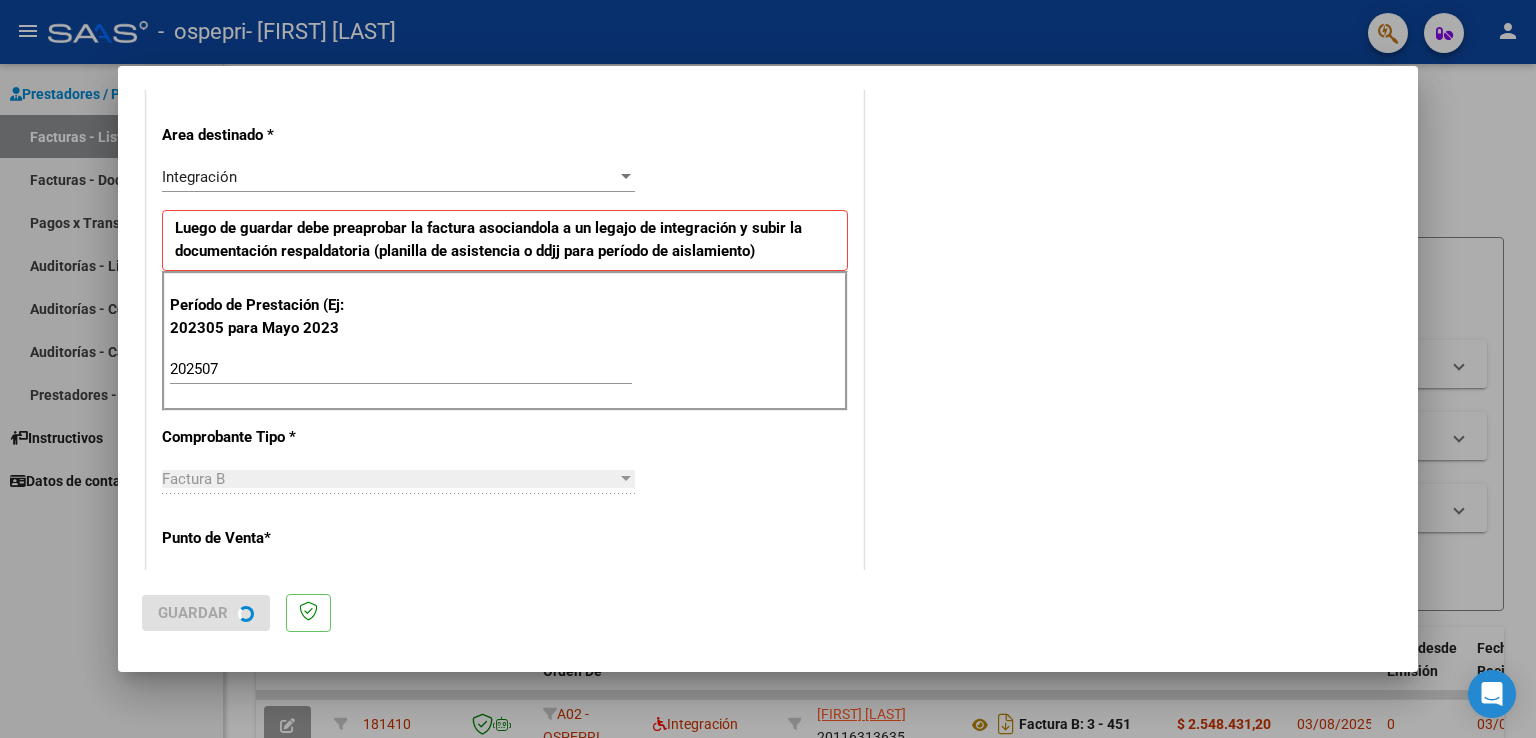 scroll, scrollTop: 0, scrollLeft: 0, axis: both 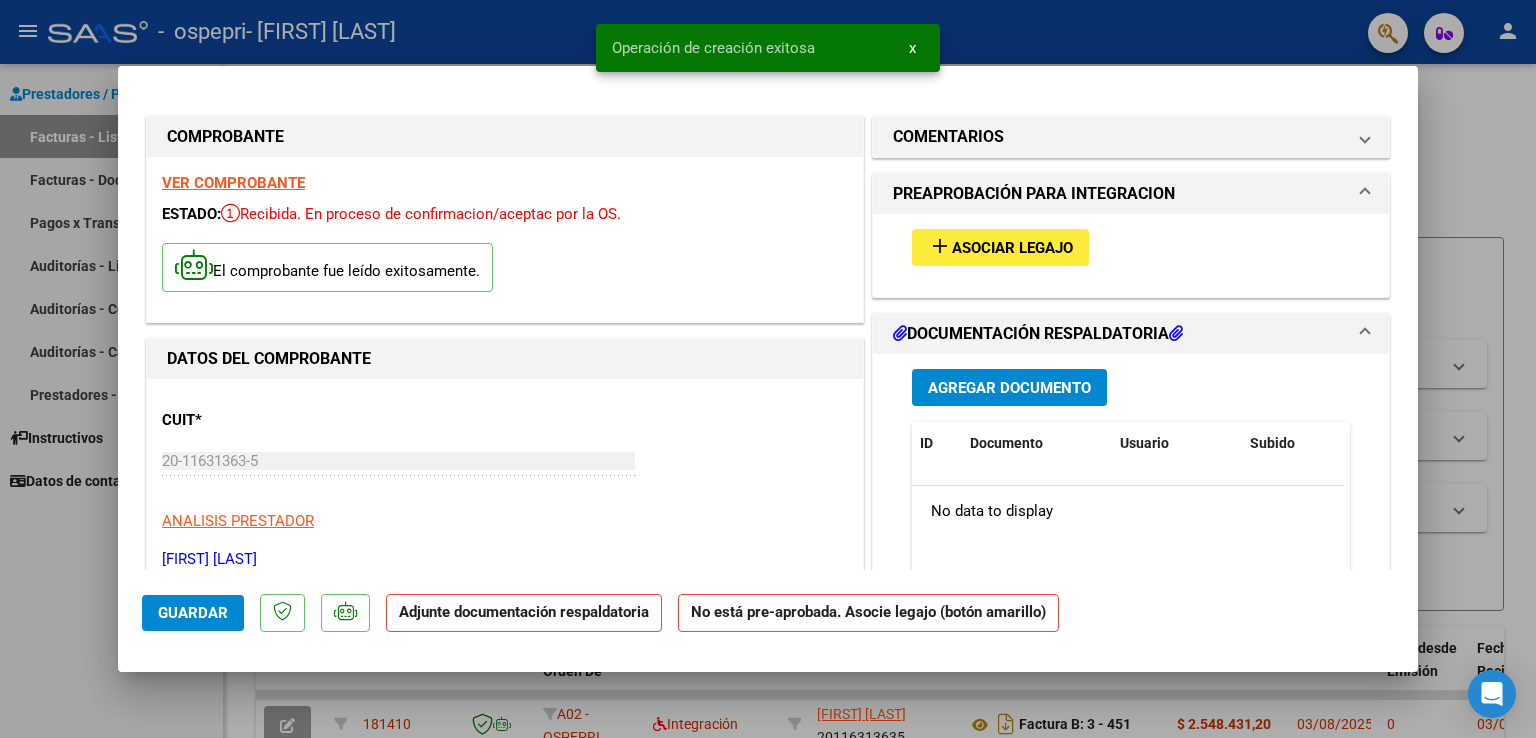 click on "Asociar Legajo" at bounding box center (1012, 248) 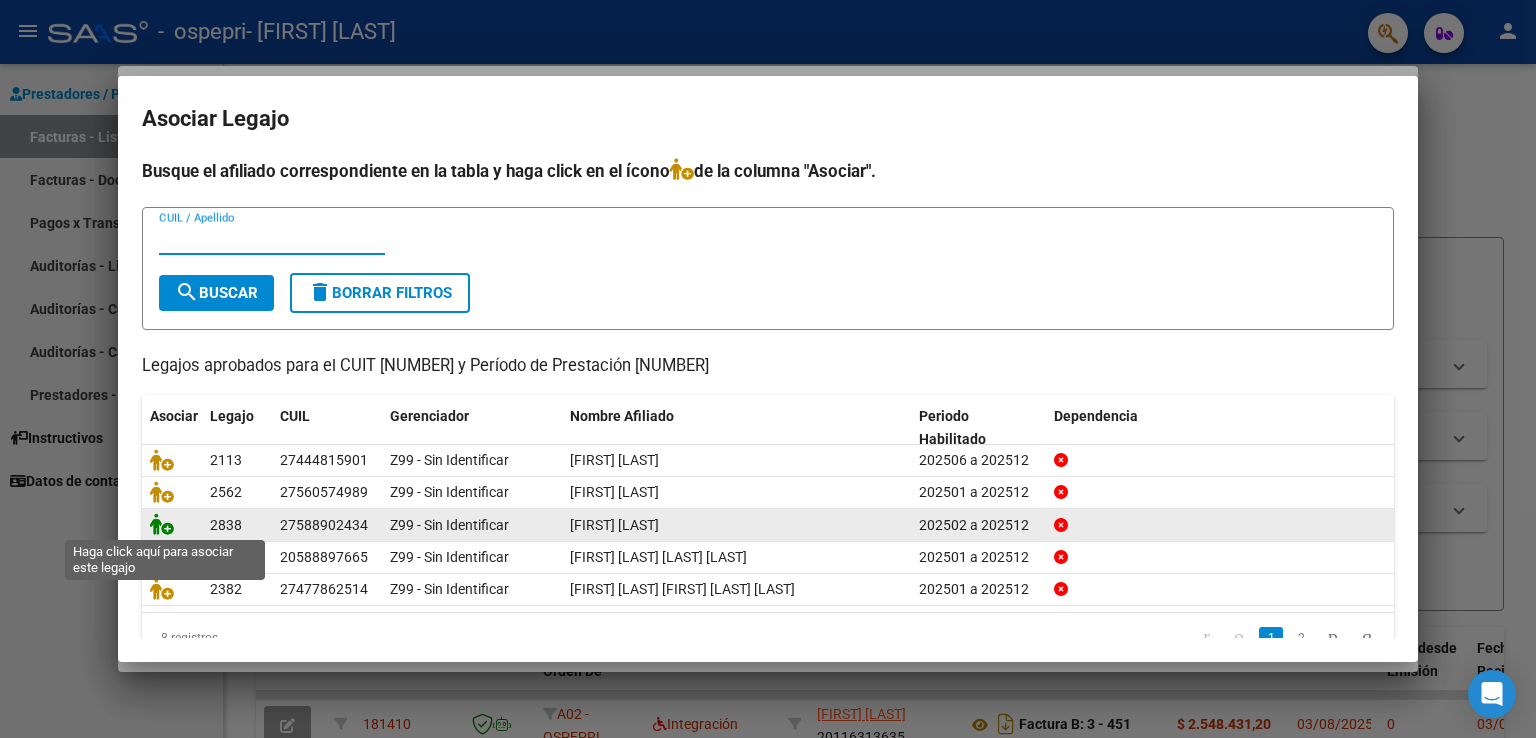 click 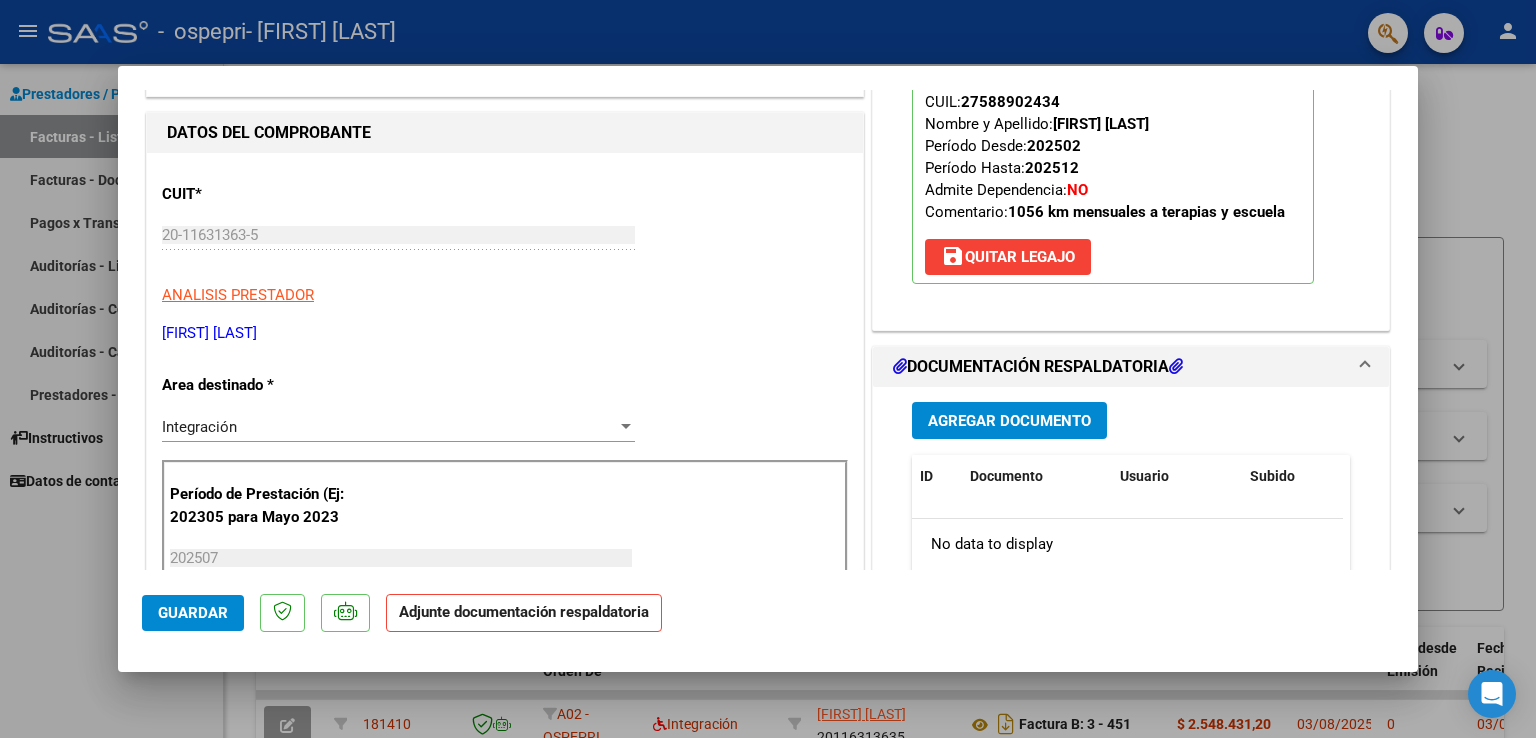scroll, scrollTop: 300, scrollLeft: 0, axis: vertical 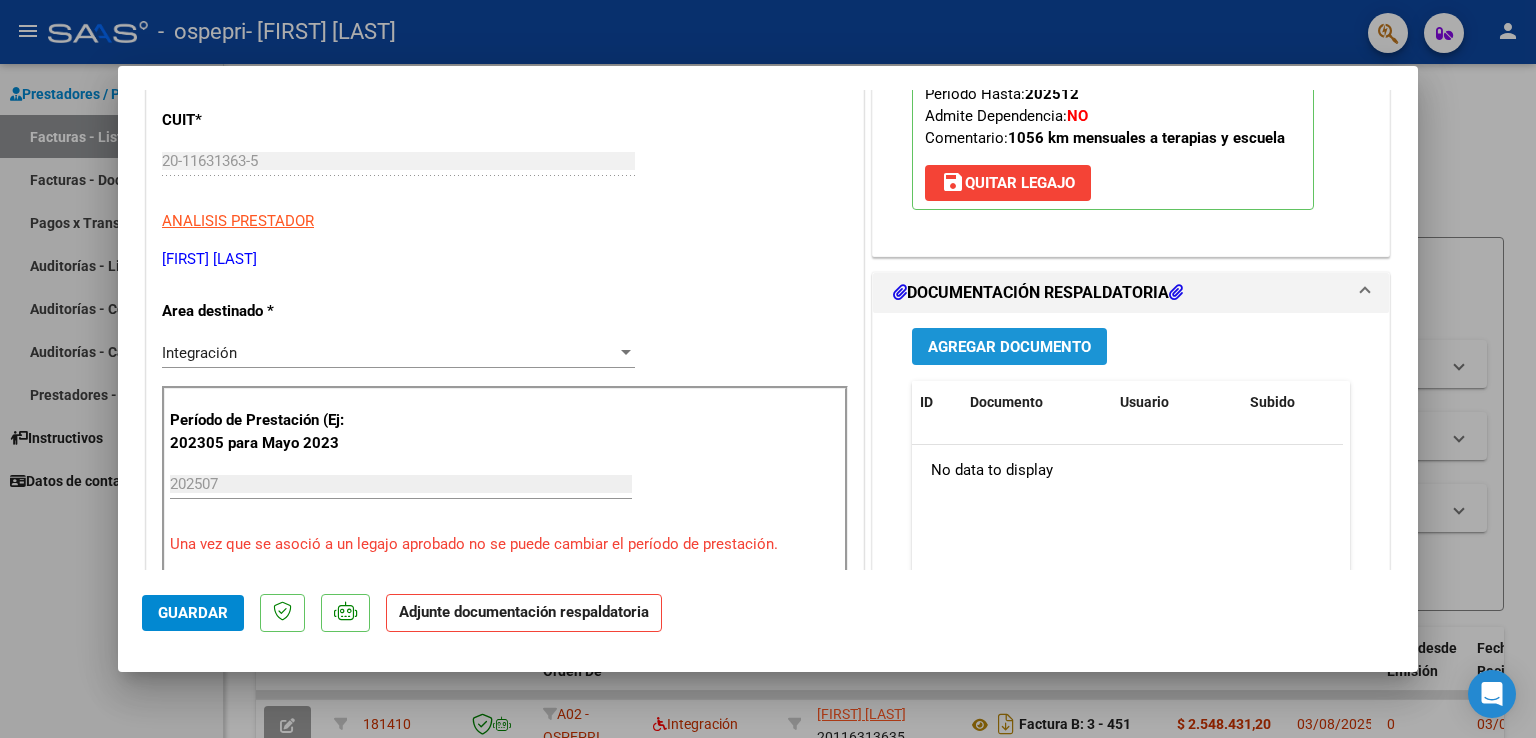 click on "Agregar Documento" at bounding box center [1009, 347] 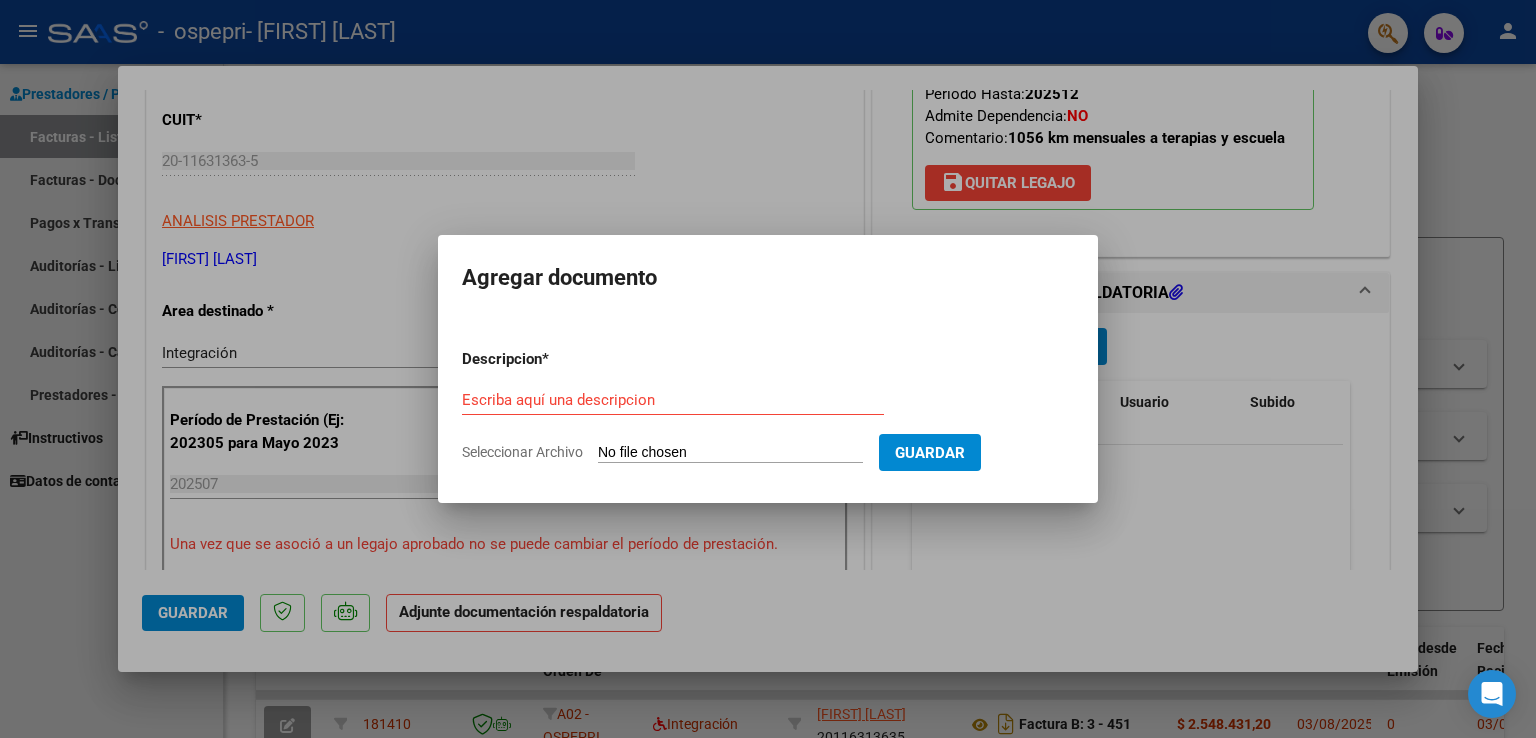 click on "Seleccionar Archivo" 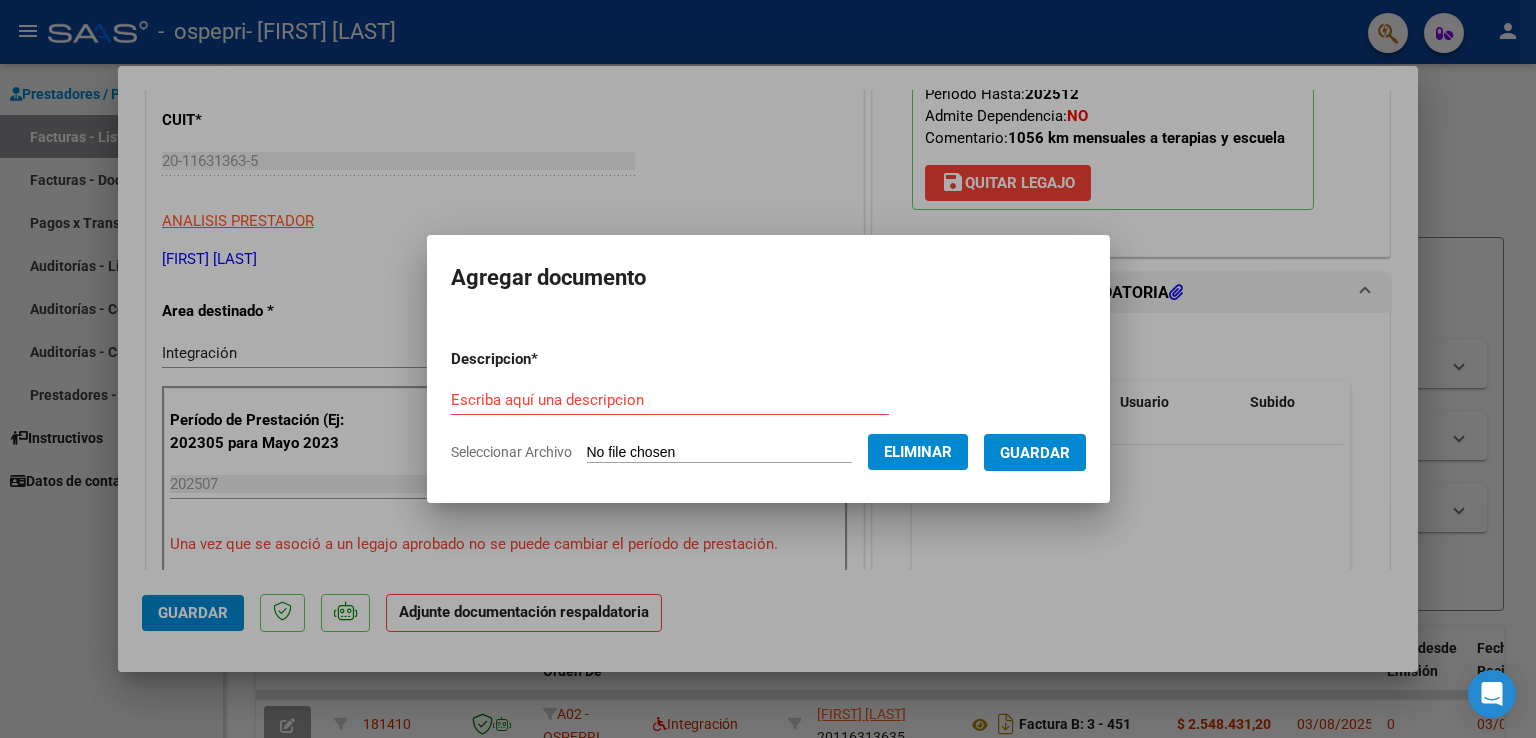 click on "Escriba aquí una descripcion" at bounding box center [670, 400] 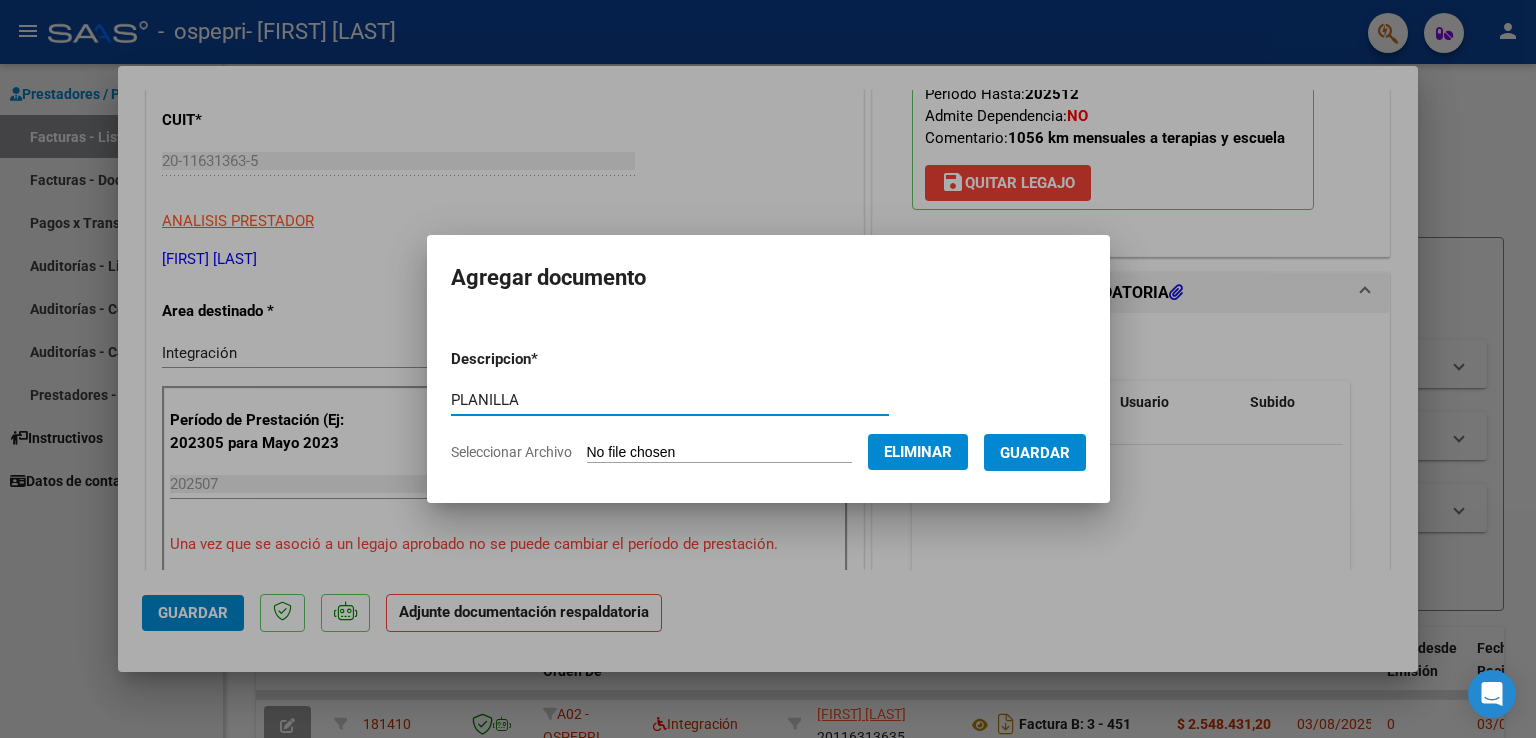 type on "PLANILLA" 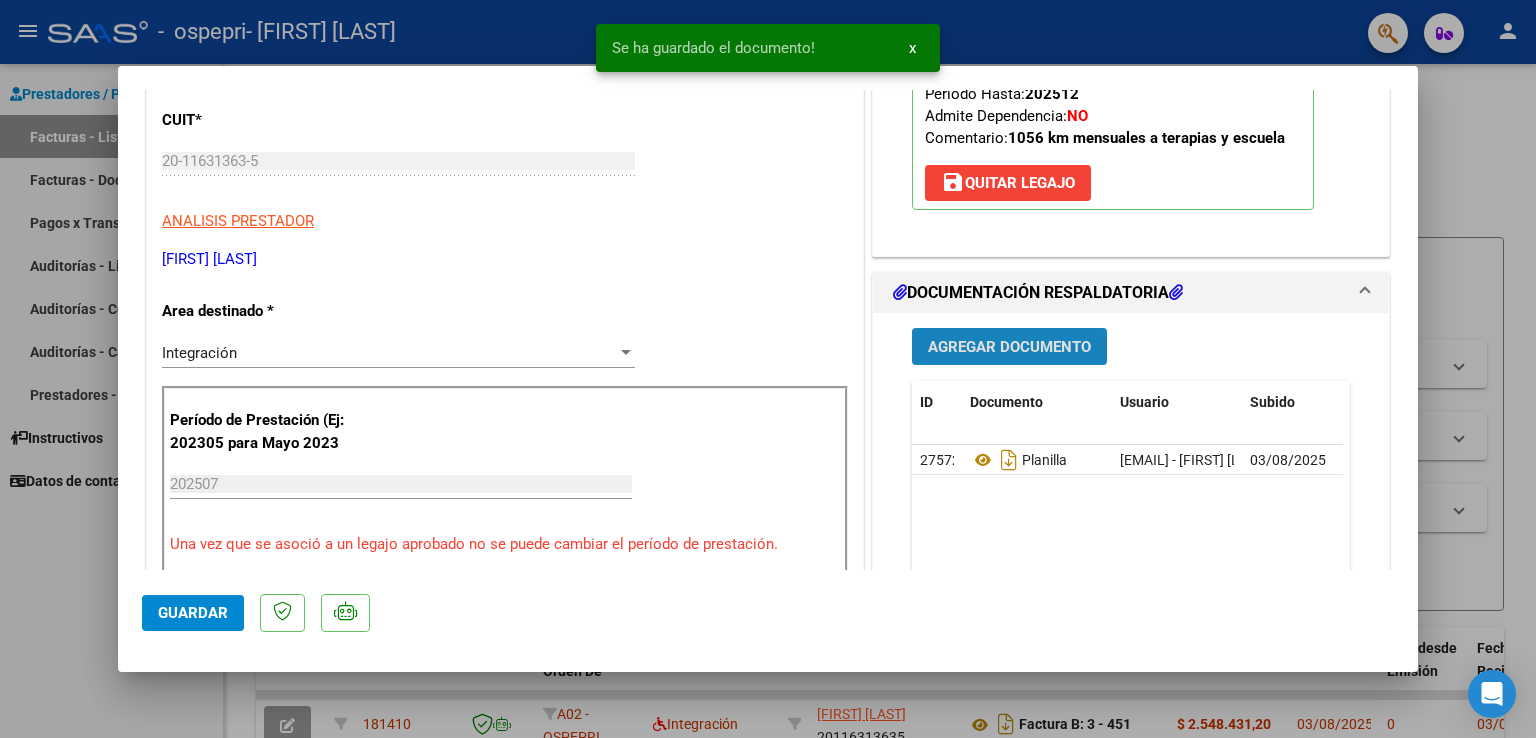 click on "Agregar Documento" at bounding box center [1009, 347] 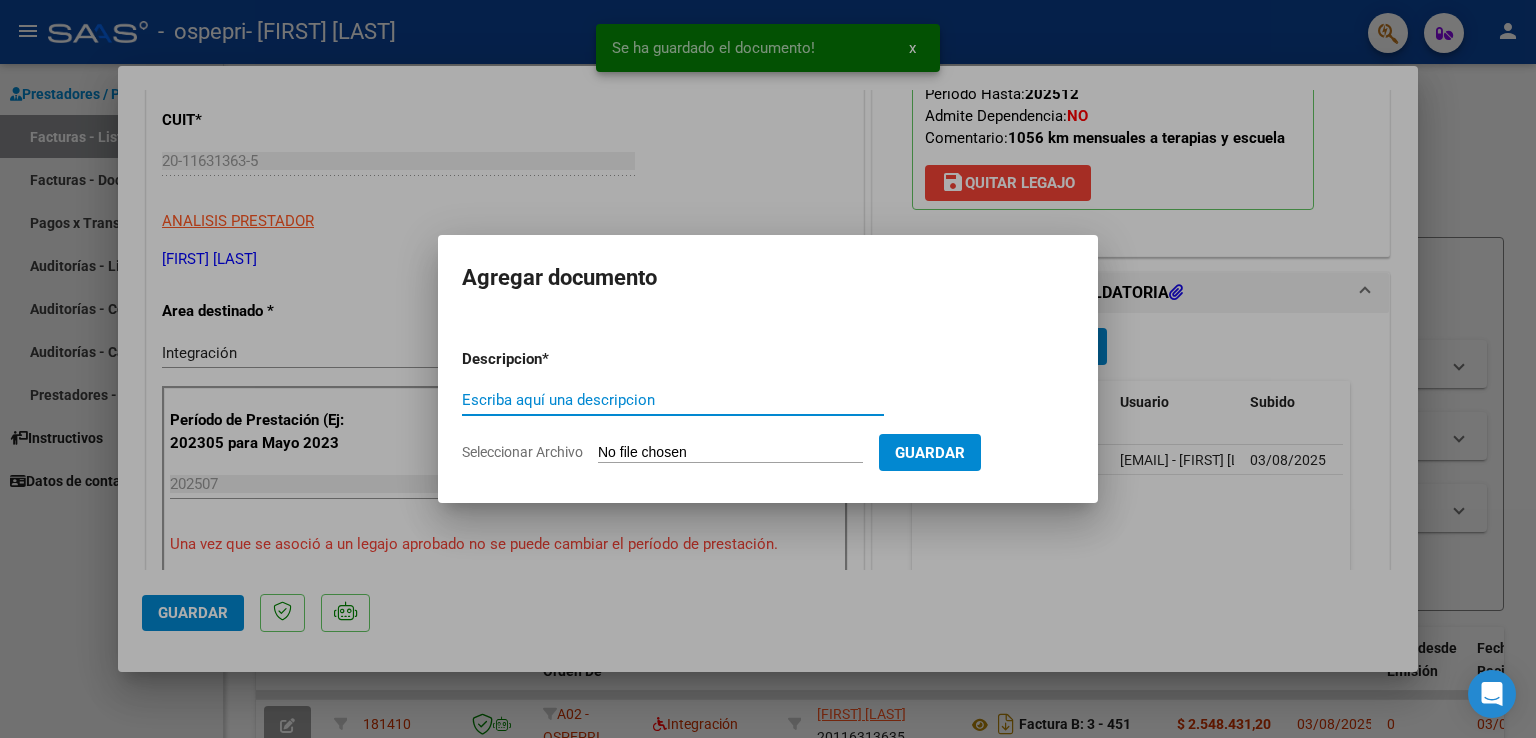 click on "Seleccionar Archivo" 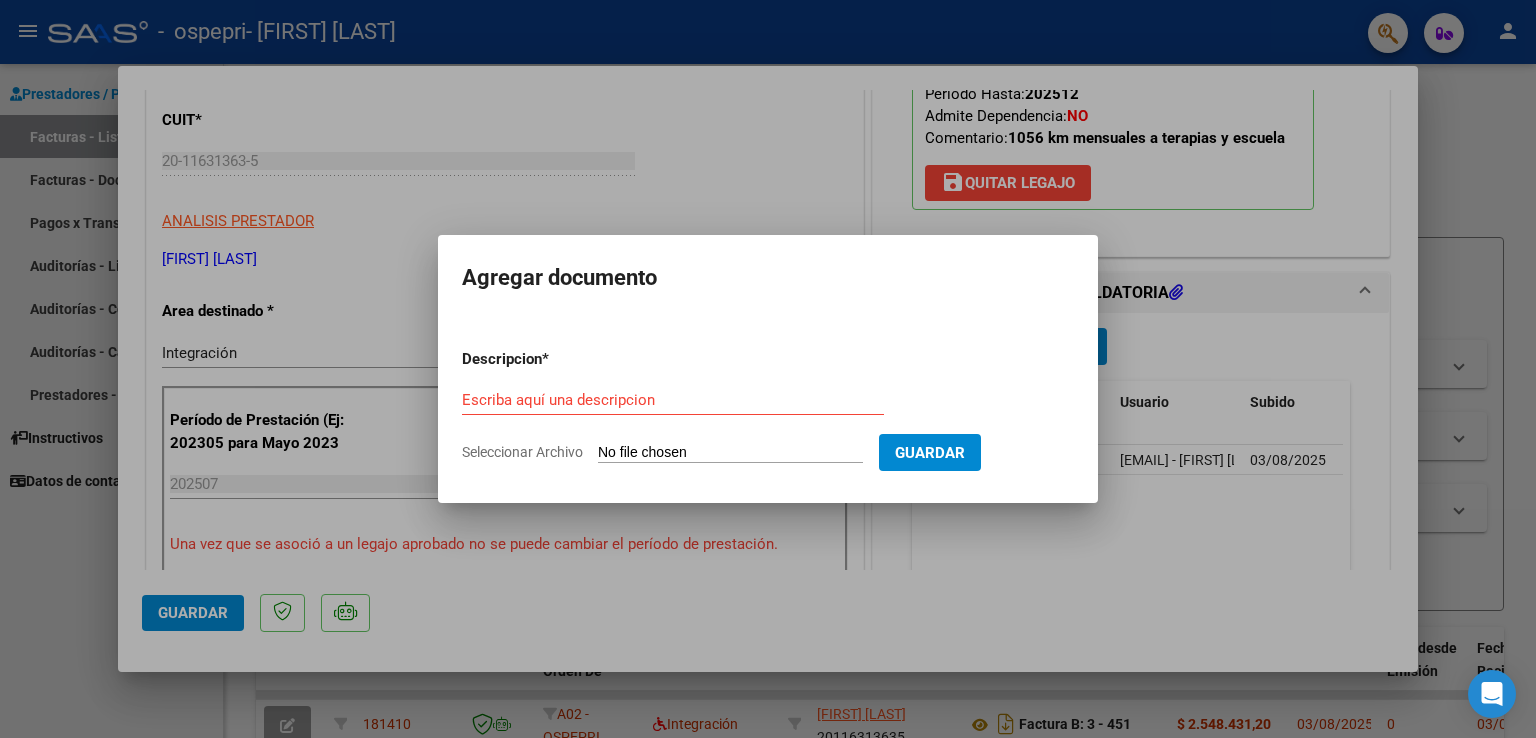 type on "C:\fakepath\[LAST], [FIRST] aut discapacidad.pdf" 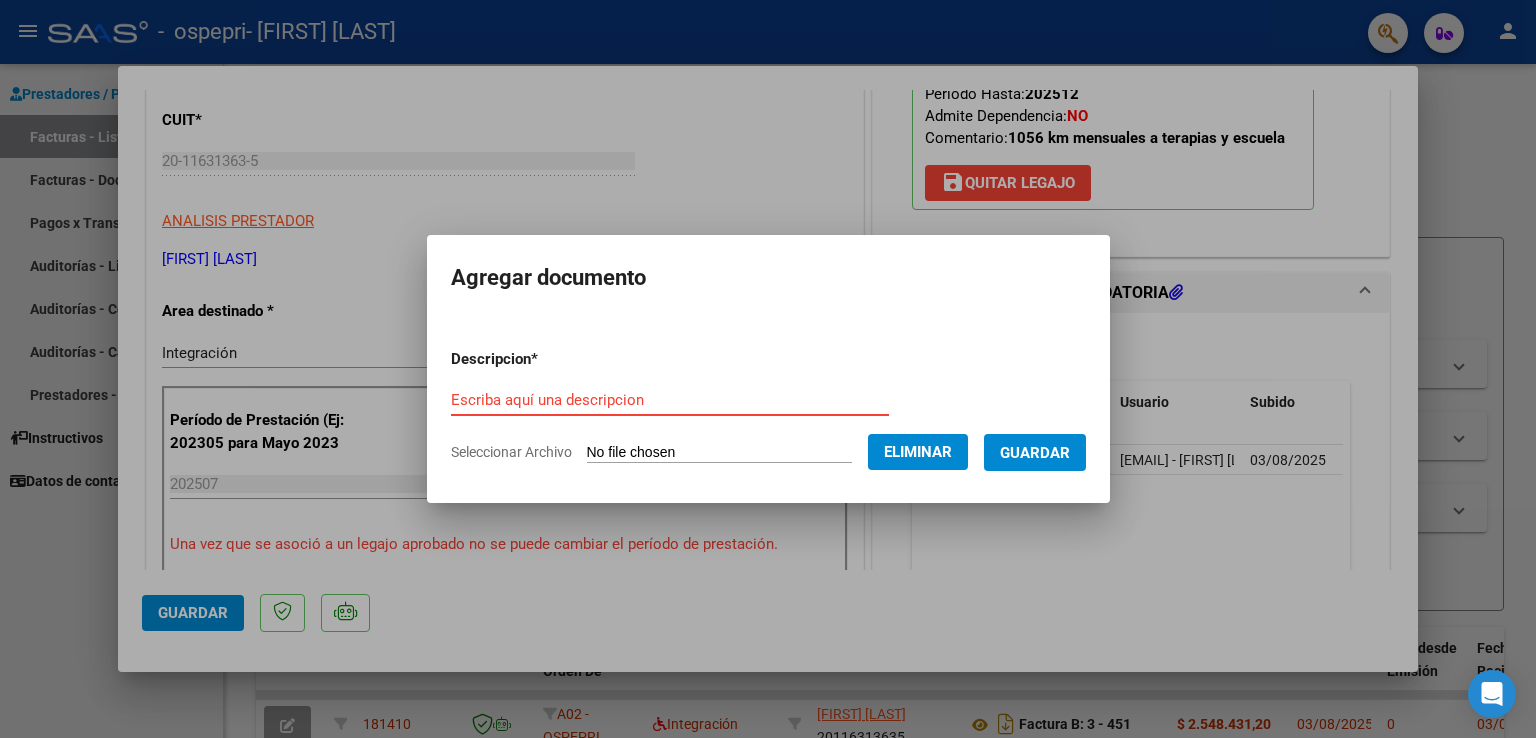 click on "Escriba aquí una descripcion" at bounding box center [670, 400] 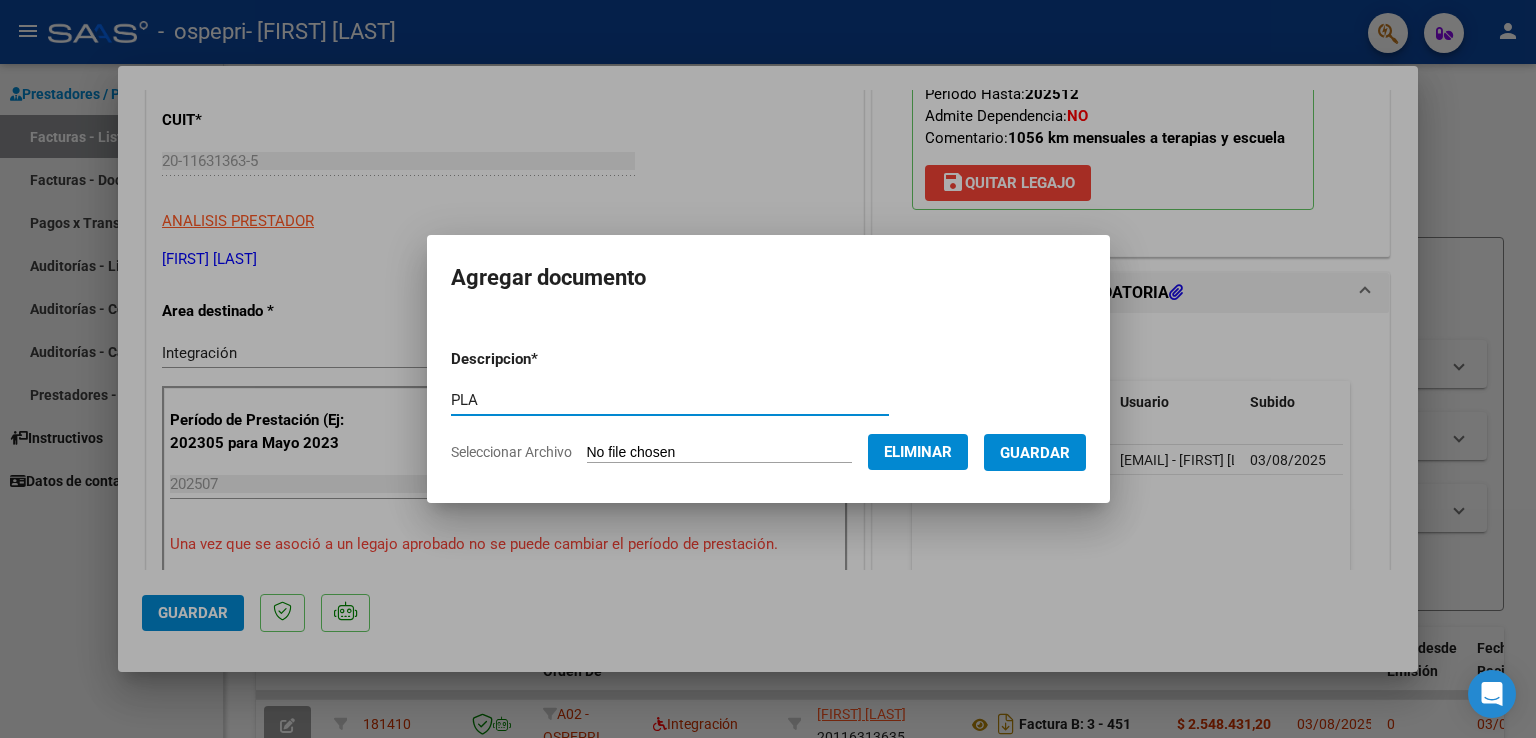 type on "PLA" 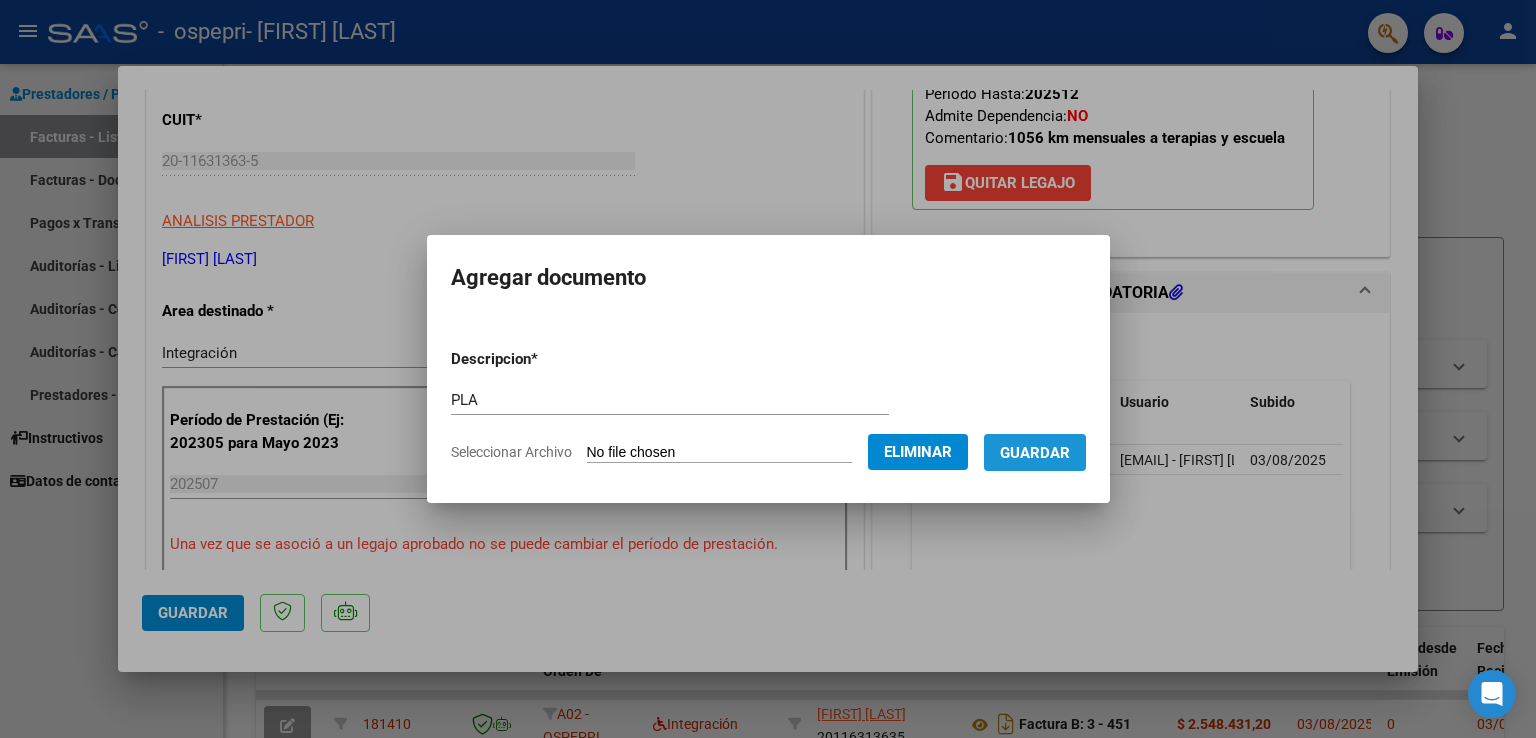 click on "Guardar" at bounding box center (1035, 453) 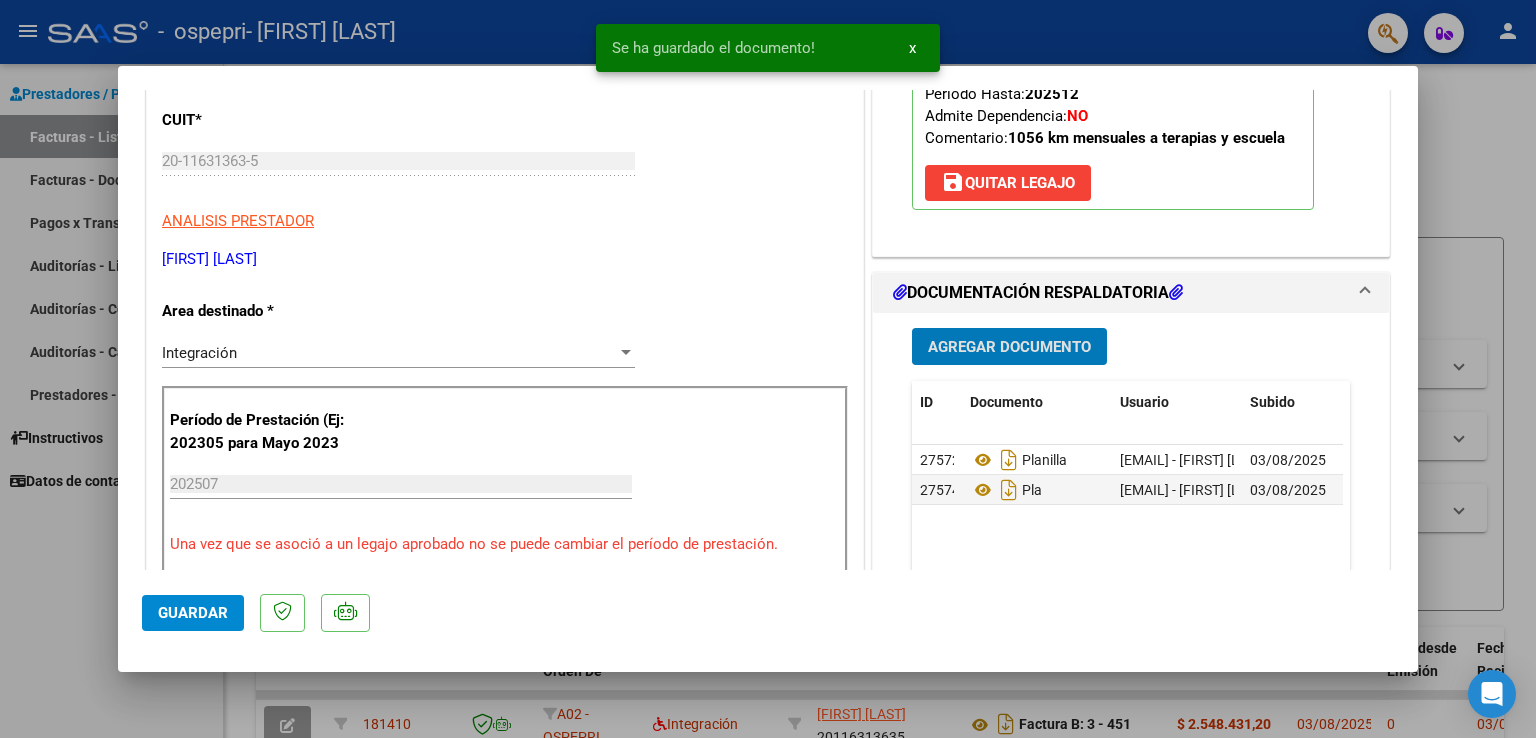 click on "Guardar" 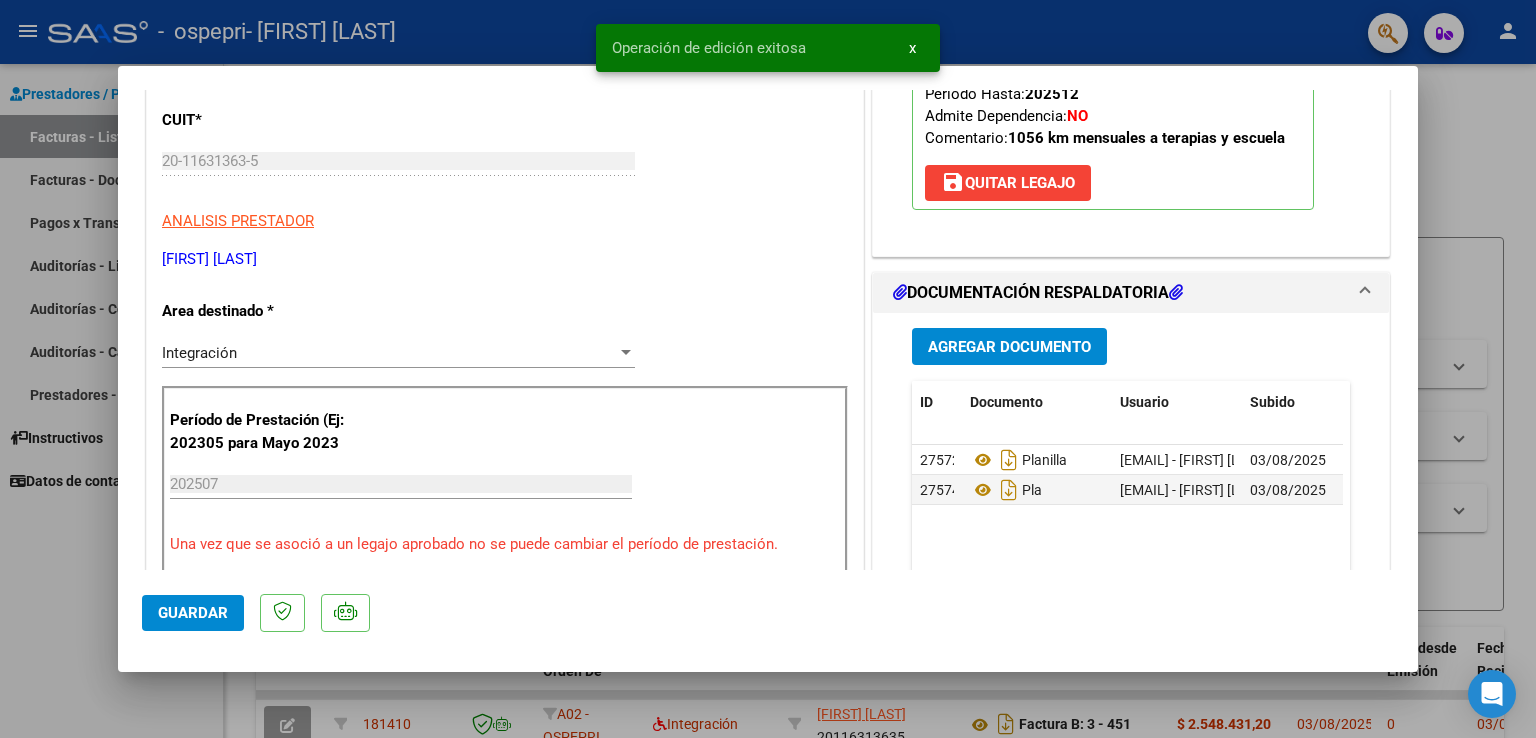 click at bounding box center [768, 369] 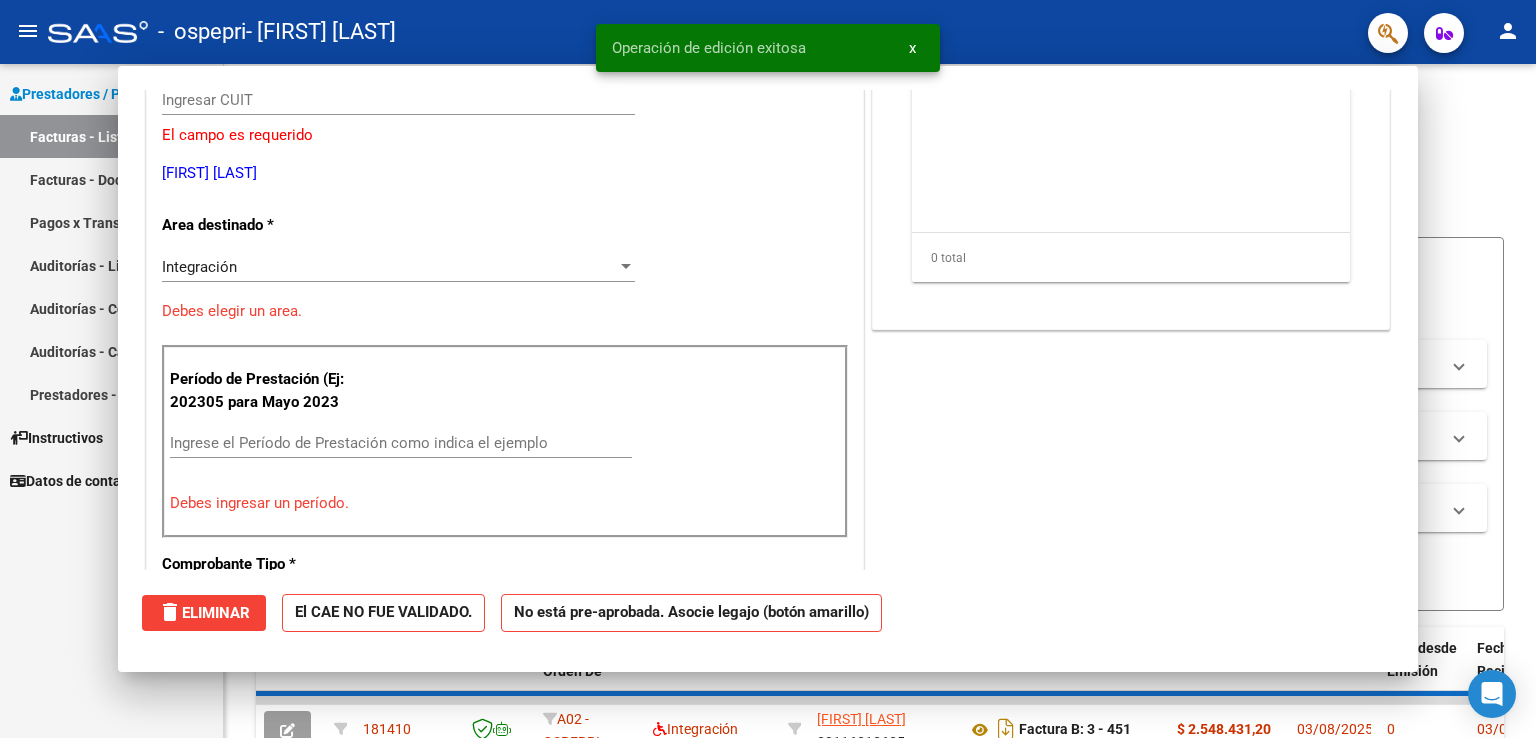 scroll, scrollTop: 0, scrollLeft: 0, axis: both 